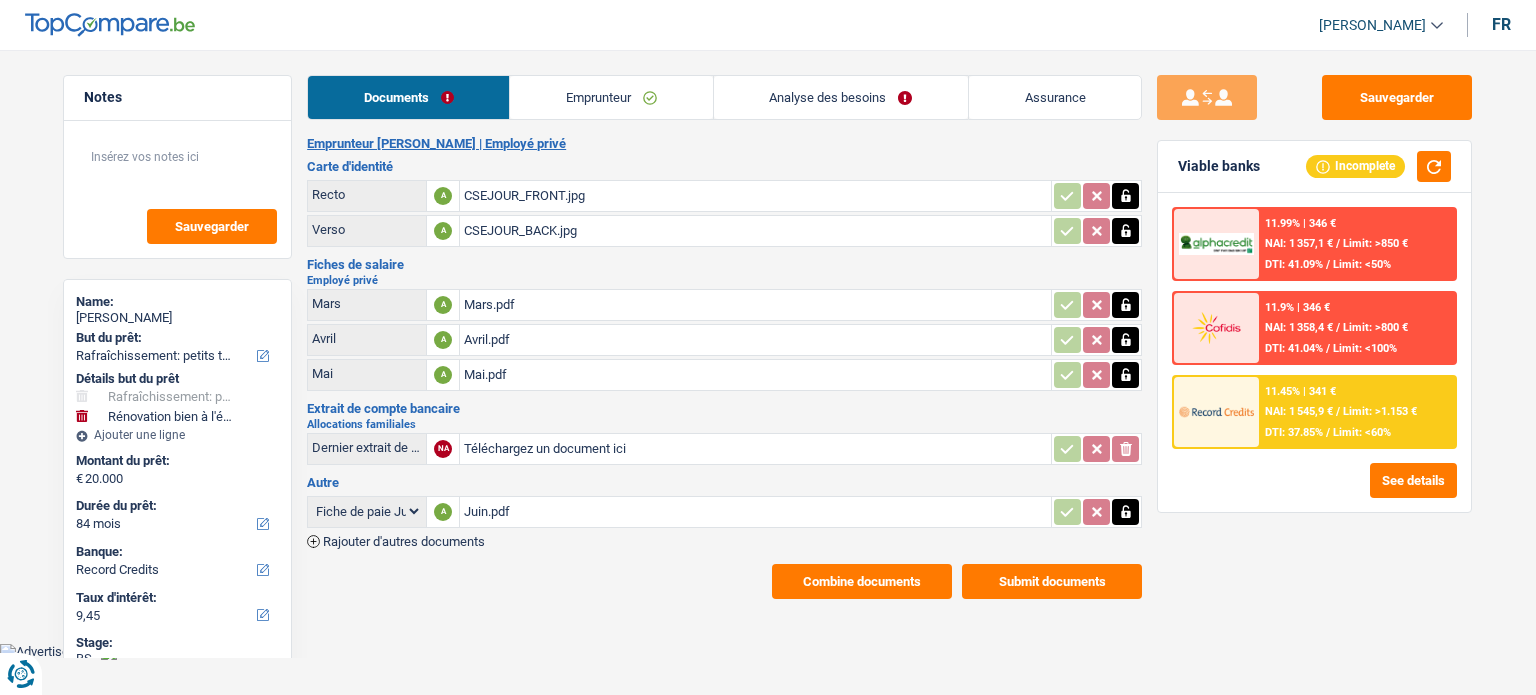 select on "houseOrGarden" 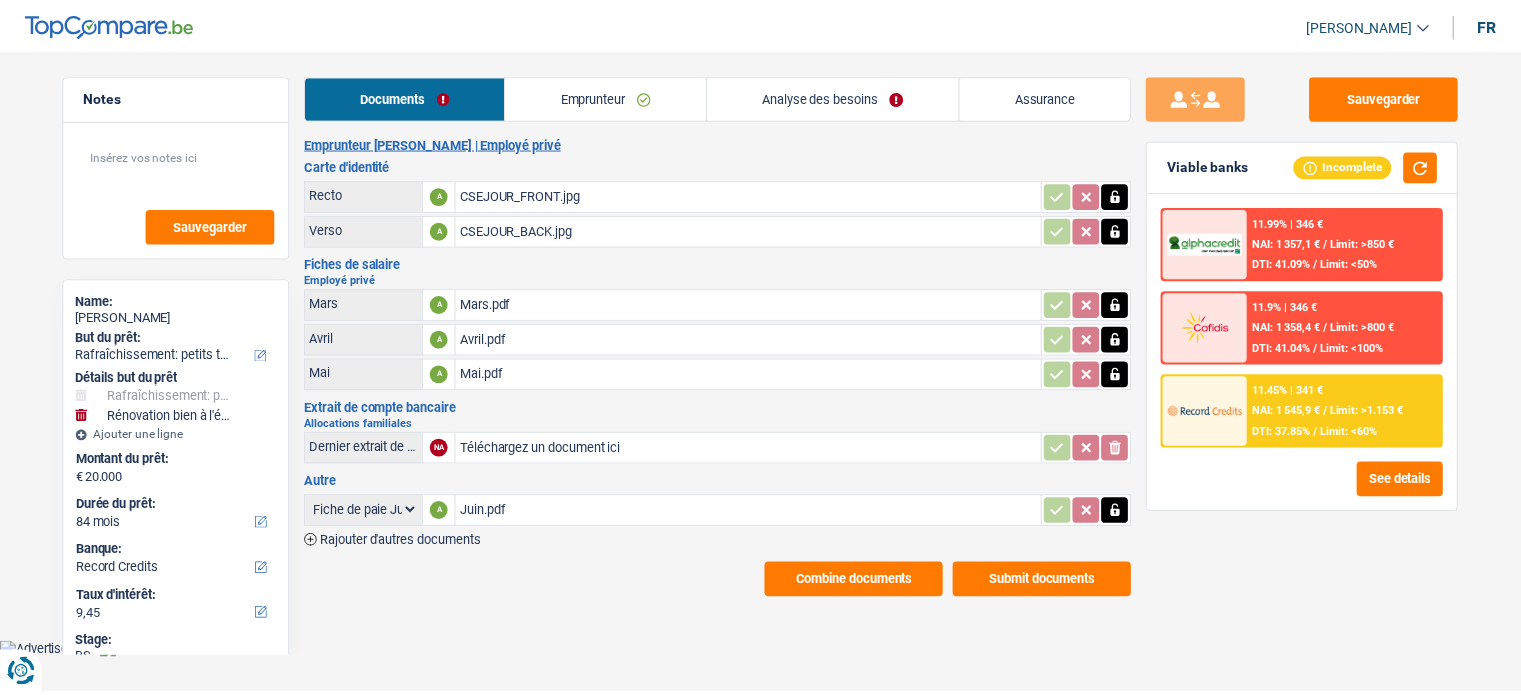 scroll, scrollTop: 0, scrollLeft: 0, axis: both 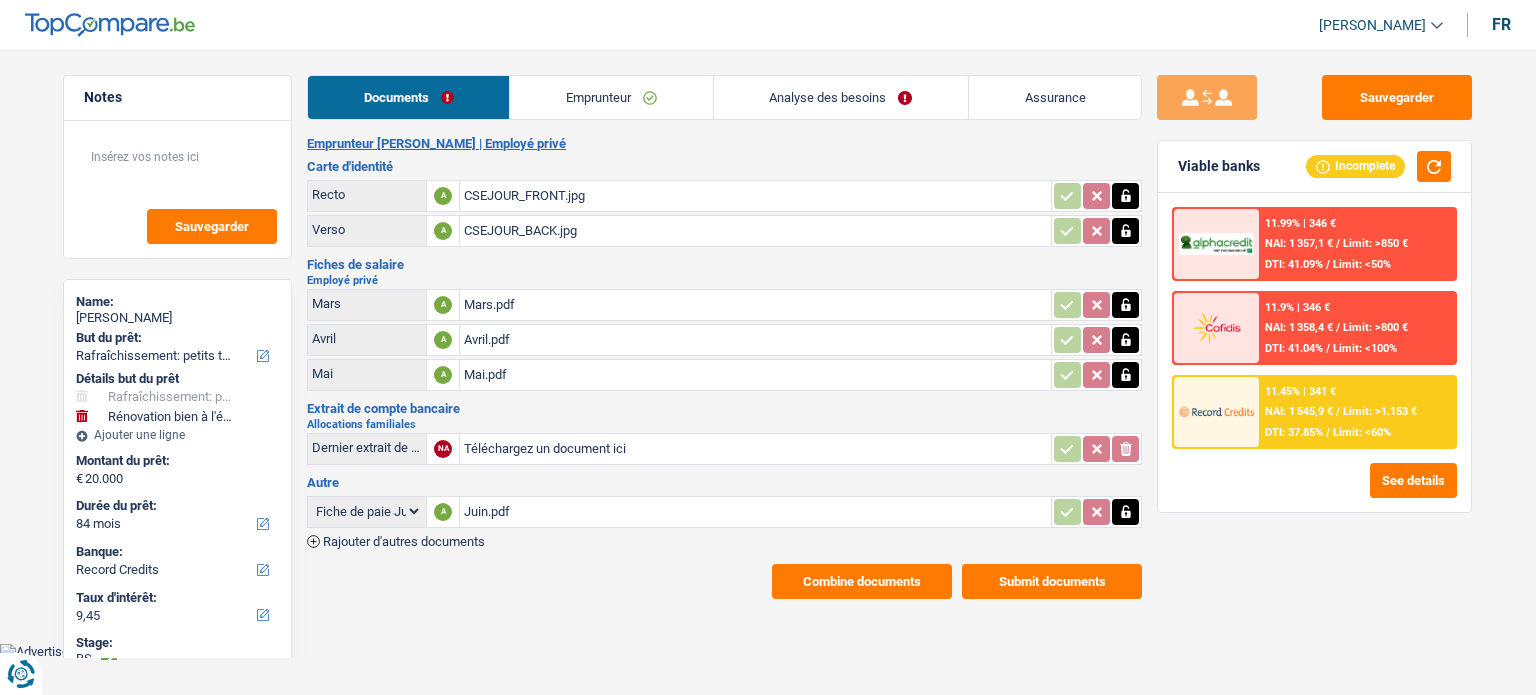 click on "CSEJOUR_FRONT.jpg" at bounding box center [755, 196] 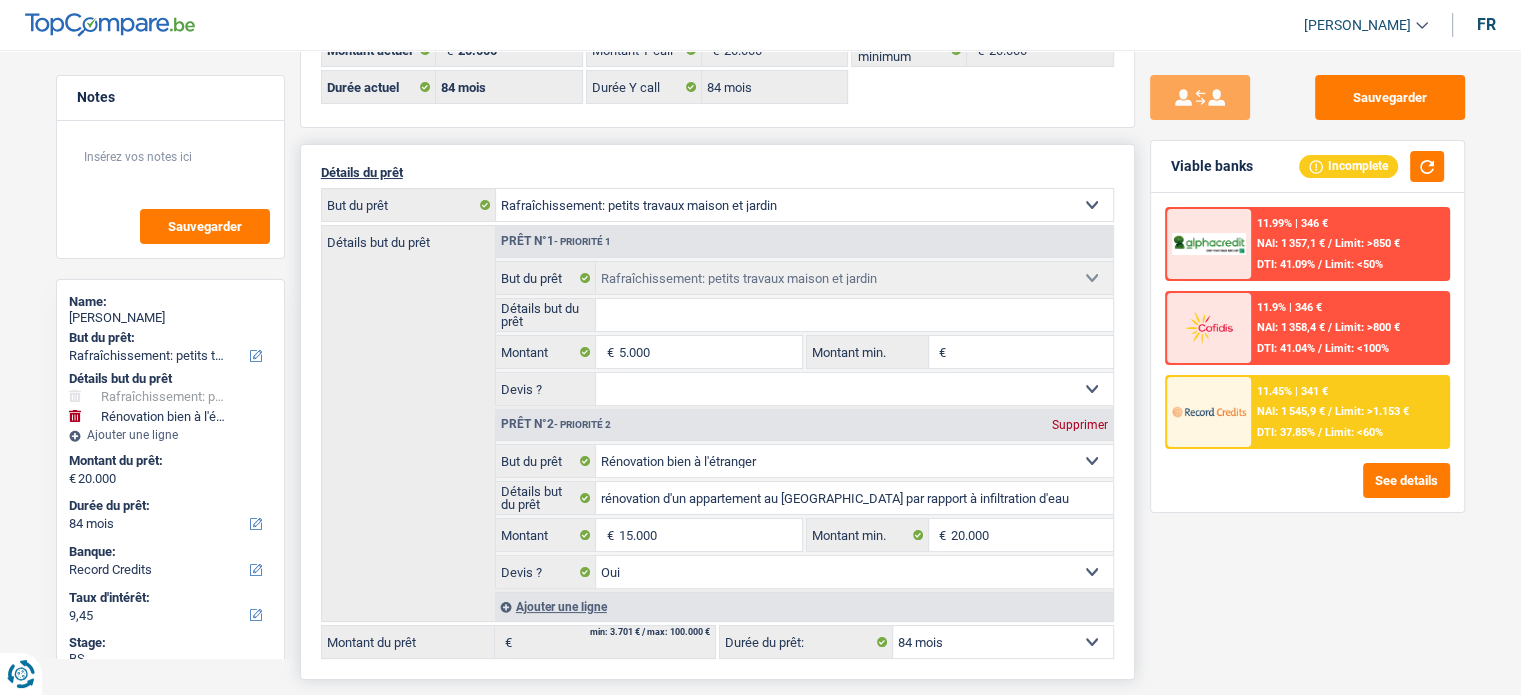 scroll, scrollTop: 200, scrollLeft: 0, axis: vertical 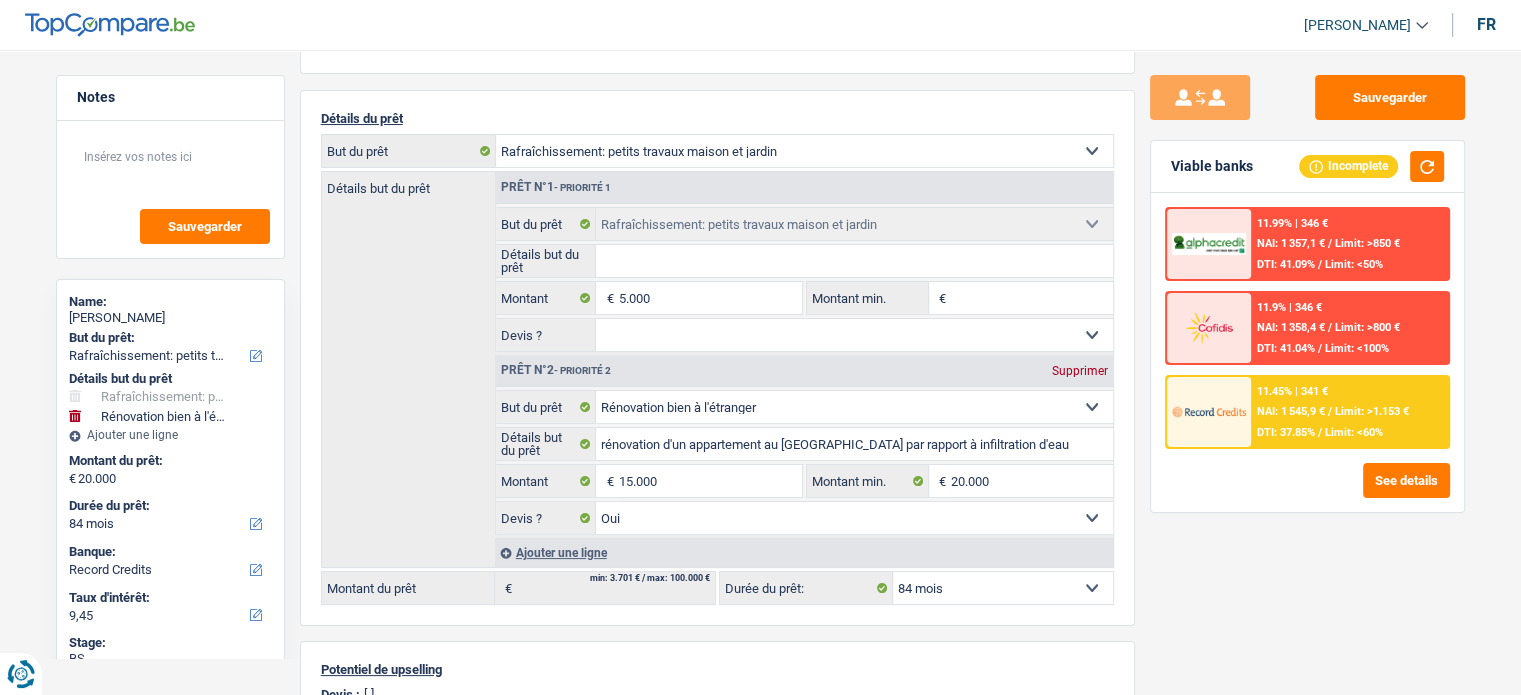 click on "11.45% | 341 €
NAI: 1 545,9 €
/
Limit: >1.153 €
DTI: 37.85%
/
Limit: <60%" at bounding box center (1349, 412) 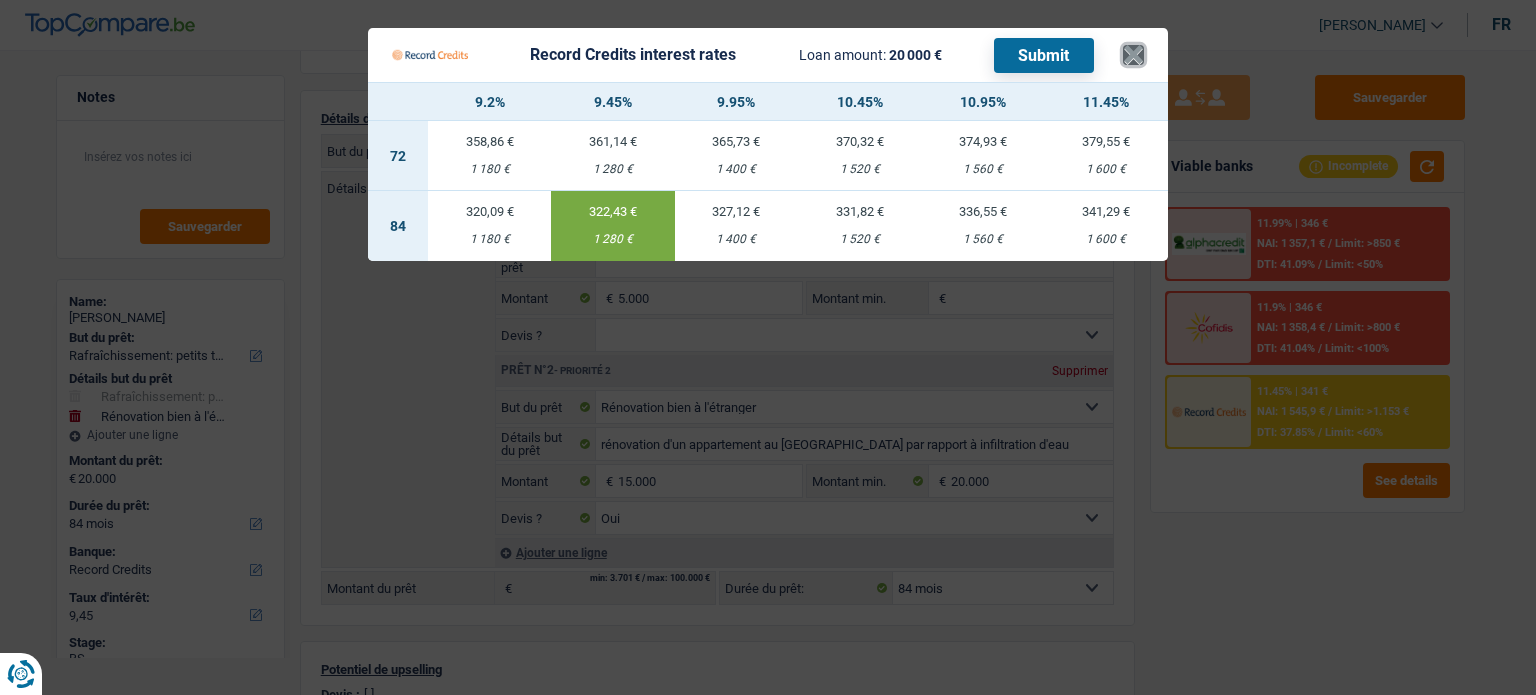 click on "×" at bounding box center (1133, 55) 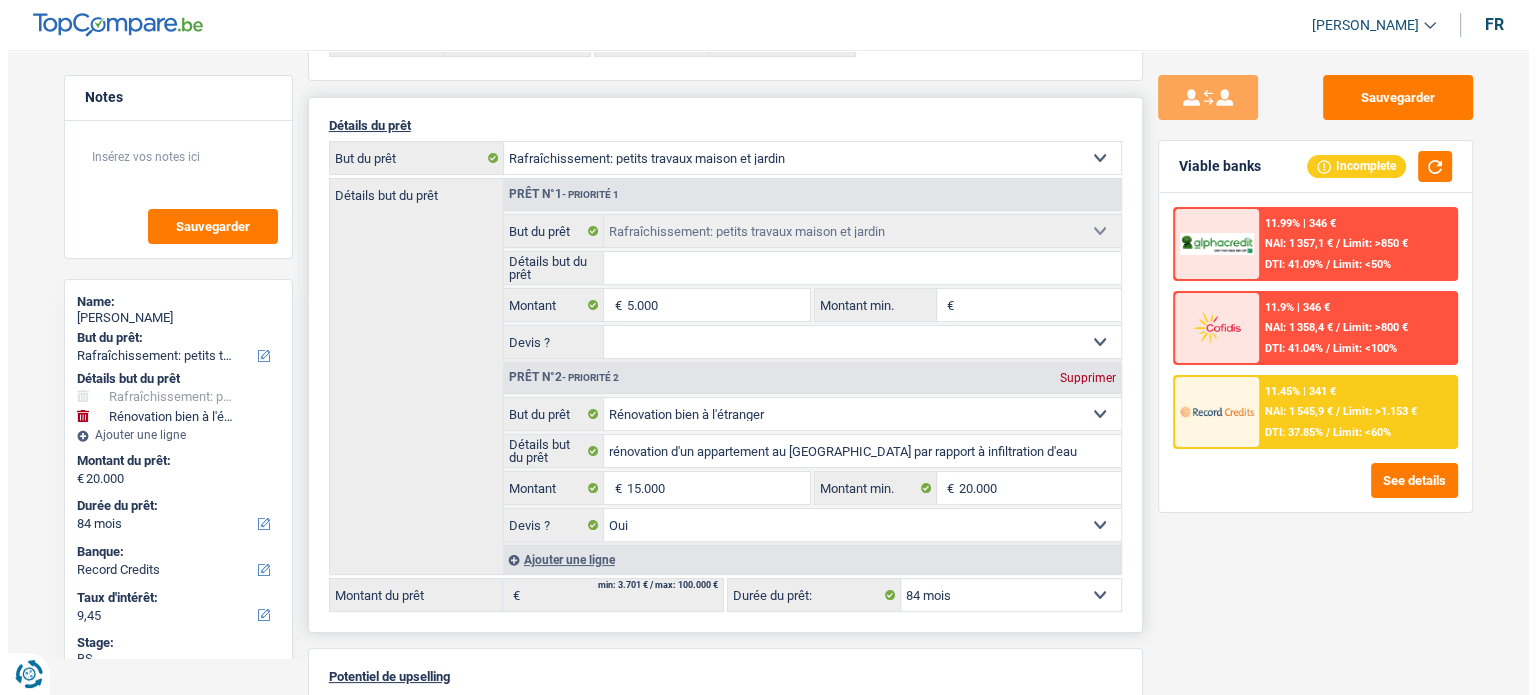 scroll, scrollTop: 0, scrollLeft: 0, axis: both 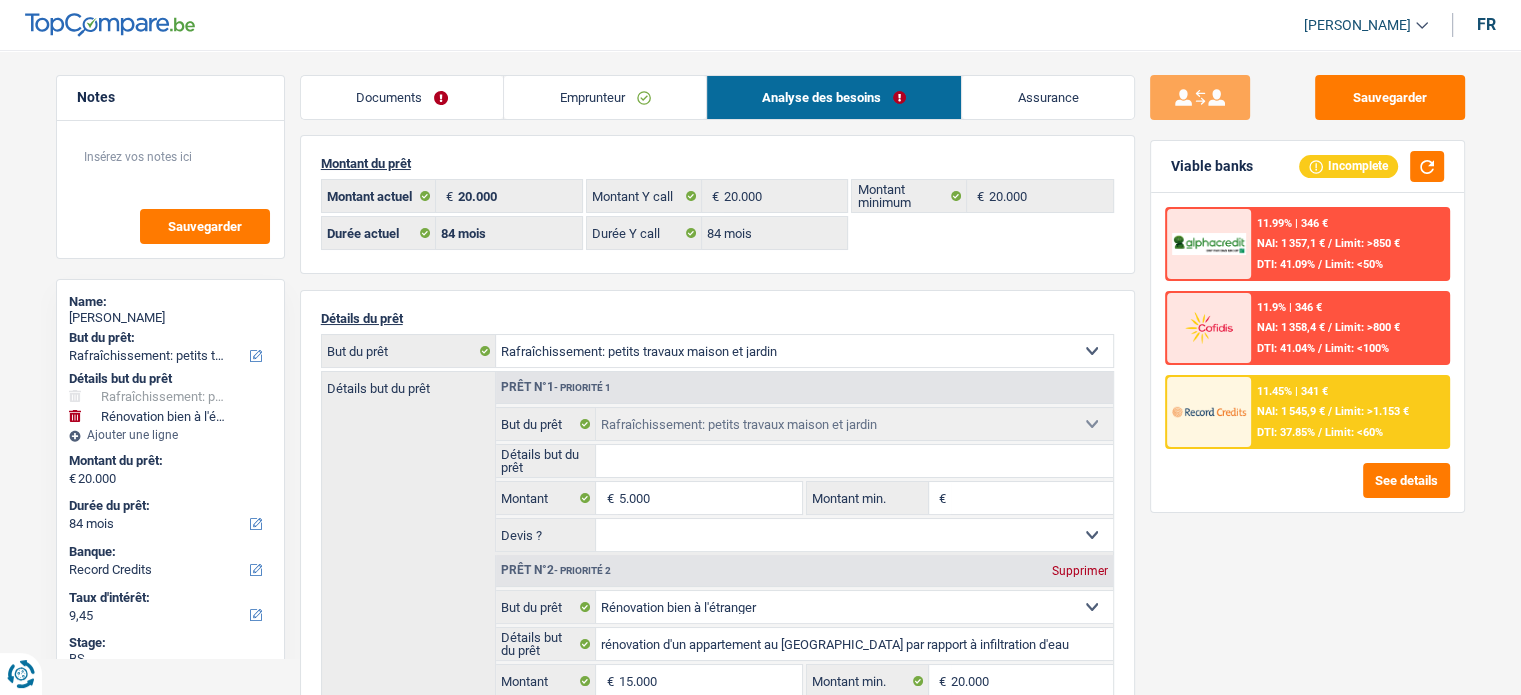 click on "Documents" at bounding box center [402, 97] 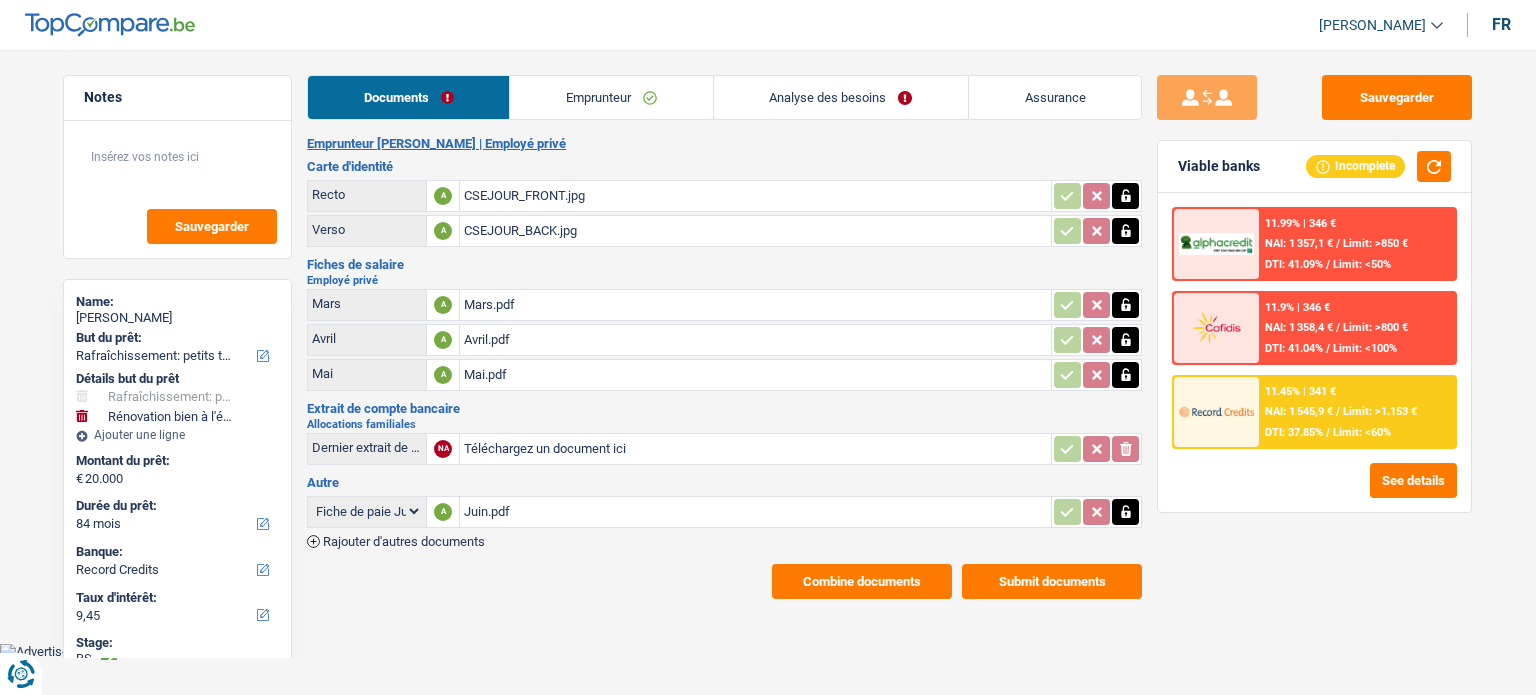 click on "CSEJOUR_BACK.jpg" at bounding box center (755, 231) 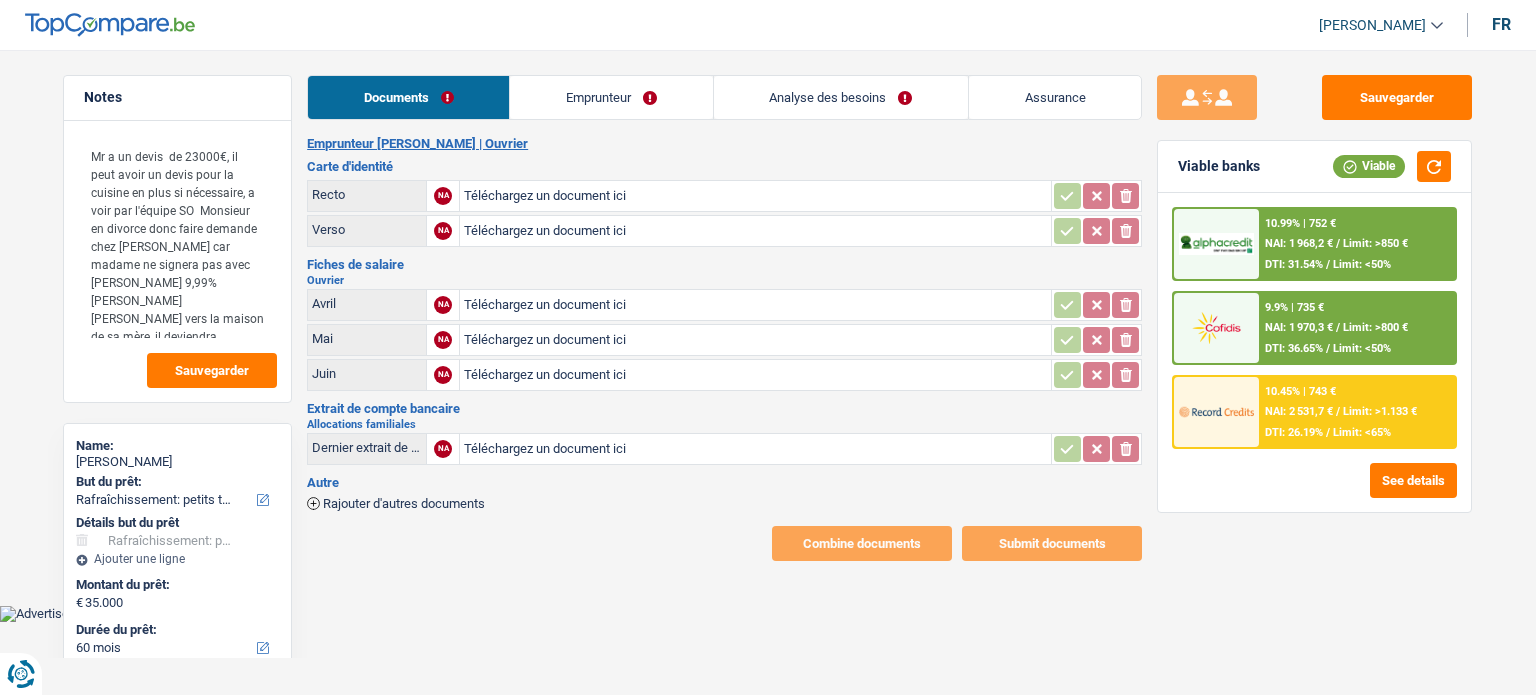 select on "houseOrGarden" 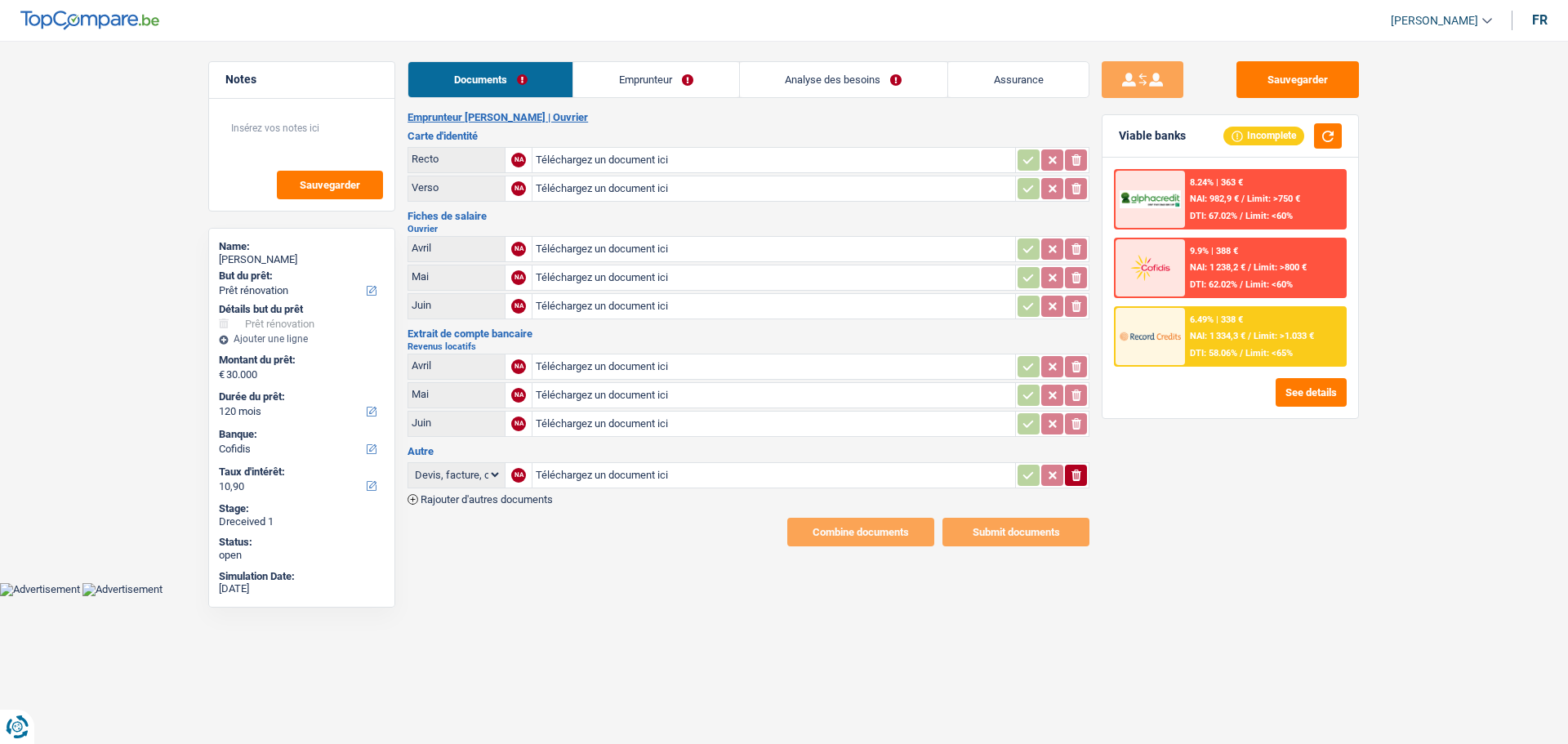 select on "renovation" 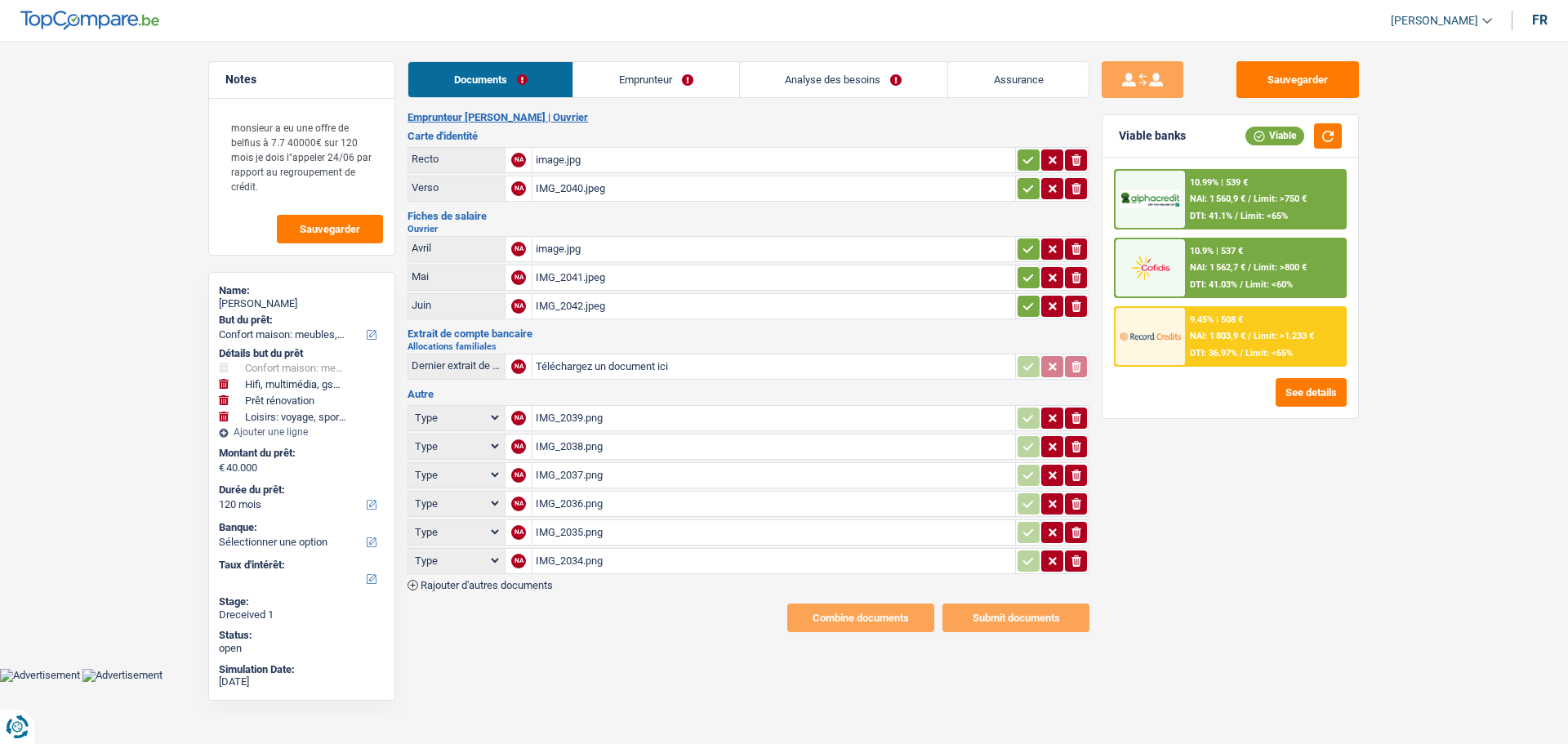 select on "household" 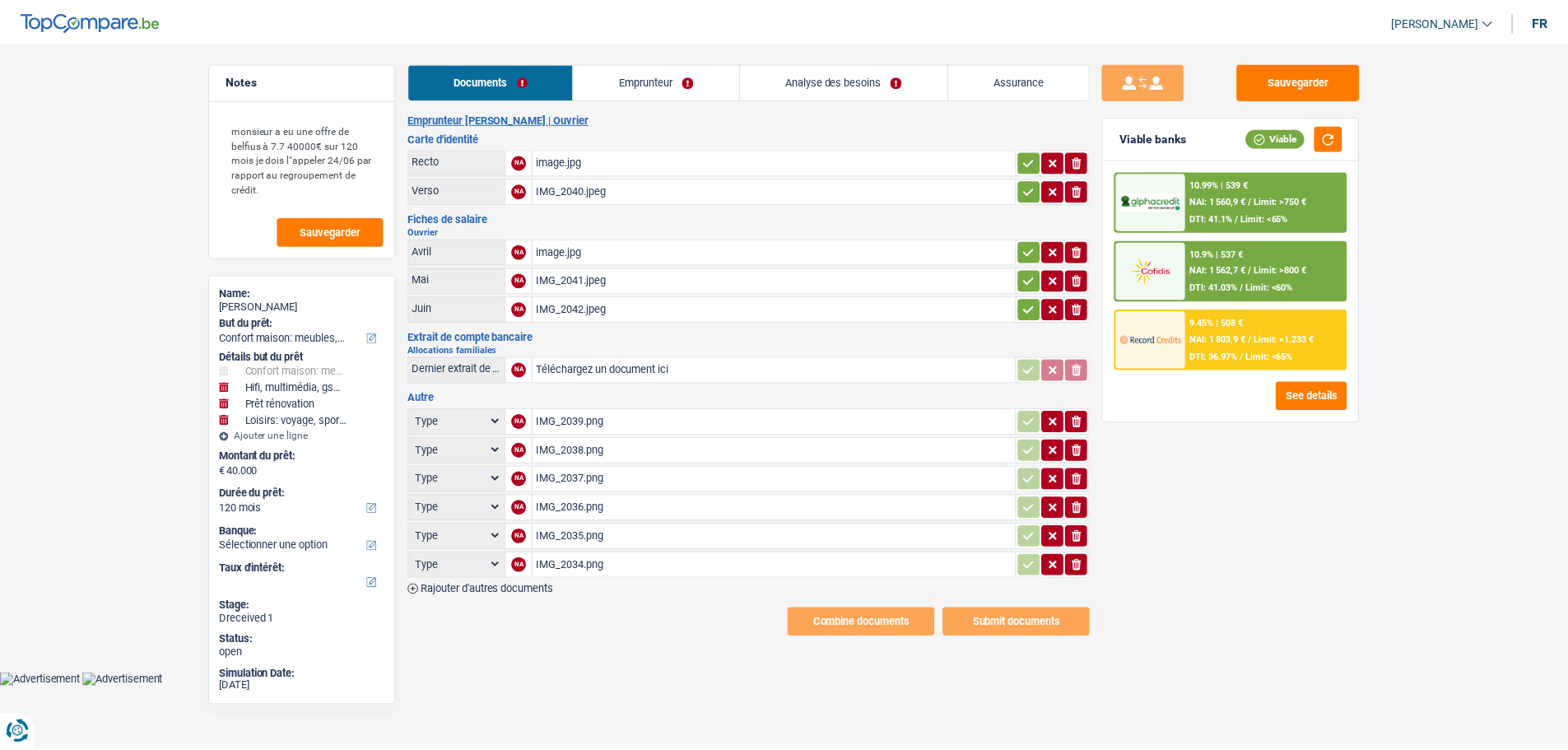 scroll, scrollTop: 0, scrollLeft: 0, axis: both 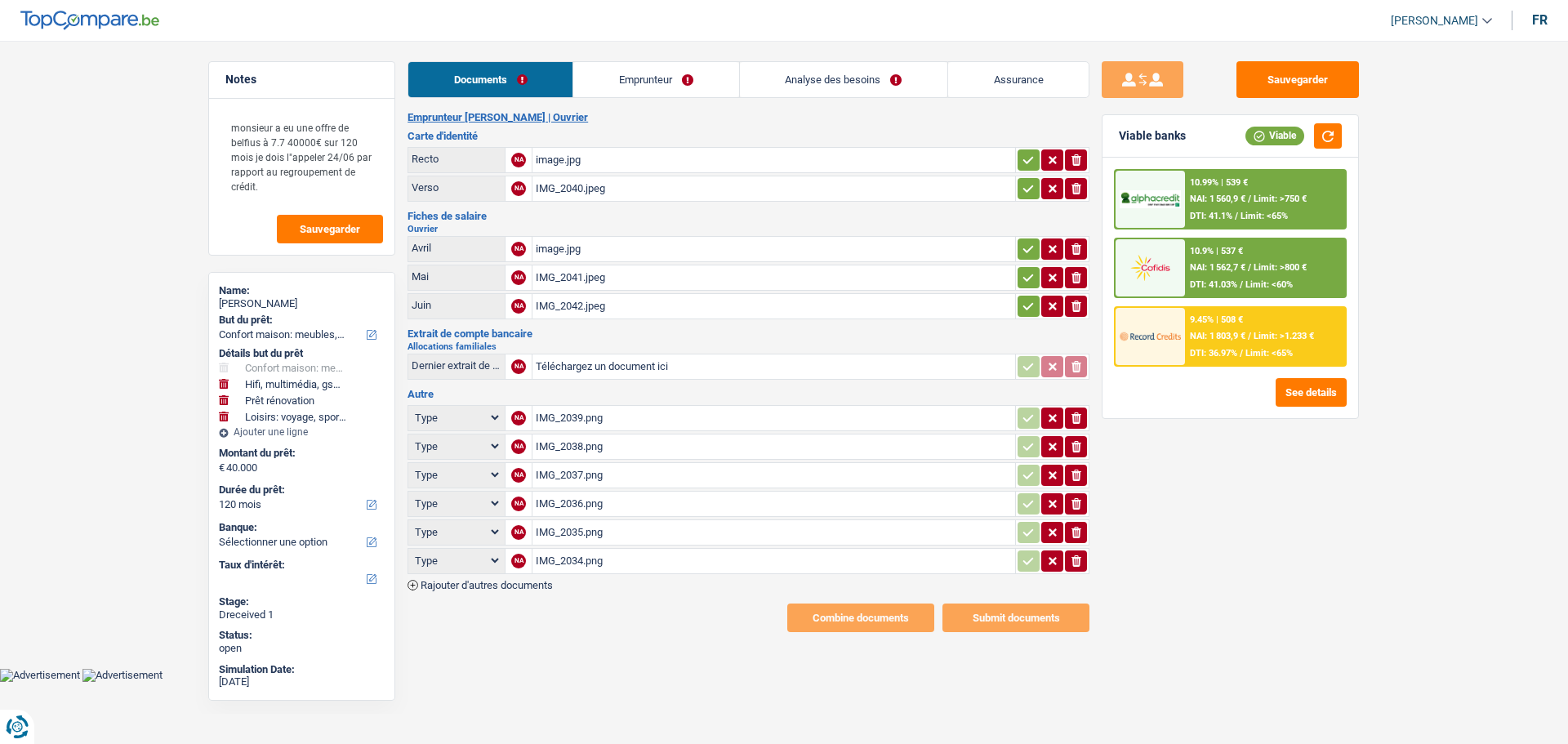 click on "Emprunteur" at bounding box center [656, 79] 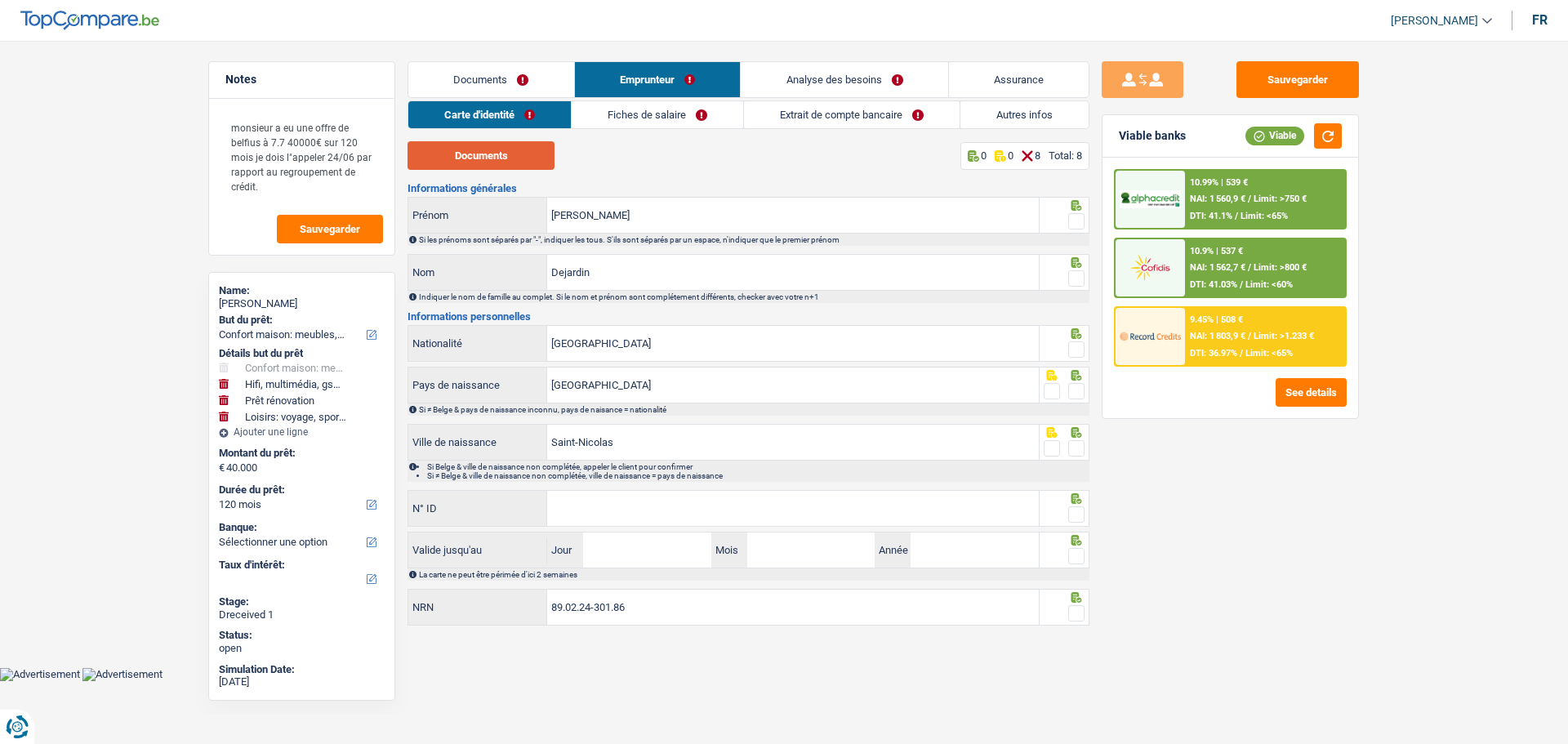 click on "Documents" at bounding box center (481, 155) 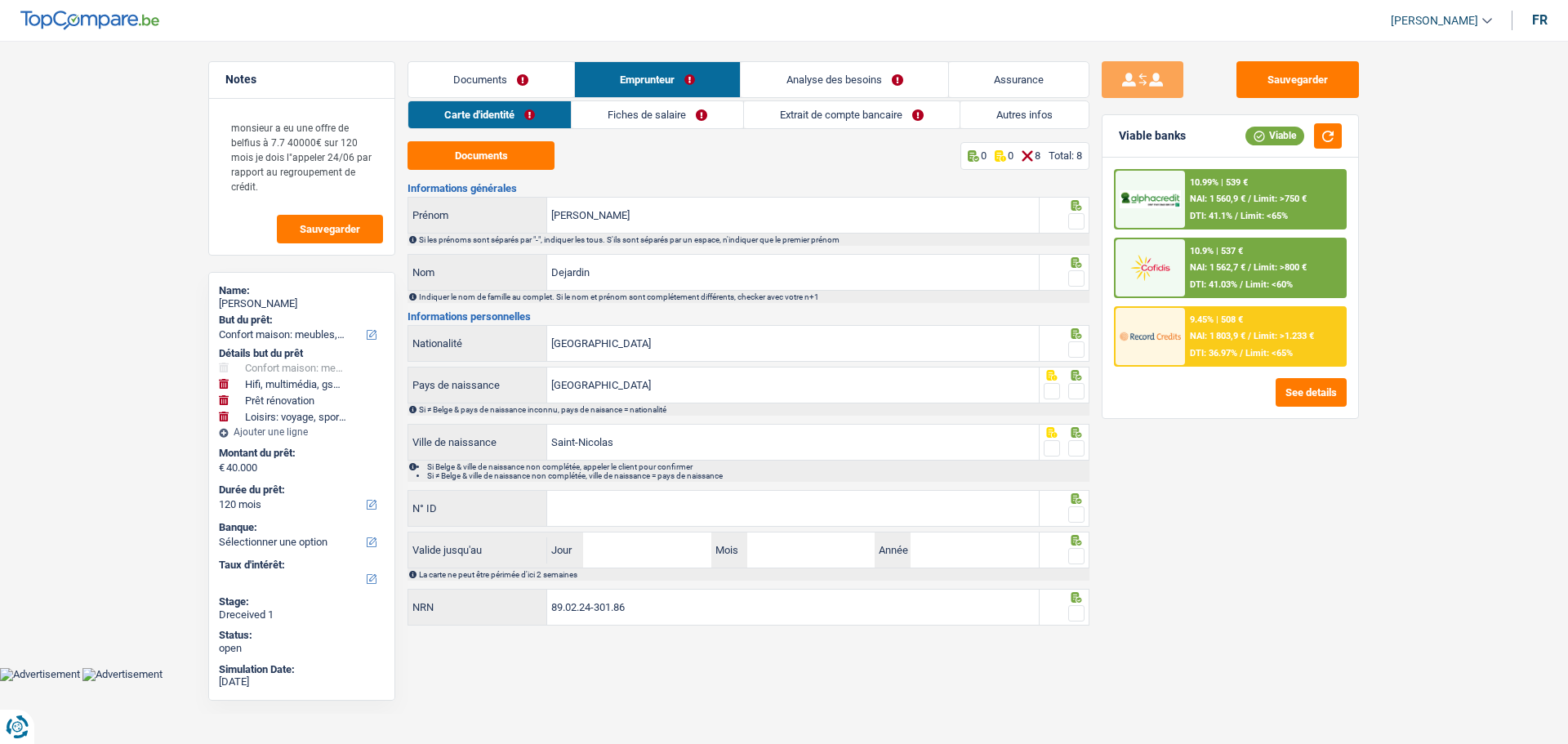 drag, startPoint x: 1077, startPoint y: 212, endPoint x: 1077, endPoint y: 223, distance: 11 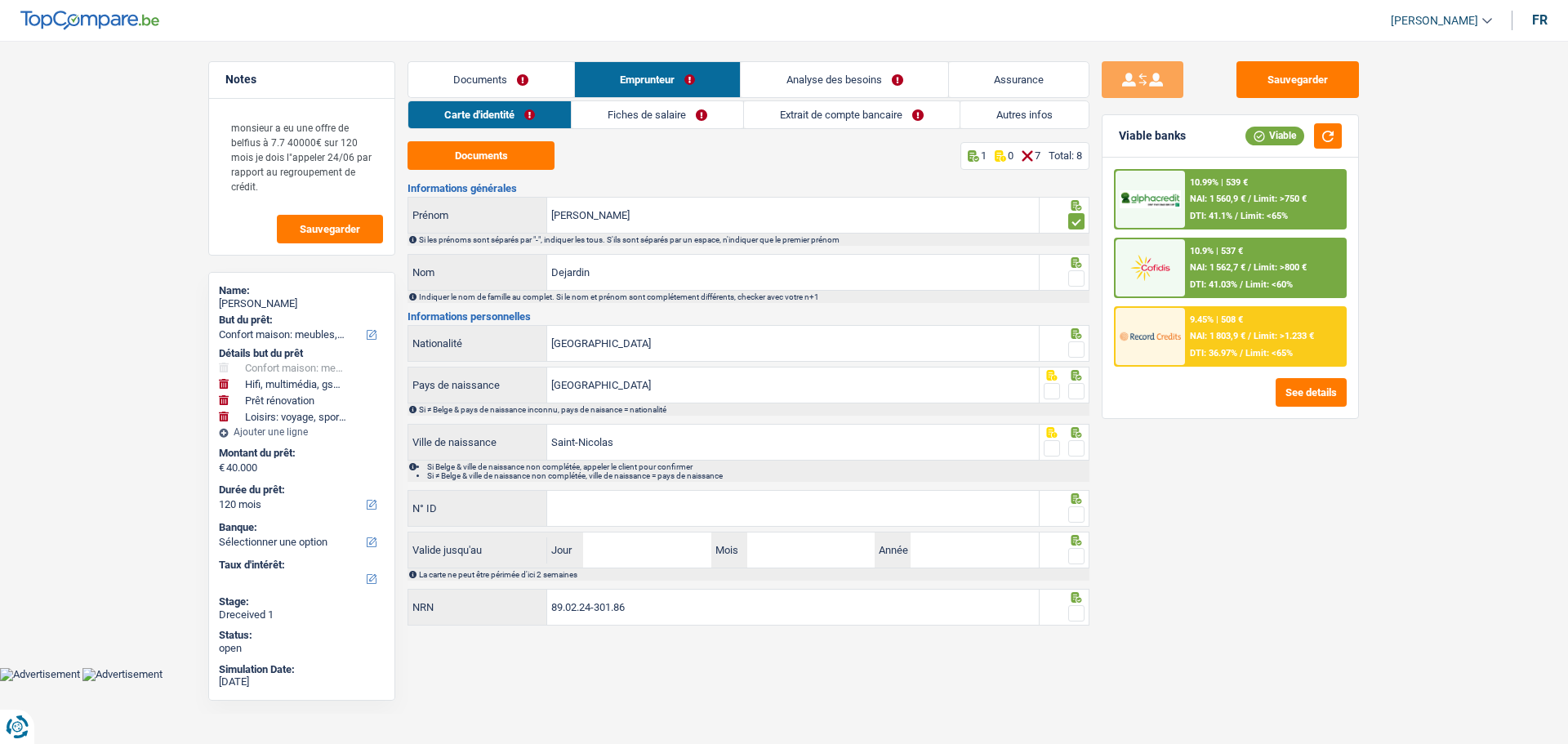 click at bounding box center (1076, 278) 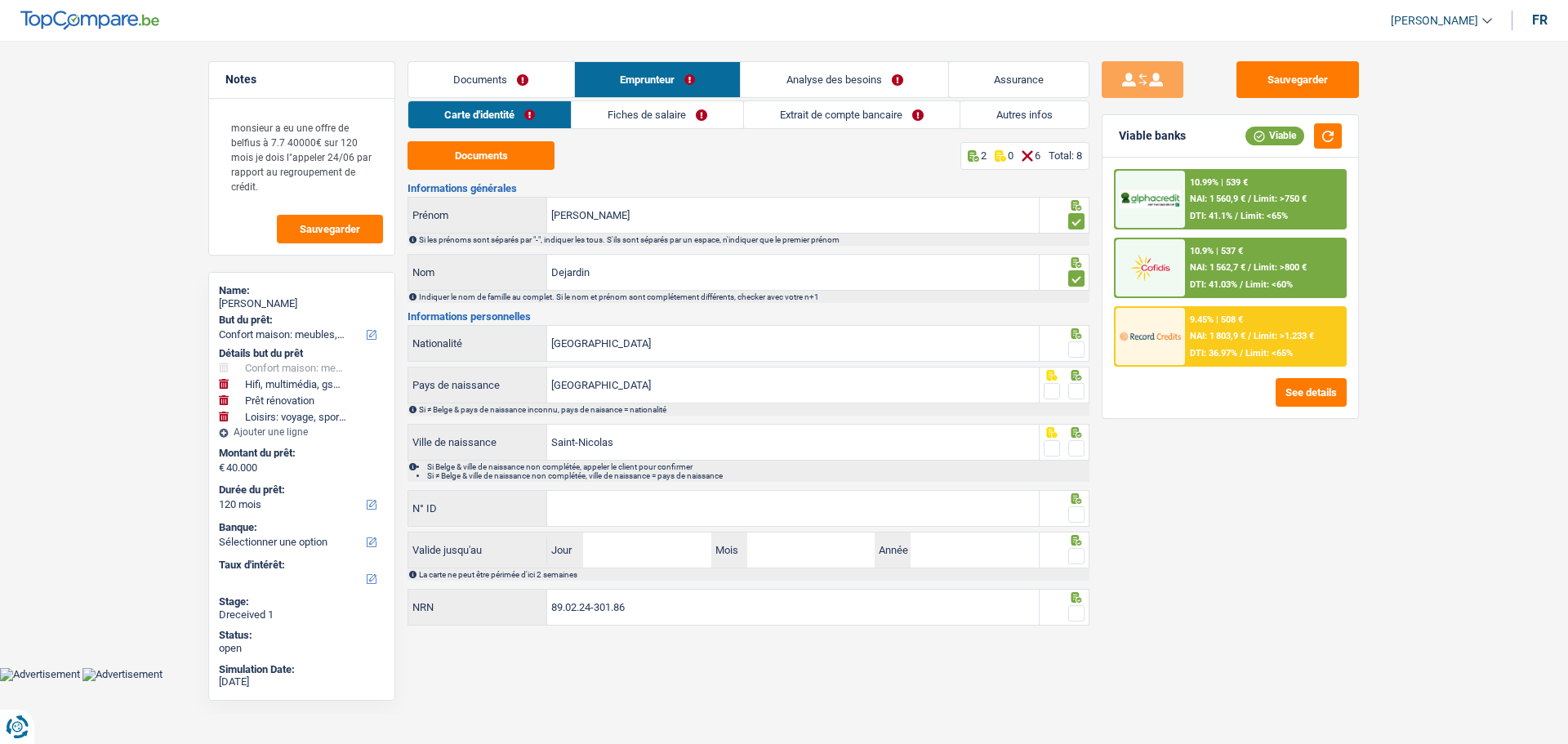drag, startPoint x: 1073, startPoint y: 341, endPoint x: 1073, endPoint y: 379, distance: 38 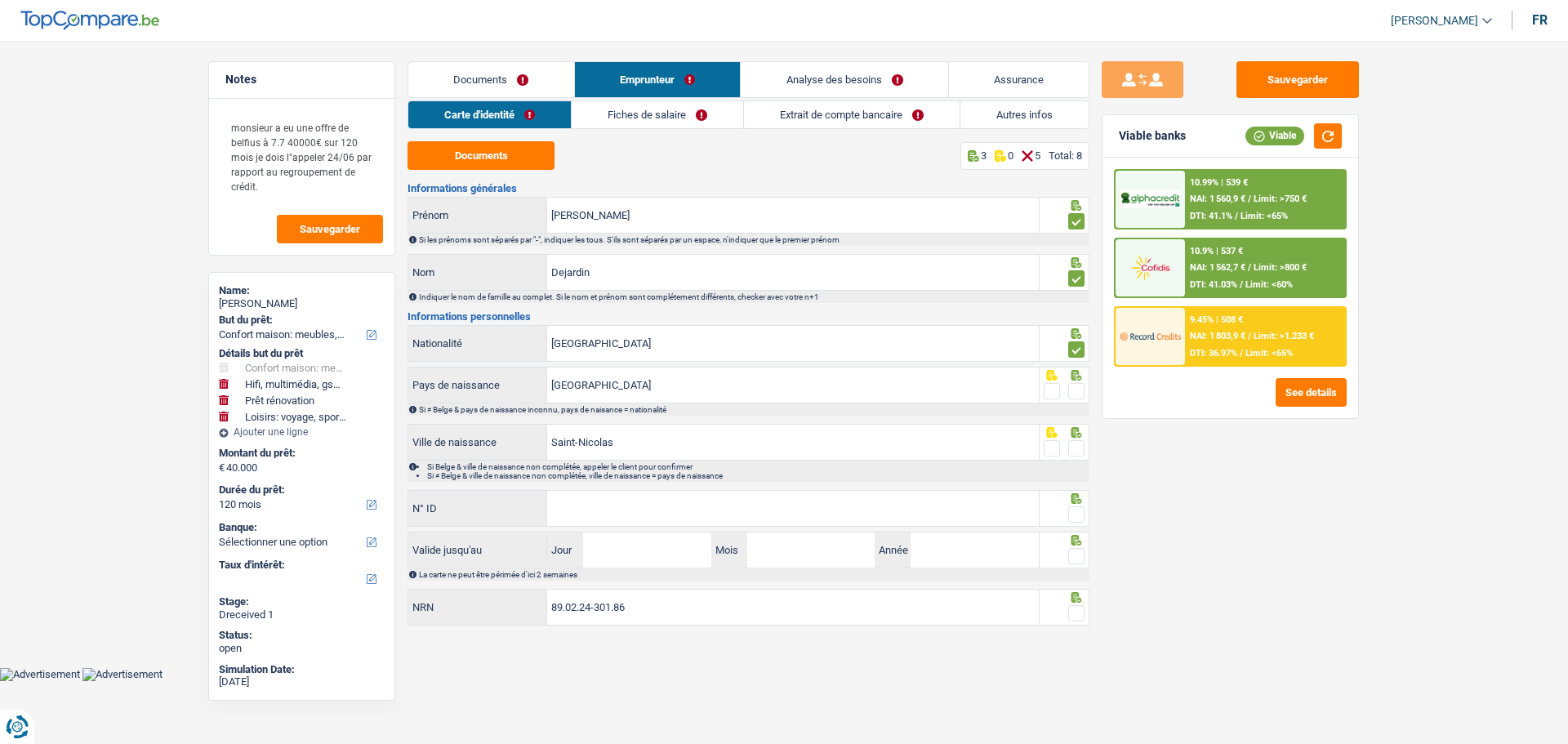 click at bounding box center (1076, 391) 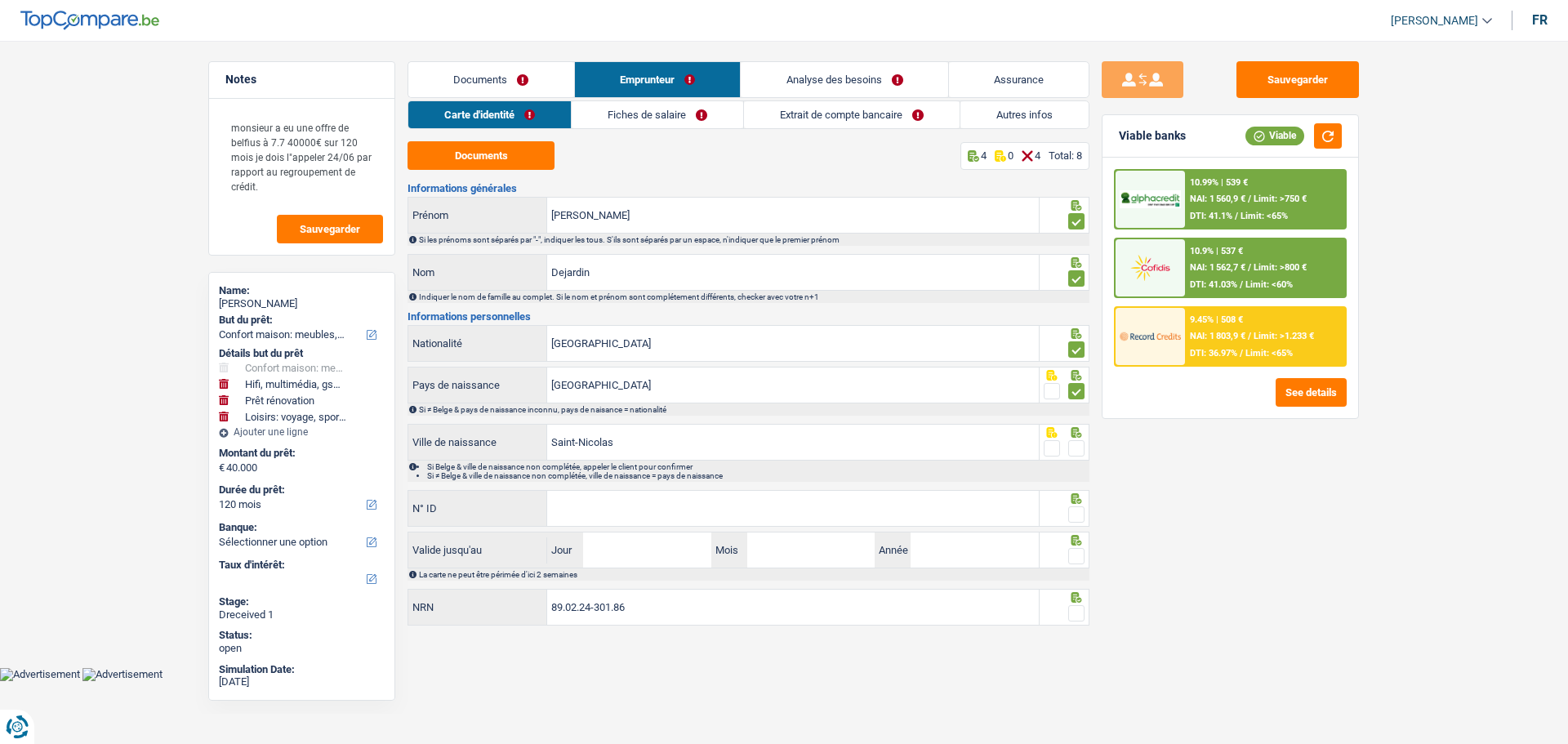 click at bounding box center [1076, 448] 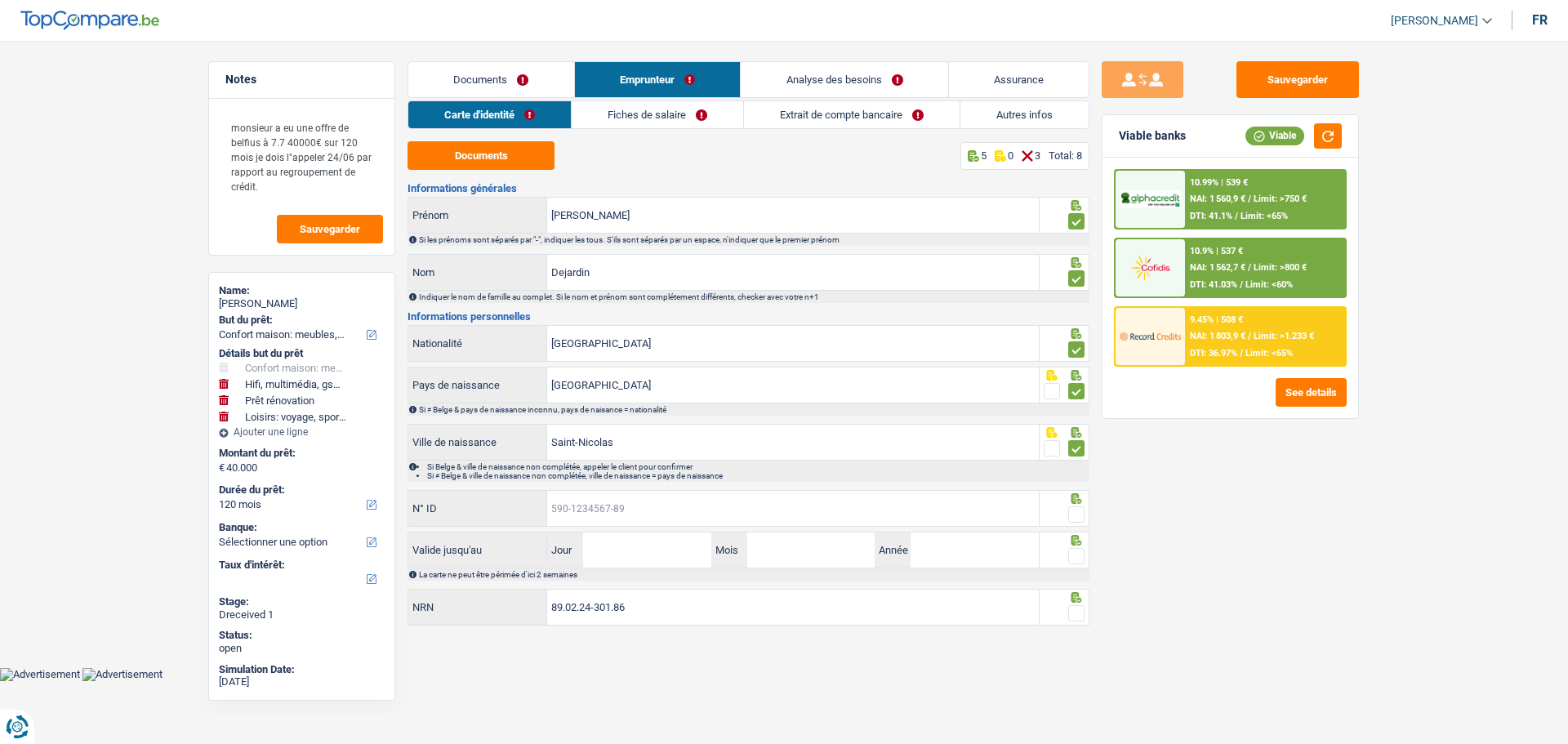 click on "N° ID" at bounding box center (793, 508) 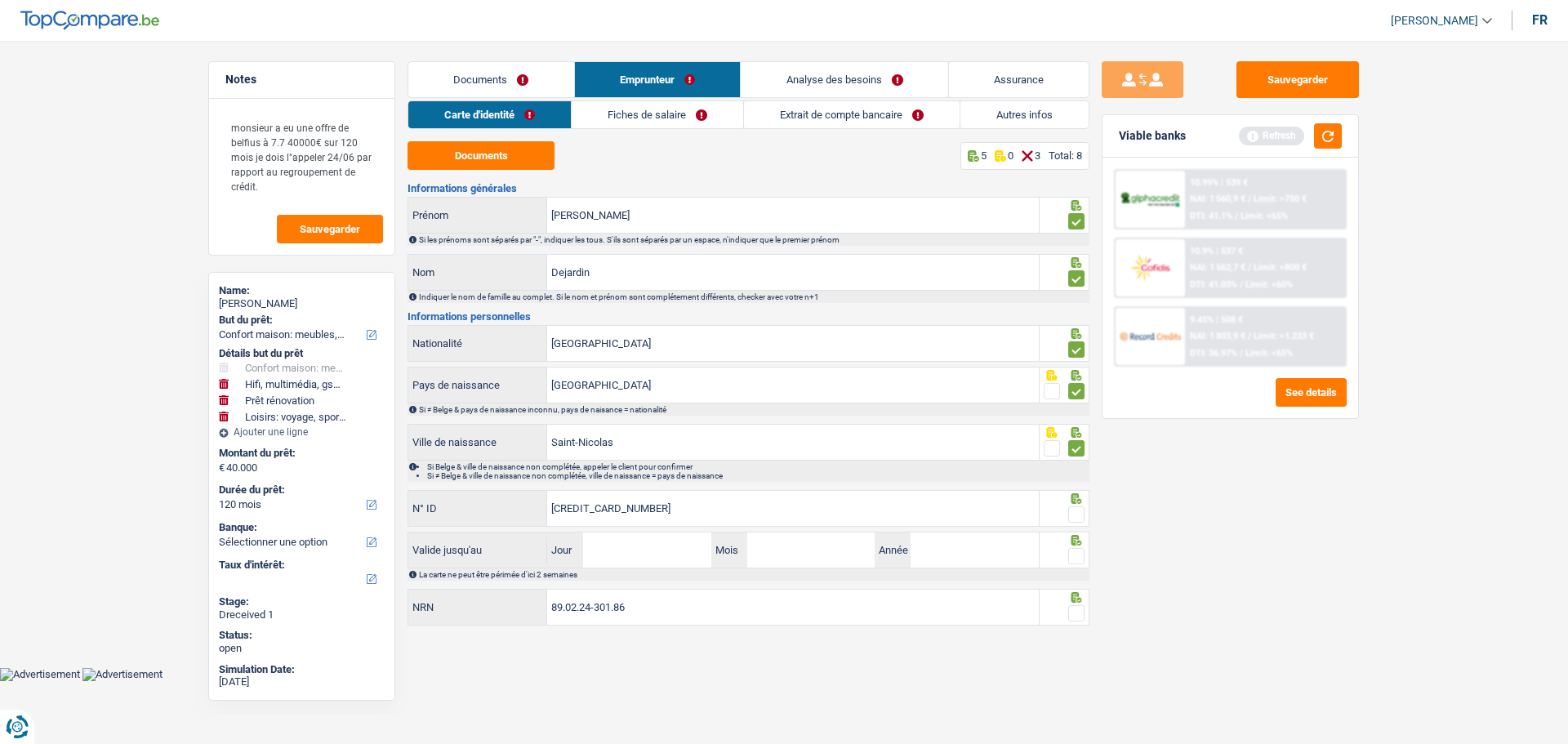 type on "592-5840323-34" 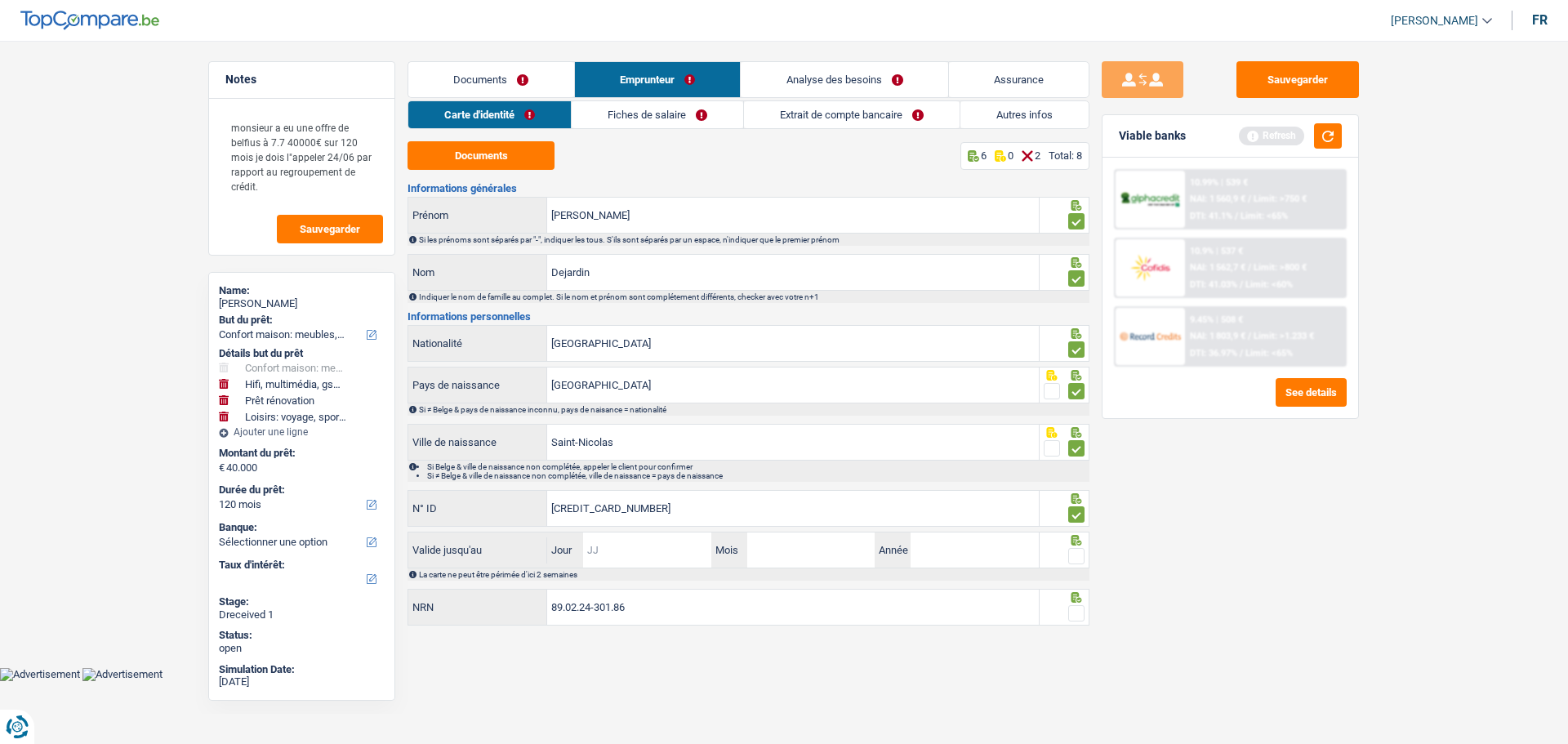 click on "Jour" at bounding box center [647, 550] 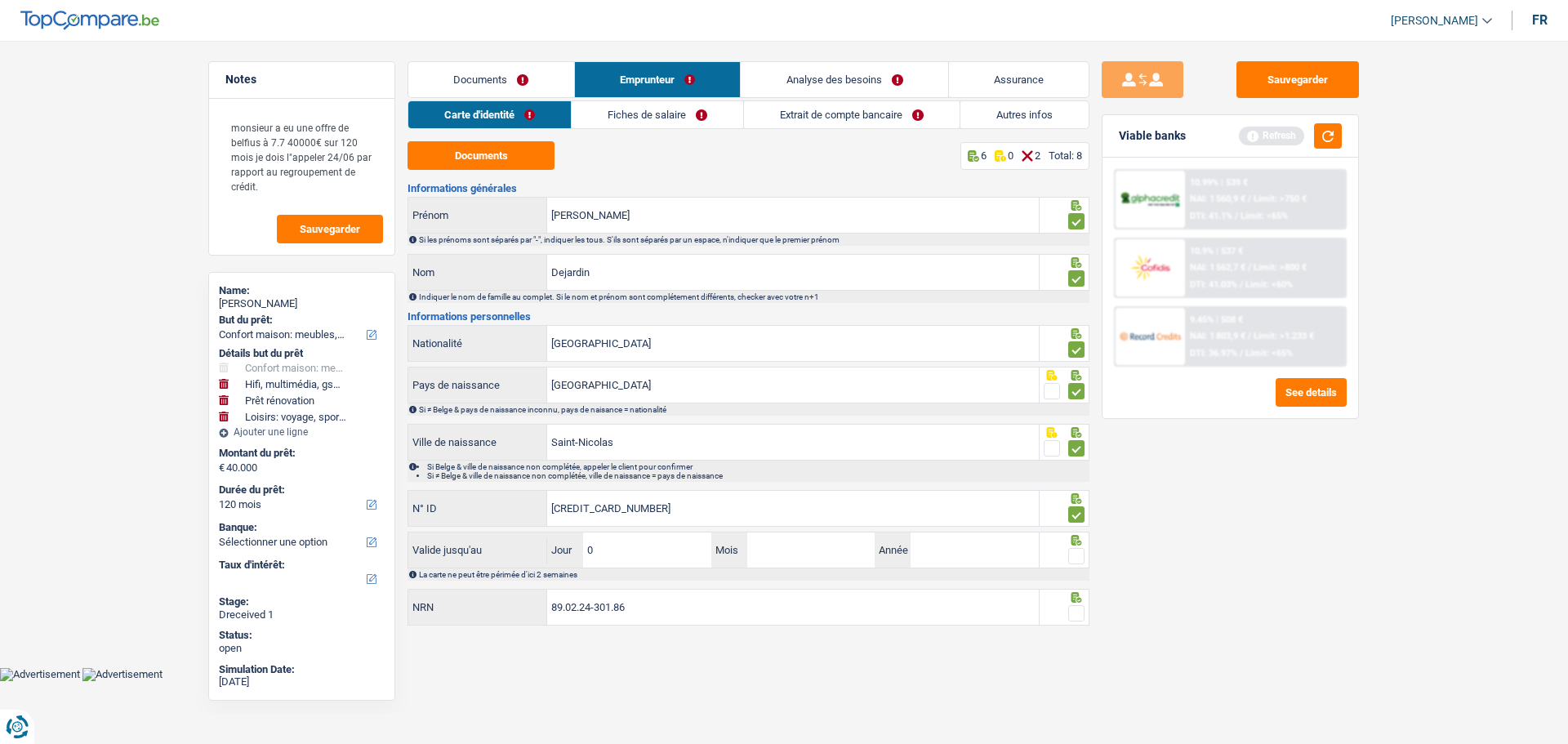 type on "05" 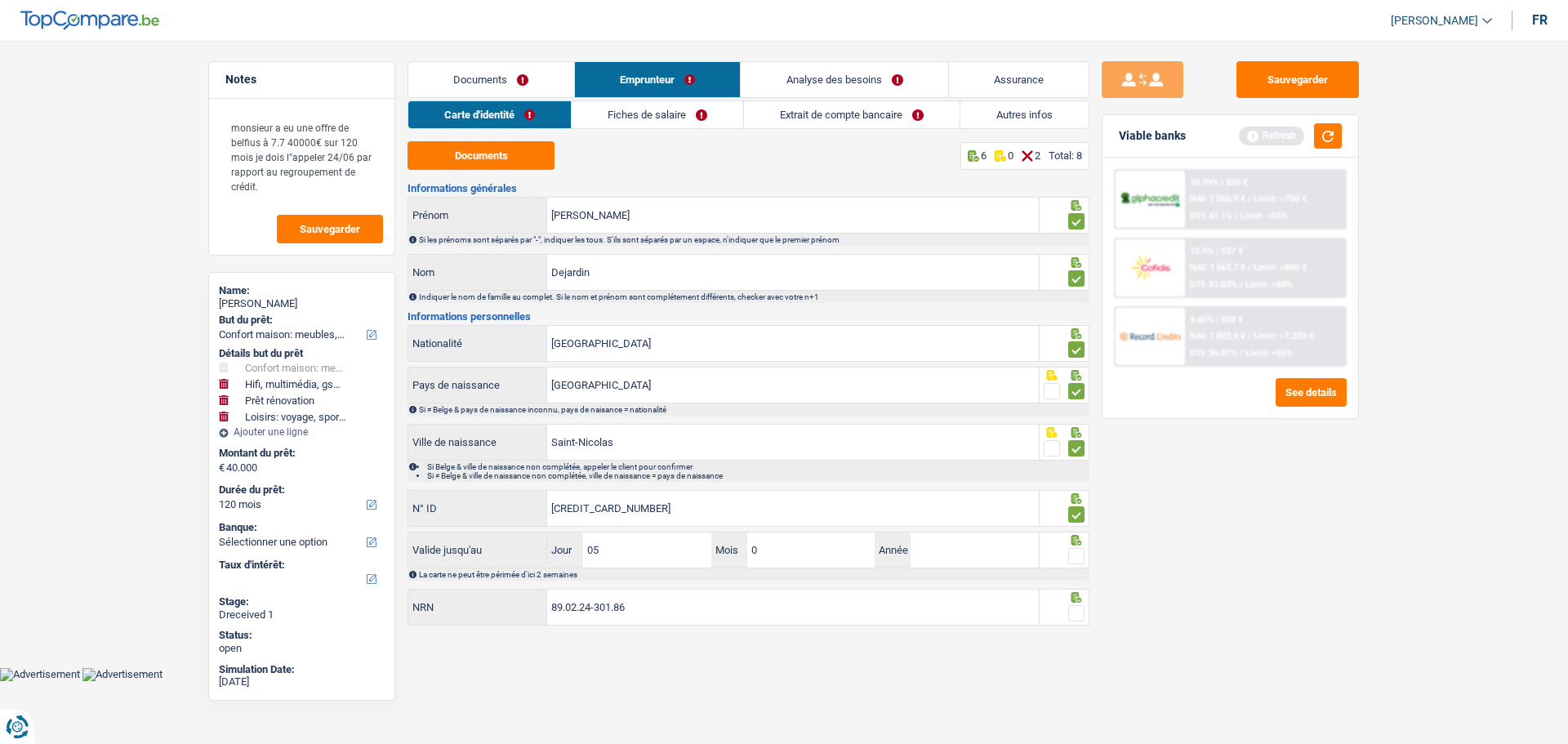 type on "05" 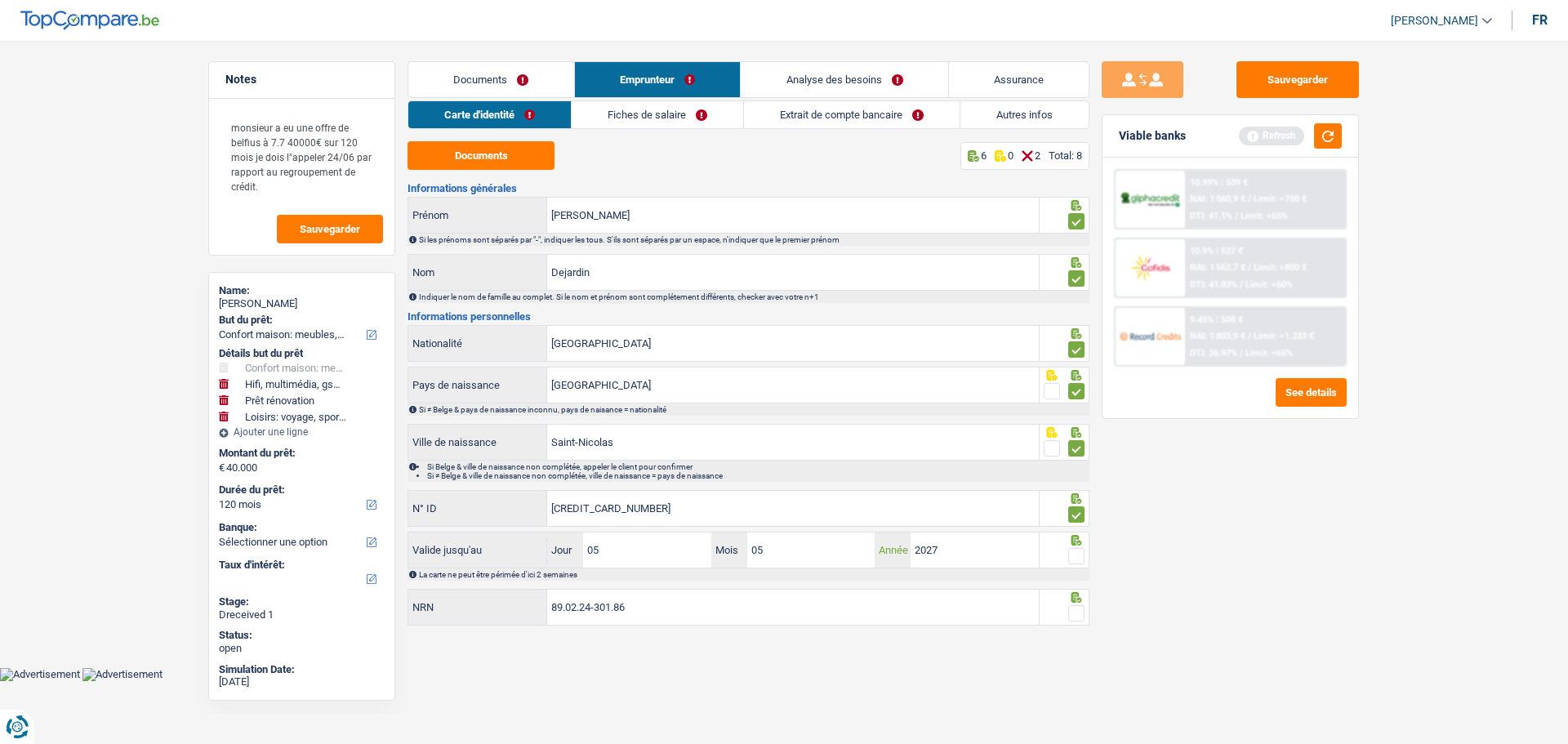 type on "2027" 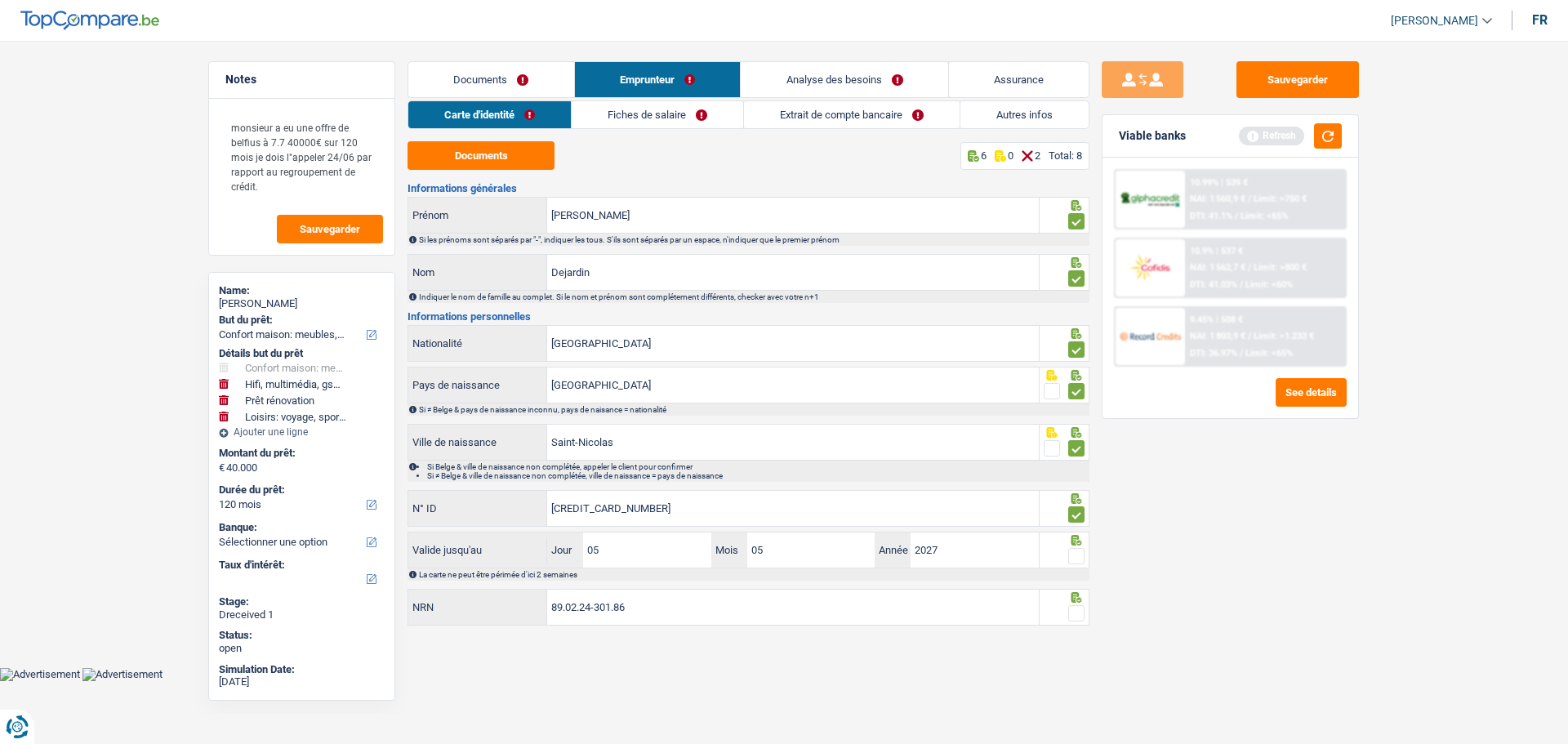 click at bounding box center [1076, 556] 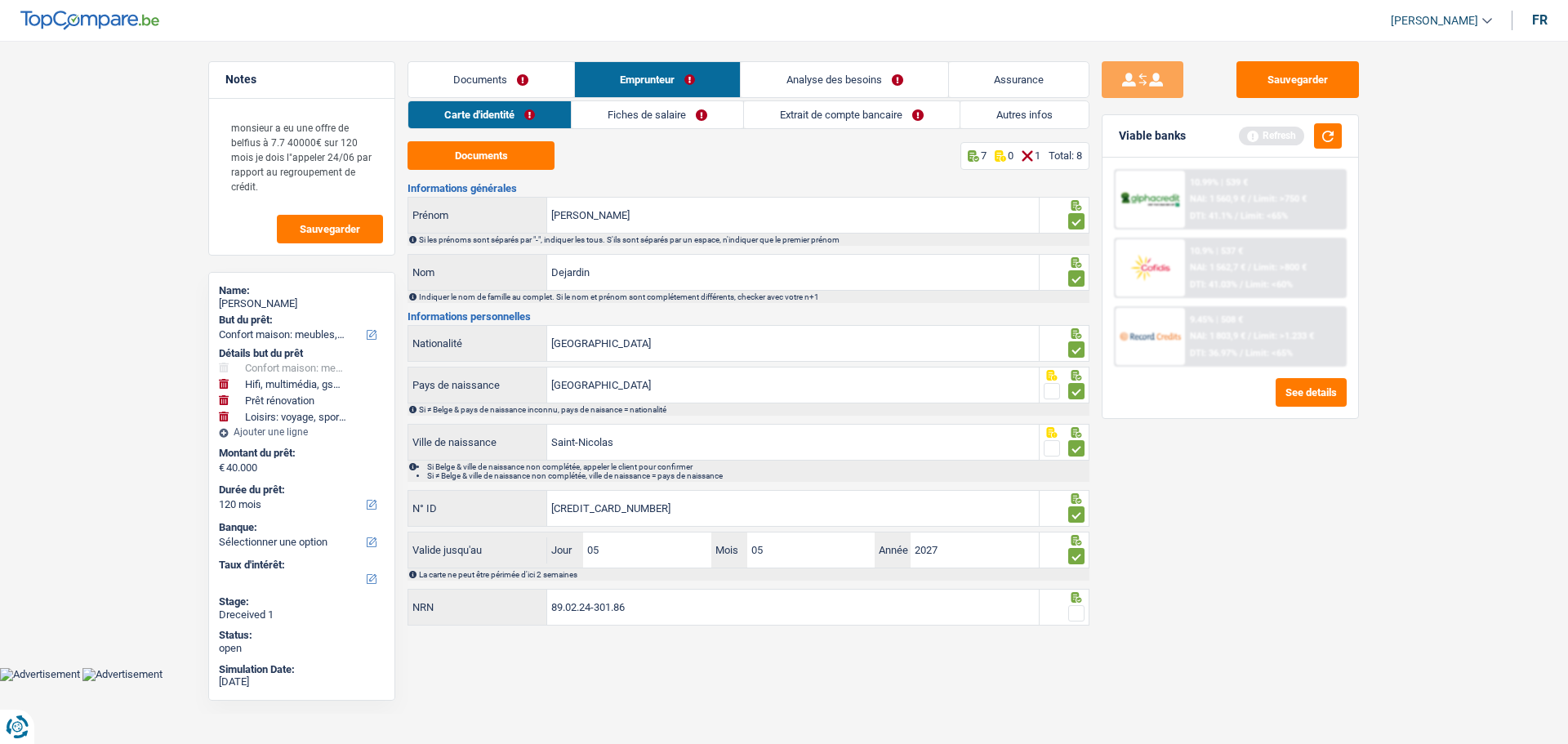 click at bounding box center [1076, 613] 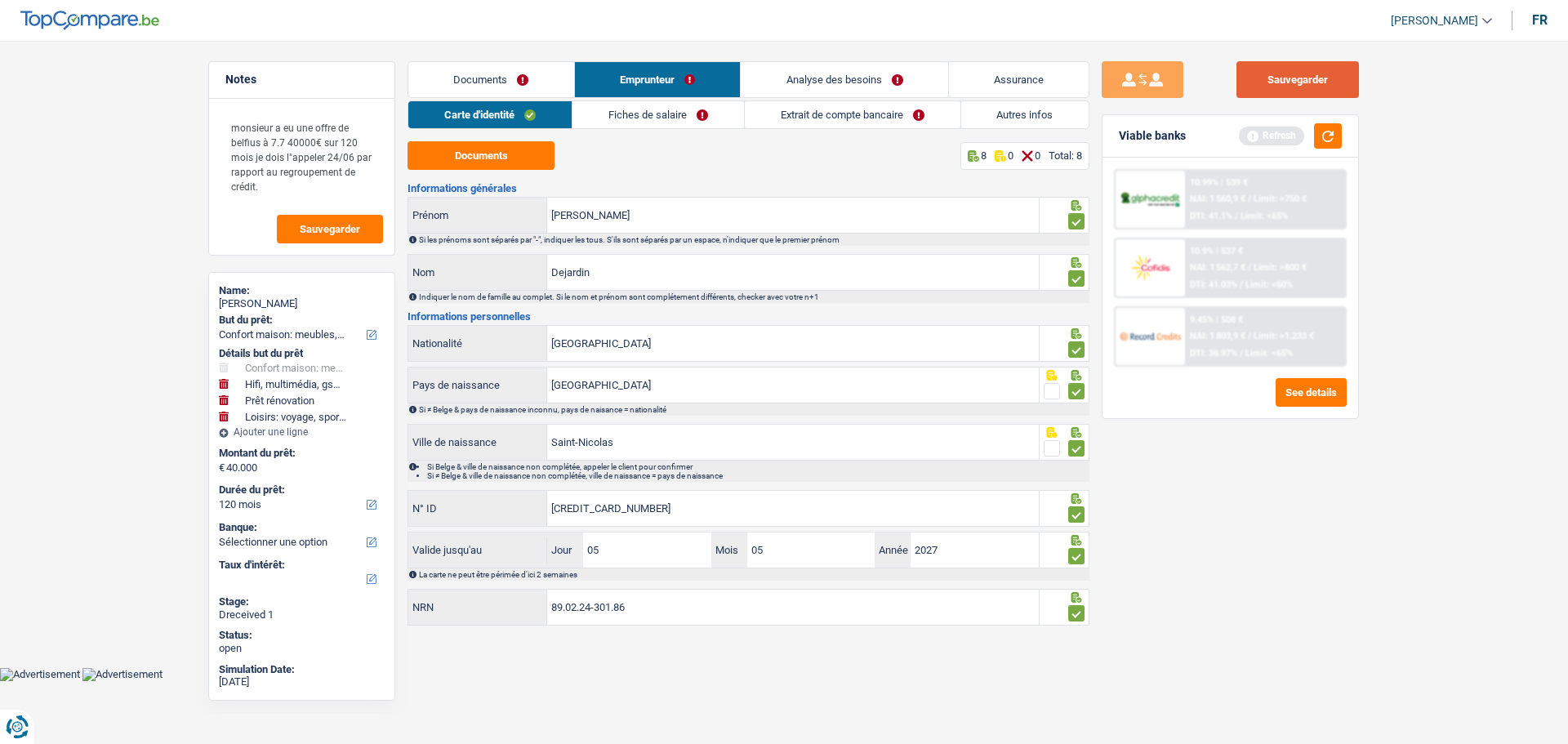 click on "Sauvegarder" at bounding box center (1298, 79) 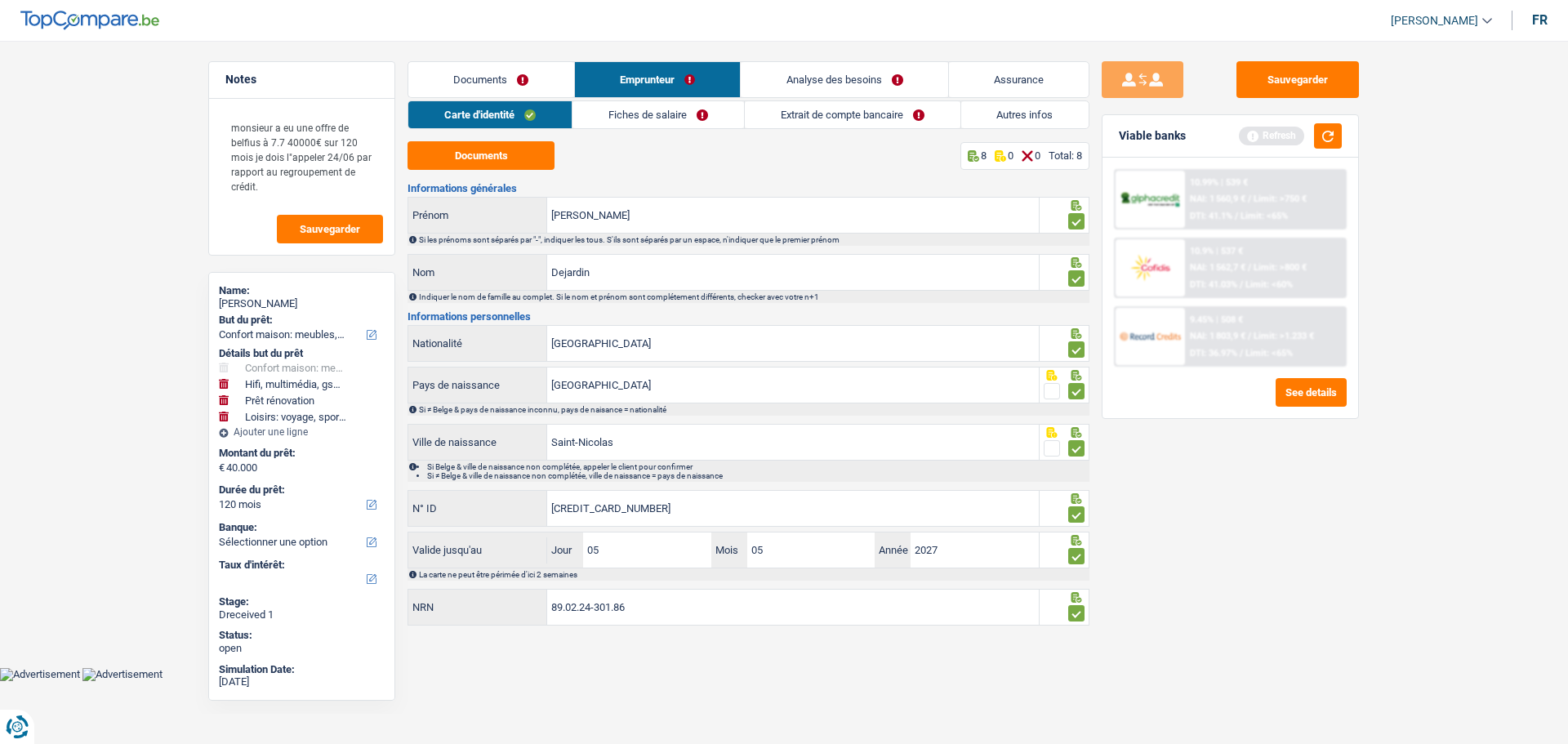 click on "Fiches de salaire" at bounding box center (658, 114) 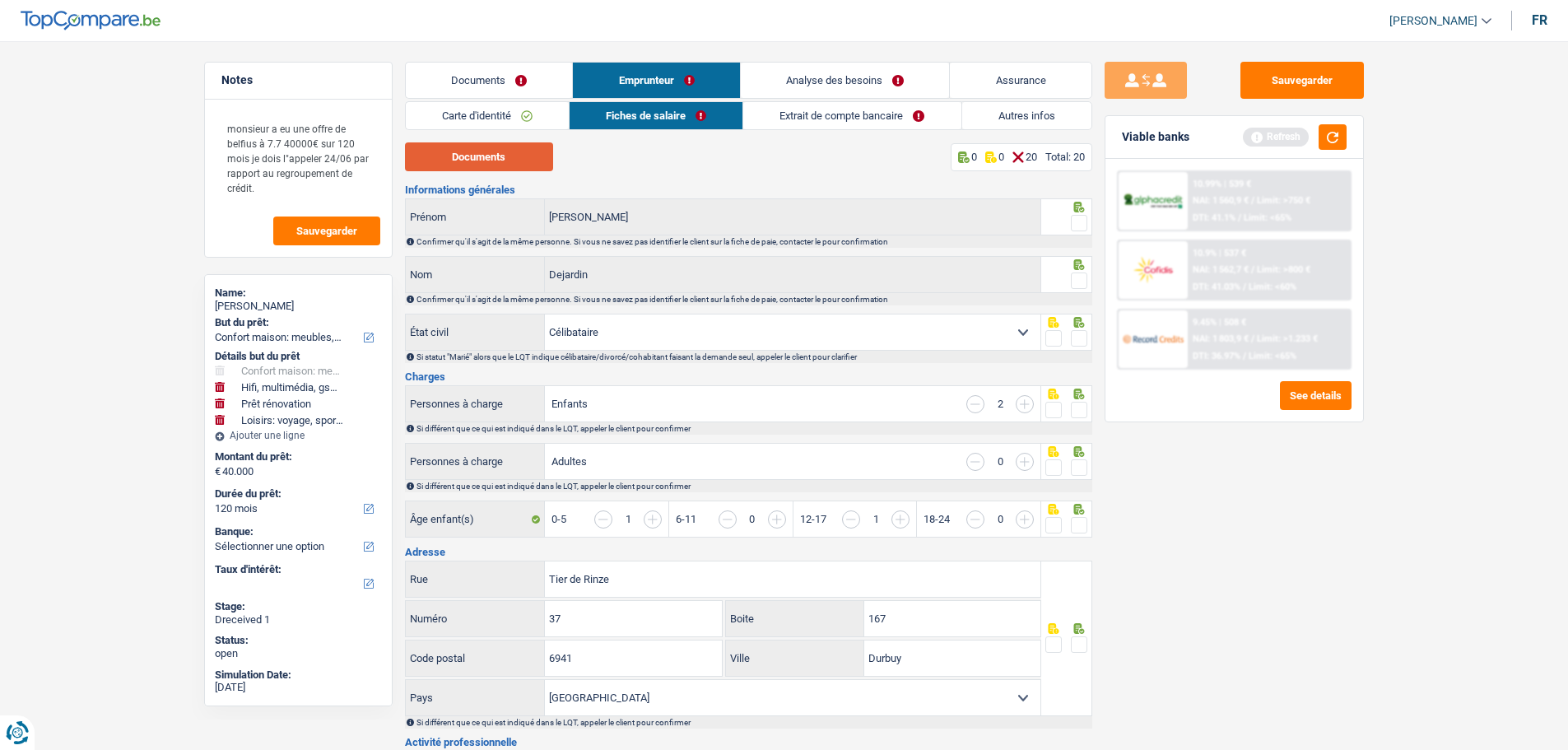 click on "Documents" at bounding box center (479, 156) 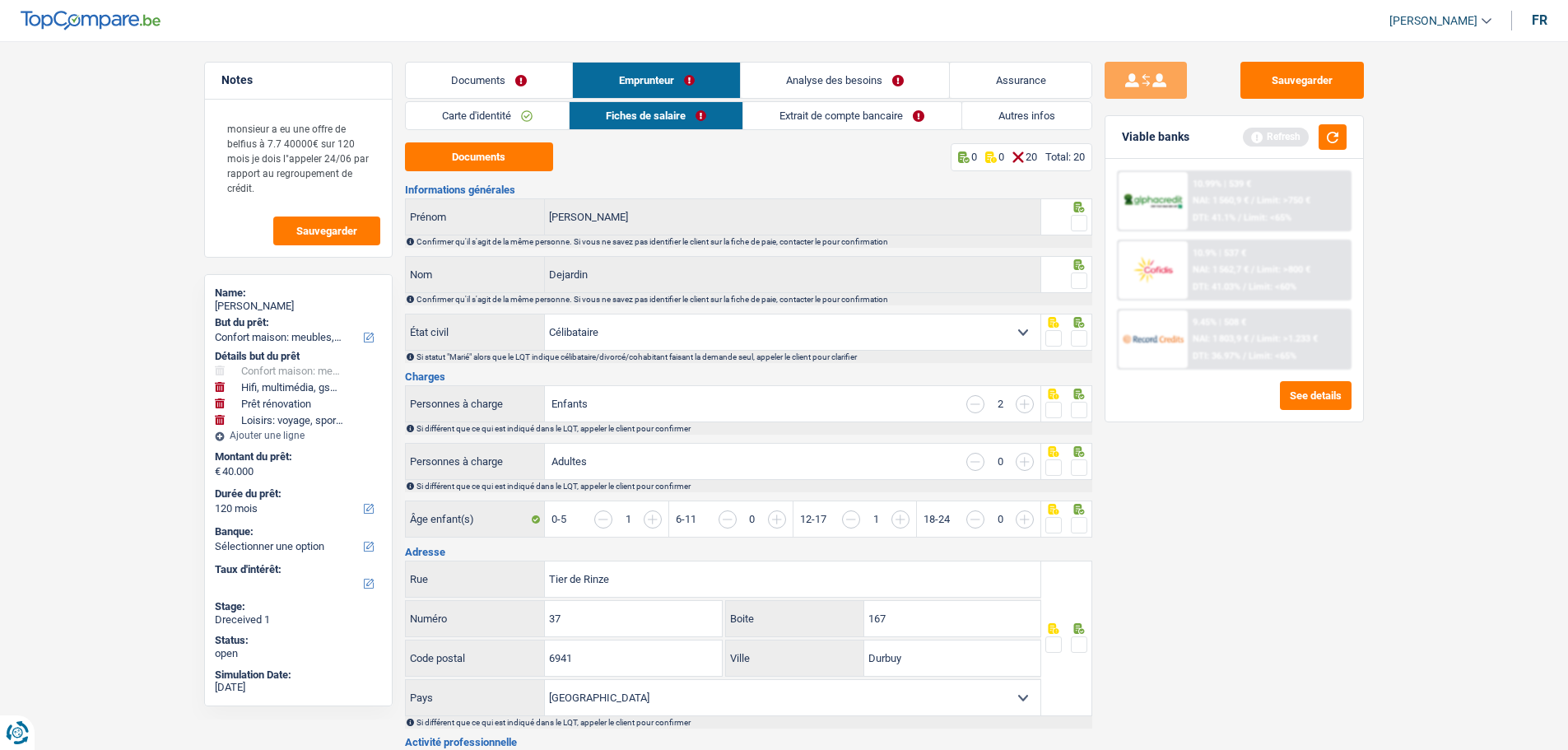 click at bounding box center (1067, 217) 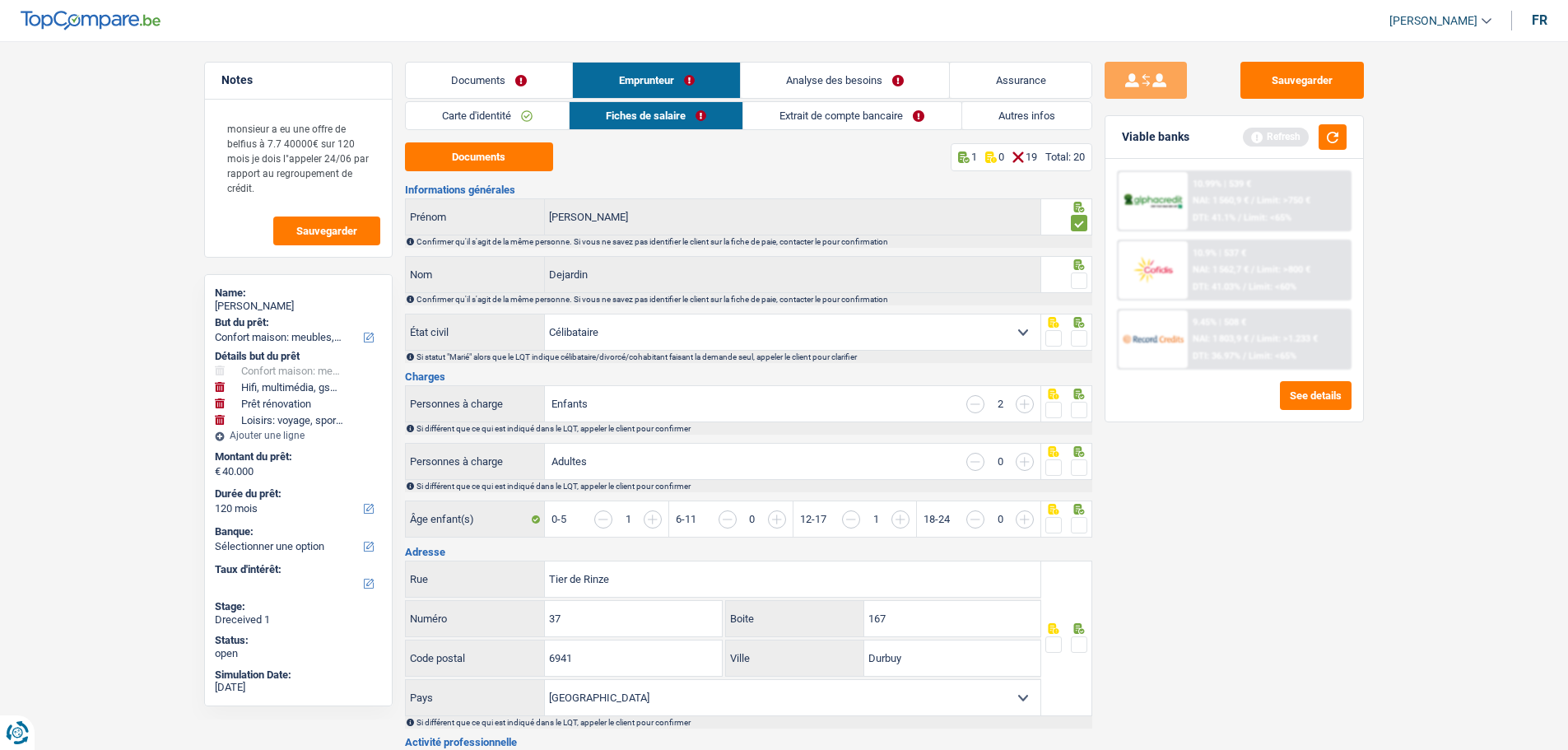 drag, startPoint x: 1080, startPoint y: 273, endPoint x: 1070, endPoint y: 330, distance: 57.870545 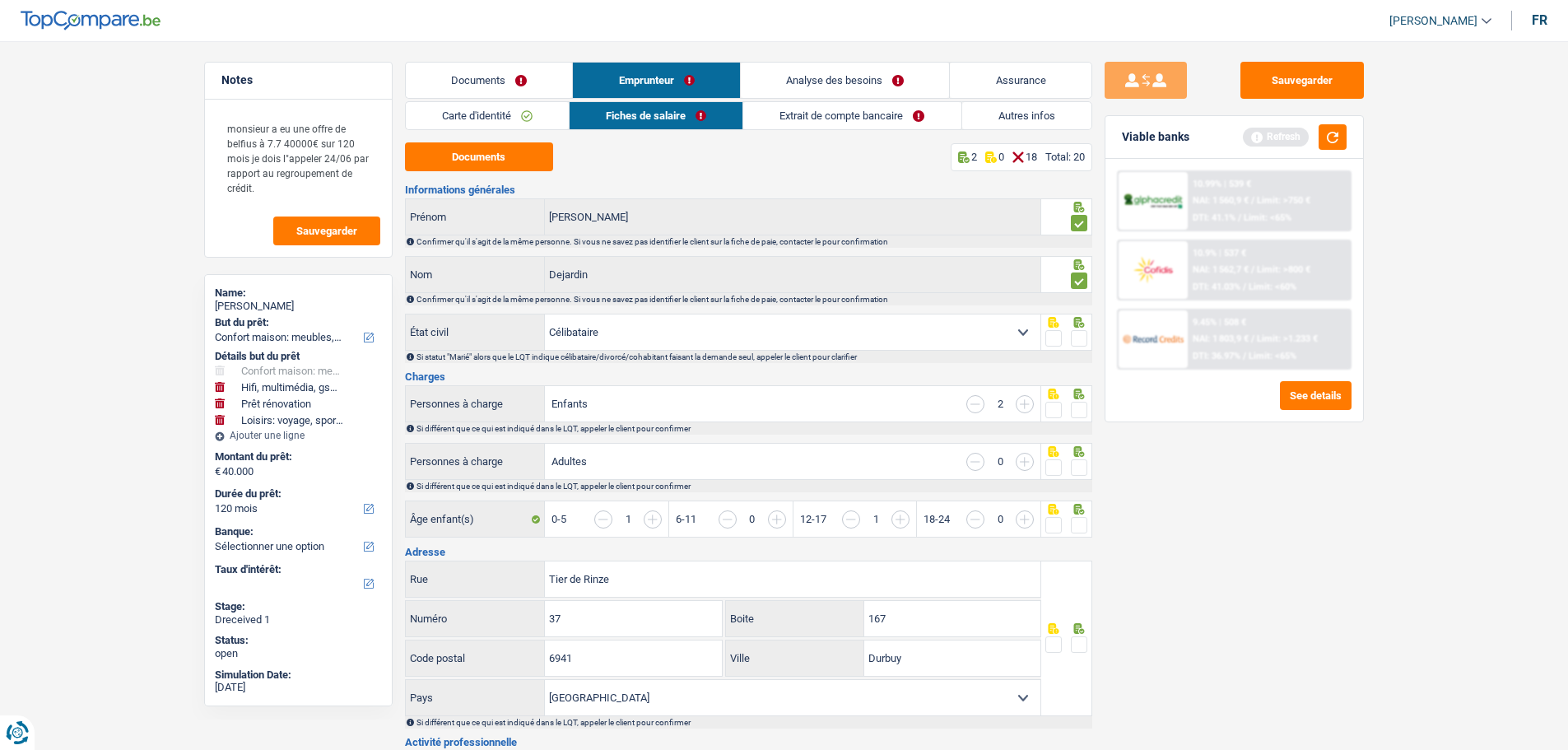 drag, startPoint x: 1080, startPoint y: 337, endPoint x: 1063, endPoint y: 396, distance: 61 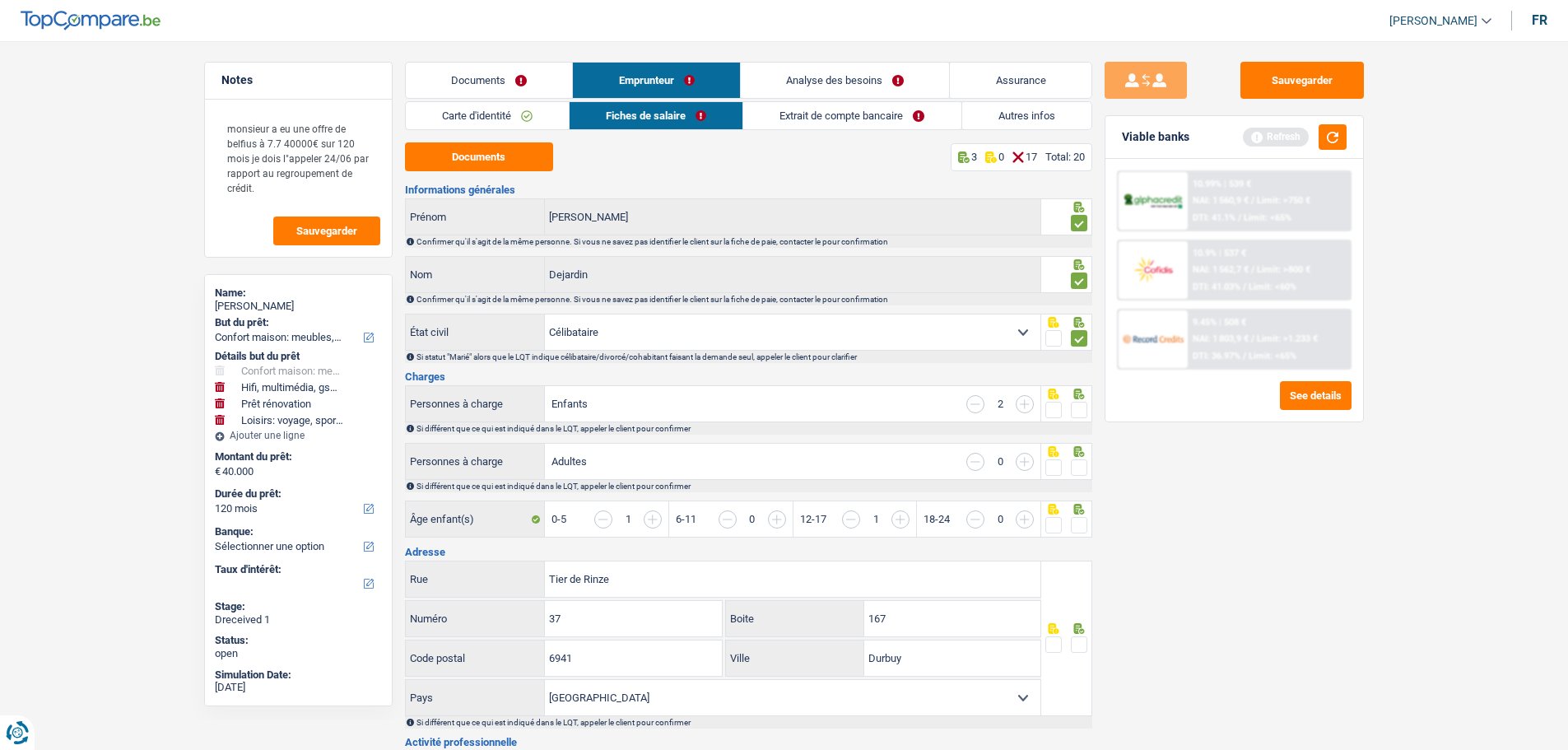 drag, startPoint x: 1082, startPoint y: 405, endPoint x: 1073, endPoint y: 416, distance: 14.21267 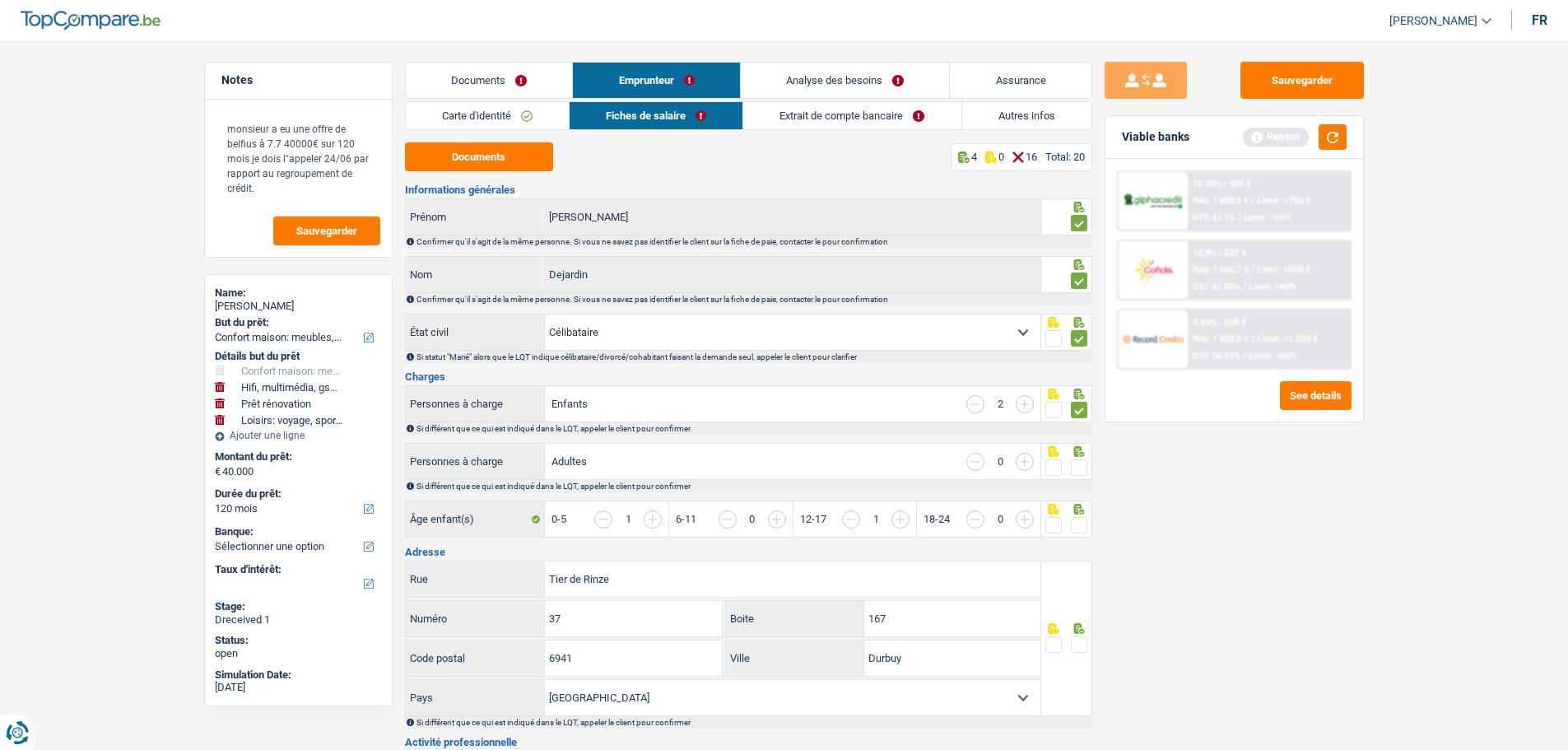 drag, startPoint x: 1032, startPoint y: 395, endPoint x: 986, endPoint y: 484, distance: 100.18483 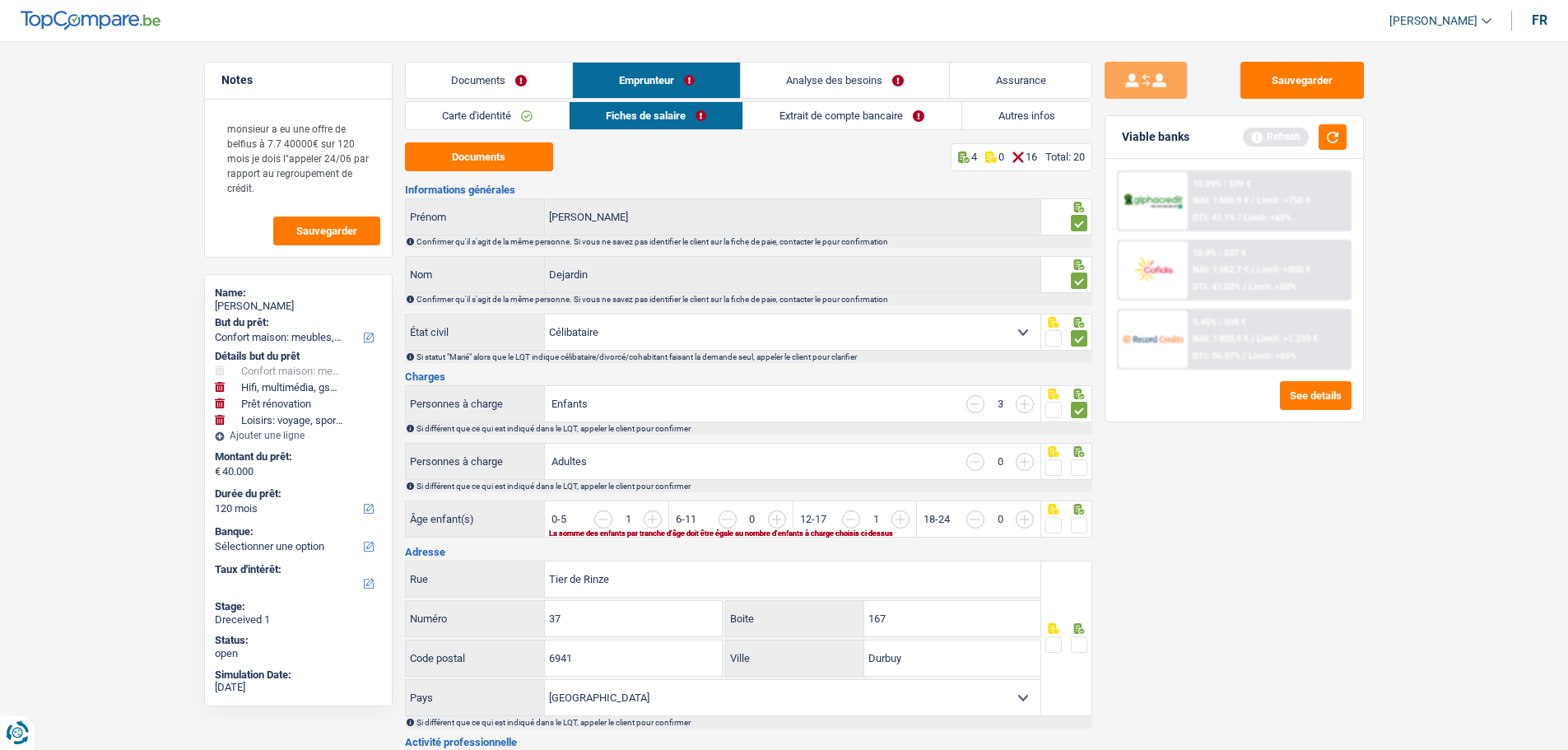 click at bounding box center [975, 404] 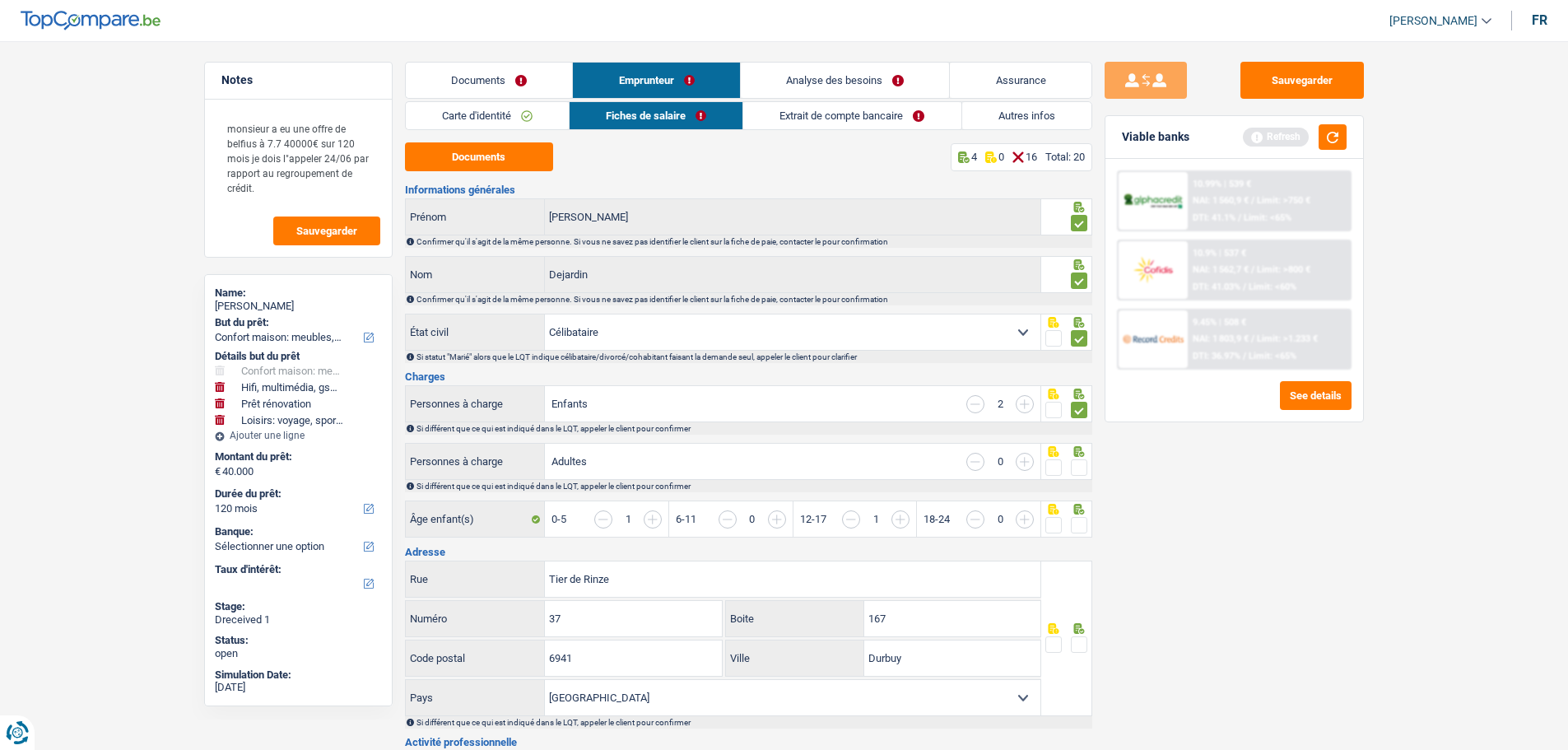 drag, startPoint x: 1077, startPoint y: 461, endPoint x: 1080, endPoint y: 473, distance: 12.36932 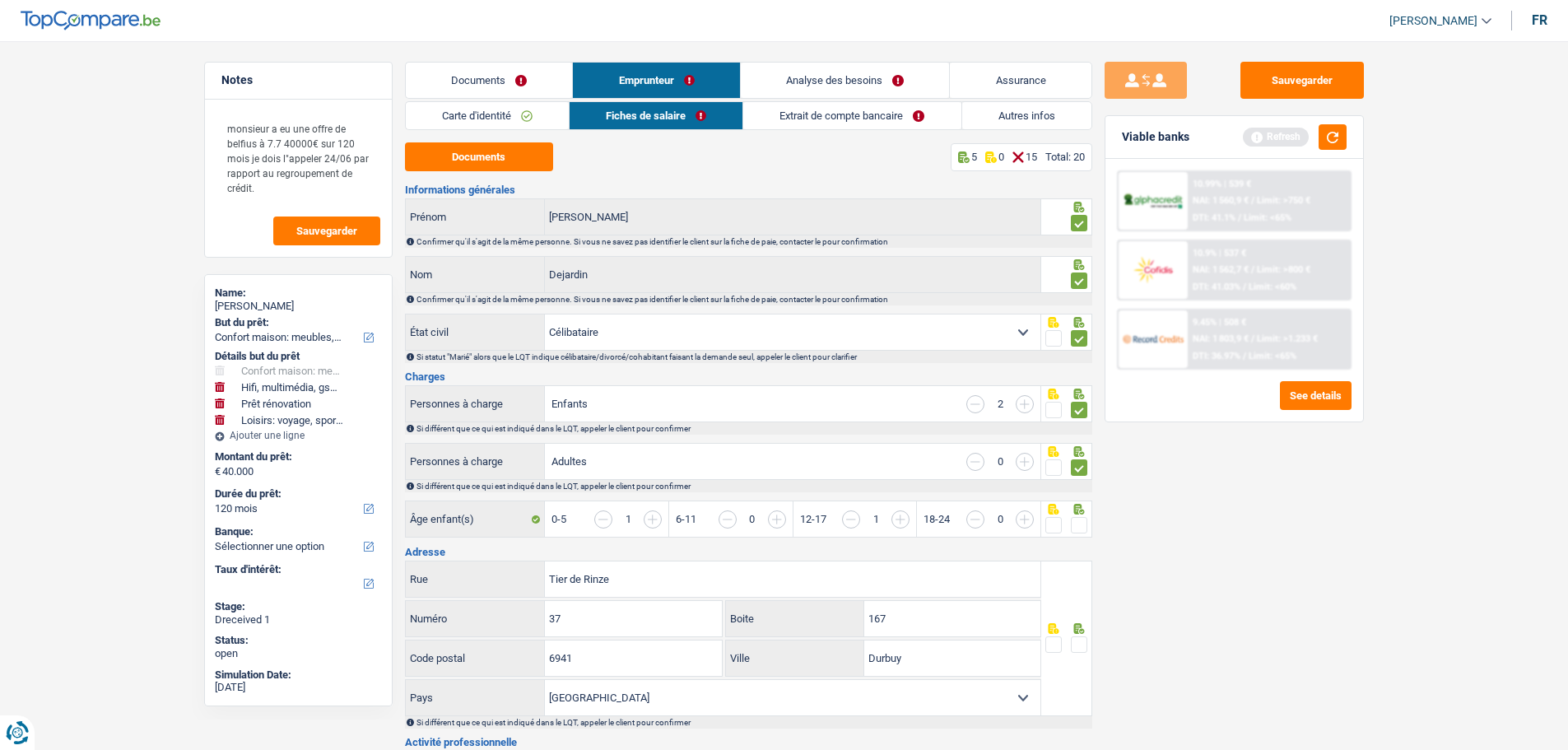 click at bounding box center [1079, 525] 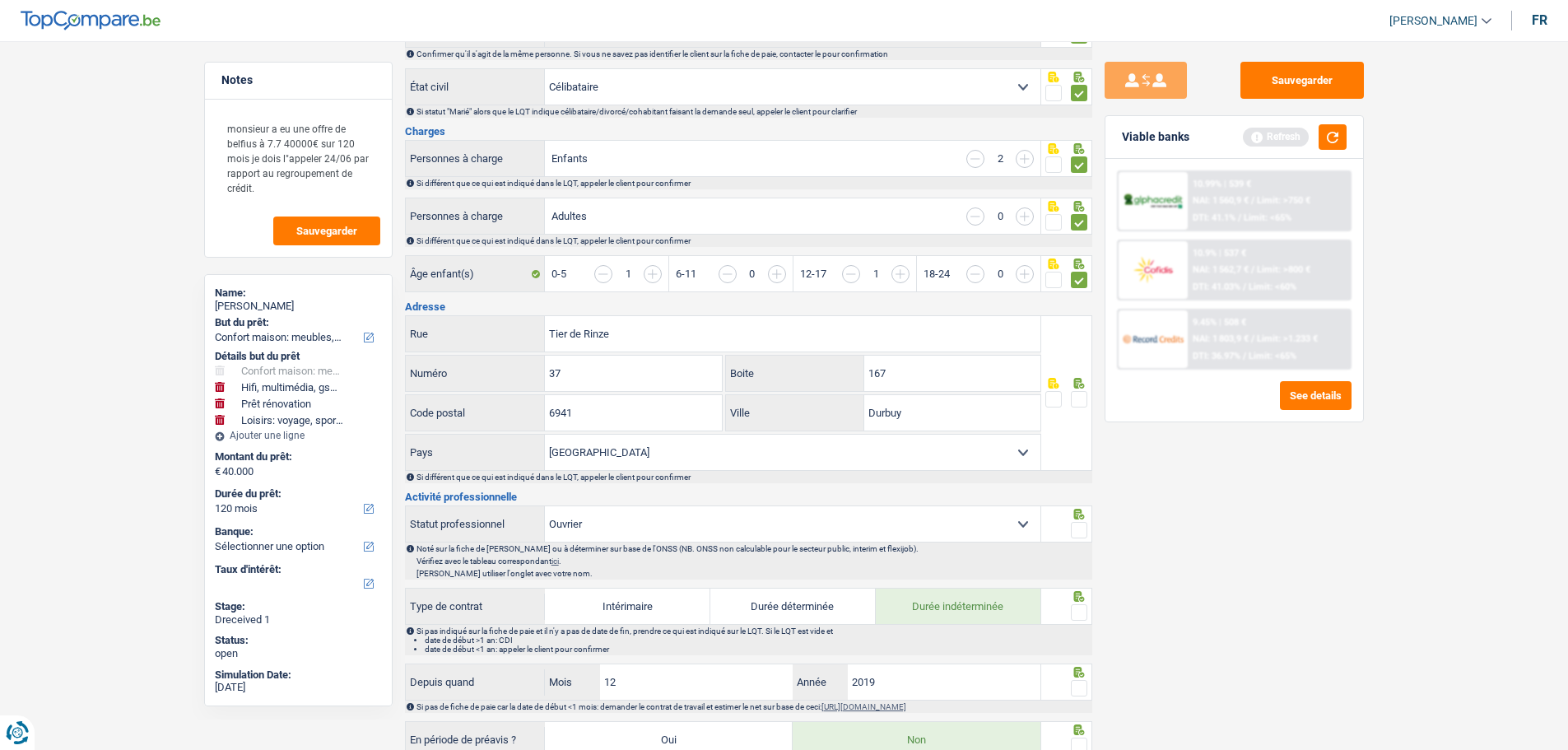 scroll, scrollTop: 247, scrollLeft: 0, axis: vertical 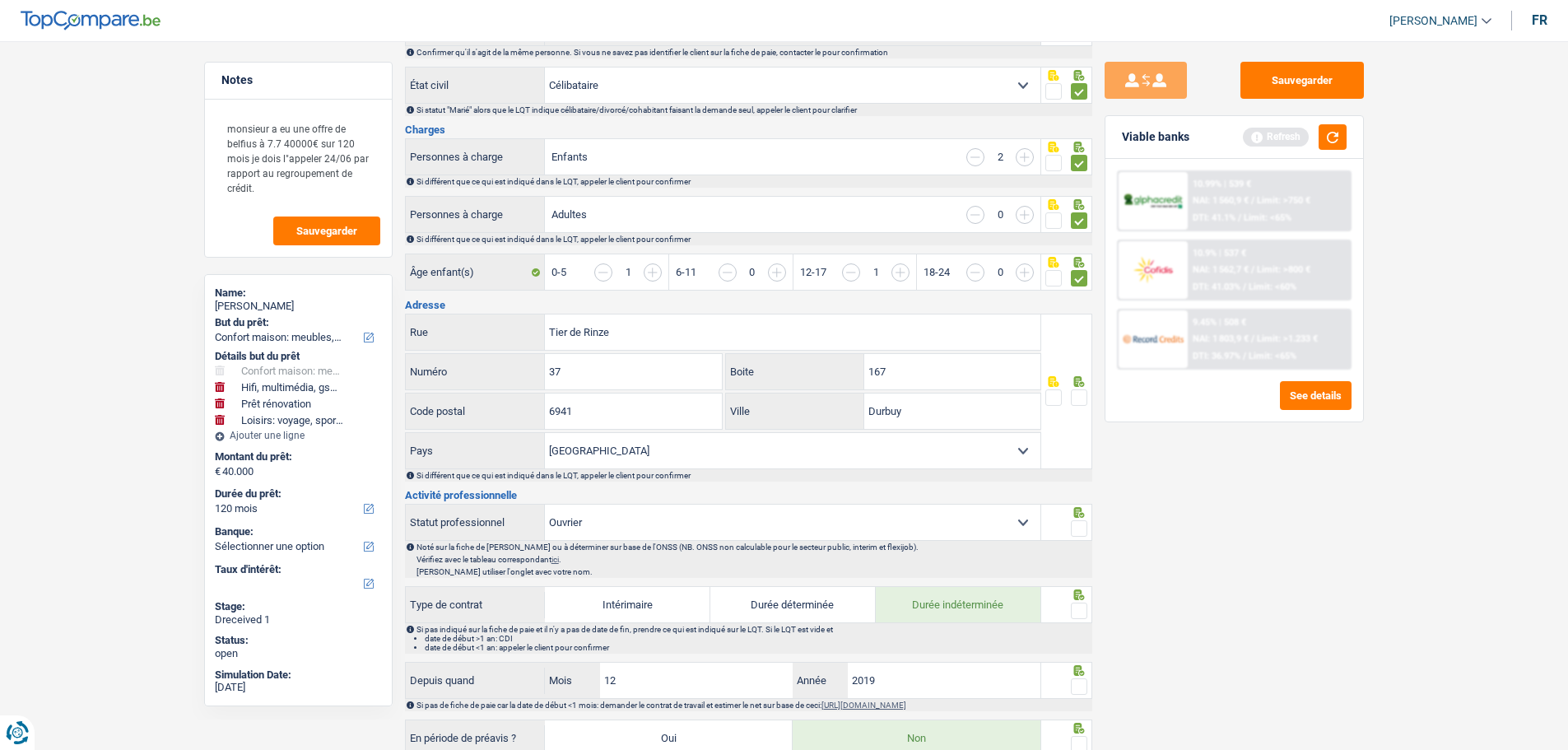 click at bounding box center (1025, 157) 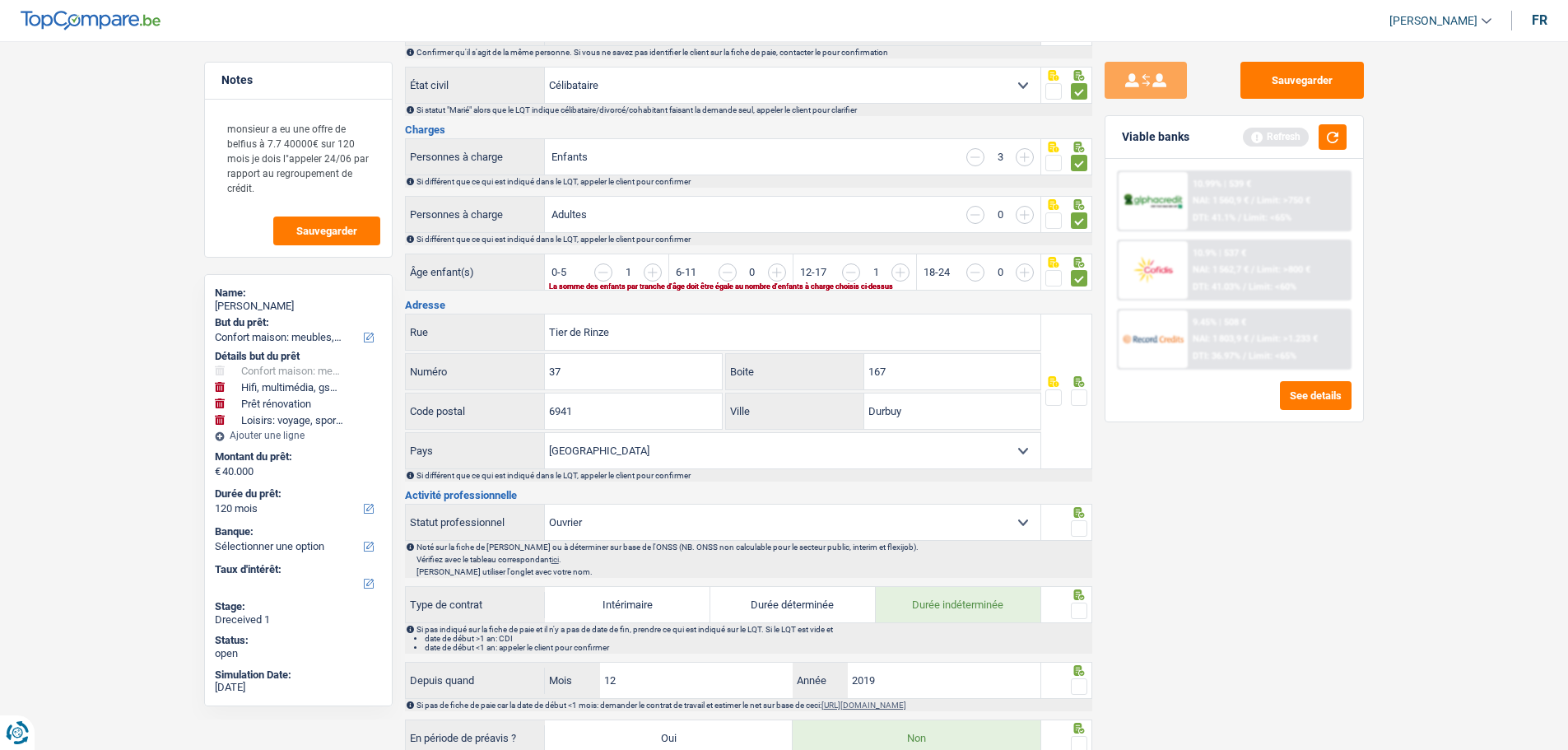 click at bounding box center [1209, 281] 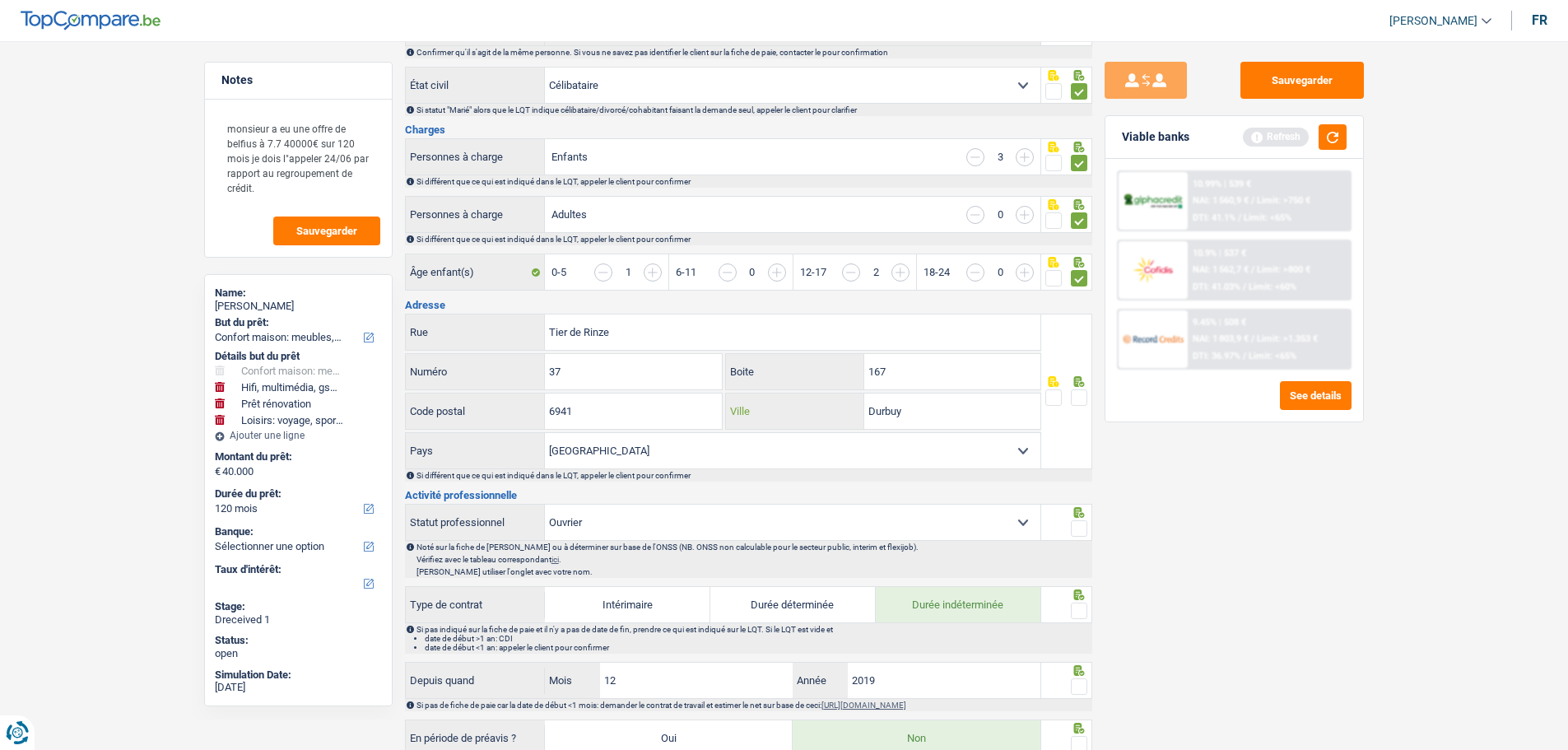 drag, startPoint x: 913, startPoint y: 403, endPoint x: 841, endPoint y: 404, distance: 72.00694 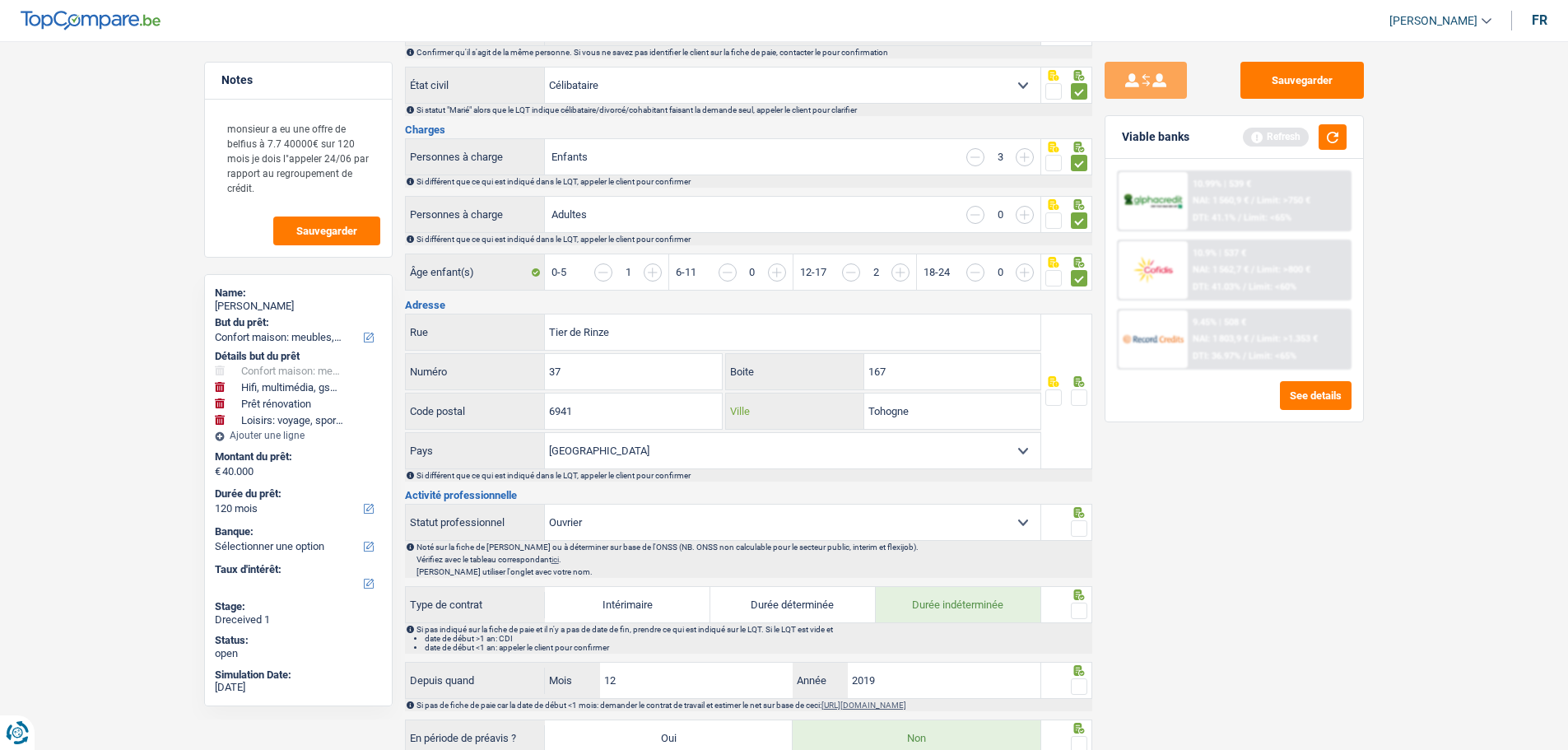 type on "Tohogne" 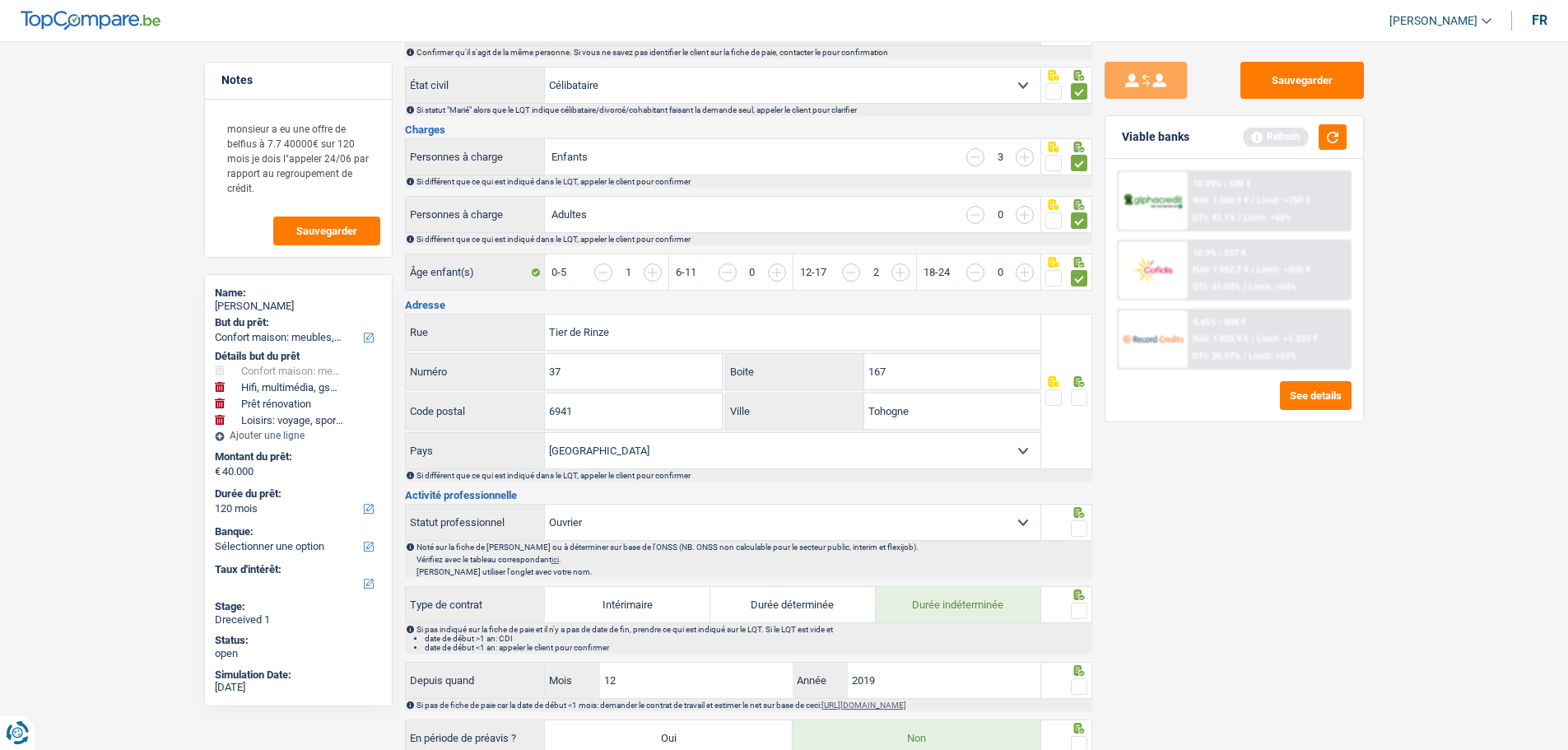 click at bounding box center (1079, 398) 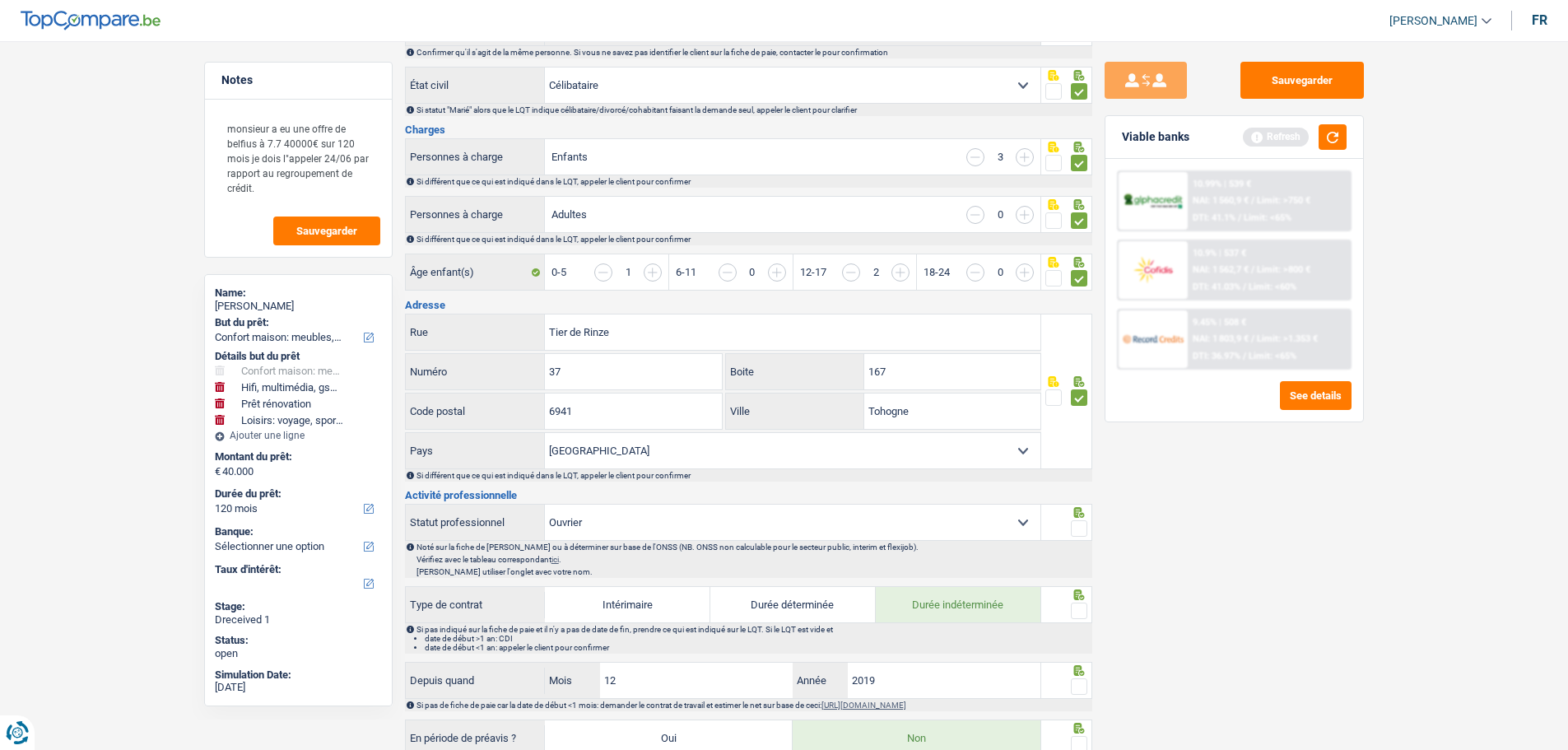 click at bounding box center [1079, 529] 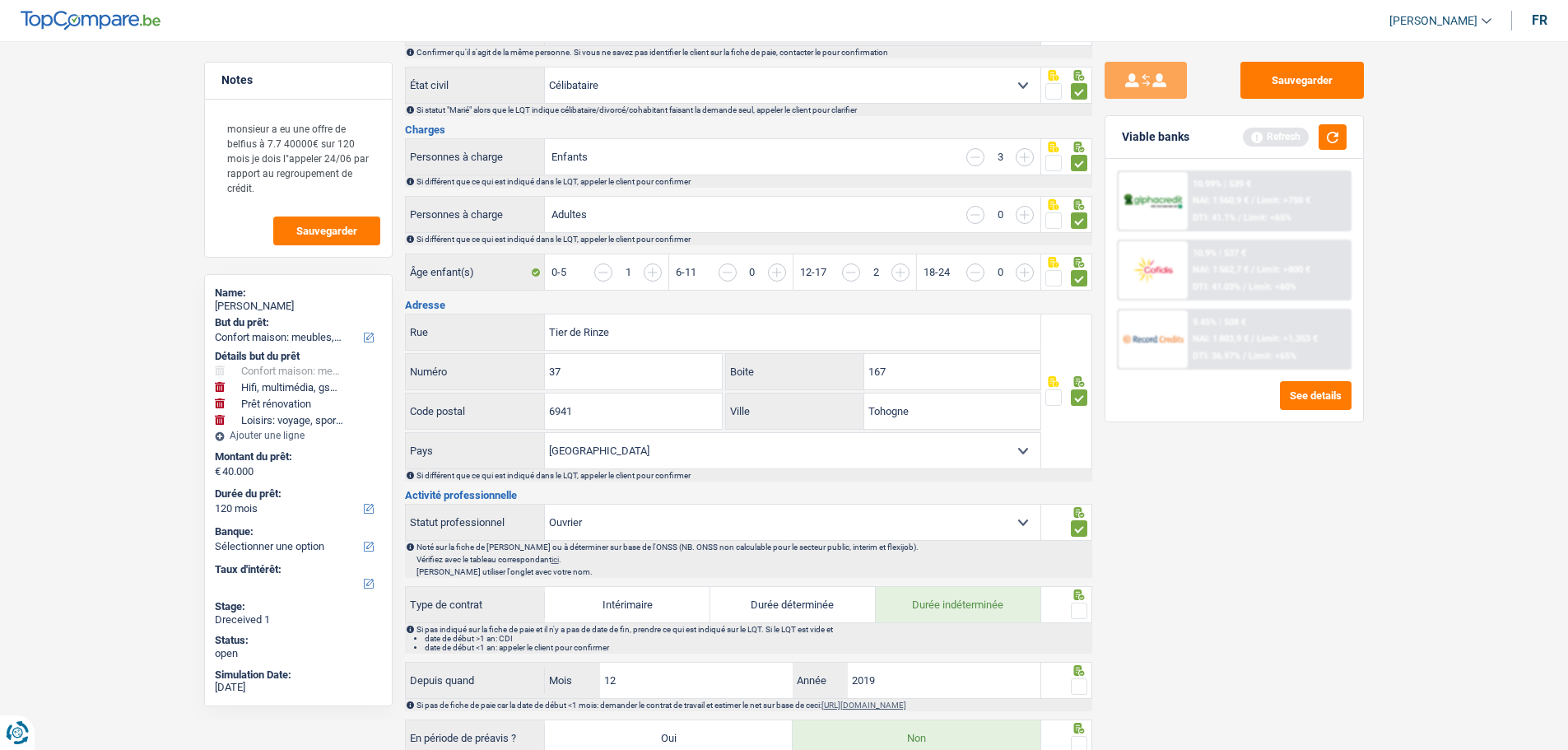click at bounding box center (1079, 611) 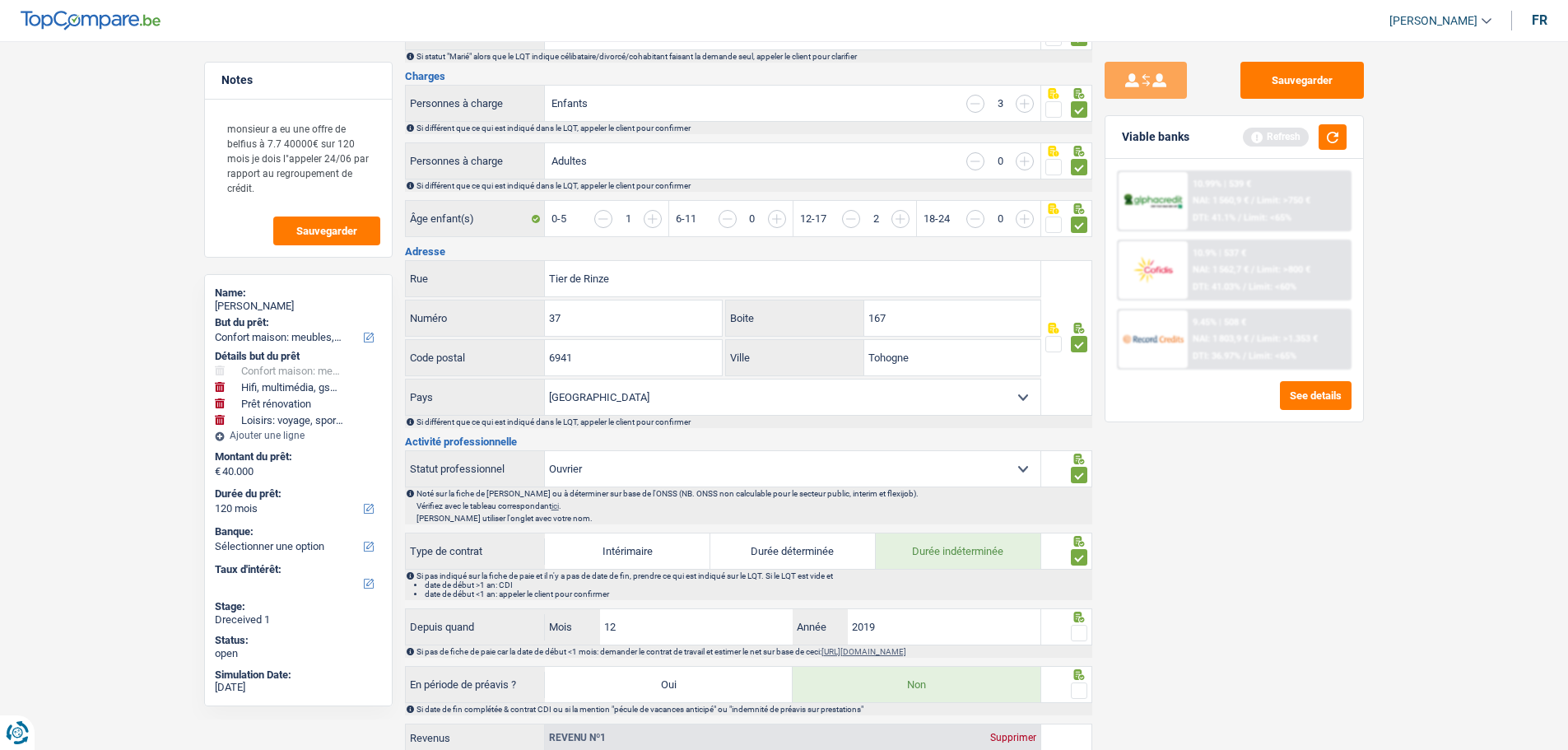 scroll, scrollTop: 329, scrollLeft: 0, axis: vertical 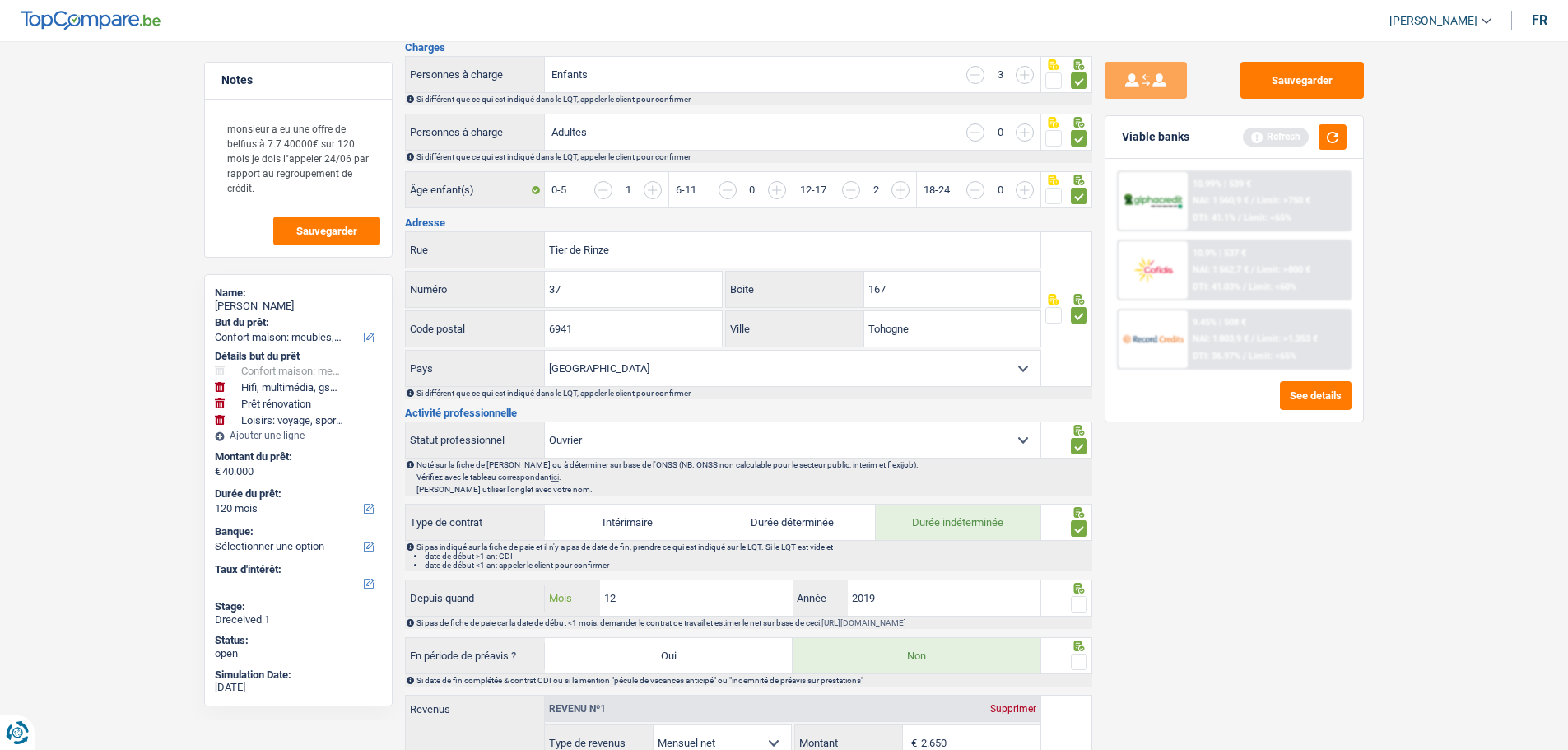 drag, startPoint x: 707, startPoint y: 603, endPoint x: 443, endPoint y: 617, distance: 264.37095 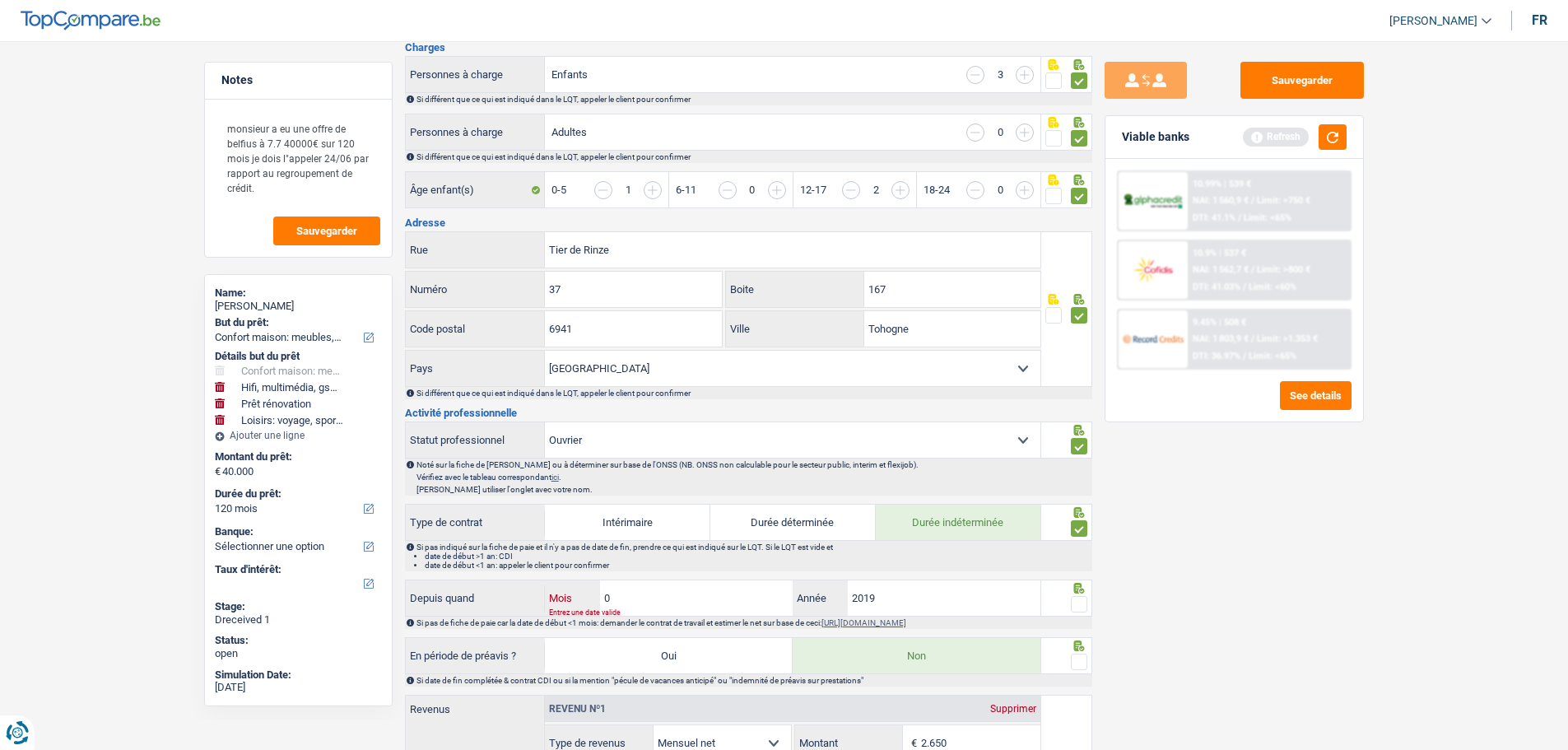 type on "03" 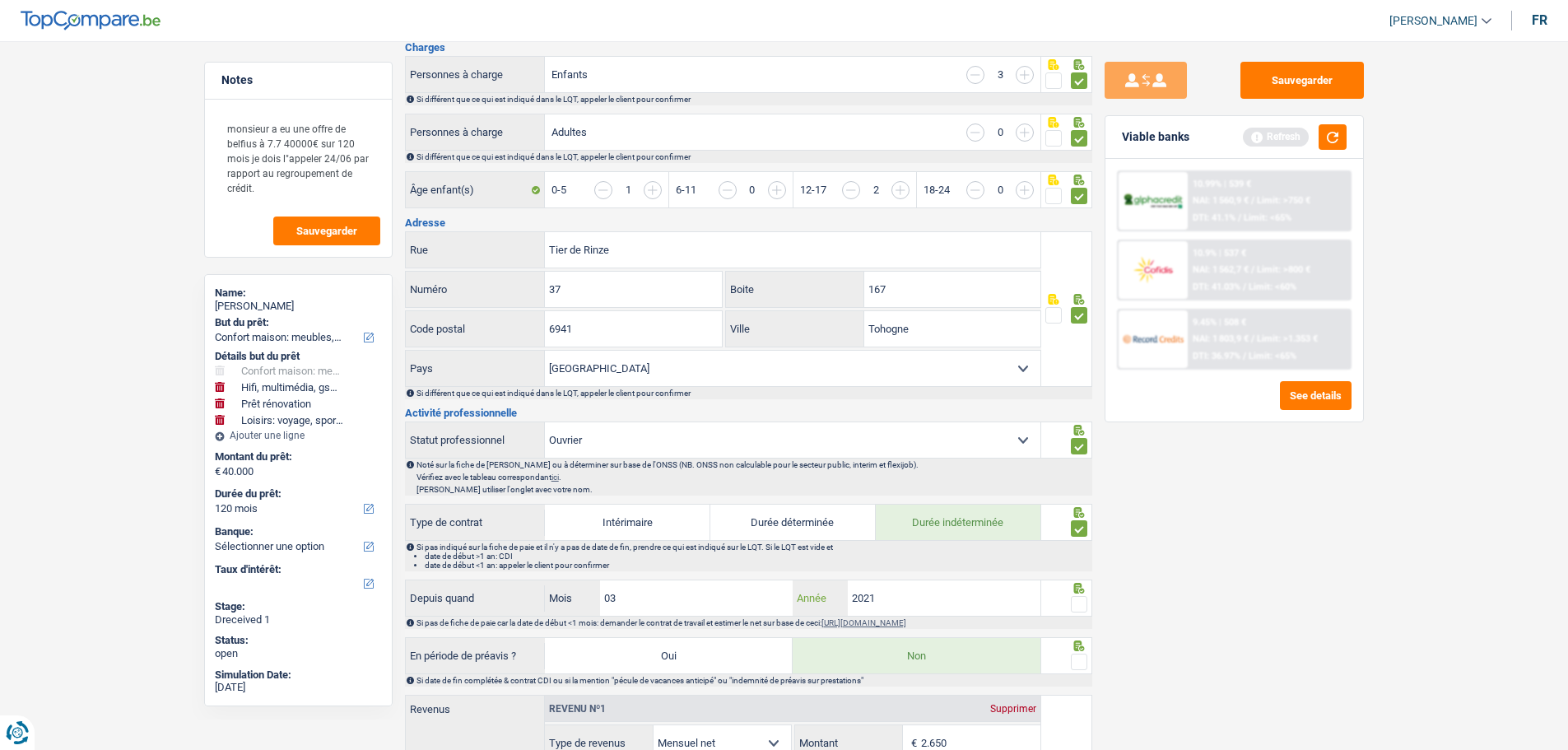 type on "2021" 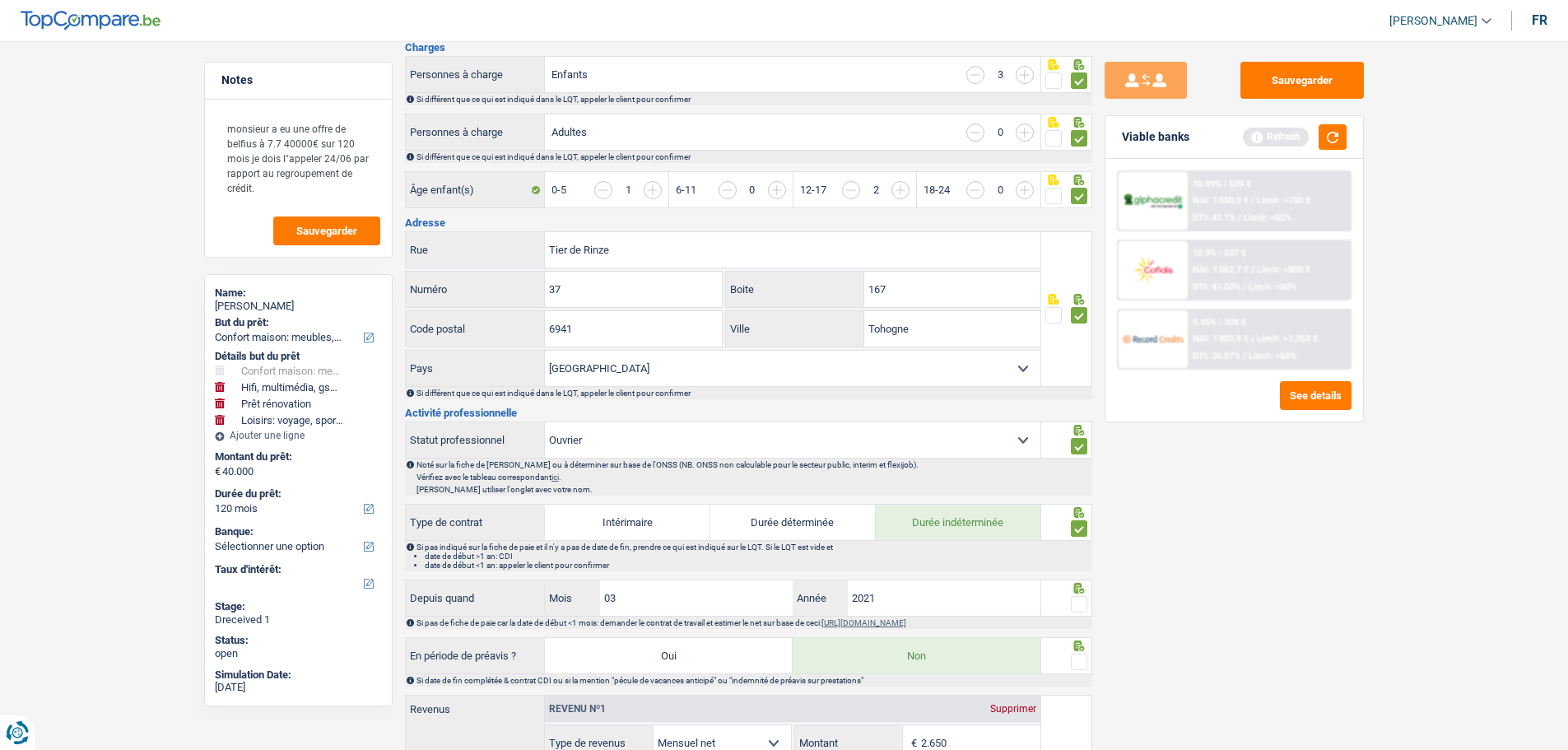 click at bounding box center [1079, 604] 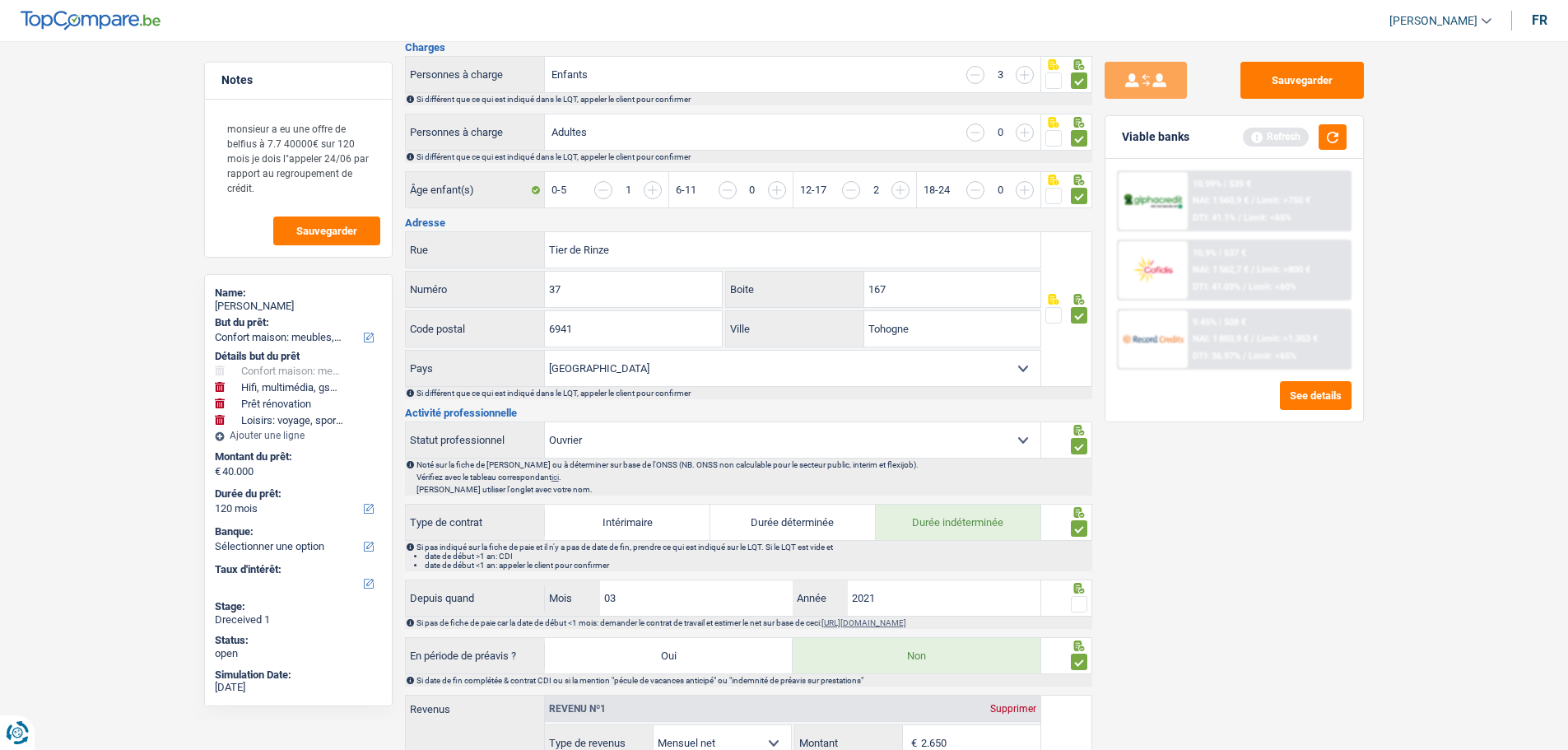 click at bounding box center [1079, 604] 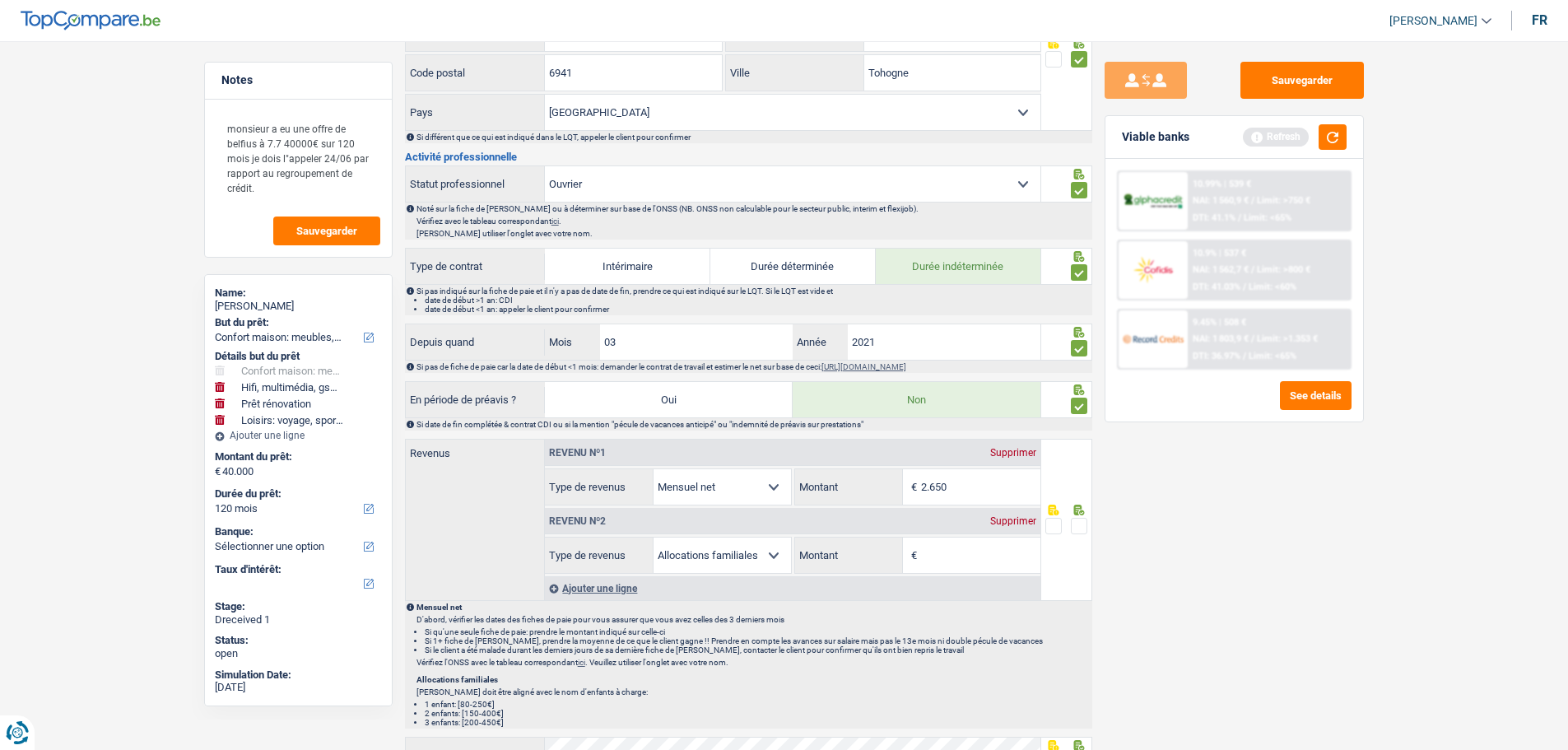 scroll, scrollTop: 659, scrollLeft: 0, axis: vertical 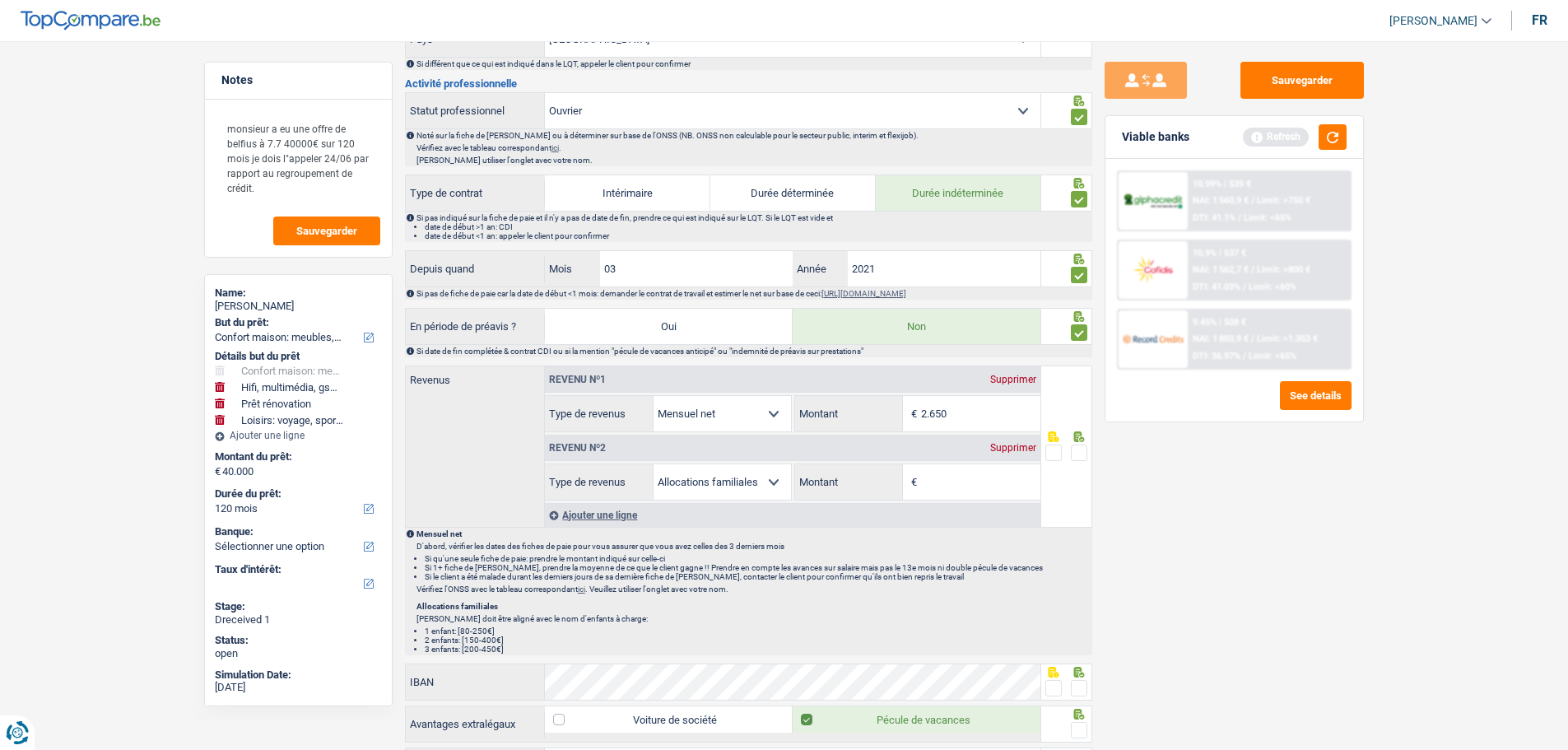 drag, startPoint x: 957, startPoint y: 410, endPoint x: 928, endPoint y: 406, distance: 29.27456 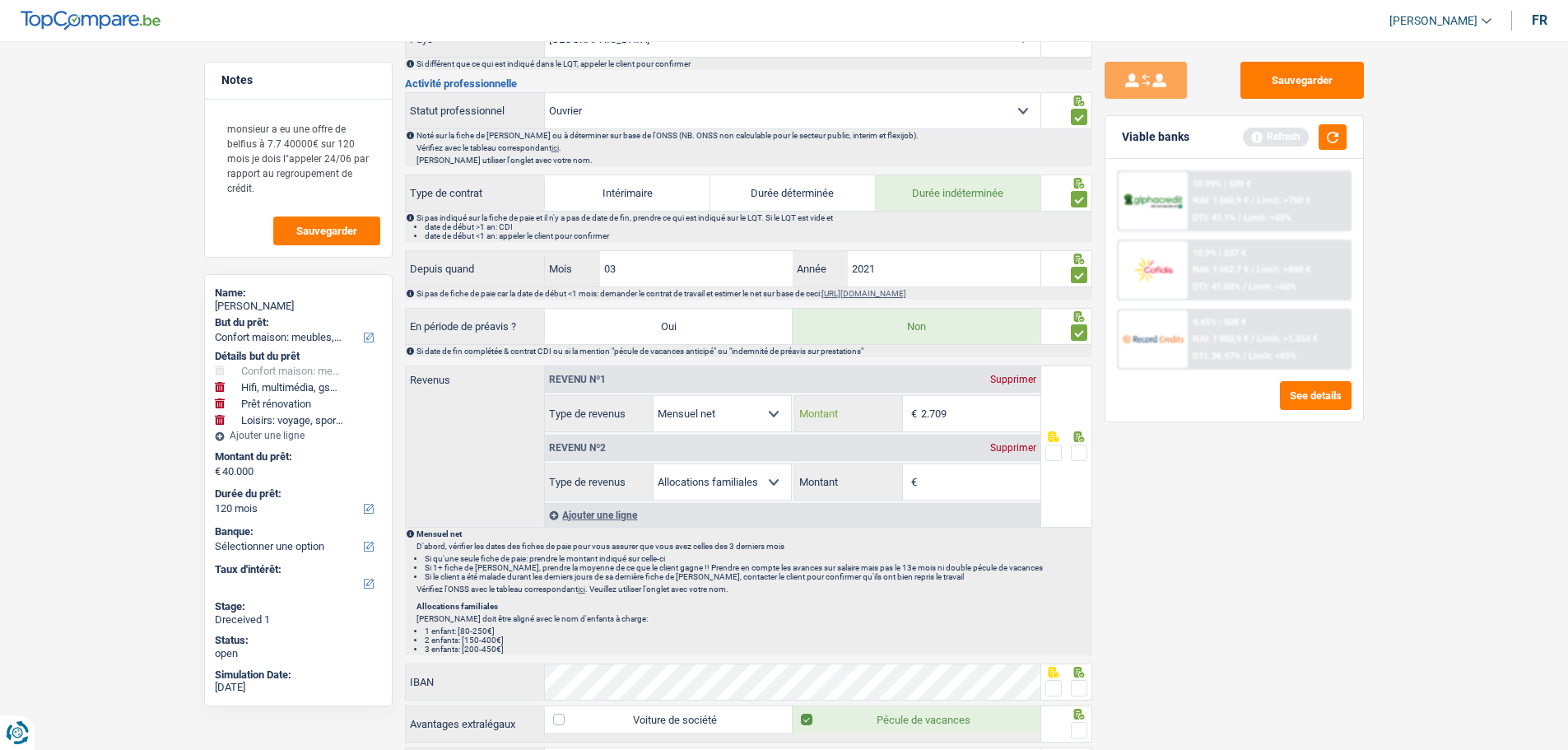 type on "2.709" 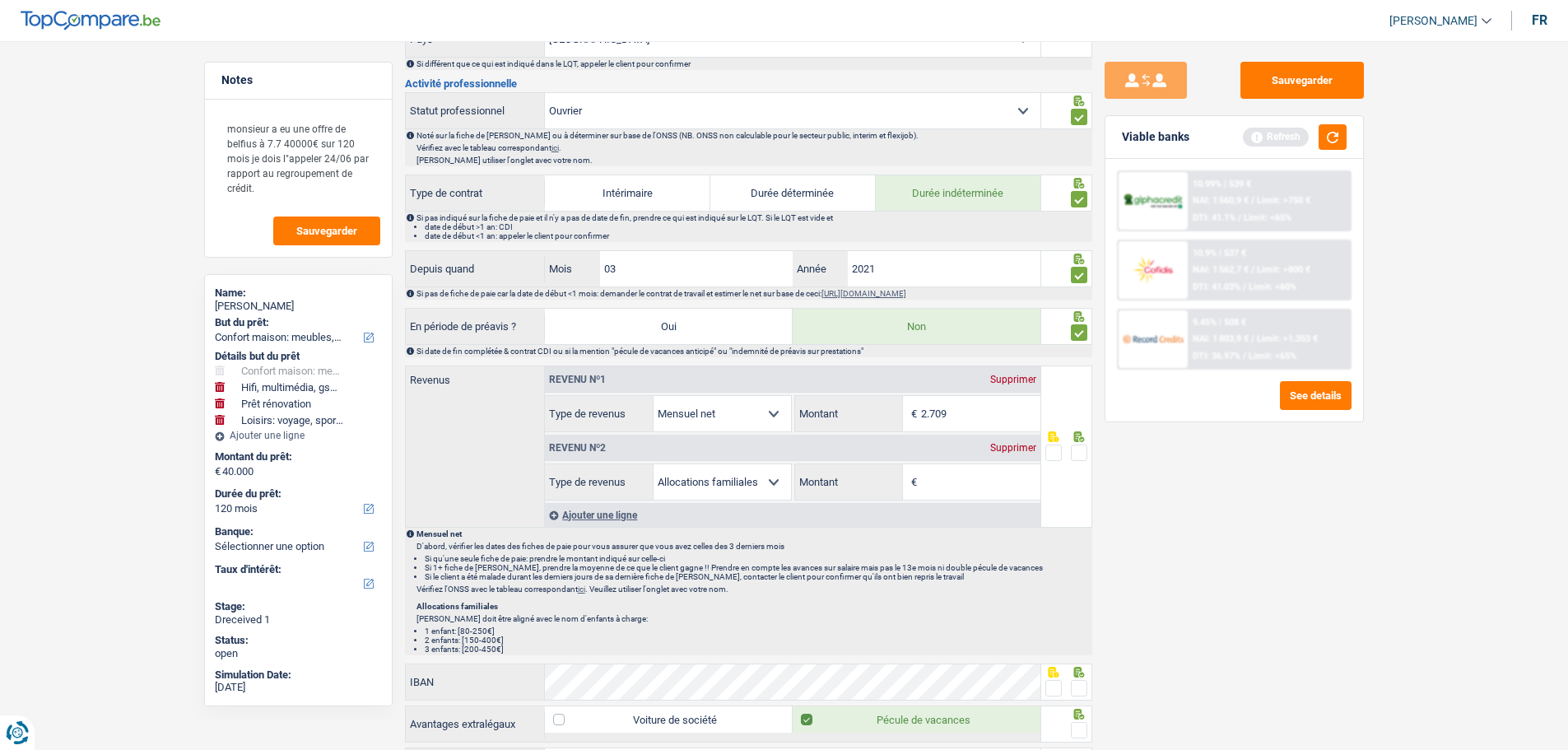 click at bounding box center [1079, 453] 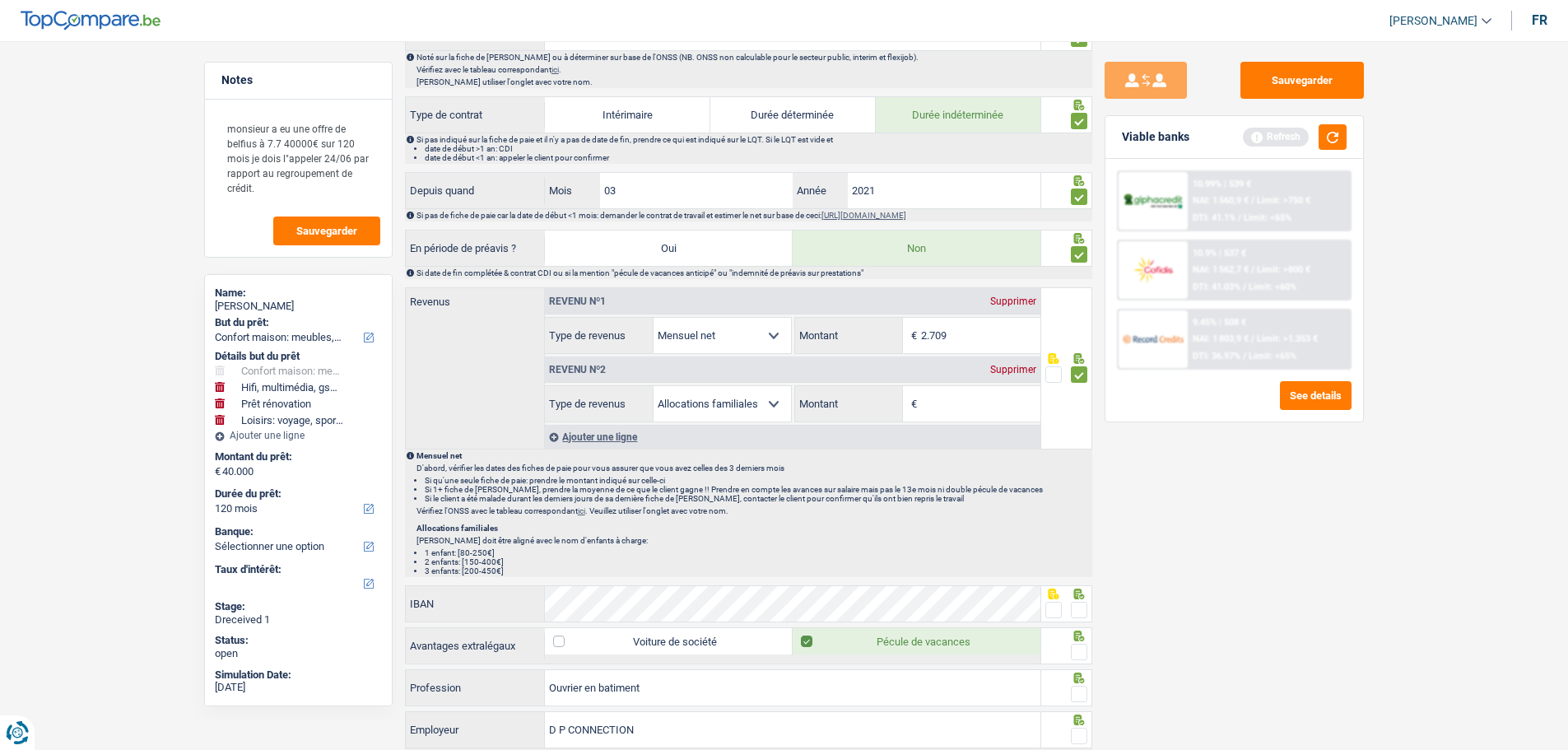 scroll, scrollTop: 741, scrollLeft: 0, axis: vertical 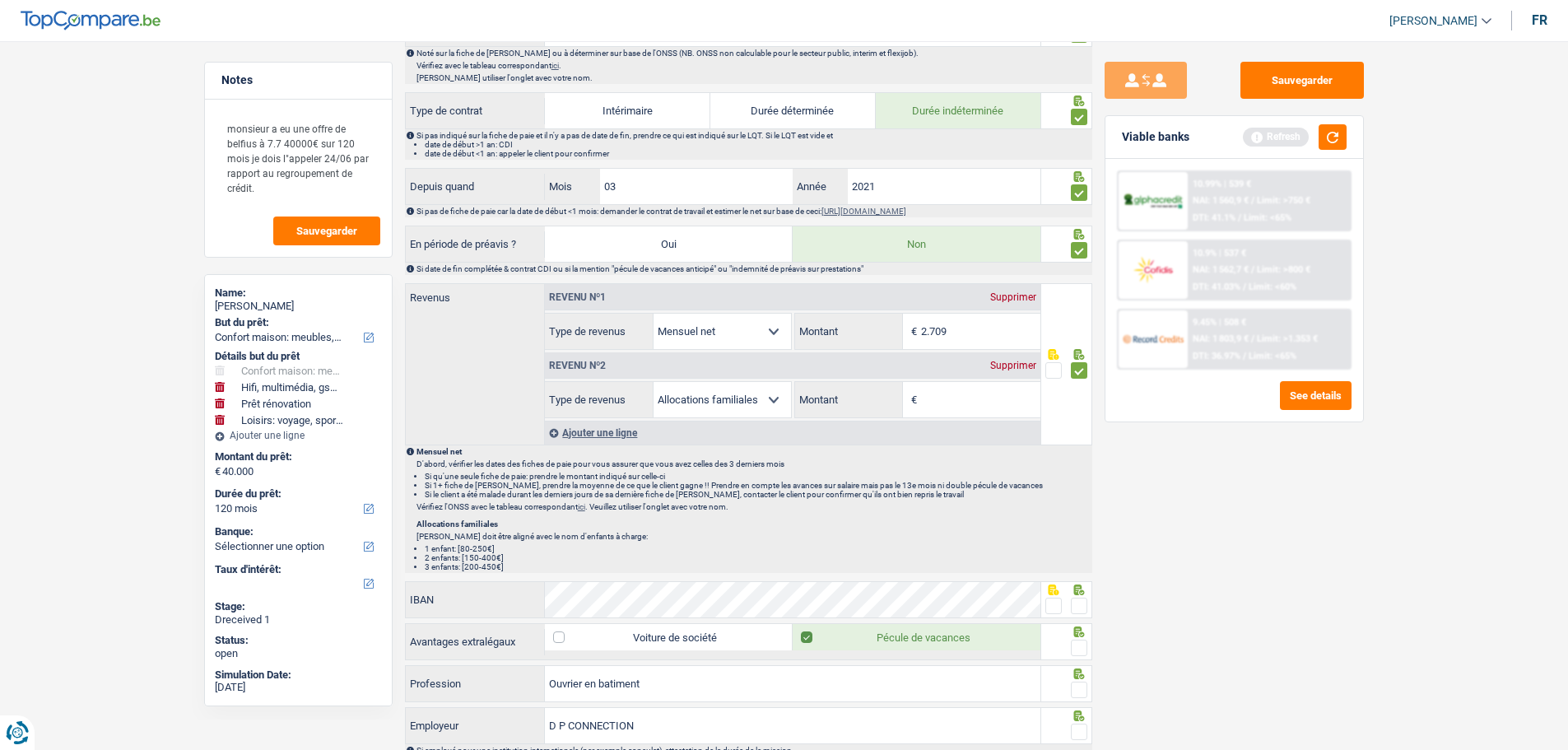 click at bounding box center (1079, 606) 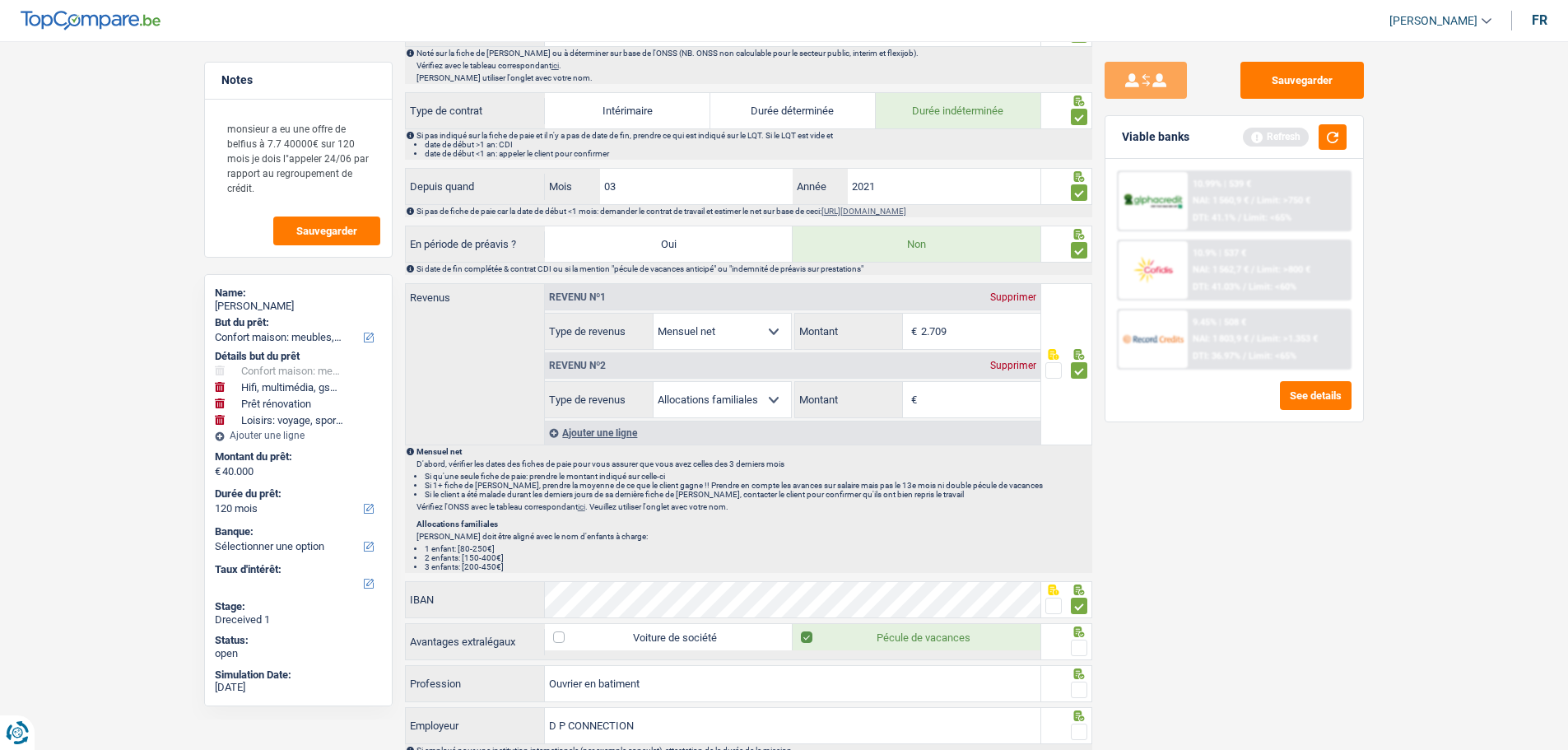 click at bounding box center [1079, 648] 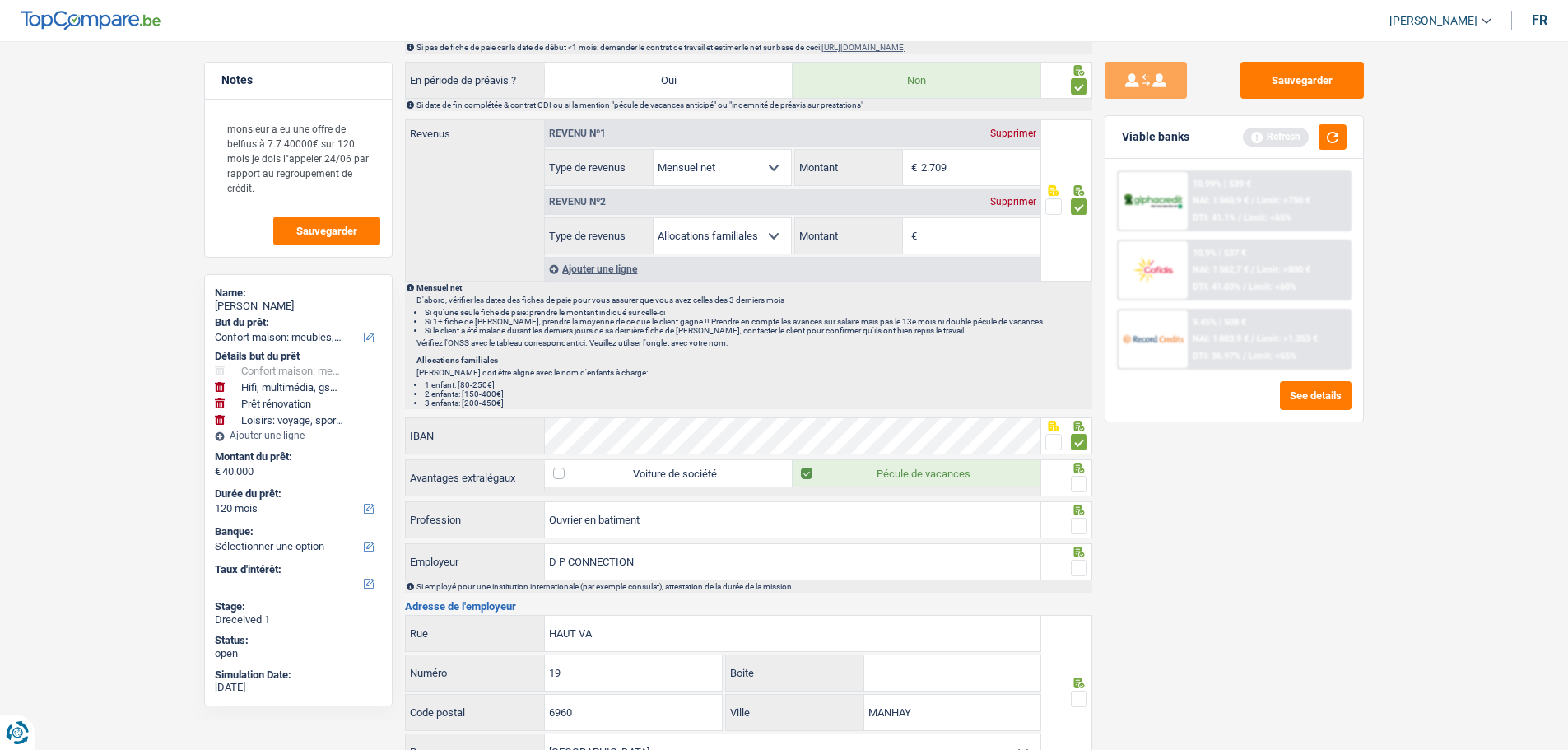 scroll, scrollTop: 906, scrollLeft: 0, axis: vertical 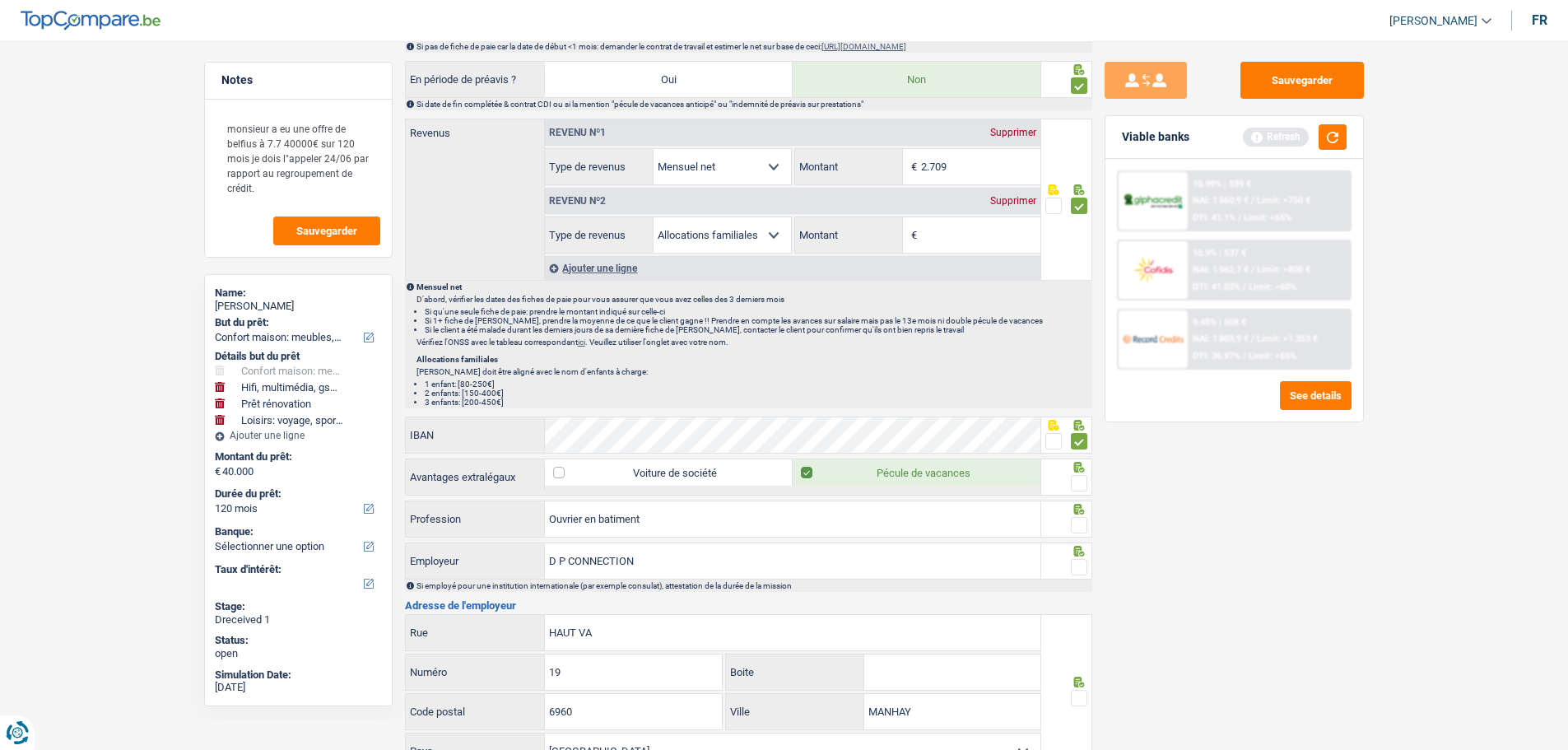 click at bounding box center (1079, 483) 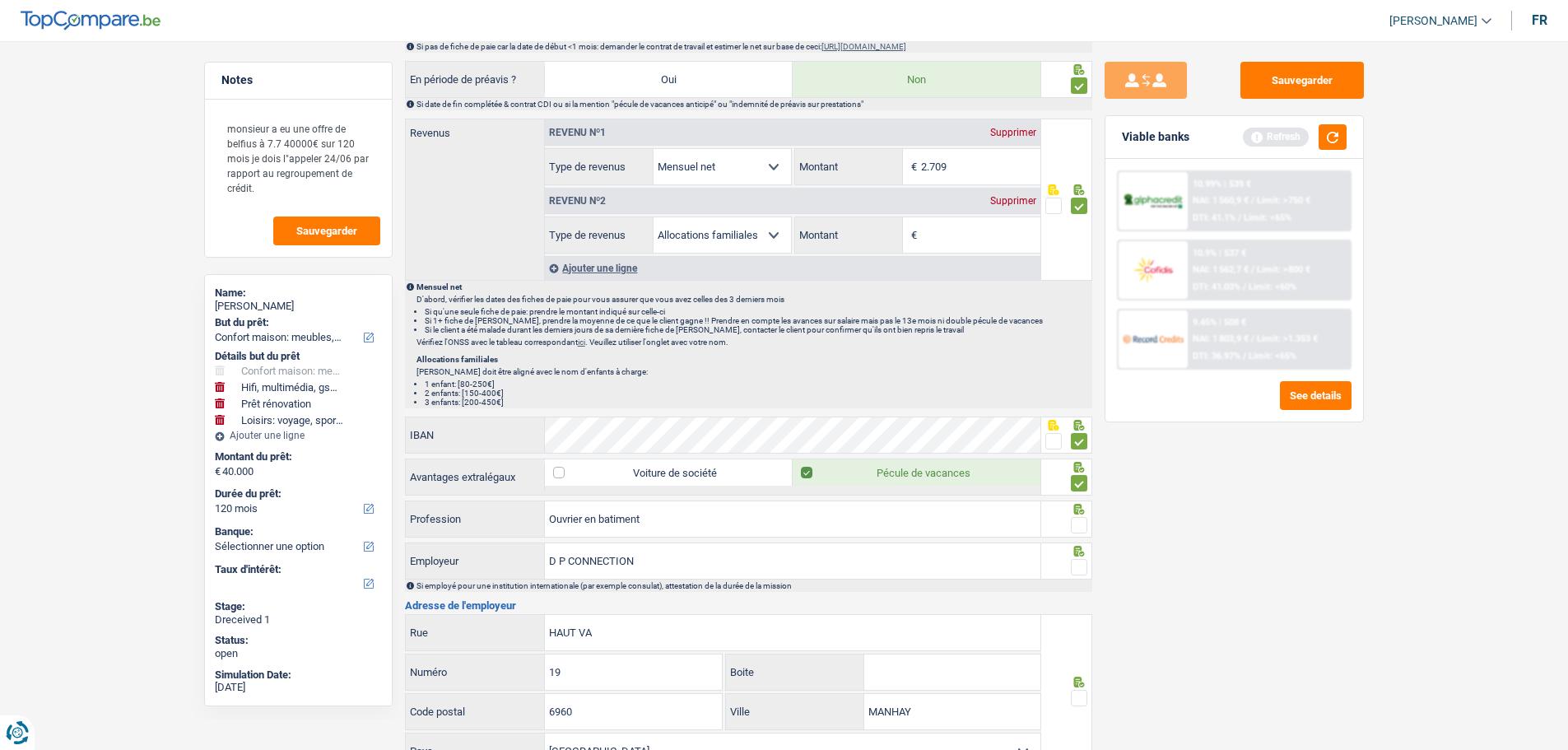click at bounding box center [1079, 525] 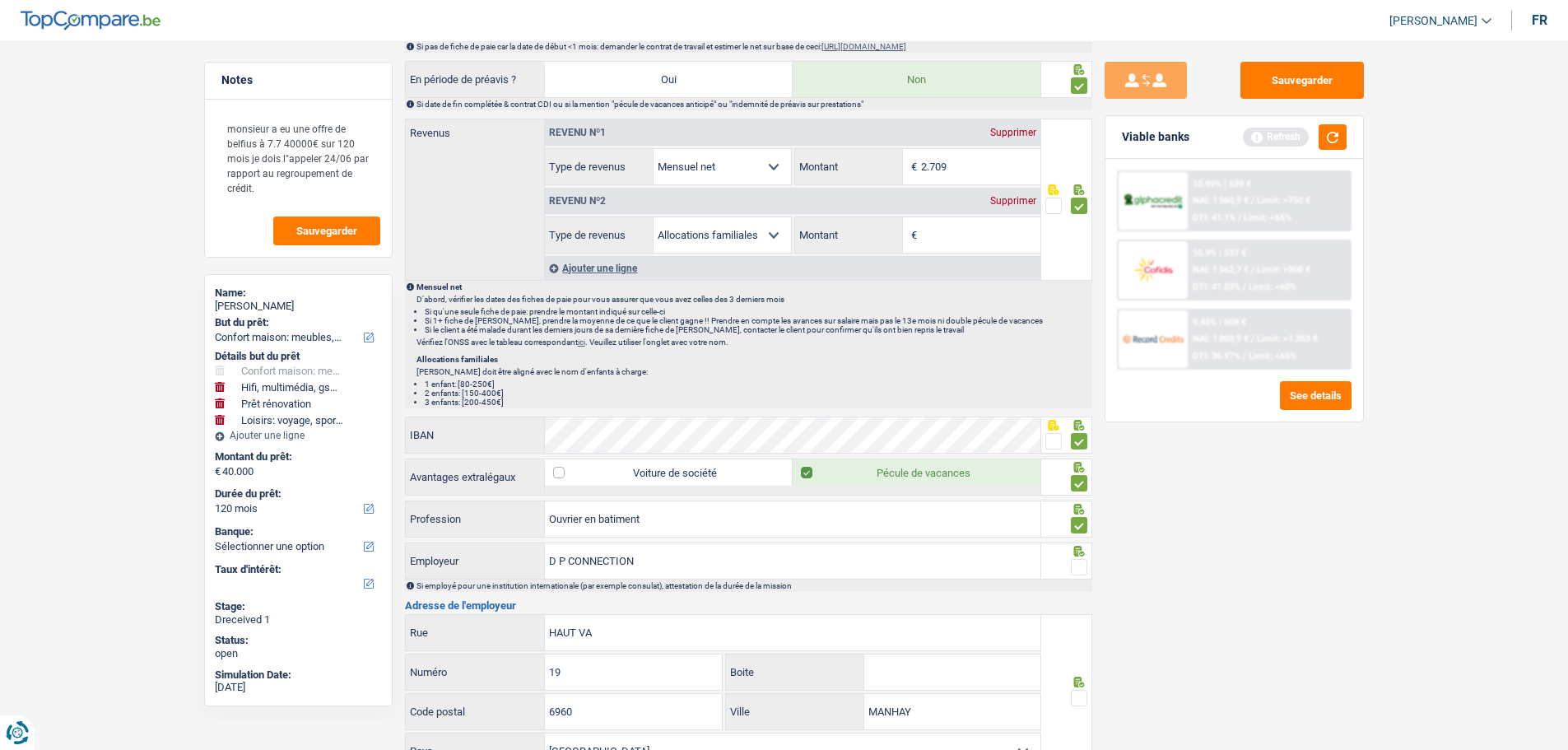 click at bounding box center [1079, 567] 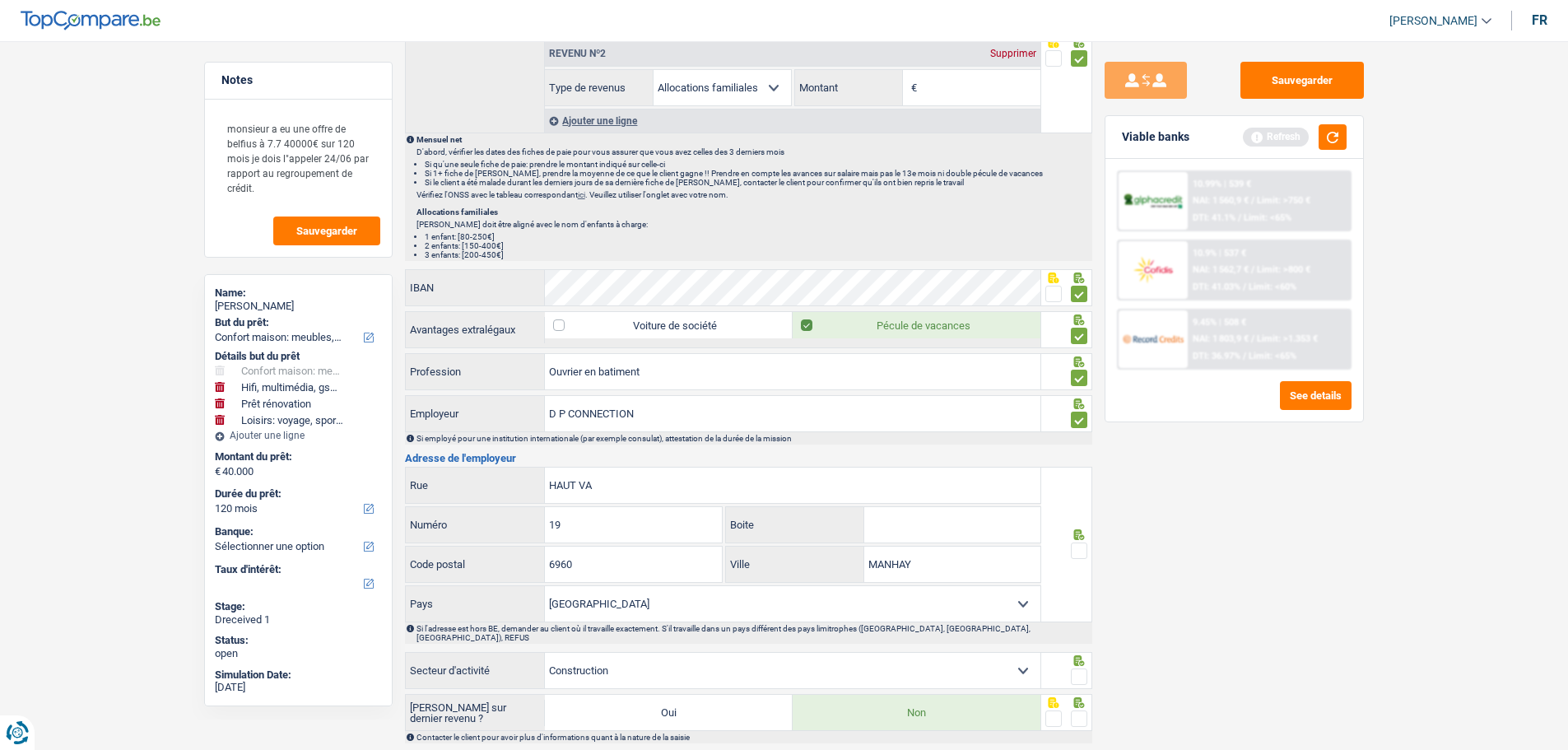 scroll, scrollTop: 1070, scrollLeft: 0, axis: vertical 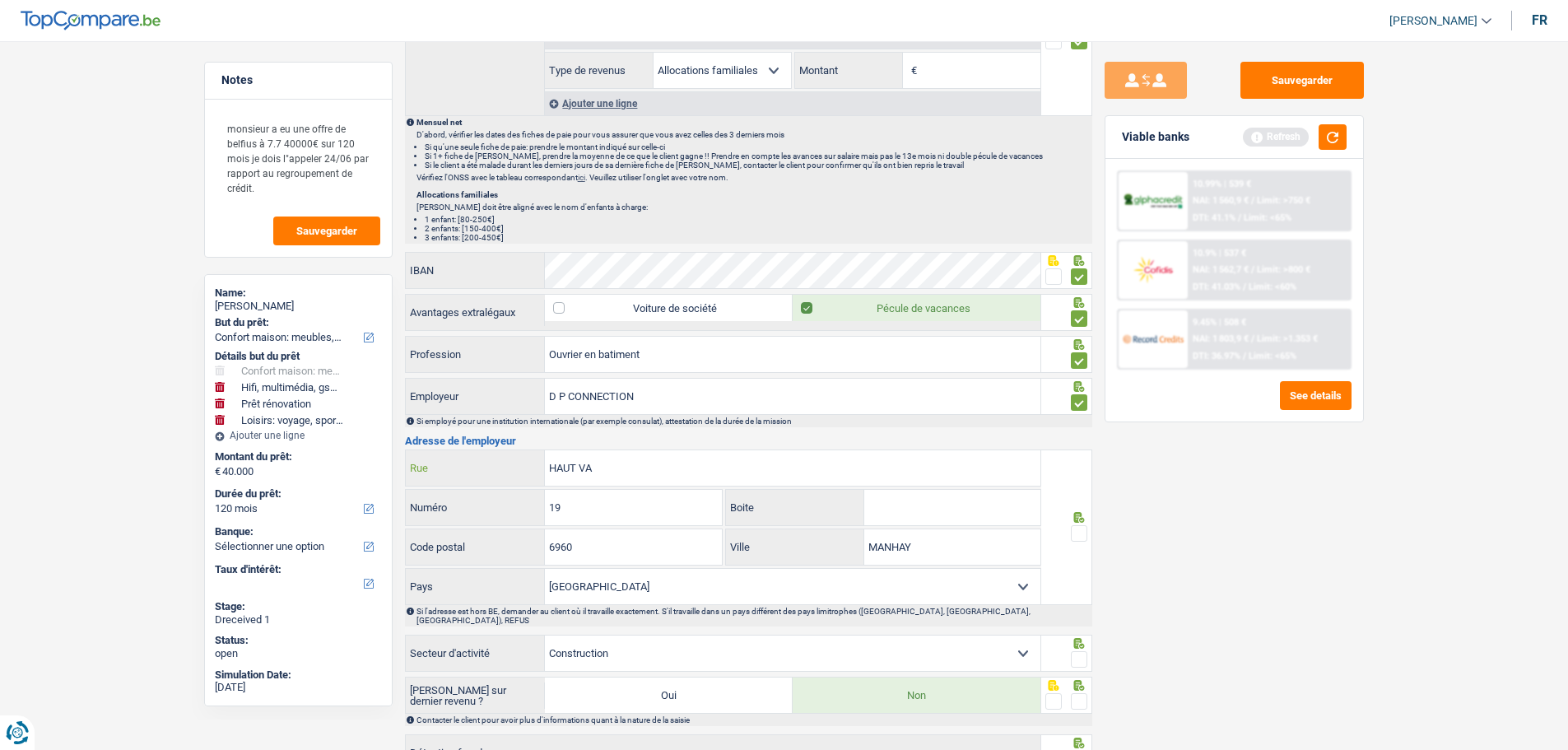 click on "HAUT VA" at bounding box center (793, 468) 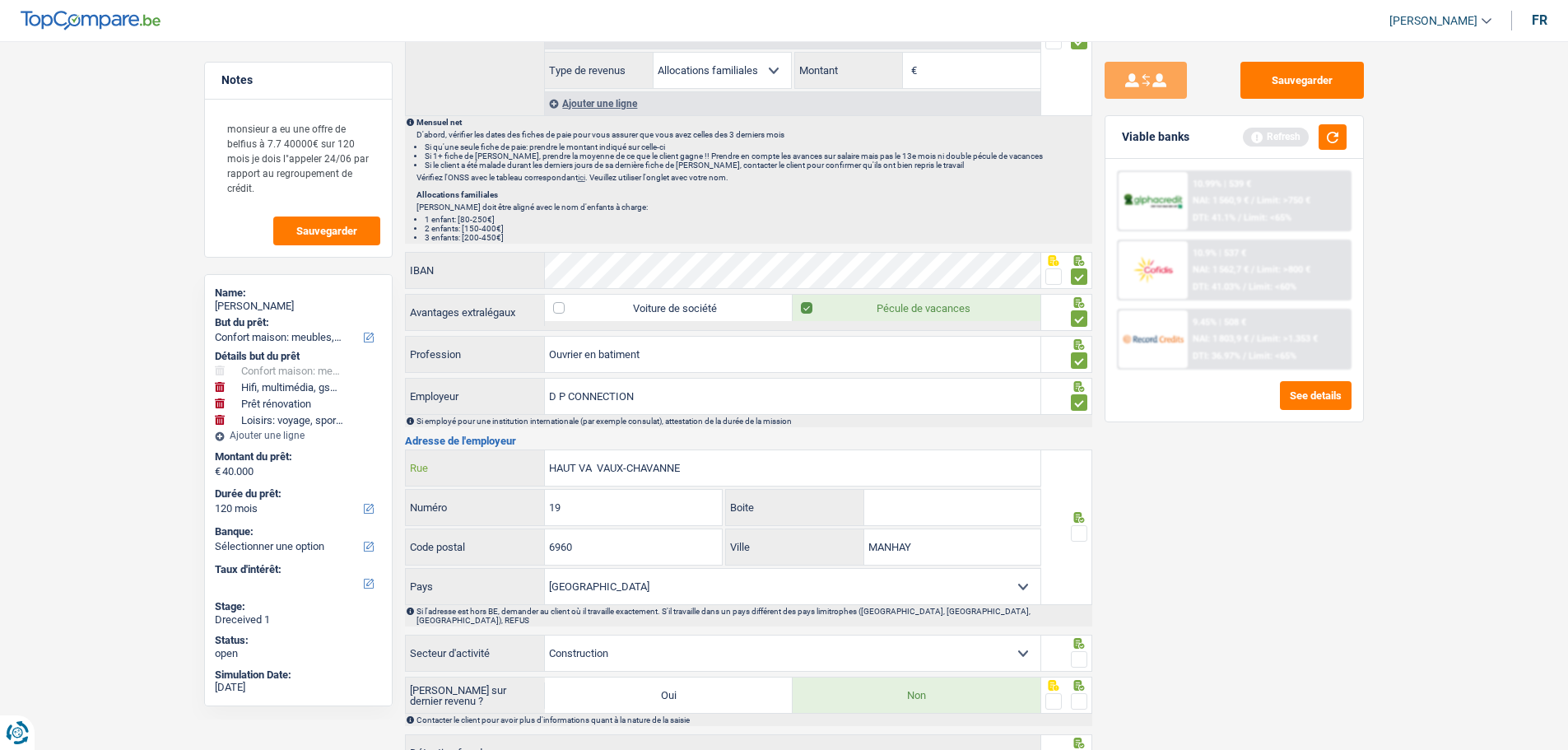 type on "HAUT VA  VAUX-CHAVANNE" 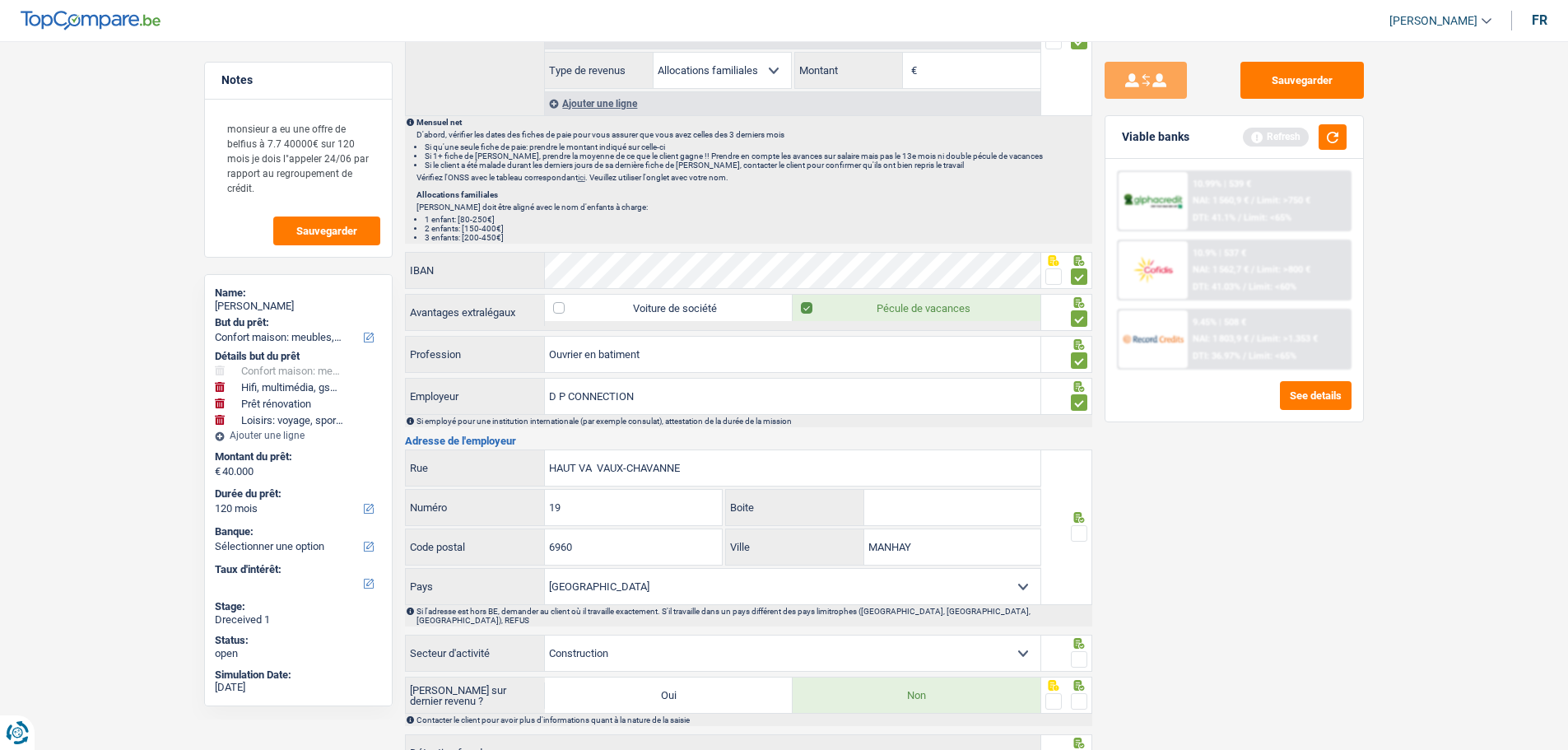 click on "Boite" at bounding box center [952, 507] 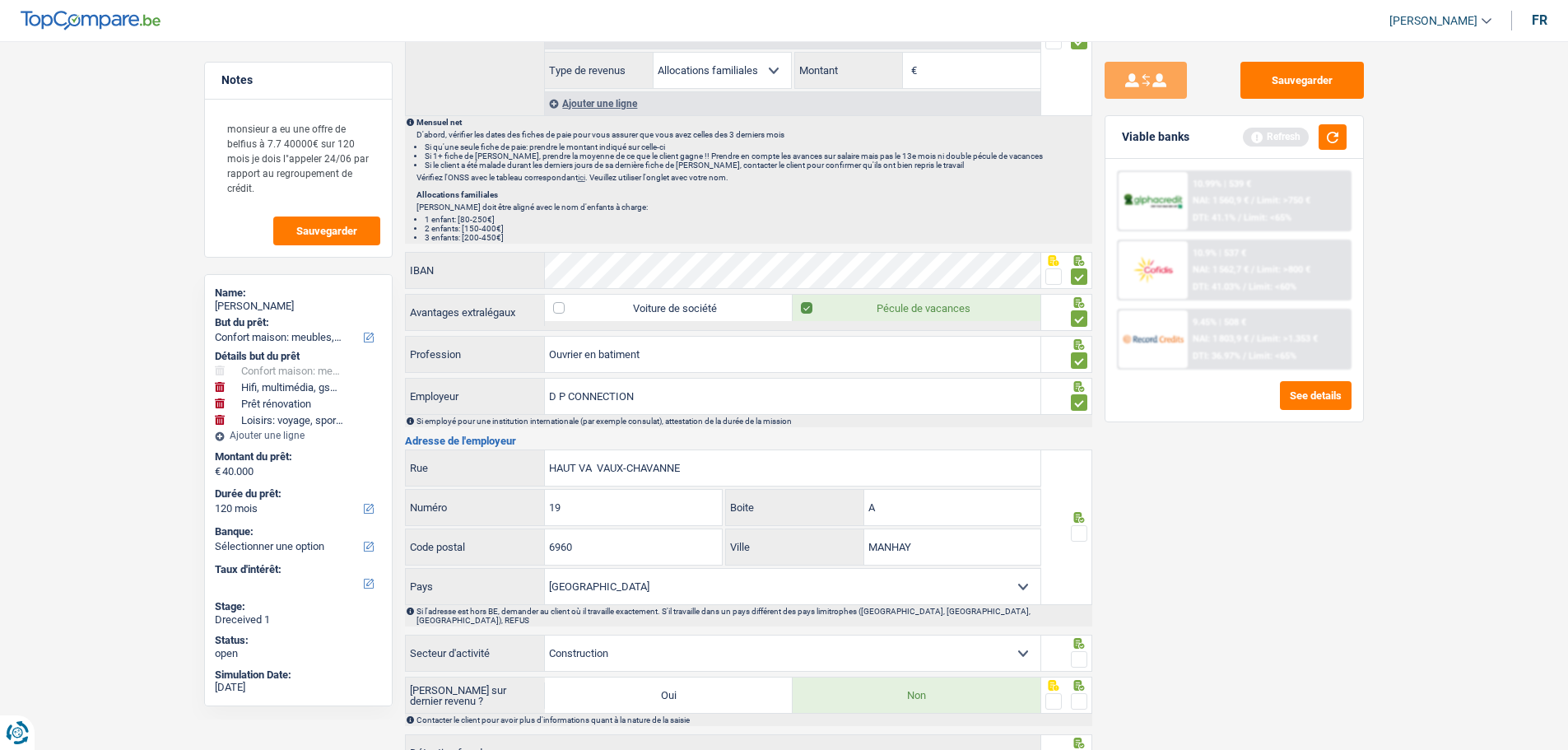 type on "A" 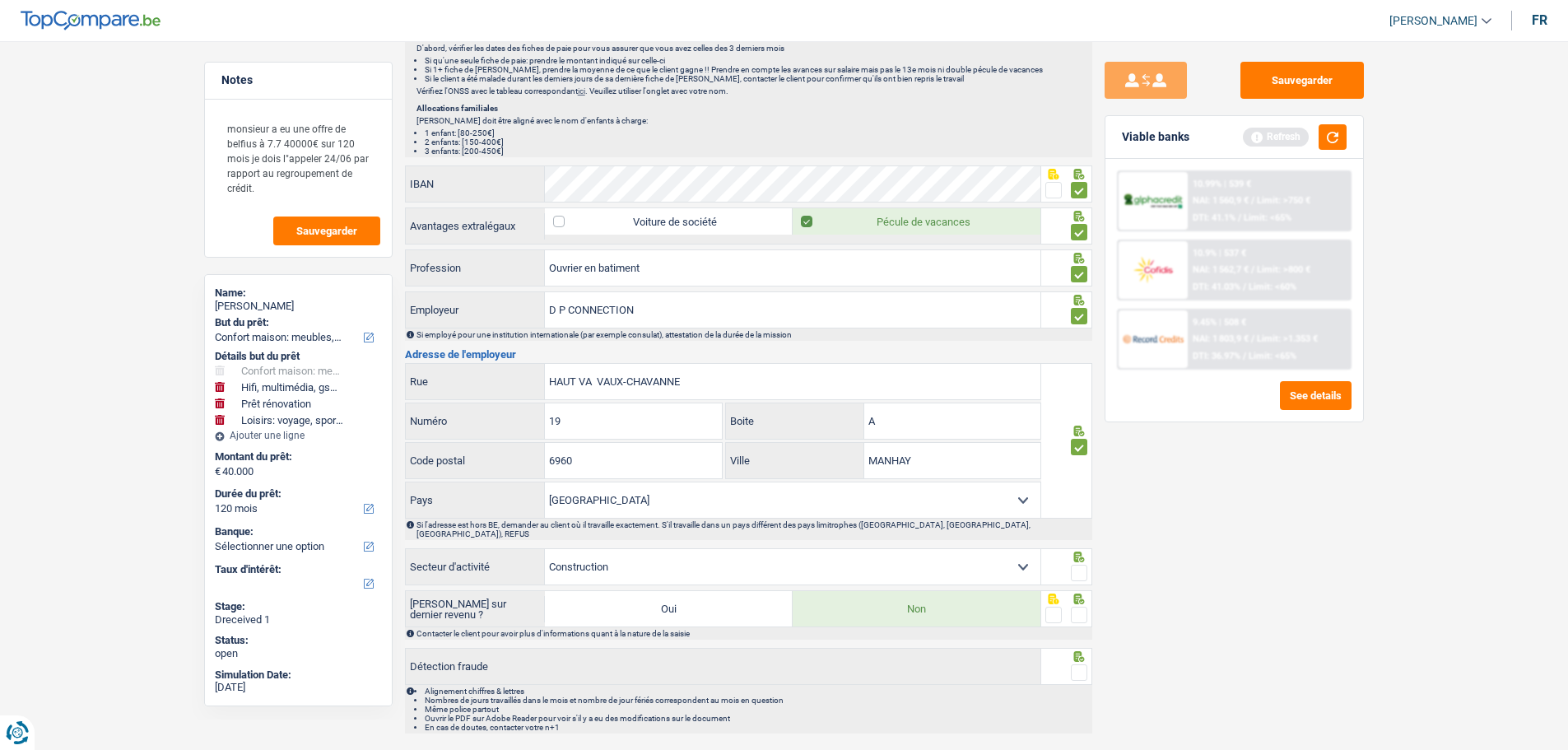 scroll, scrollTop: 1184, scrollLeft: 0, axis: vertical 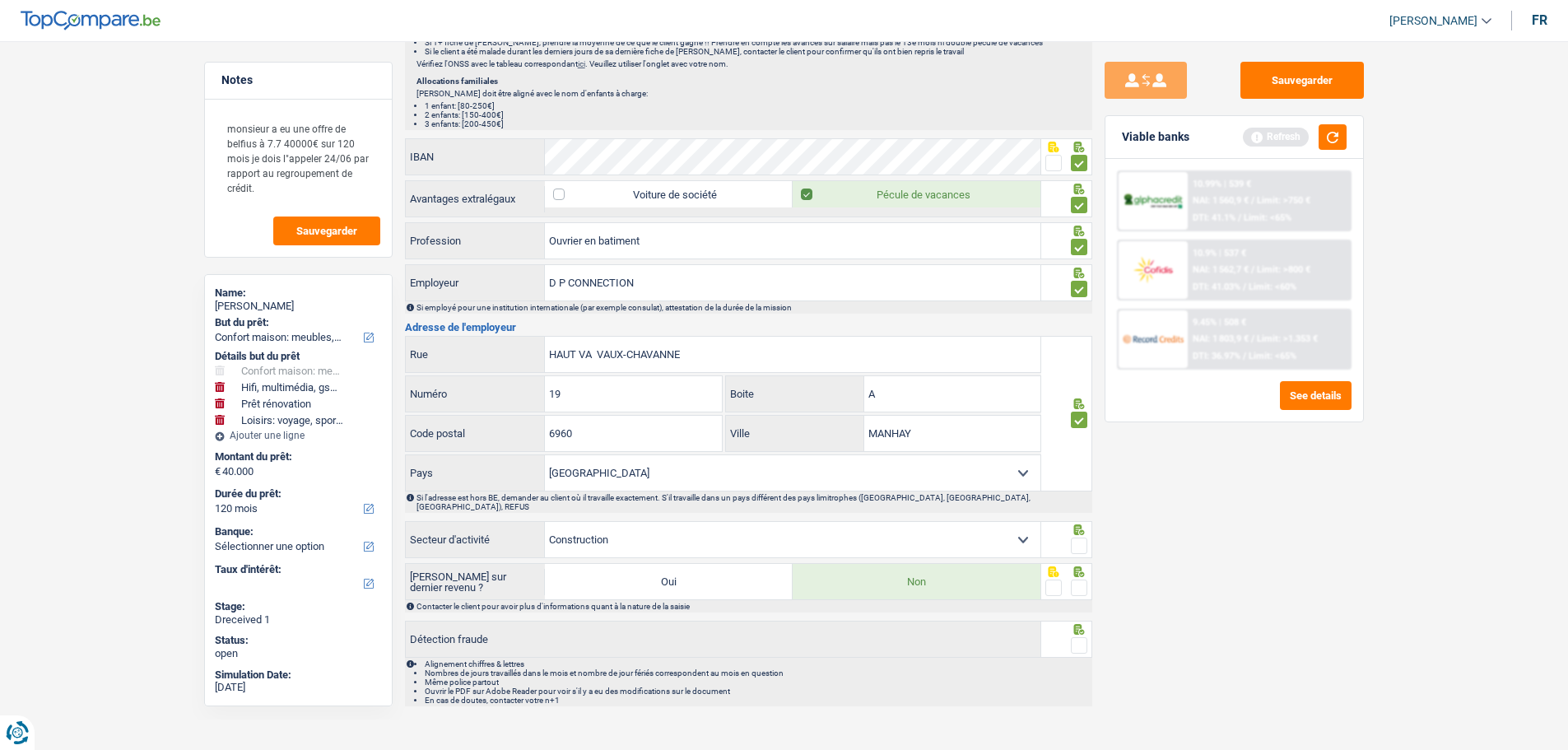click at bounding box center [1079, 546] 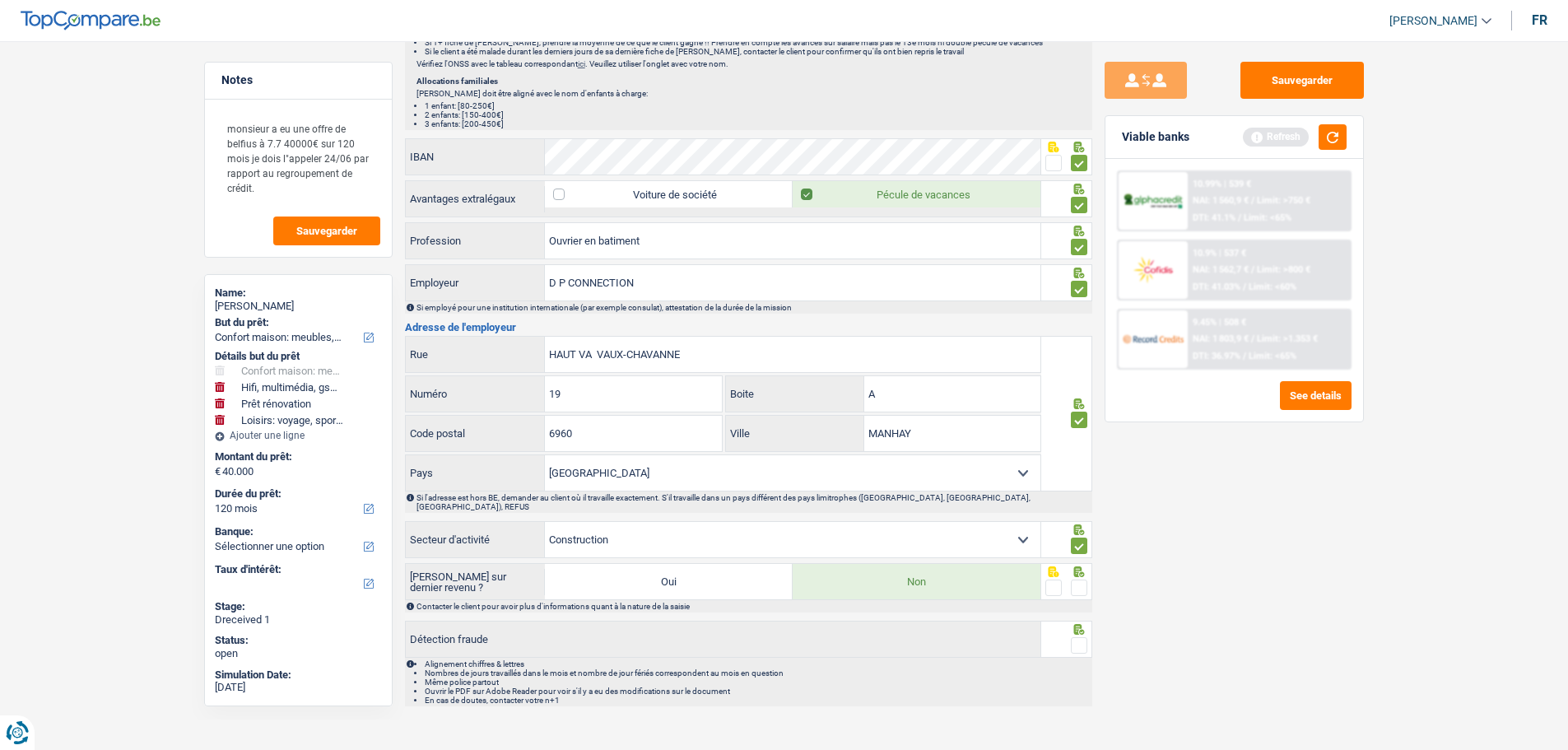click at bounding box center [1079, 588] 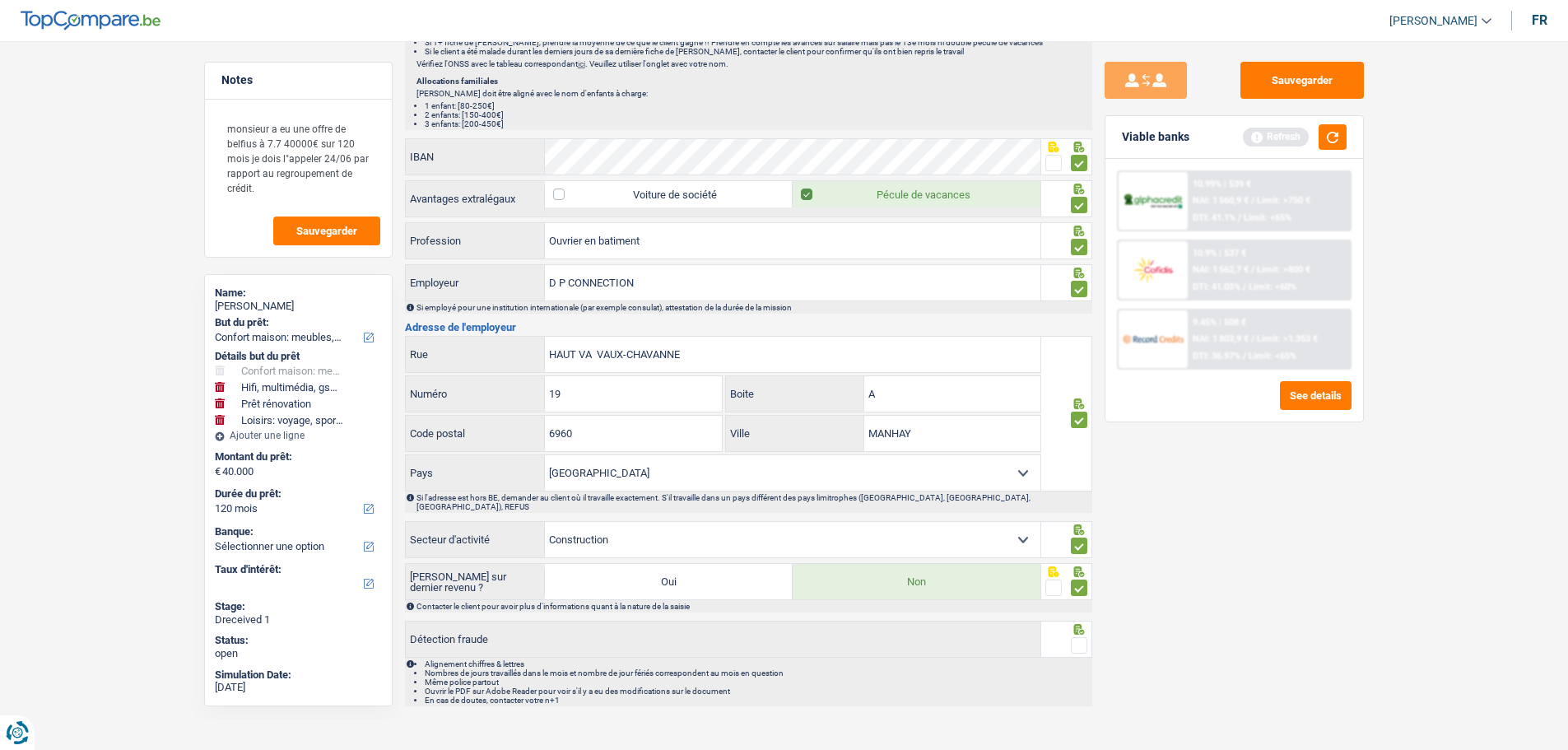 click at bounding box center (1079, 645) 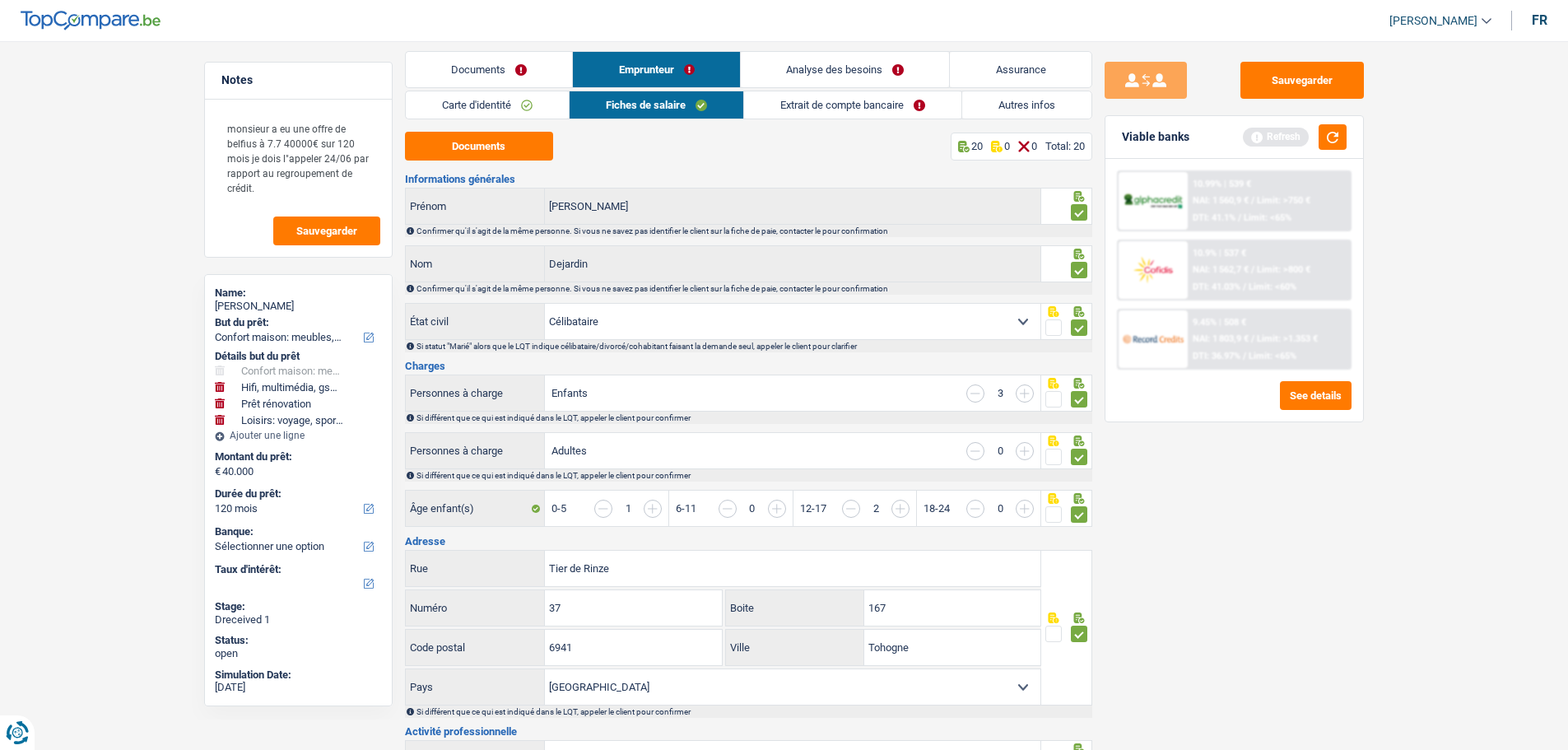 scroll, scrollTop: 0, scrollLeft: 0, axis: both 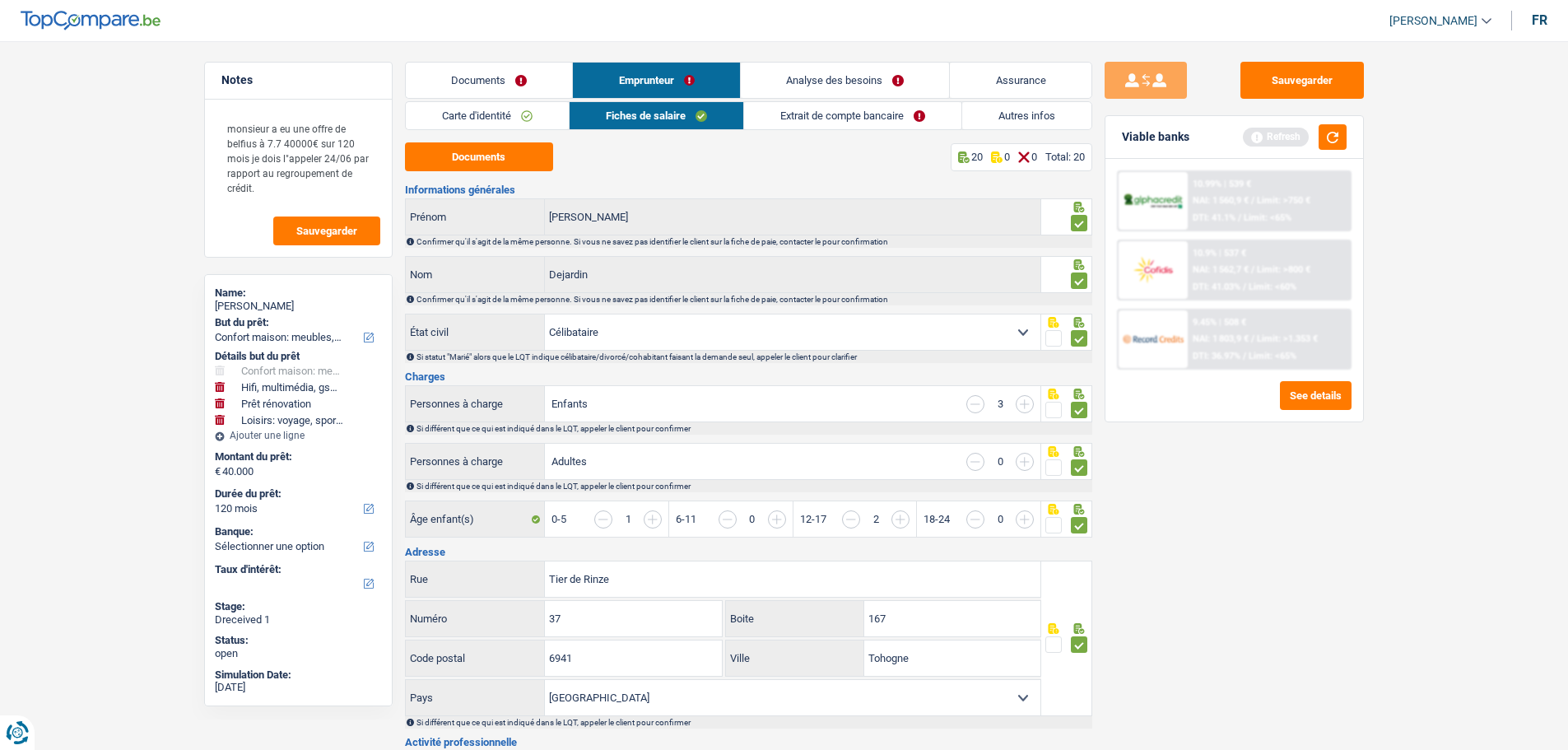 click on "Extrait de compte bancaire" at bounding box center (853, 115) 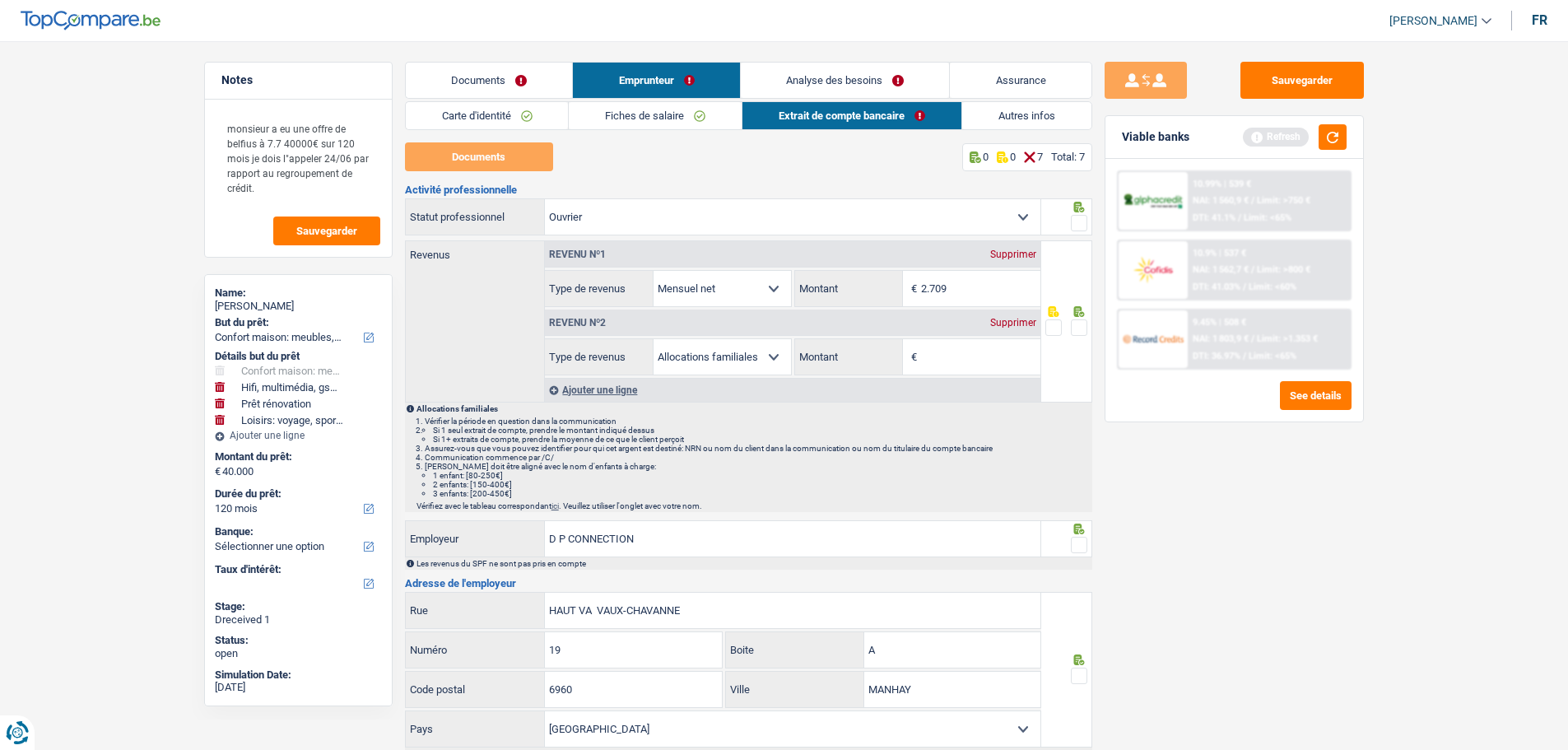 click on "Documents" at bounding box center [489, 80] 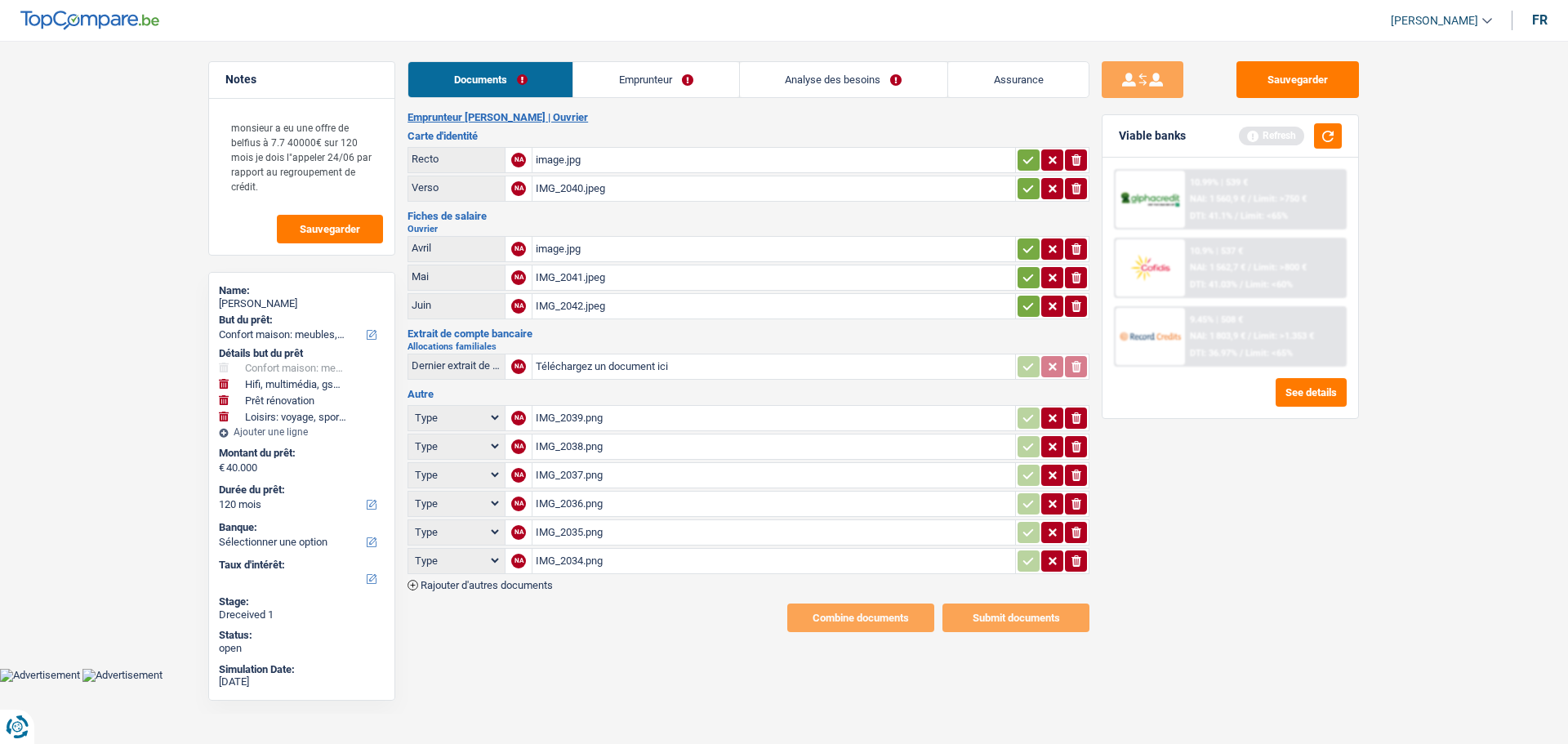 click on "IMG_2039.png" at bounding box center [773, 418] 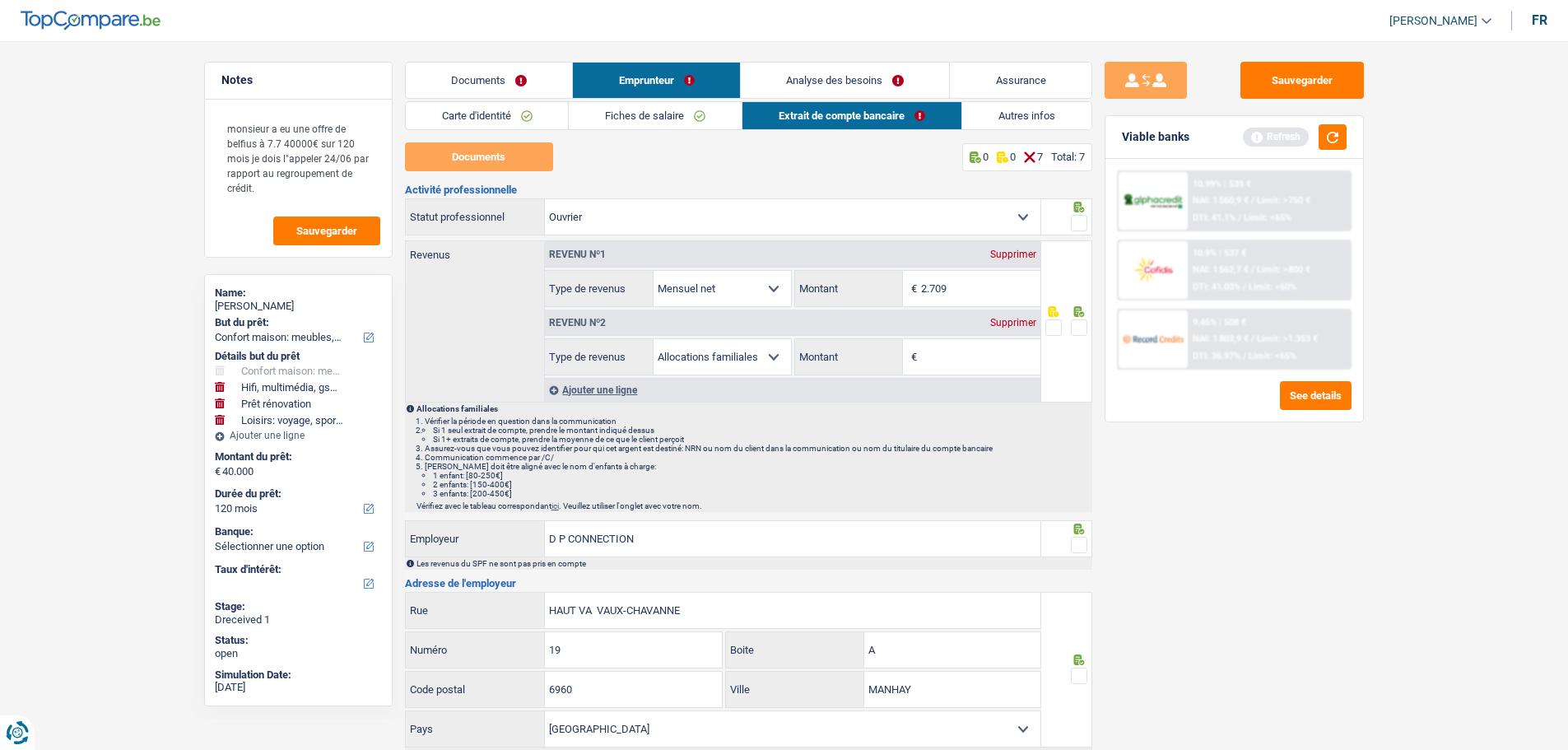 click on "Supprimer" at bounding box center (1013, 323) 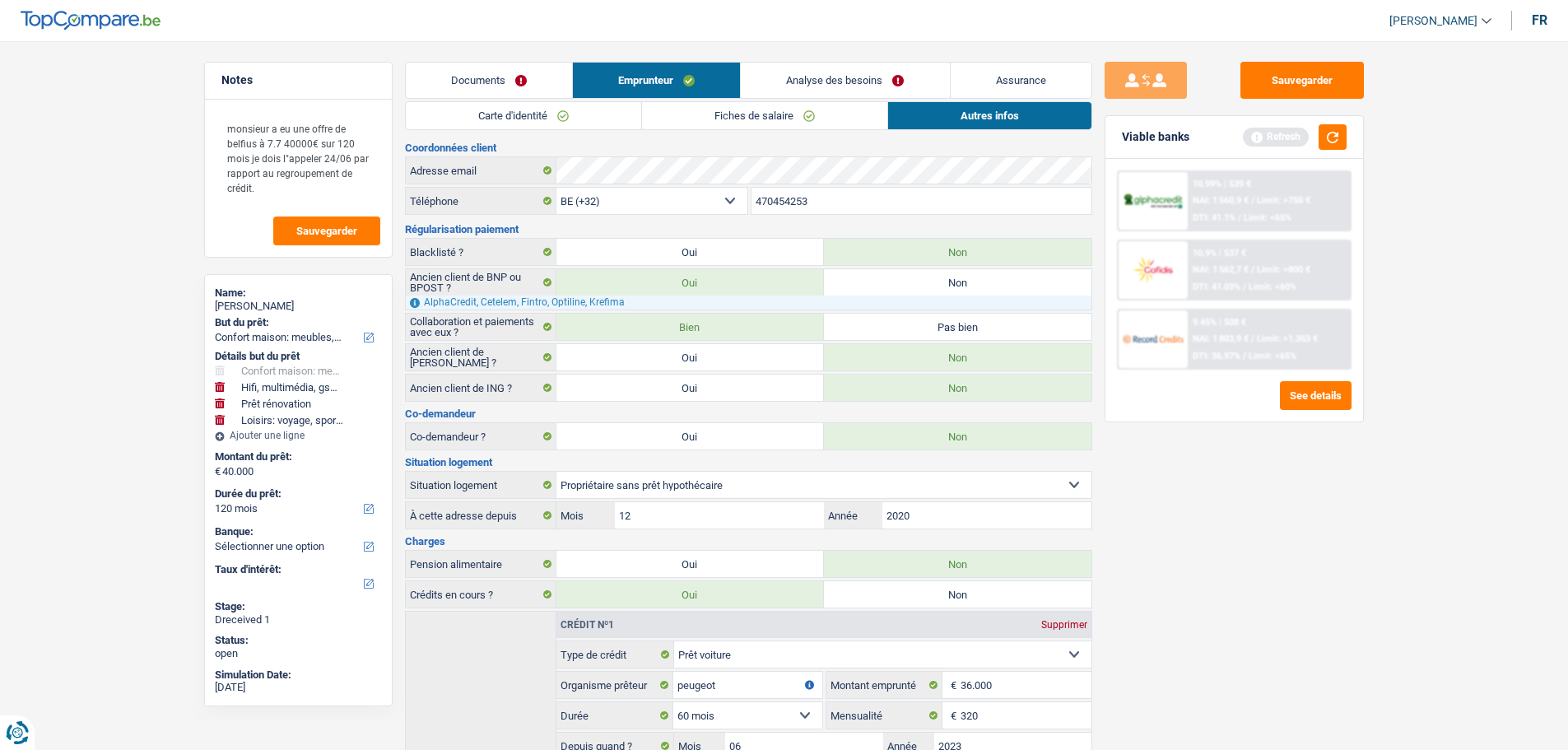 click on "Analyse des besoins" at bounding box center (844, 80) 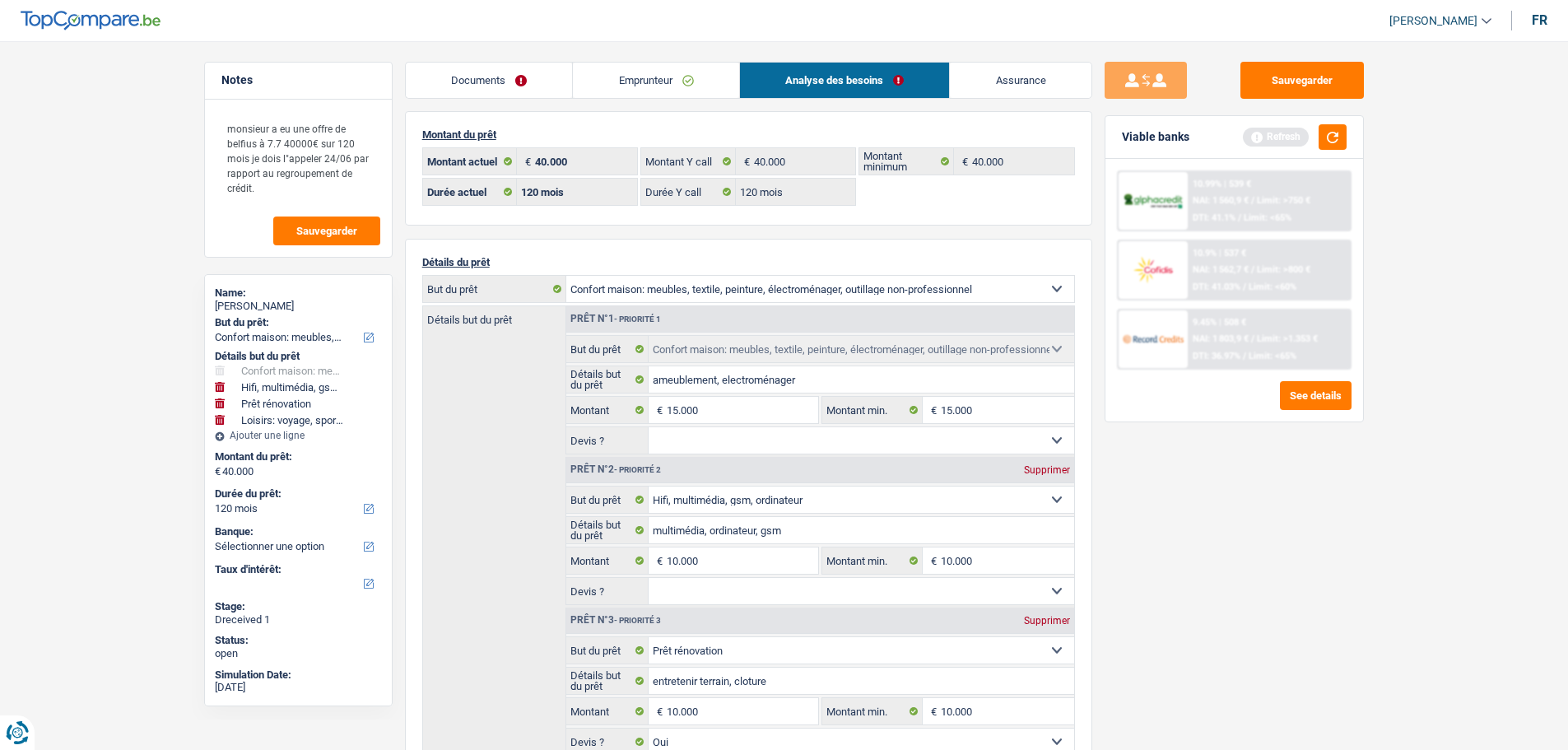 click on "Documents" at bounding box center [489, 80] 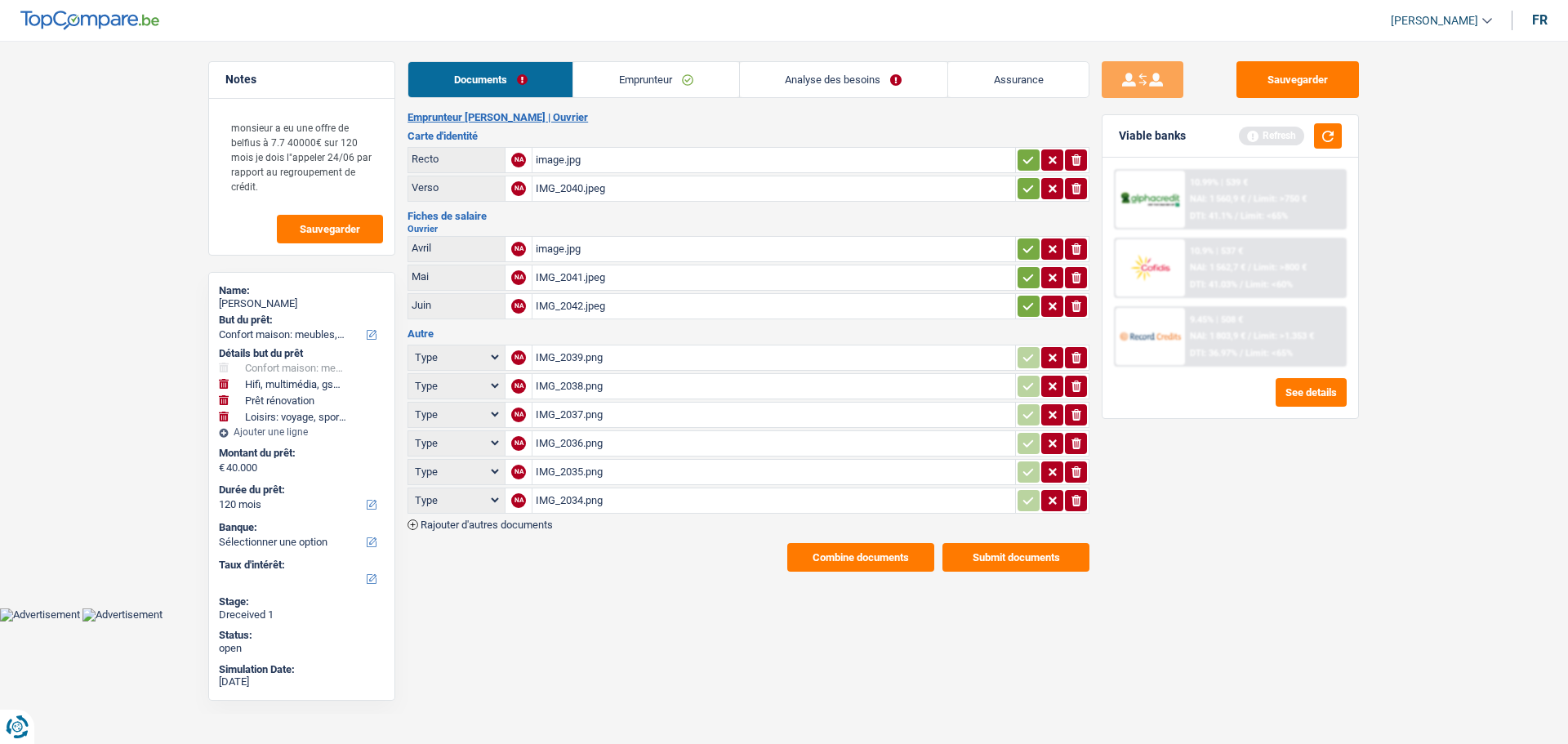 click on "Analyse des besoins" at bounding box center (844, 79) 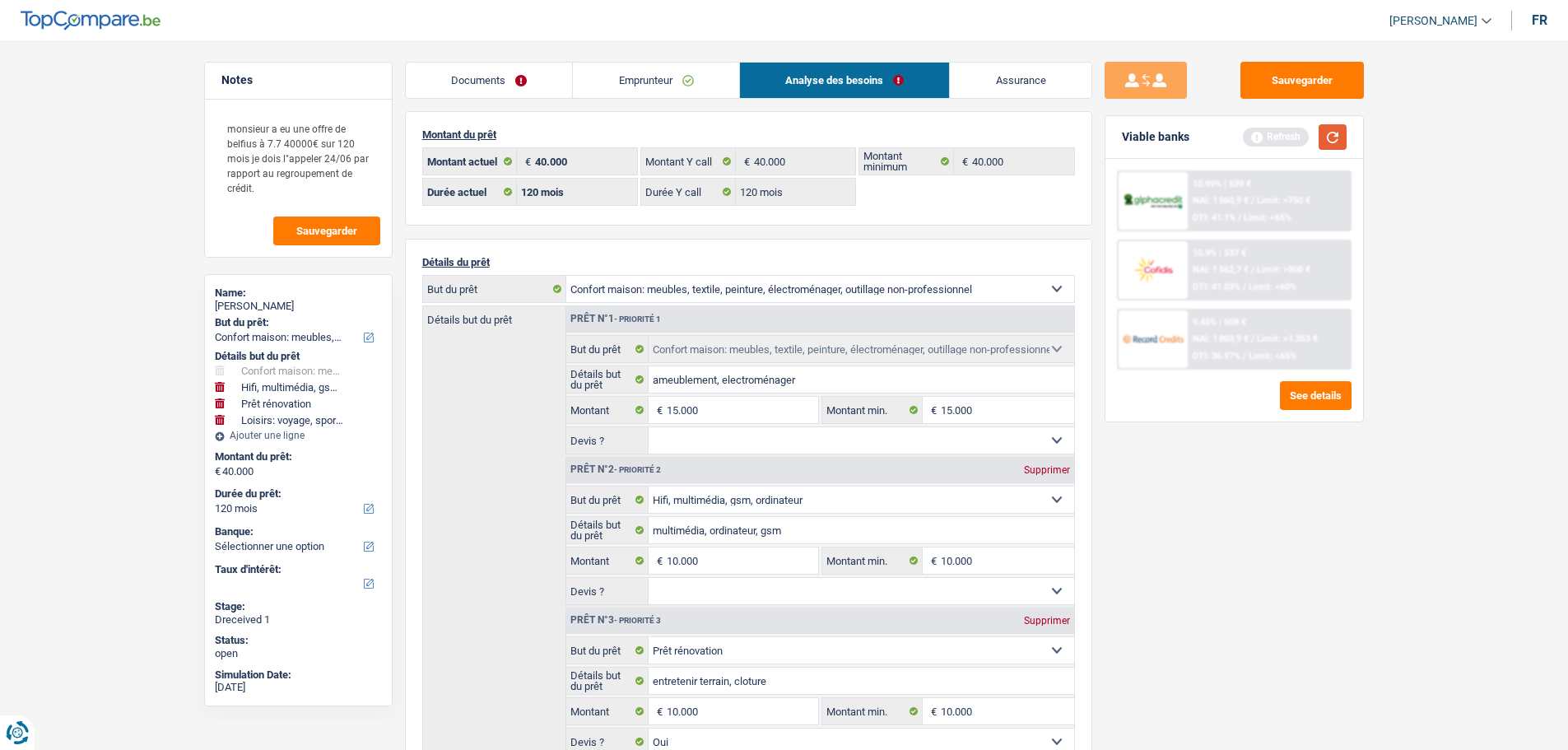 click at bounding box center [1333, 137] 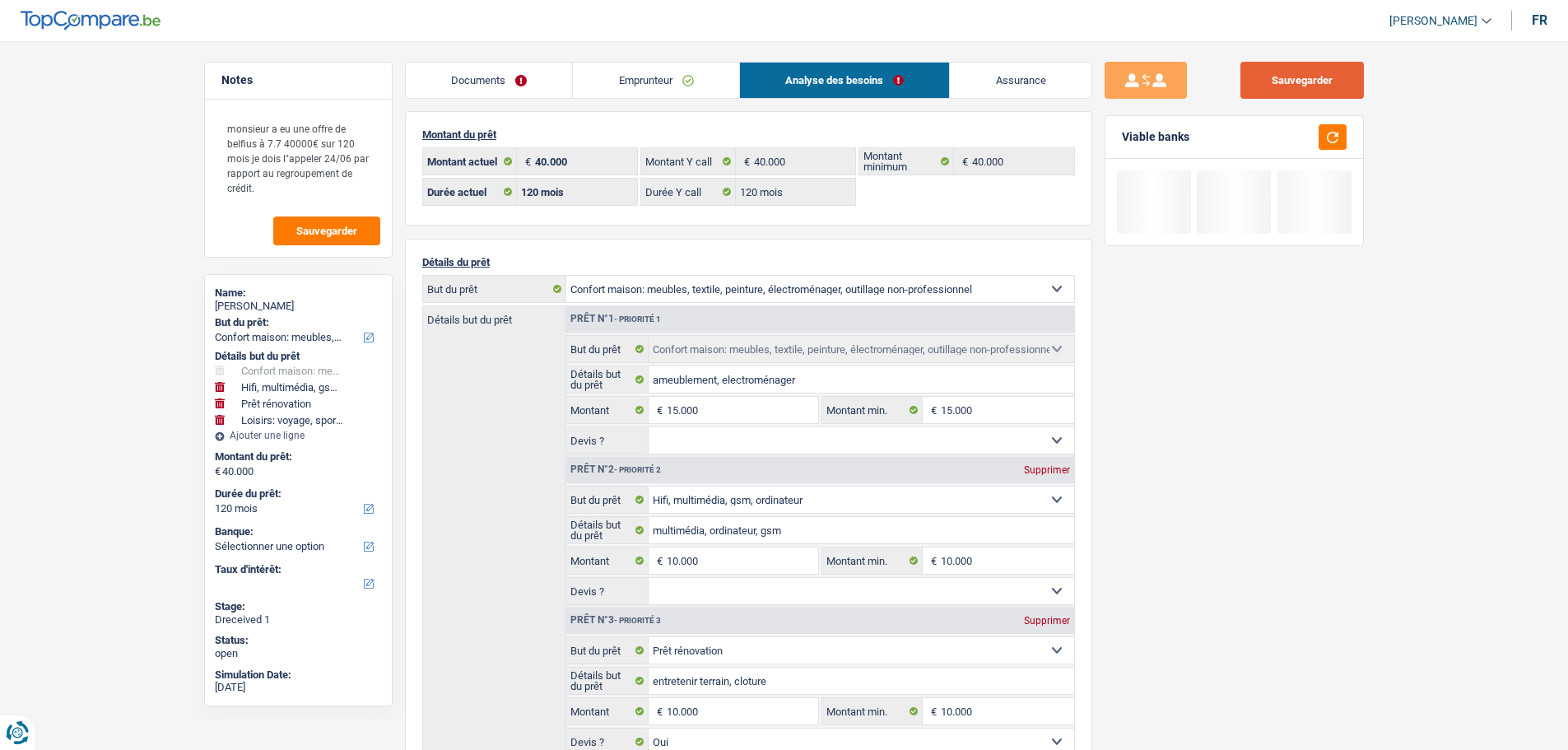 click on "Sauvegarder" at bounding box center [1302, 80] 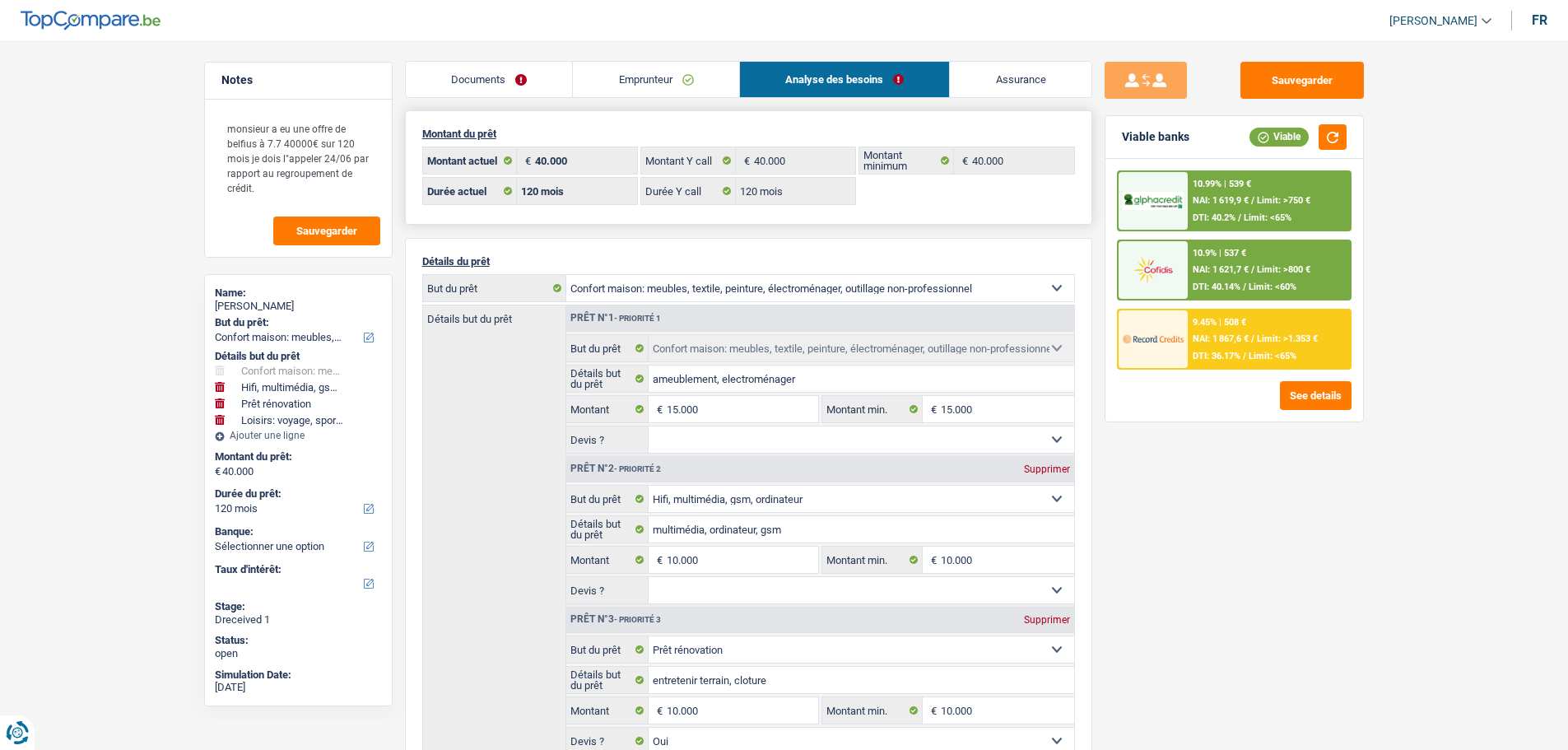 scroll, scrollTop: 0, scrollLeft: 0, axis: both 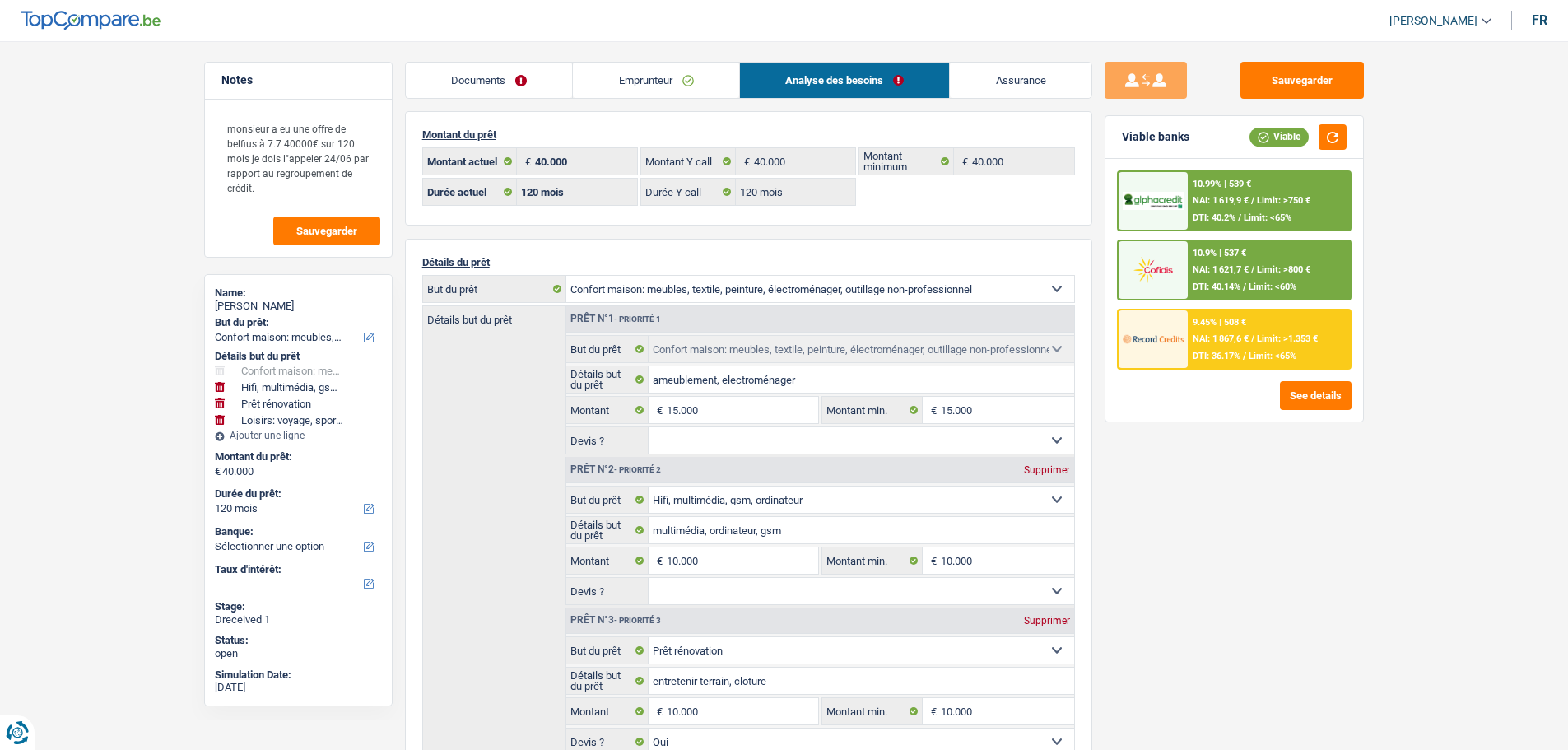 click on "10.99% | 539 €
NAI: 1 619,9 €
/
Limit: >750 €
DTI: 40.2%
/
Limit: <65%" at bounding box center (1268, 201) 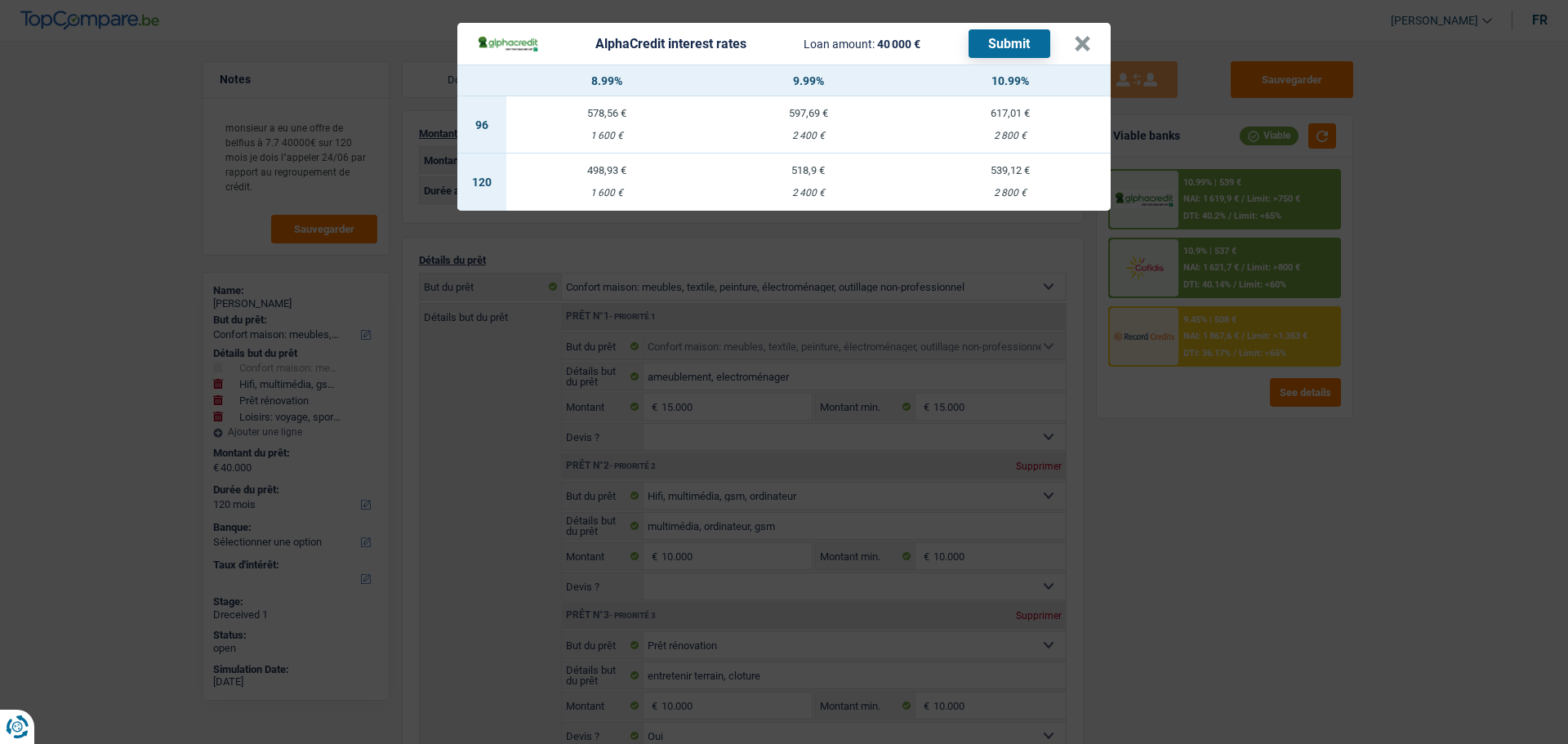 click on "498,93 €
1 600 €" at bounding box center (607, 182) 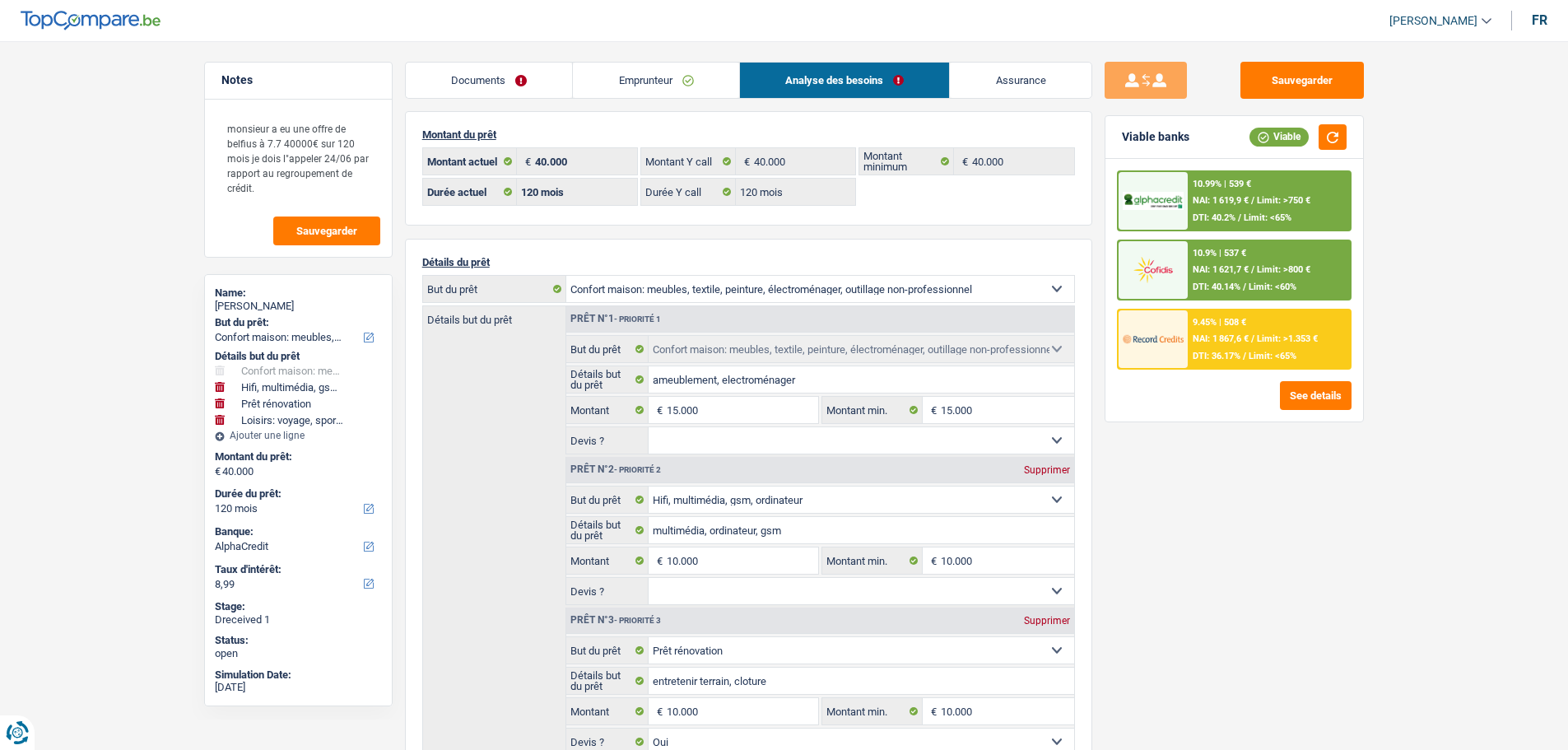 click at bounding box center [1153, 201] 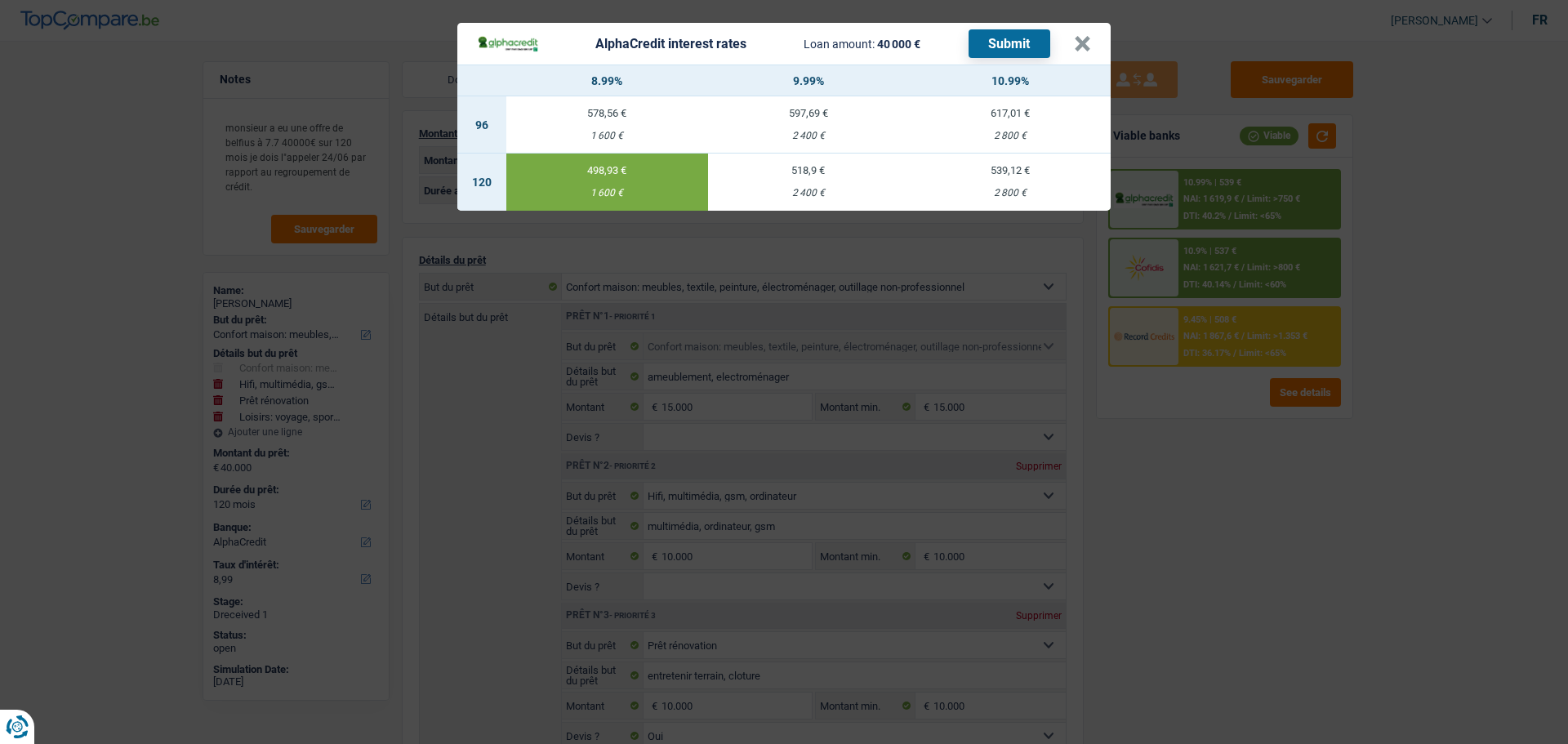 click on "Submit" at bounding box center [1009, 43] 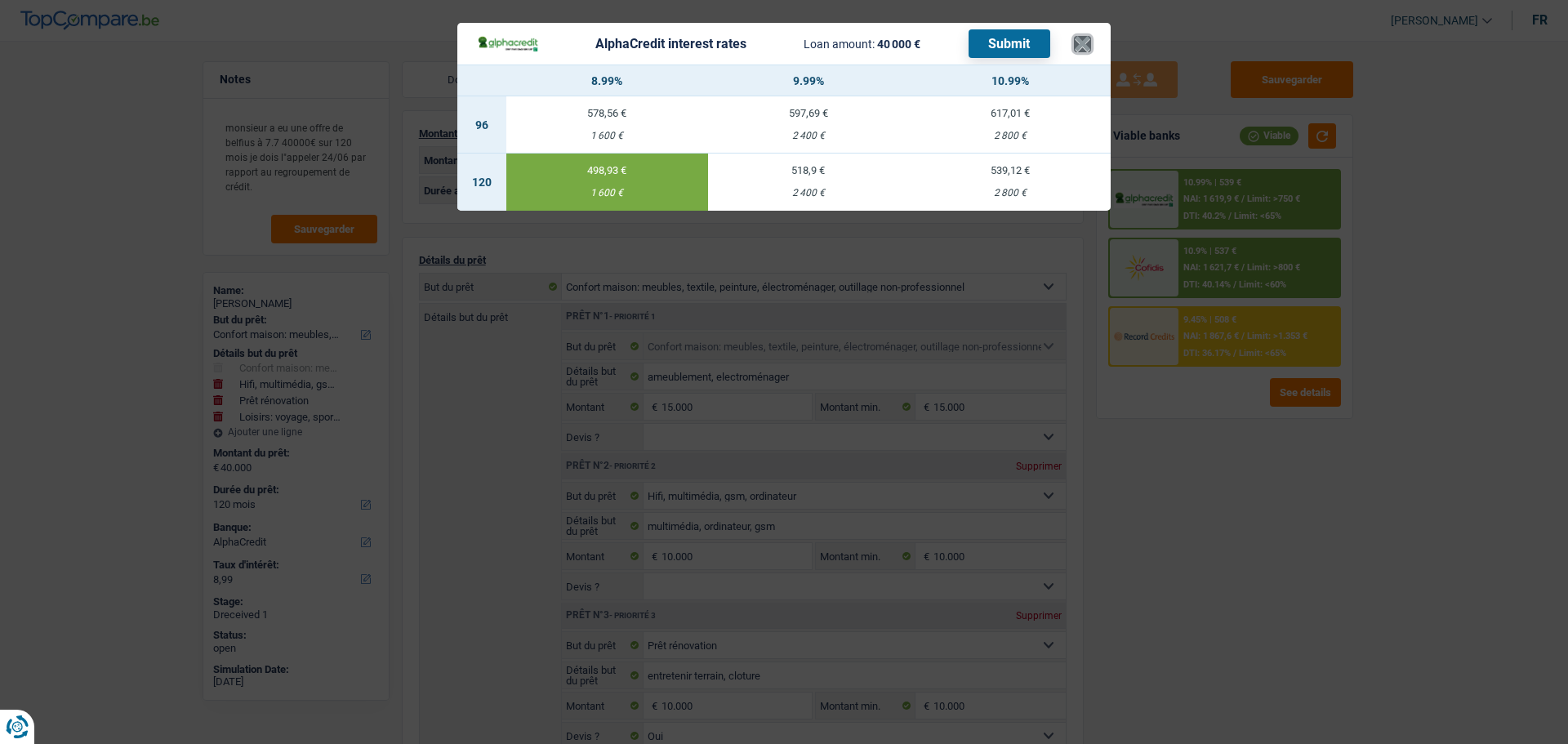 click on "×" at bounding box center (1082, 44) 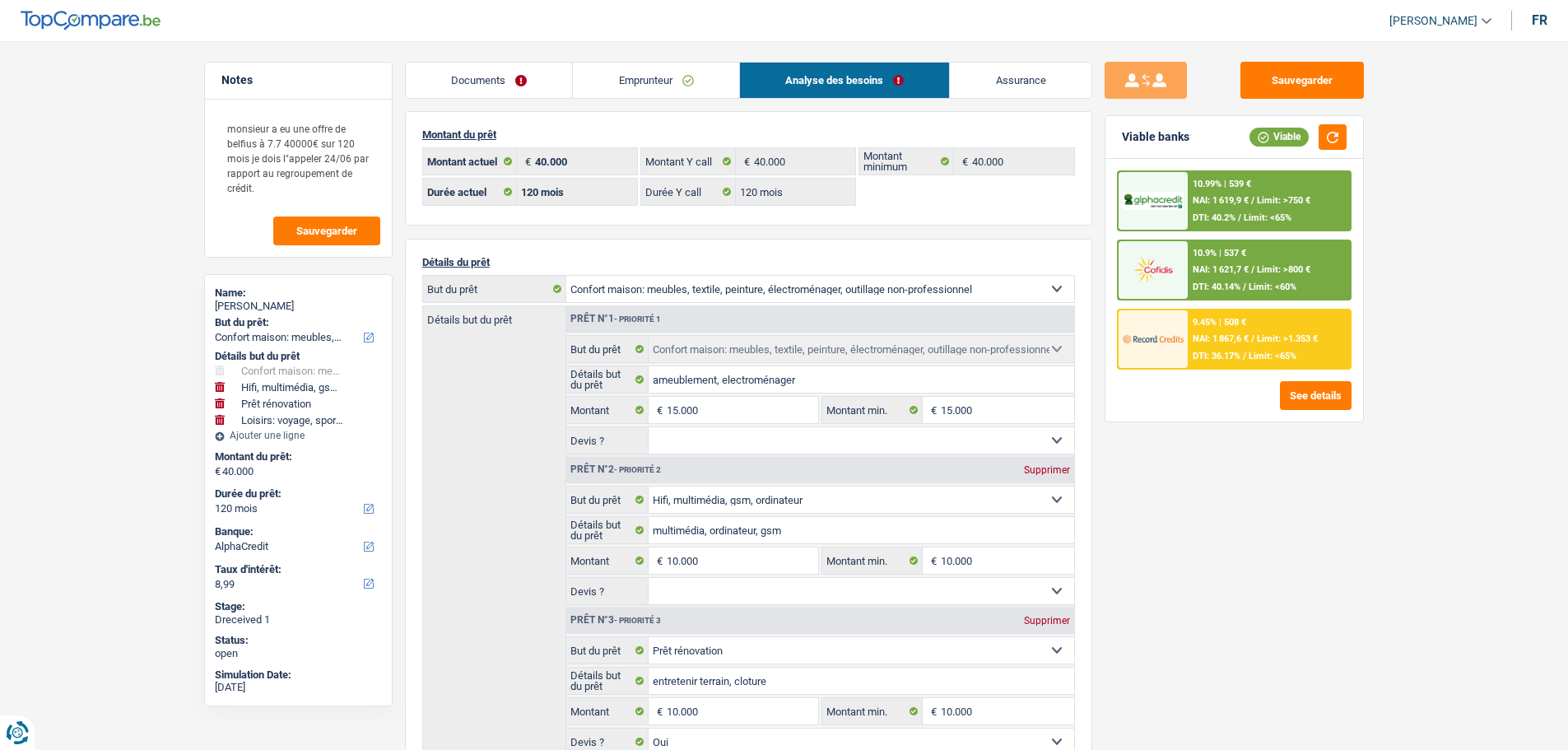 click on "10.9% | 537 €
NAI: 1 621,7 €
/
Limit: >800 €
DTI: 40.14%
/
Limit: <60%" at bounding box center [1268, 270] 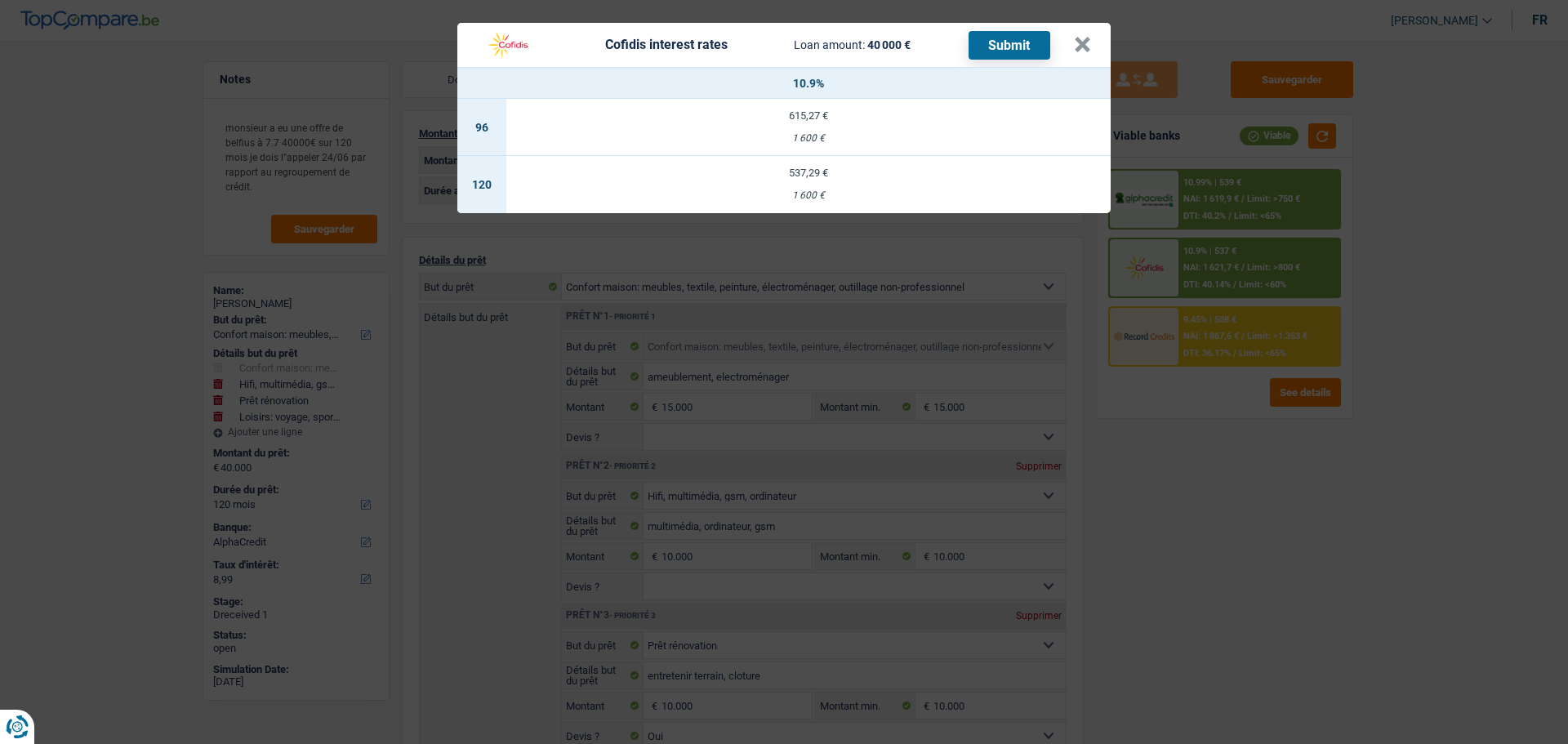 click on "537,29 €
1 600 €" at bounding box center (808, 185) 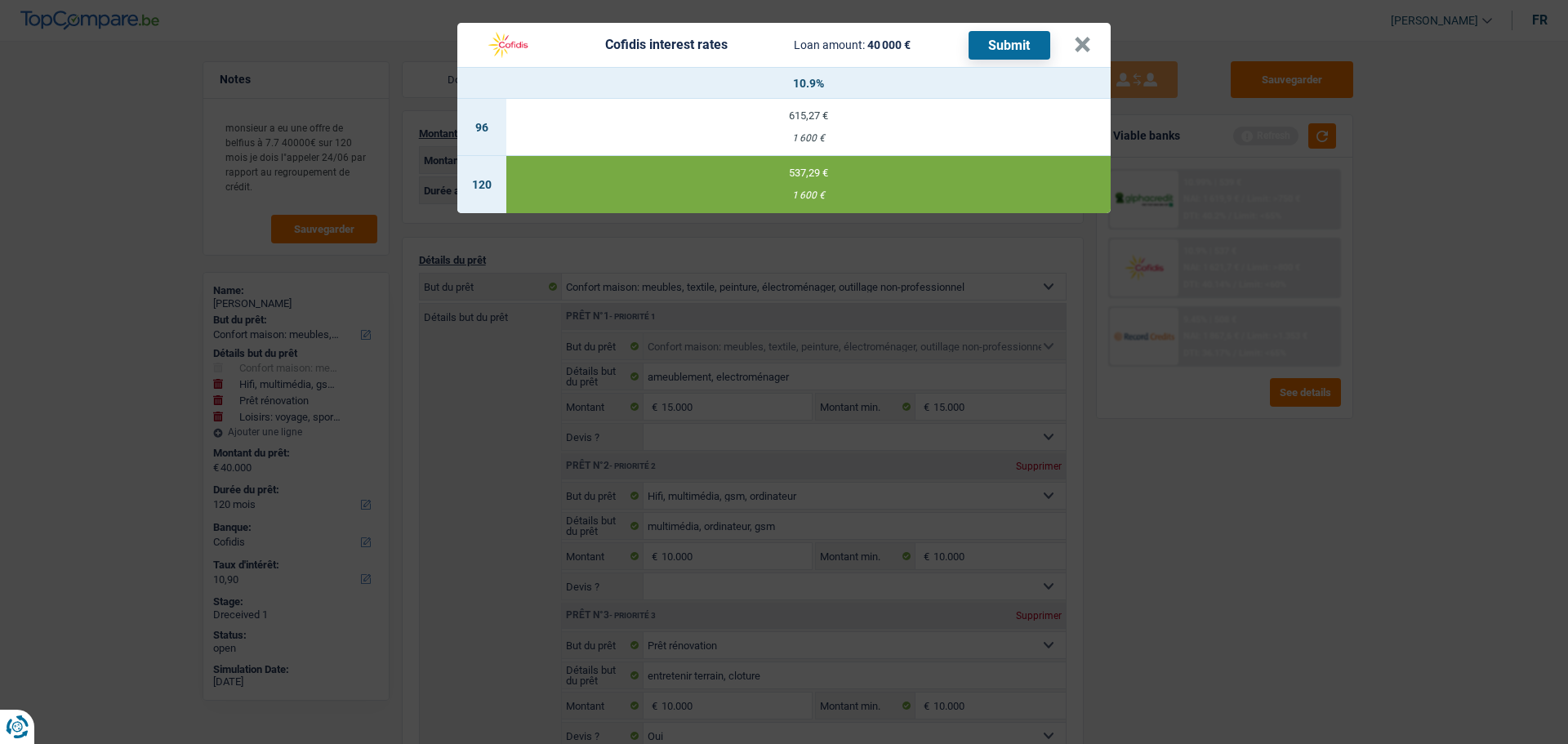 click on "Submit" at bounding box center (1009, 45) 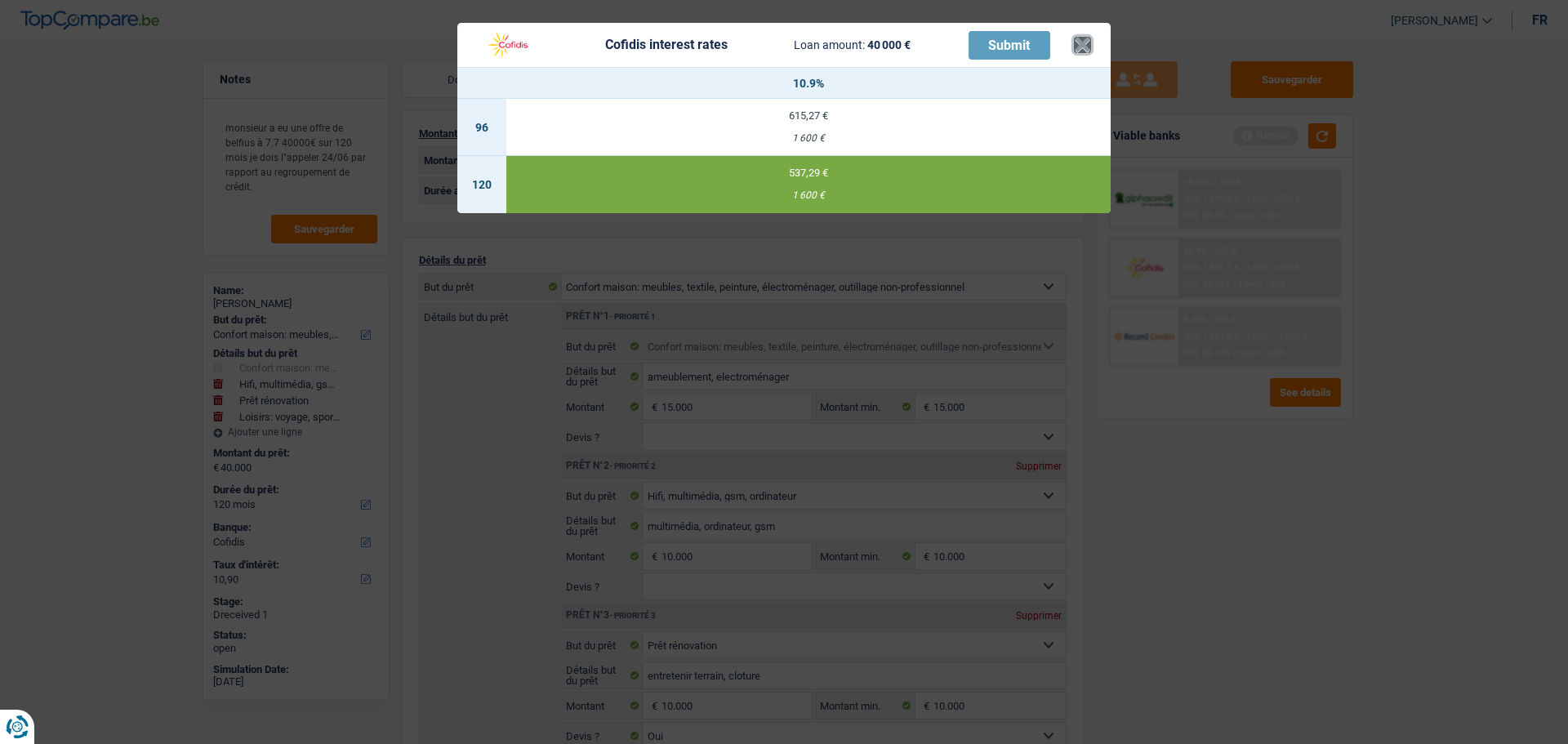 click on "×" at bounding box center (1082, 45) 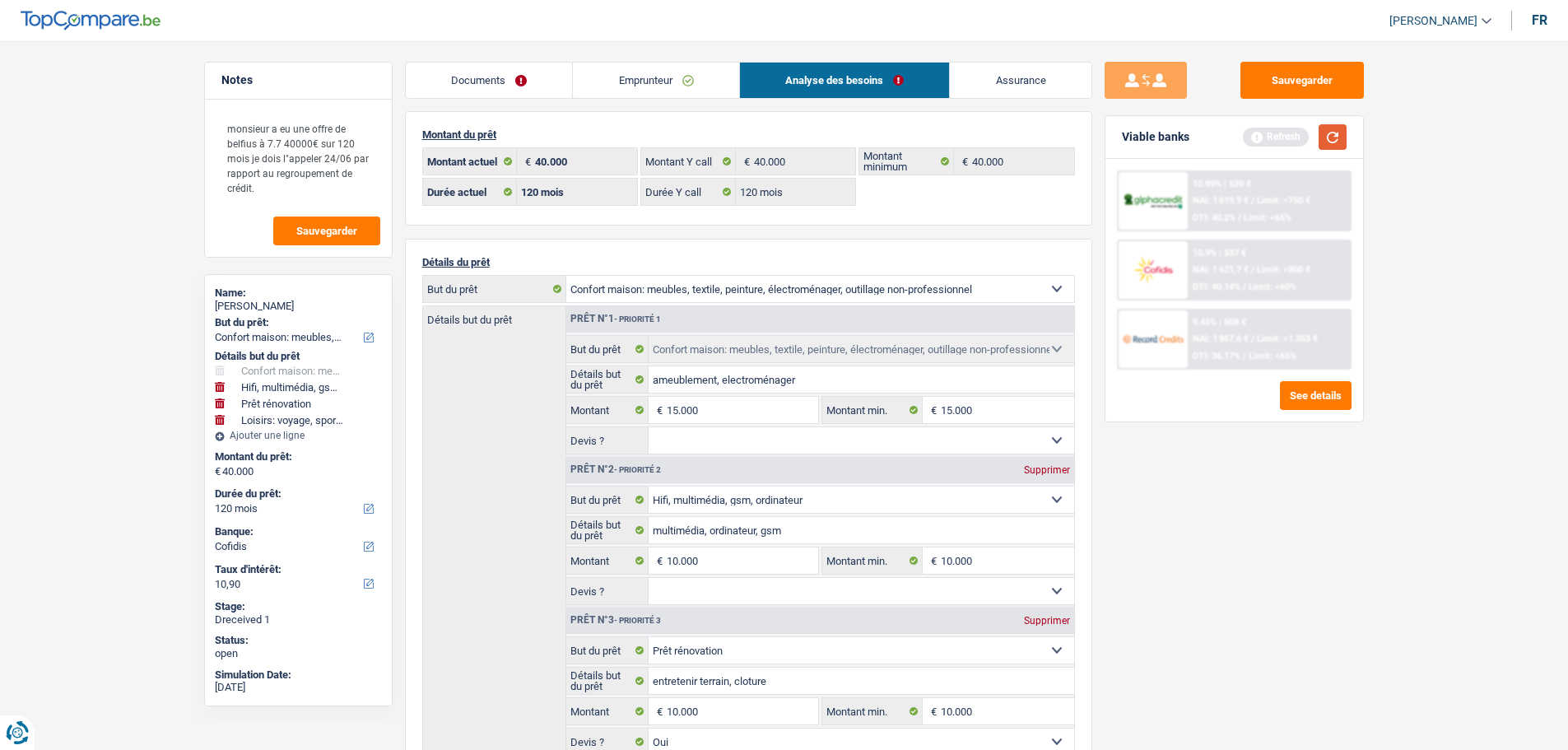 click at bounding box center [1333, 137] 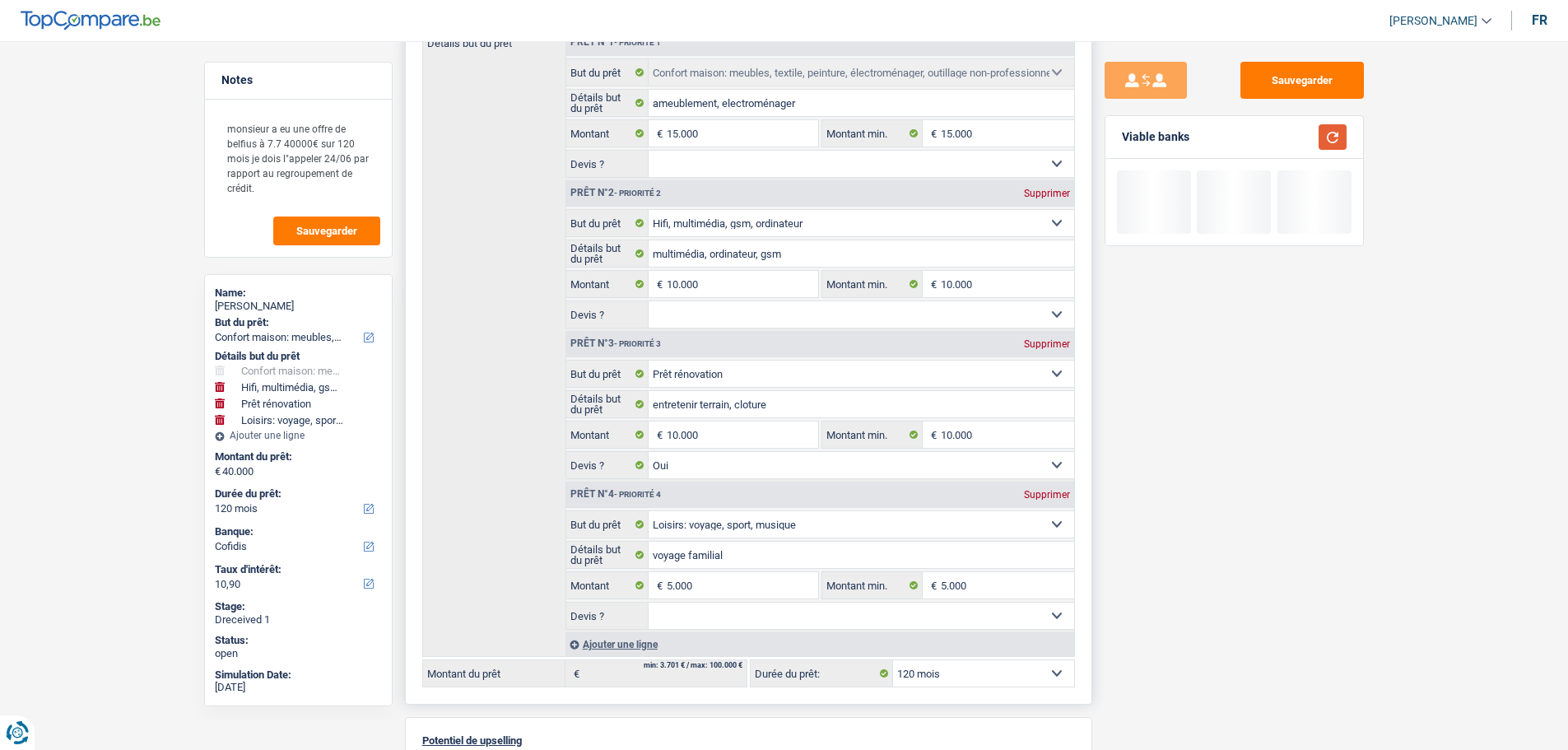 scroll, scrollTop: 329, scrollLeft: 0, axis: vertical 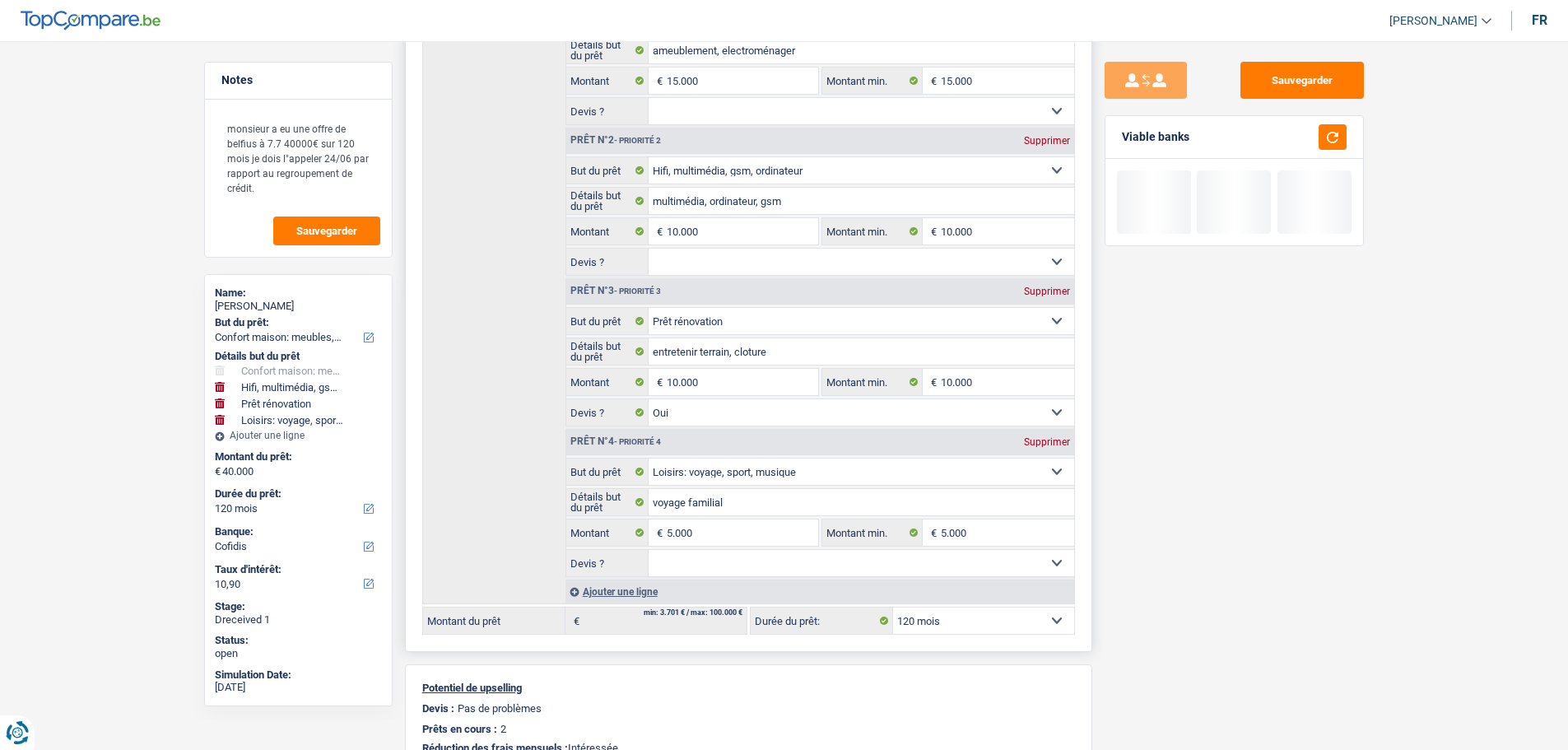 click on "12 mois 18 mois 24 mois 30 mois 36 mois 42 mois 48 mois 60 mois 72 mois 84 mois 96 mois 120 mois 132 mois 144 mois
Sélectionner une option" at bounding box center [984, 621] 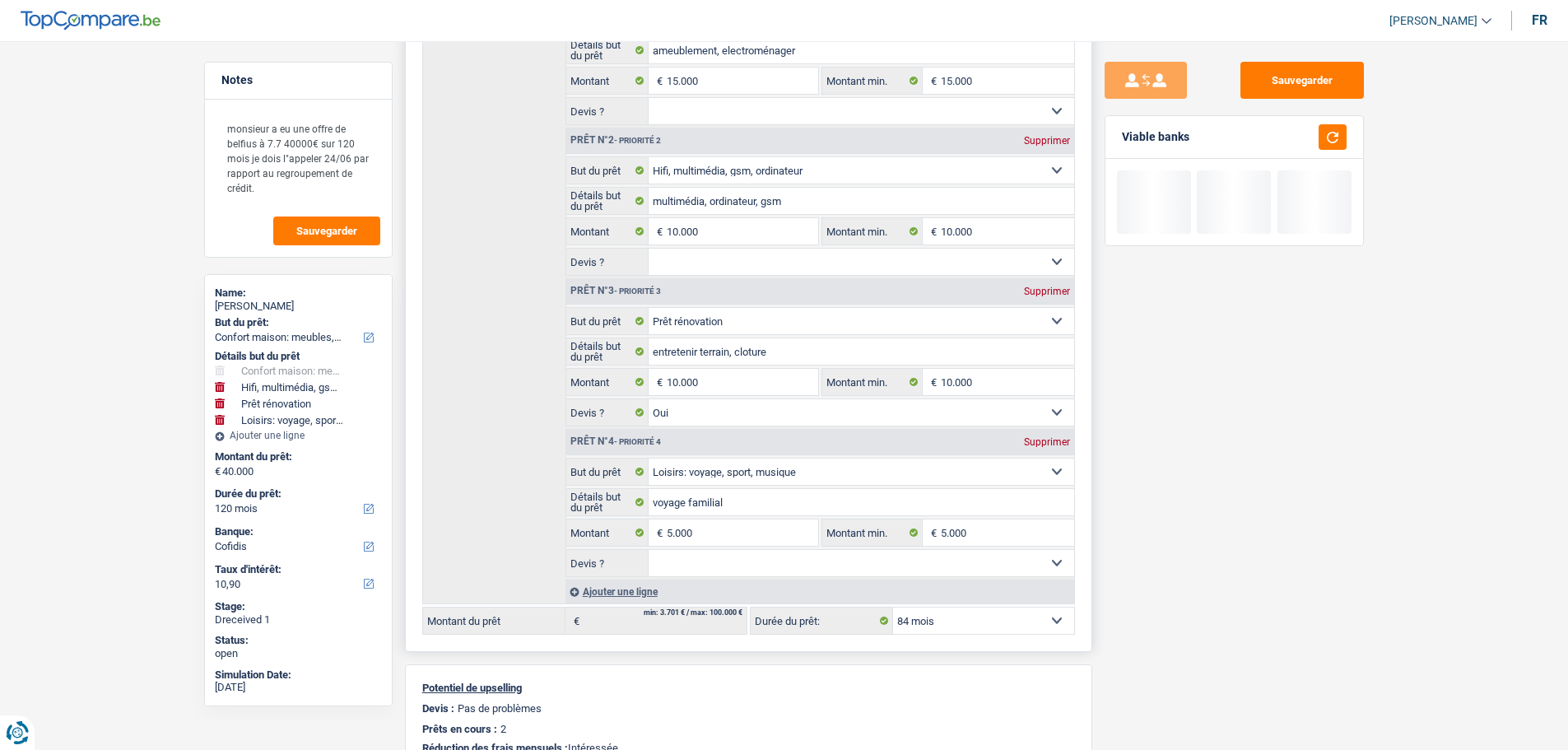 click on "12 mois 18 mois 24 mois 30 mois 36 mois 42 mois 48 mois 60 mois 72 mois 84 mois 96 mois 120 mois 132 mois 144 mois
Sélectionner une option" at bounding box center [984, 621] 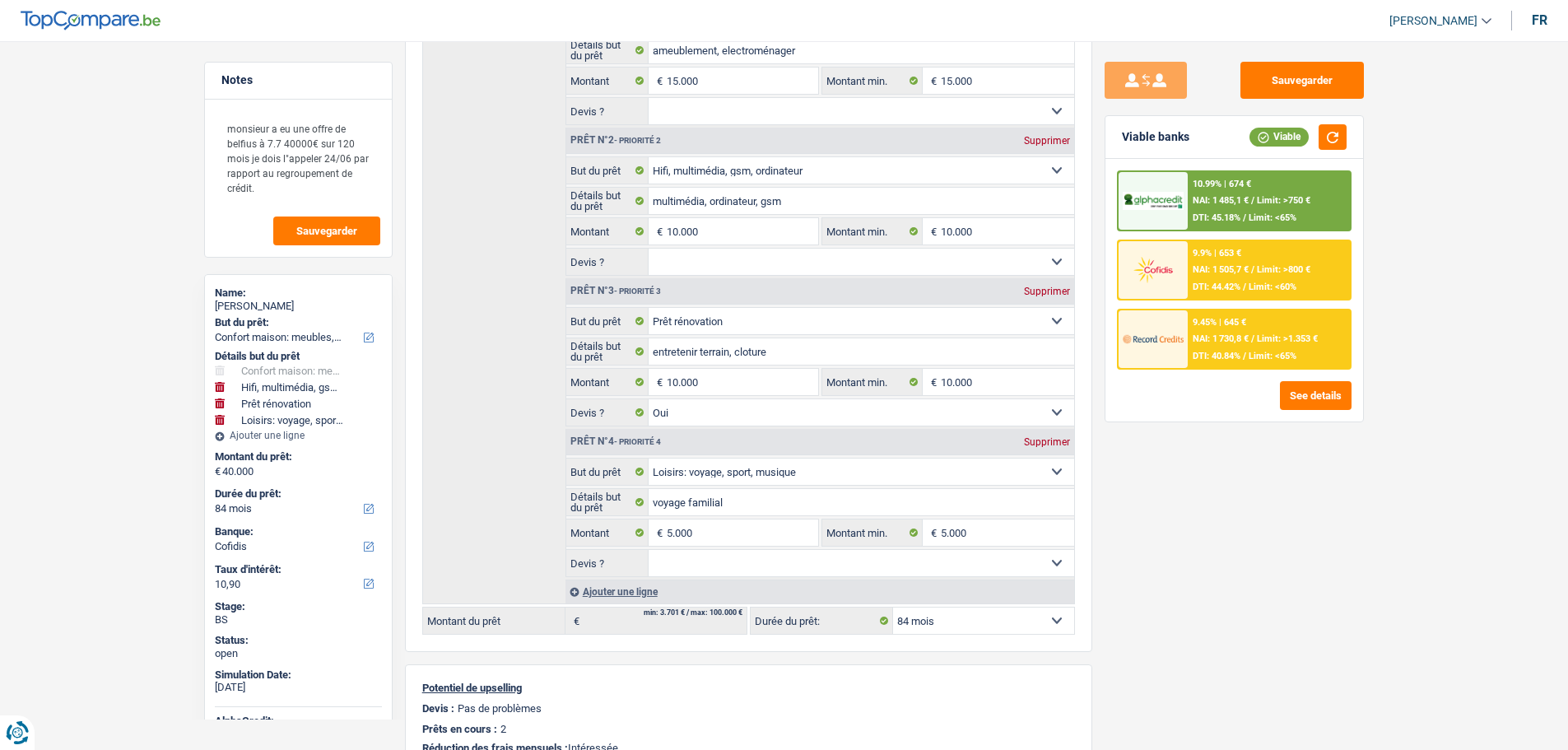 click on "9.45% | 645 €
NAI: 1 730,8 €
/
Limit: >1.353 €
DTI: 40.84%
/
Limit: <65%" at bounding box center [1268, 339] 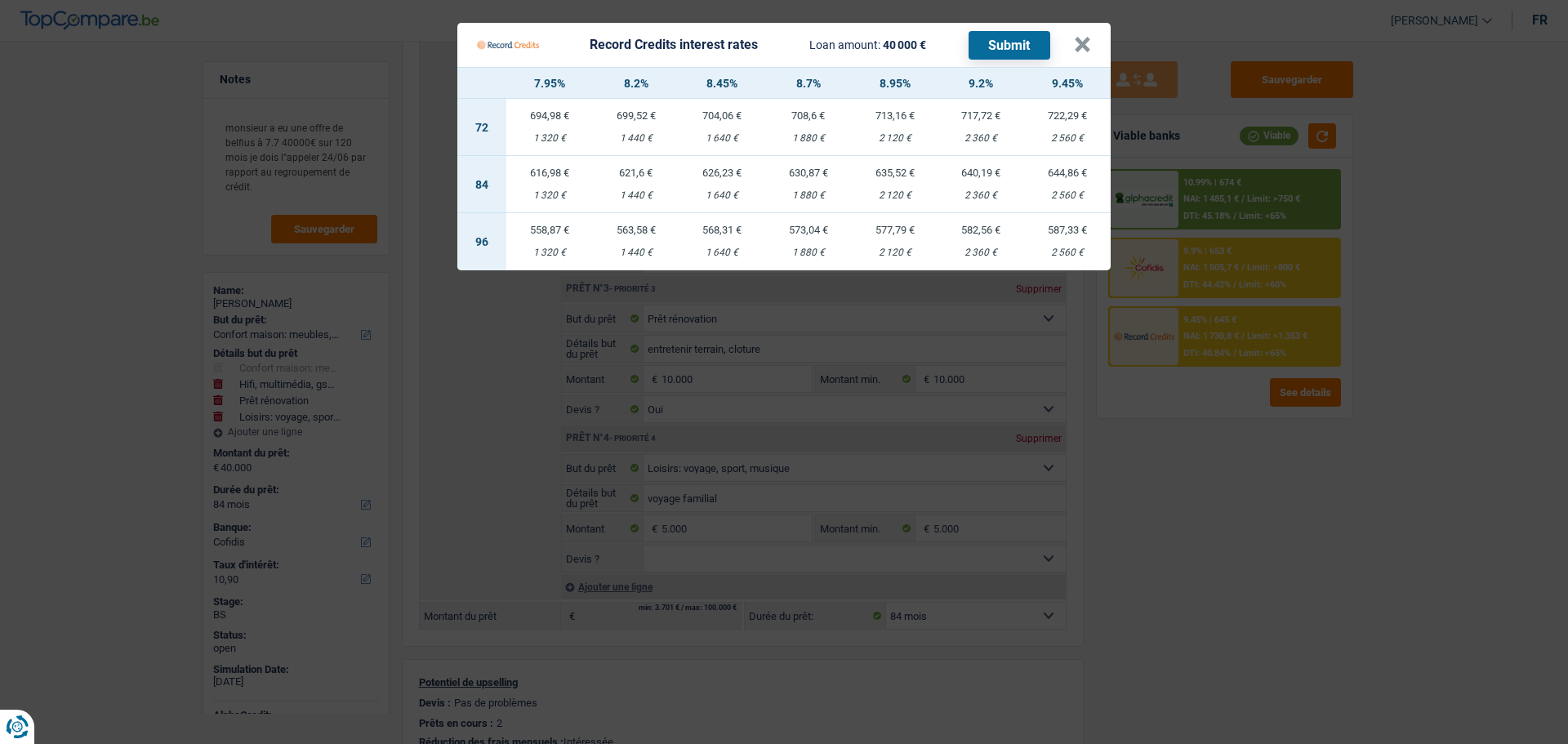 click on "621,6 €
1 440 €" at bounding box center (636, 185) 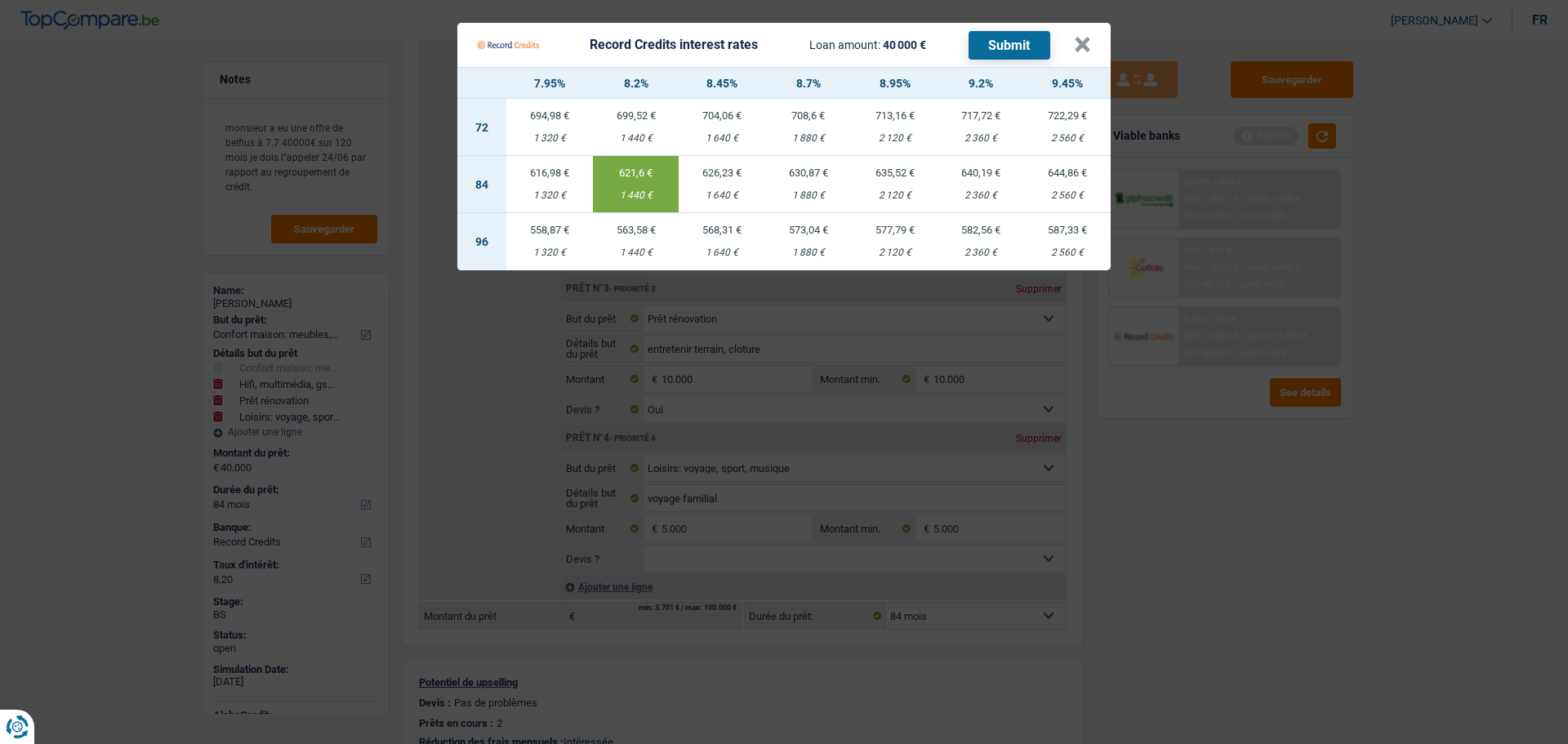 click on "Submit" at bounding box center (1009, 45) 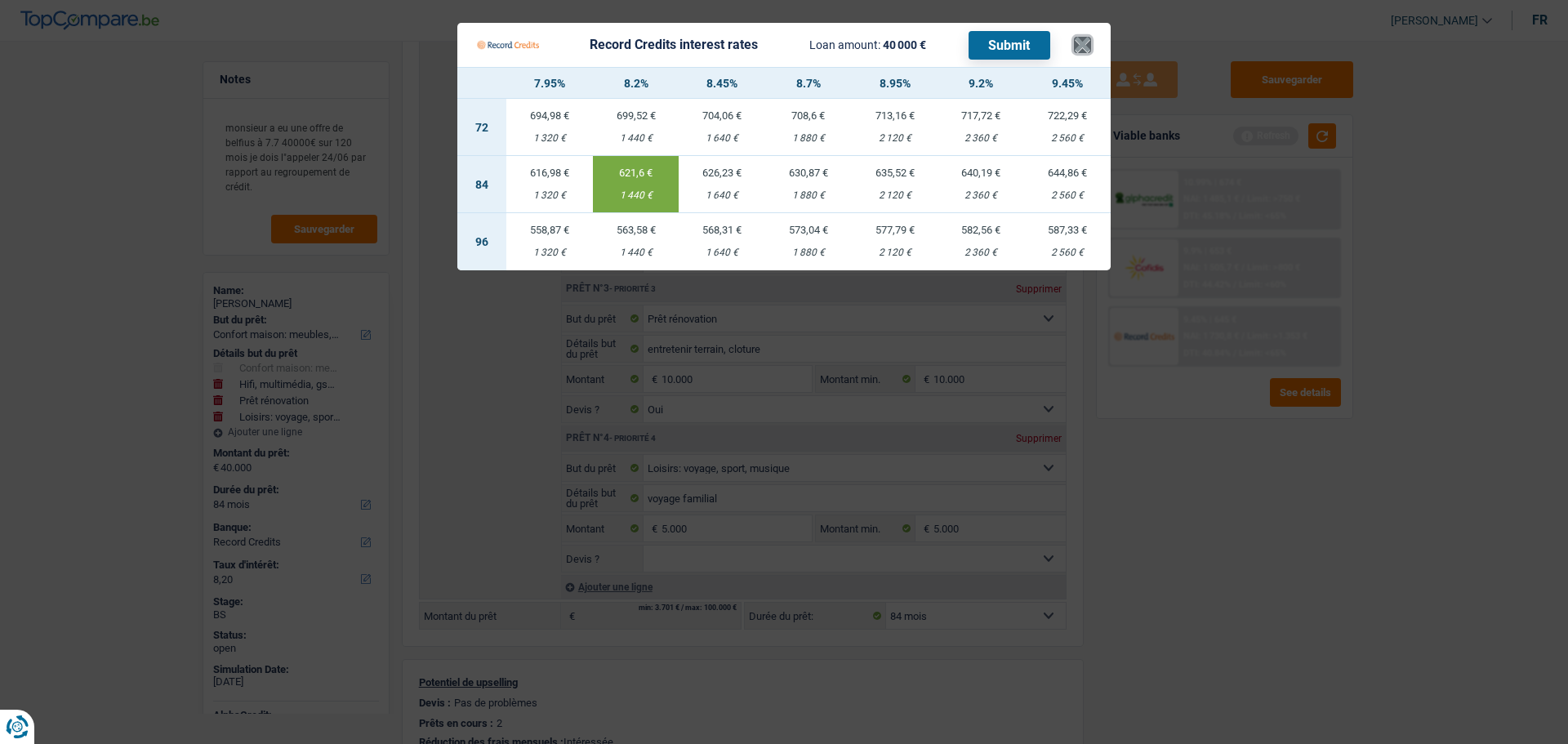 click on "×" at bounding box center (1082, 45) 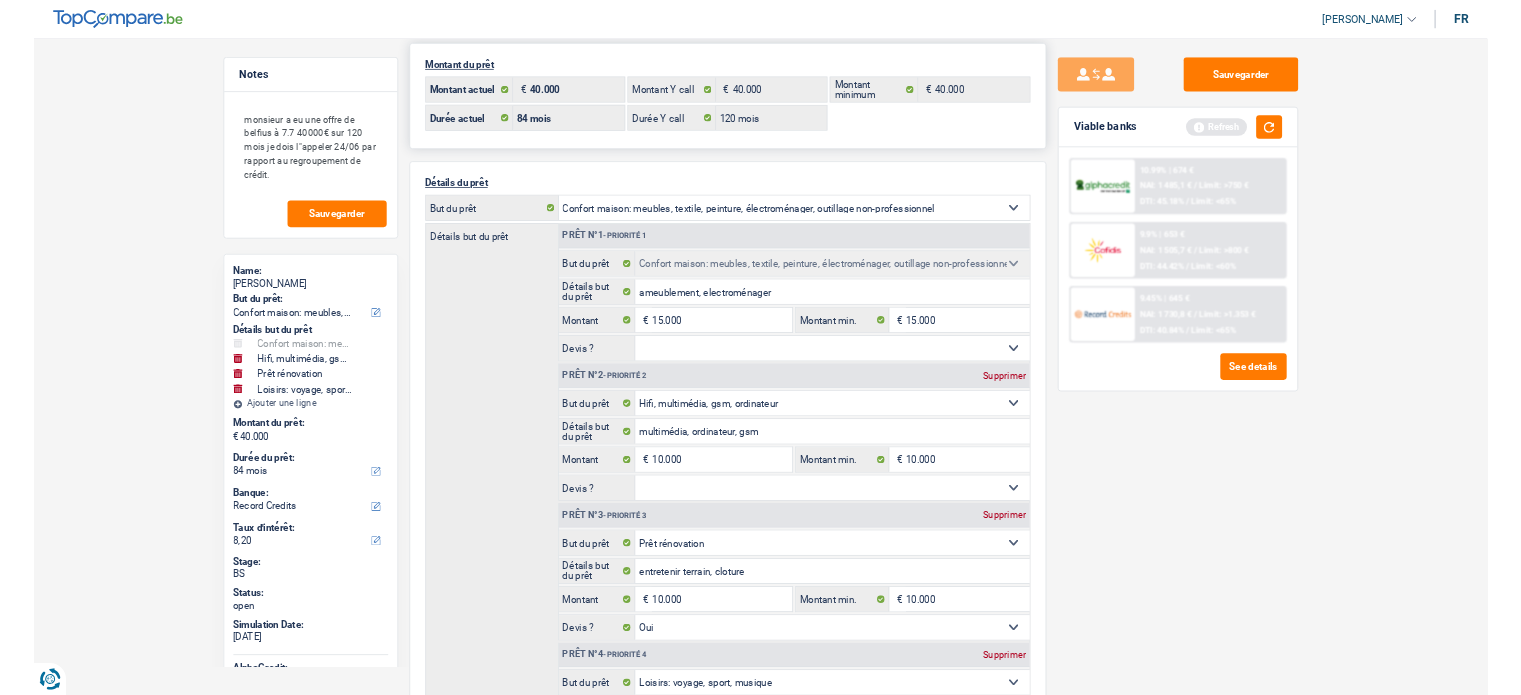 scroll, scrollTop: 0, scrollLeft: 0, axis: both 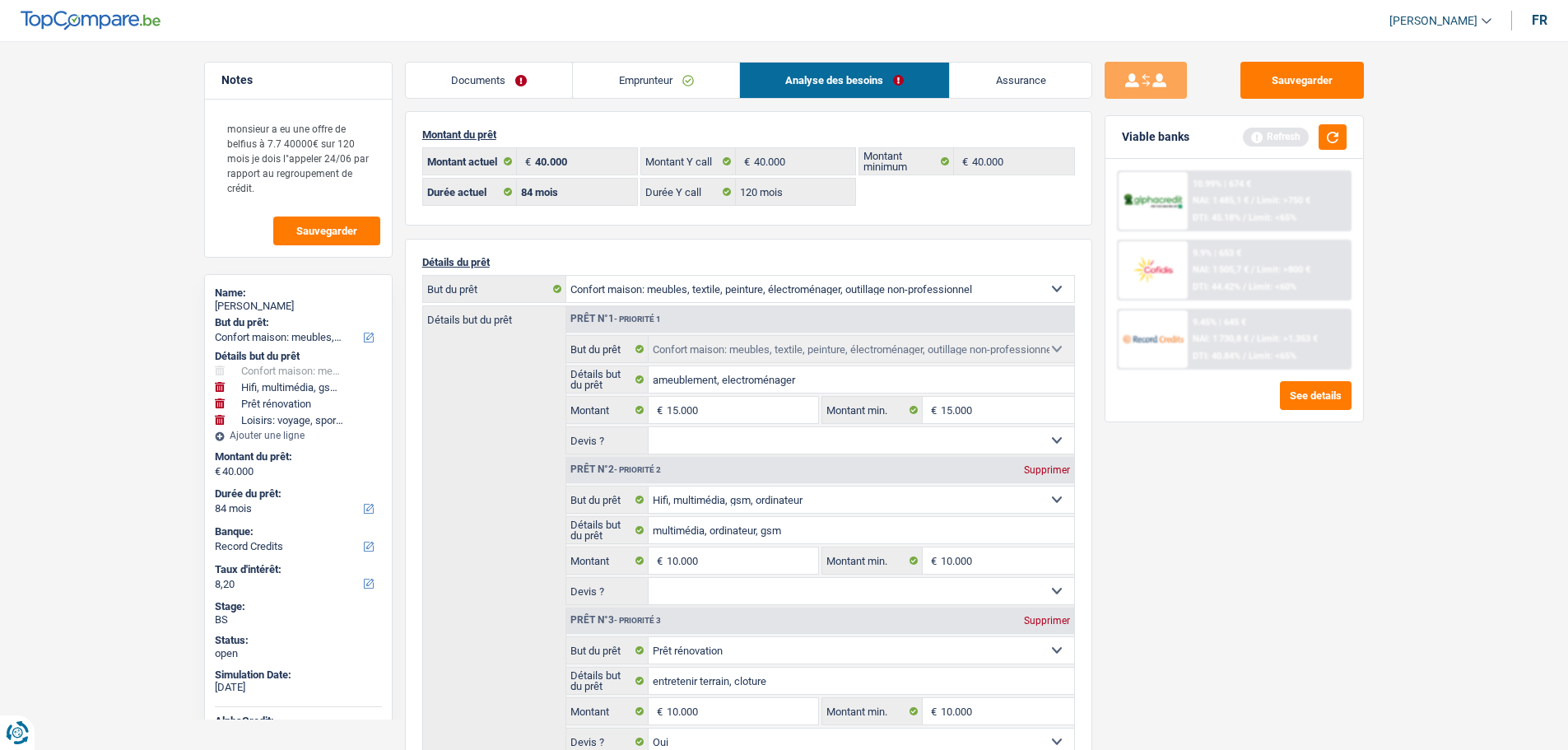 click on "Documents" at bounding box center [489, 80] 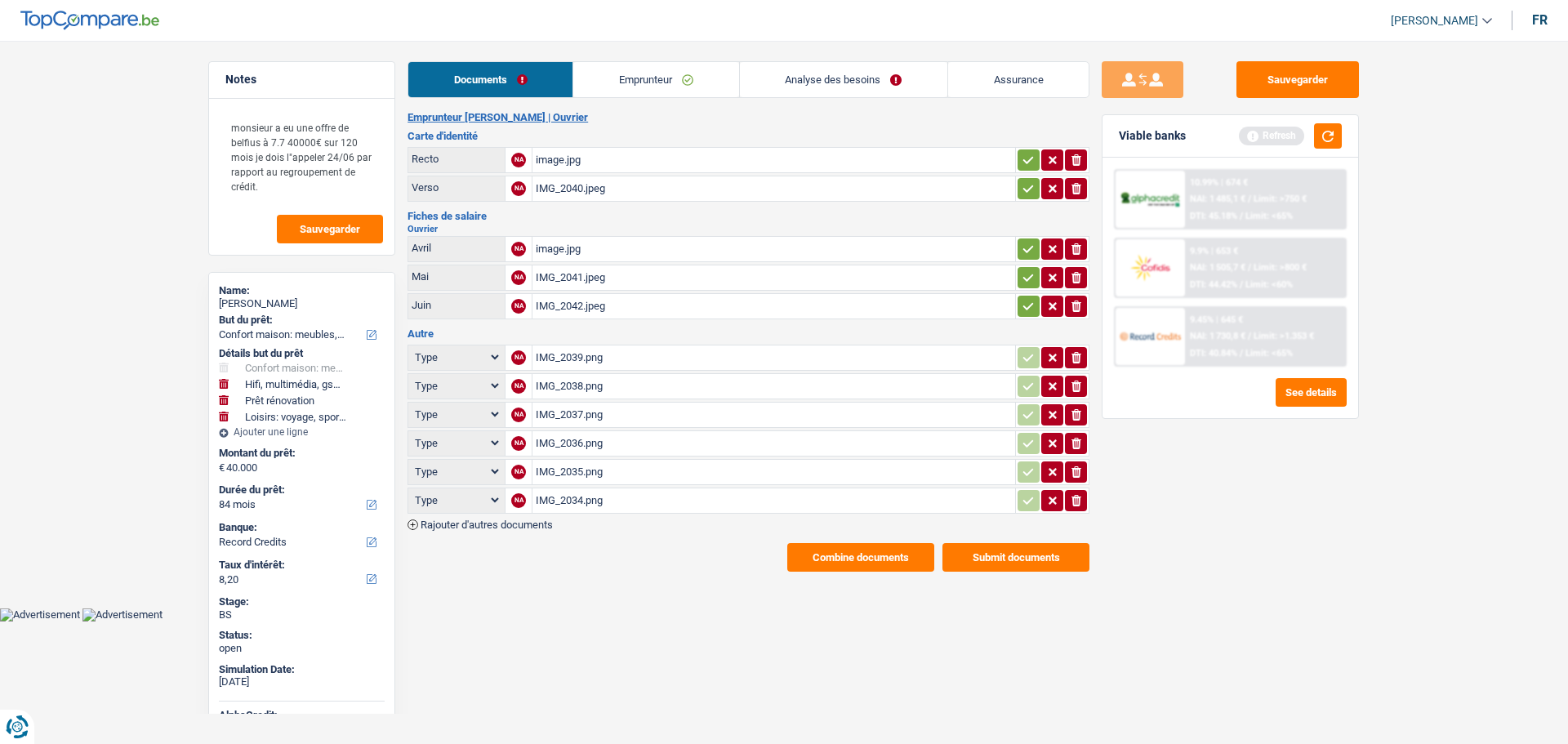 click on "Combine documents" at bounding box center [861, 557] 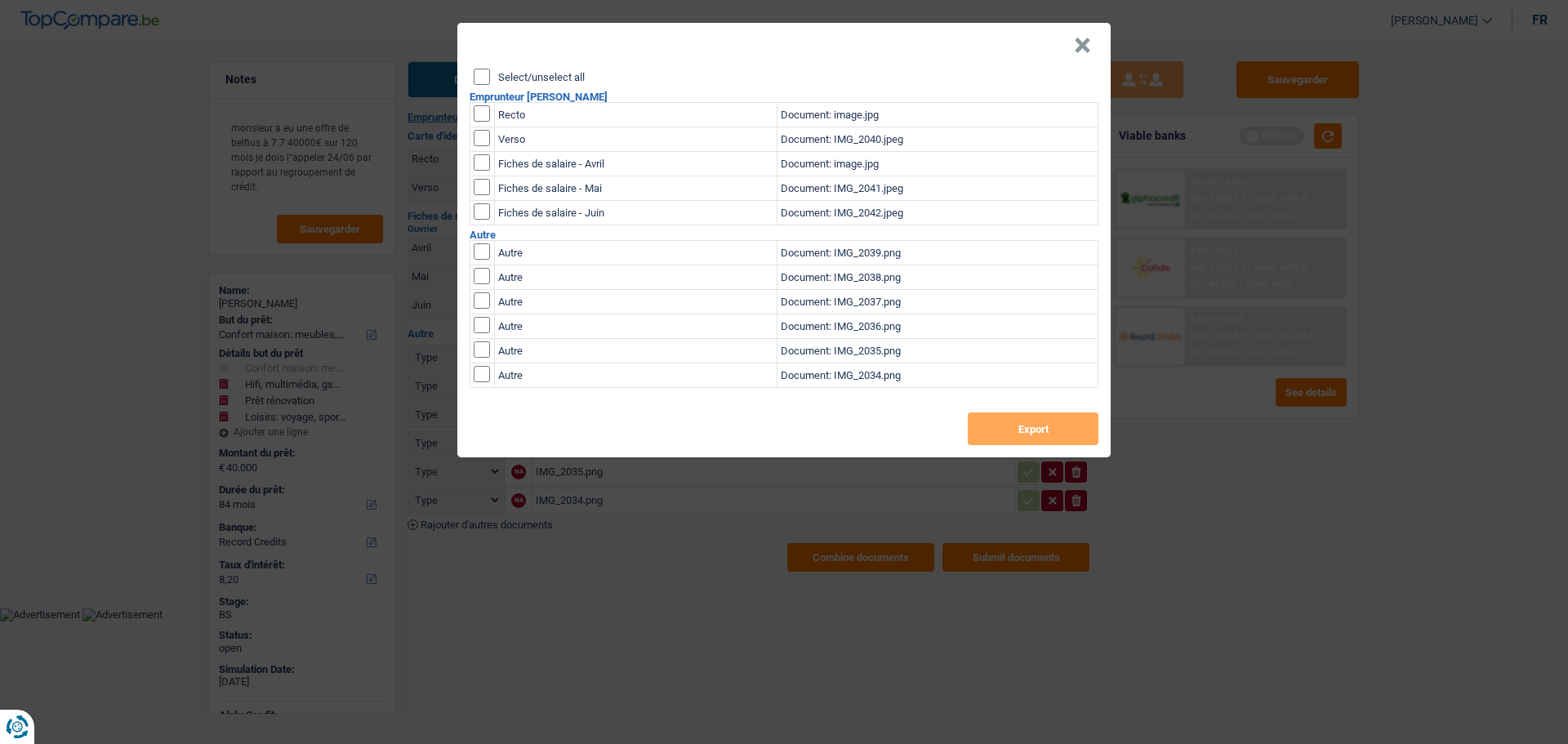 click on "Select/unselect all" at bounding box center [482, 77] 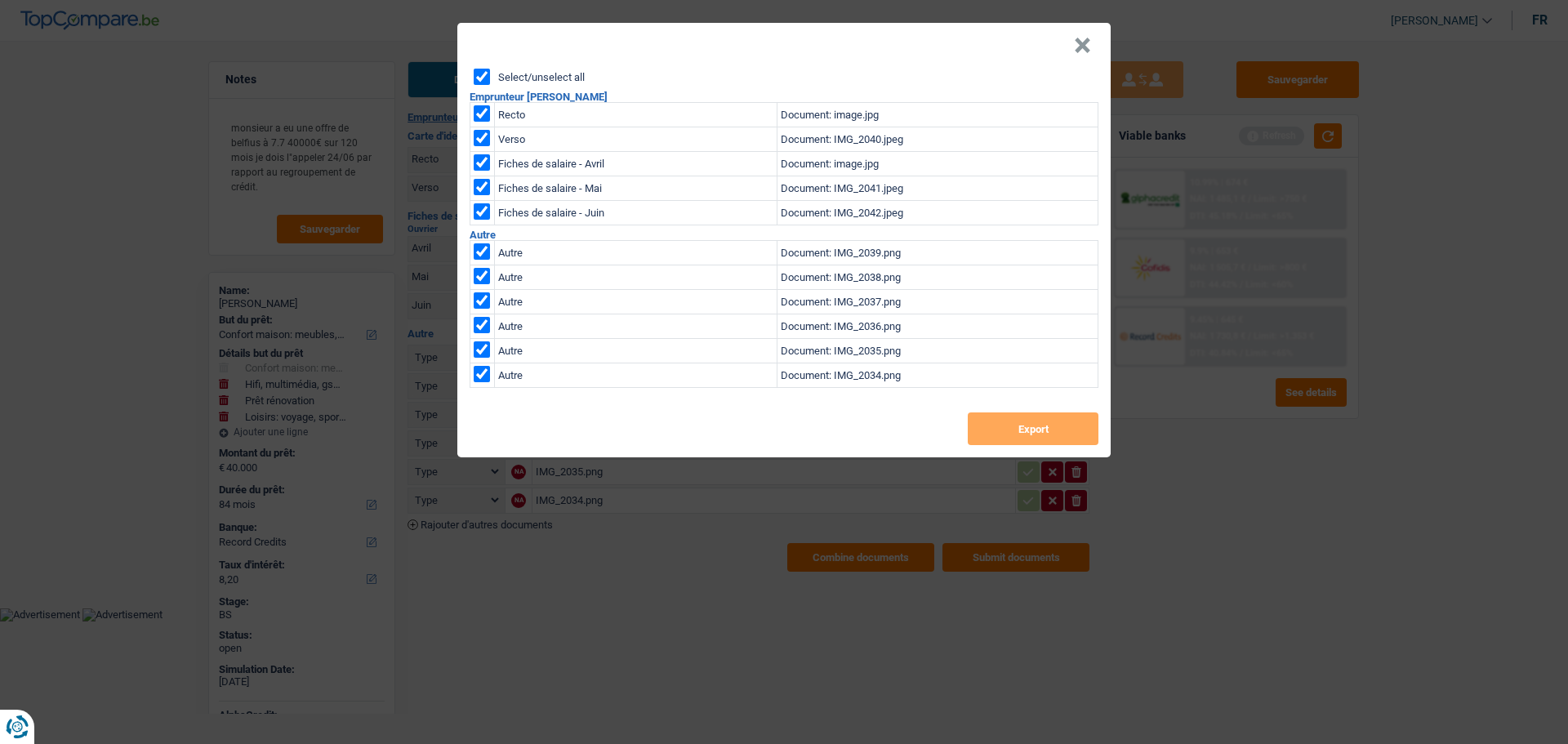 checkbox on "true" 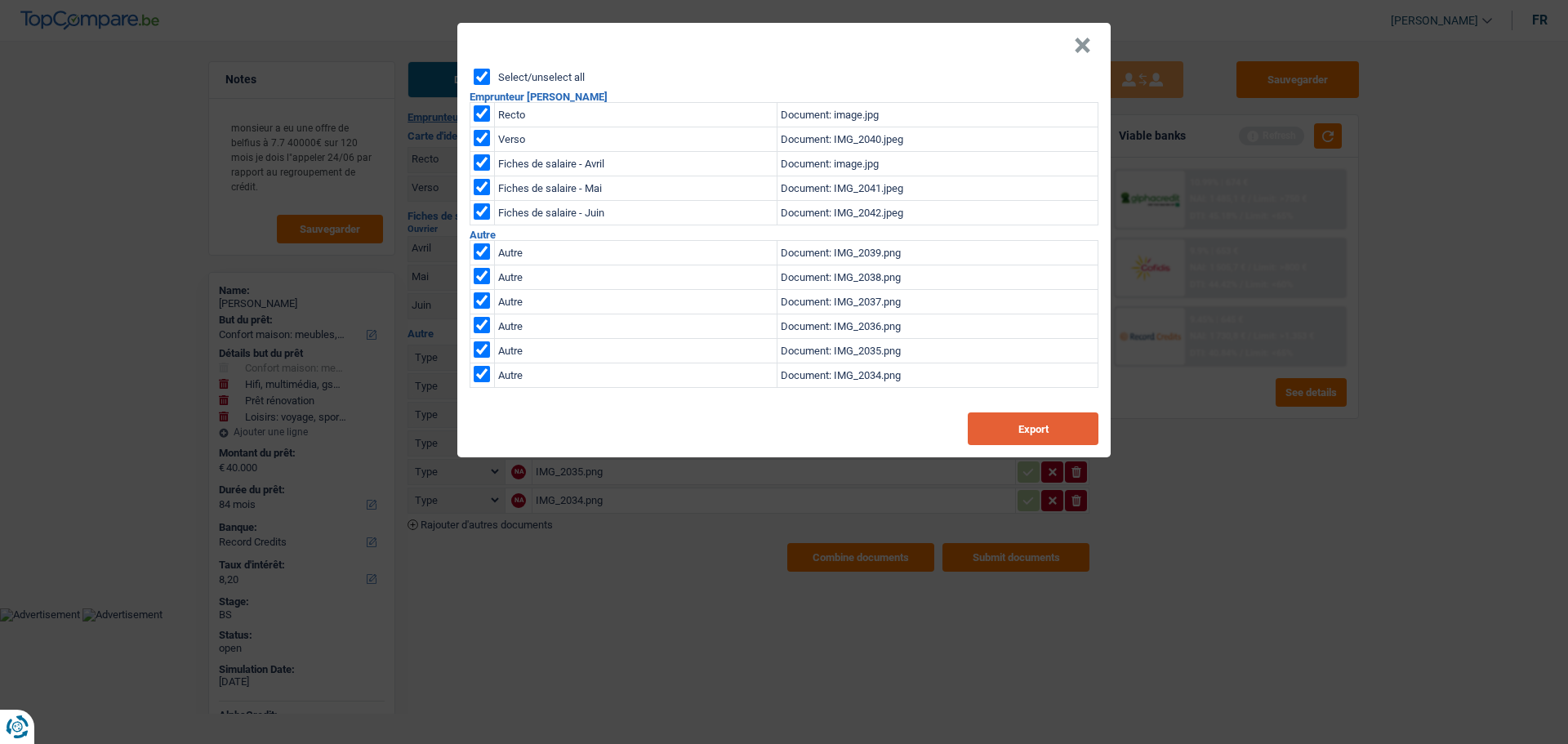 click on "Export" at bounding box center (1033, 429) 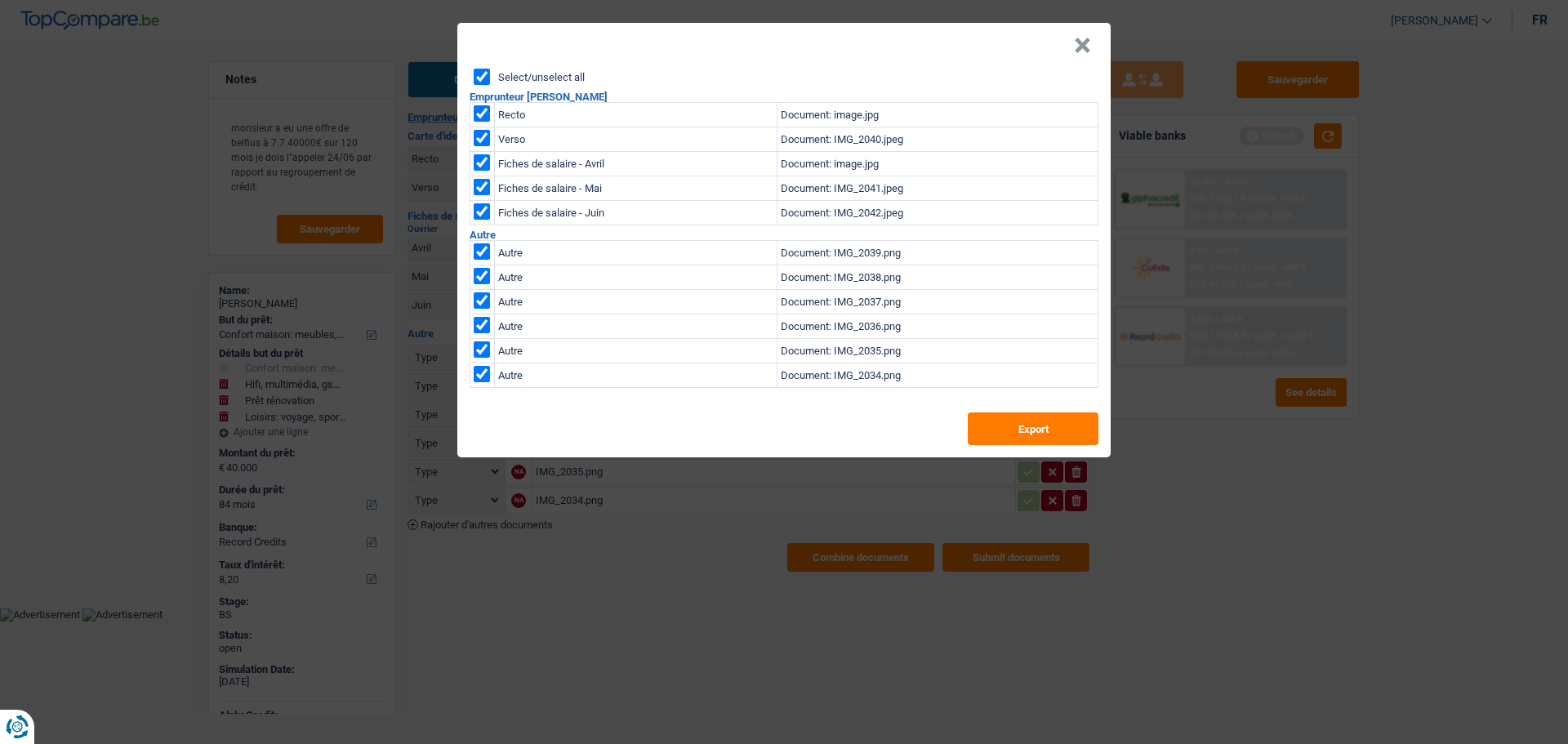 click on "×" at bounding box center [1082, 46] 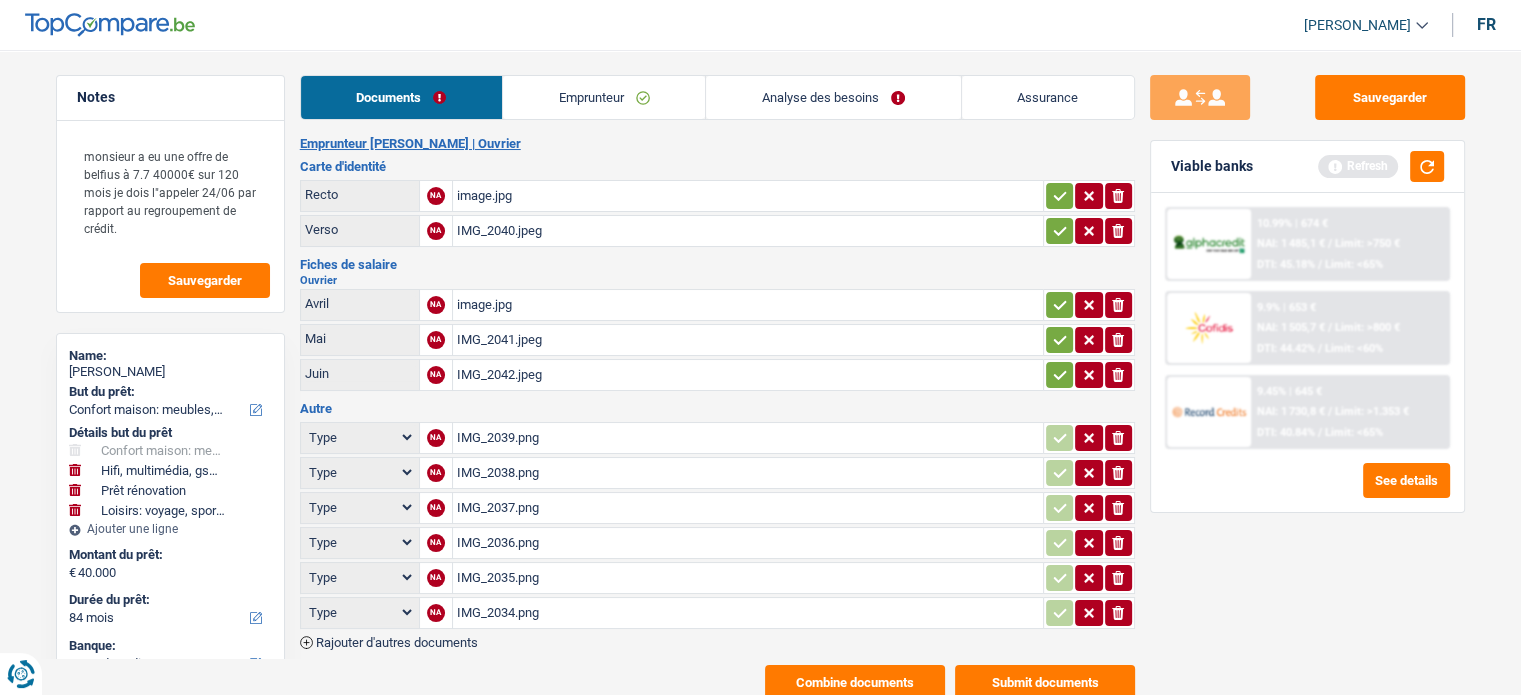 click on "Emprunteur" at bounding box center (604, 97) 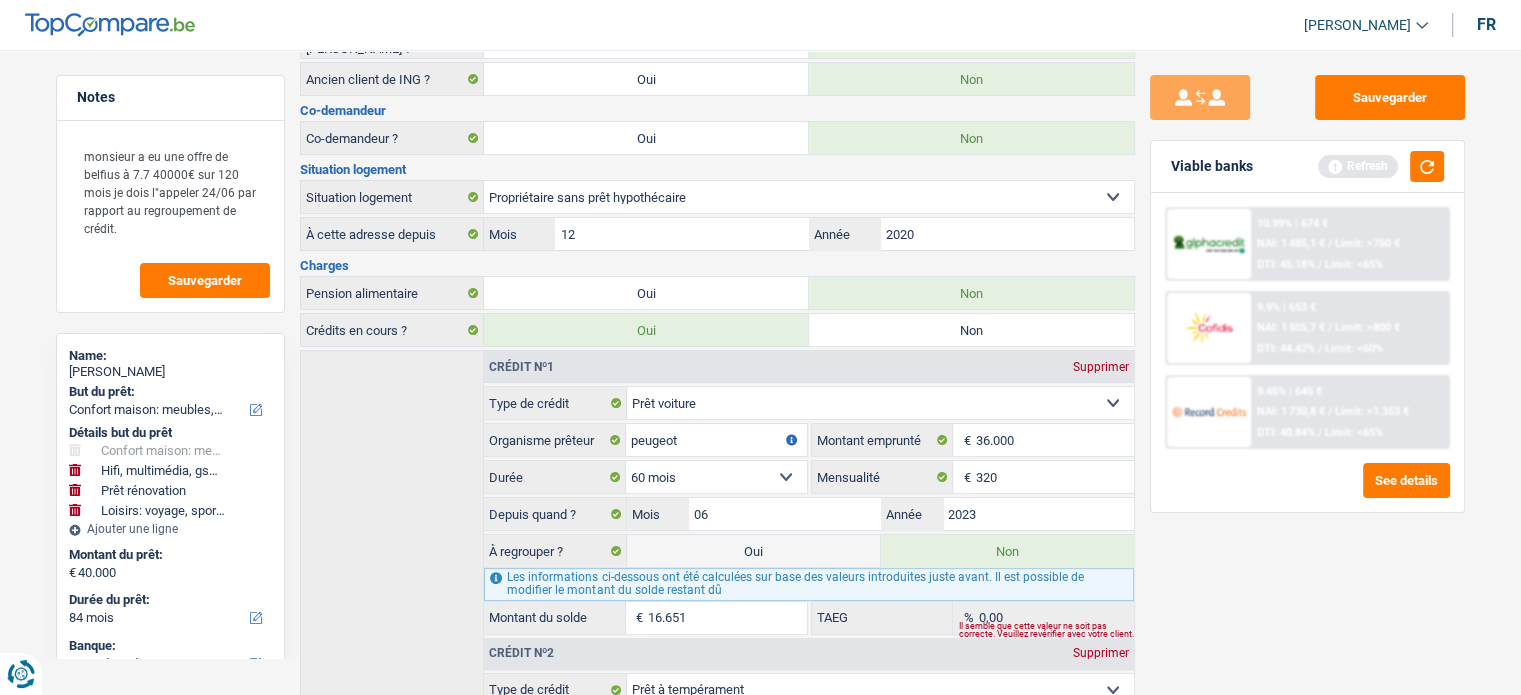scroll, scrollTop: 0, scrollLeft: 0, axis: both 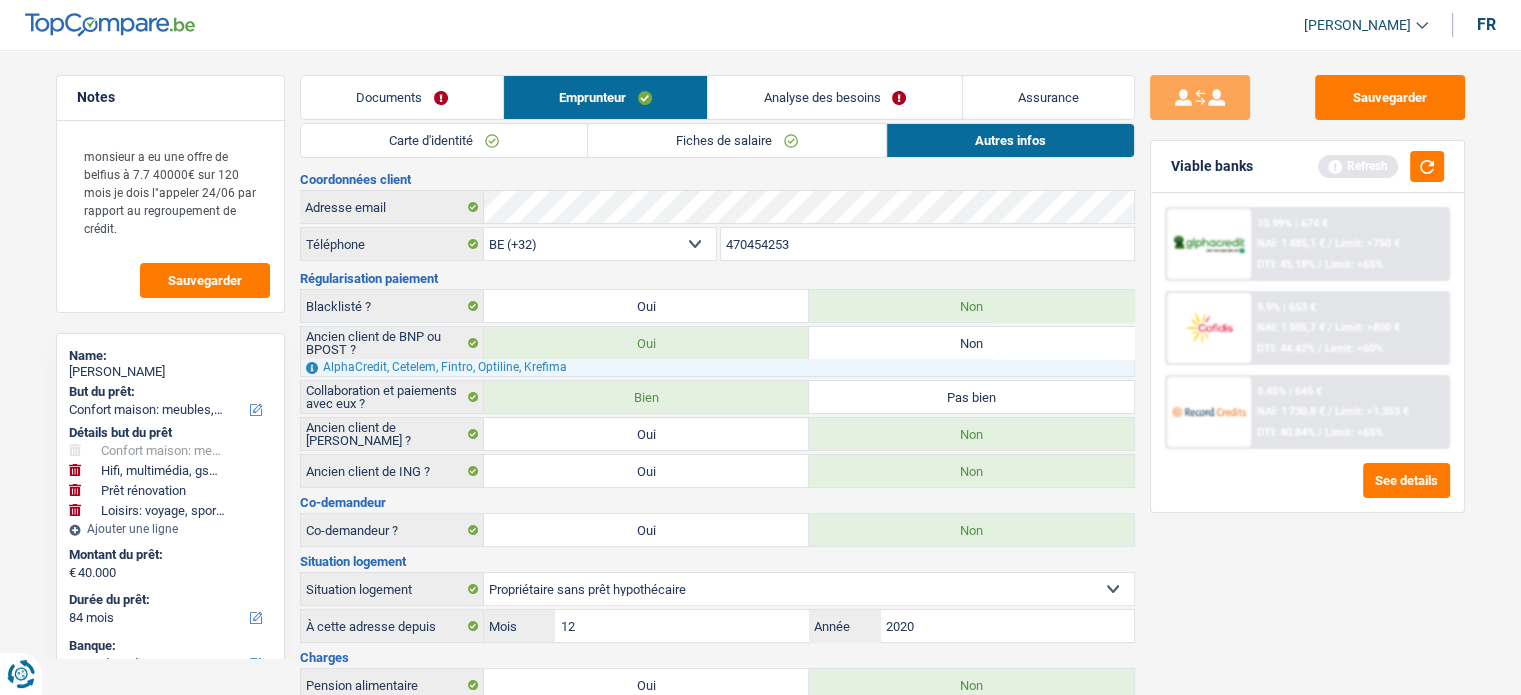 click on "Carte d'identité" at bounding box center (444, 140) 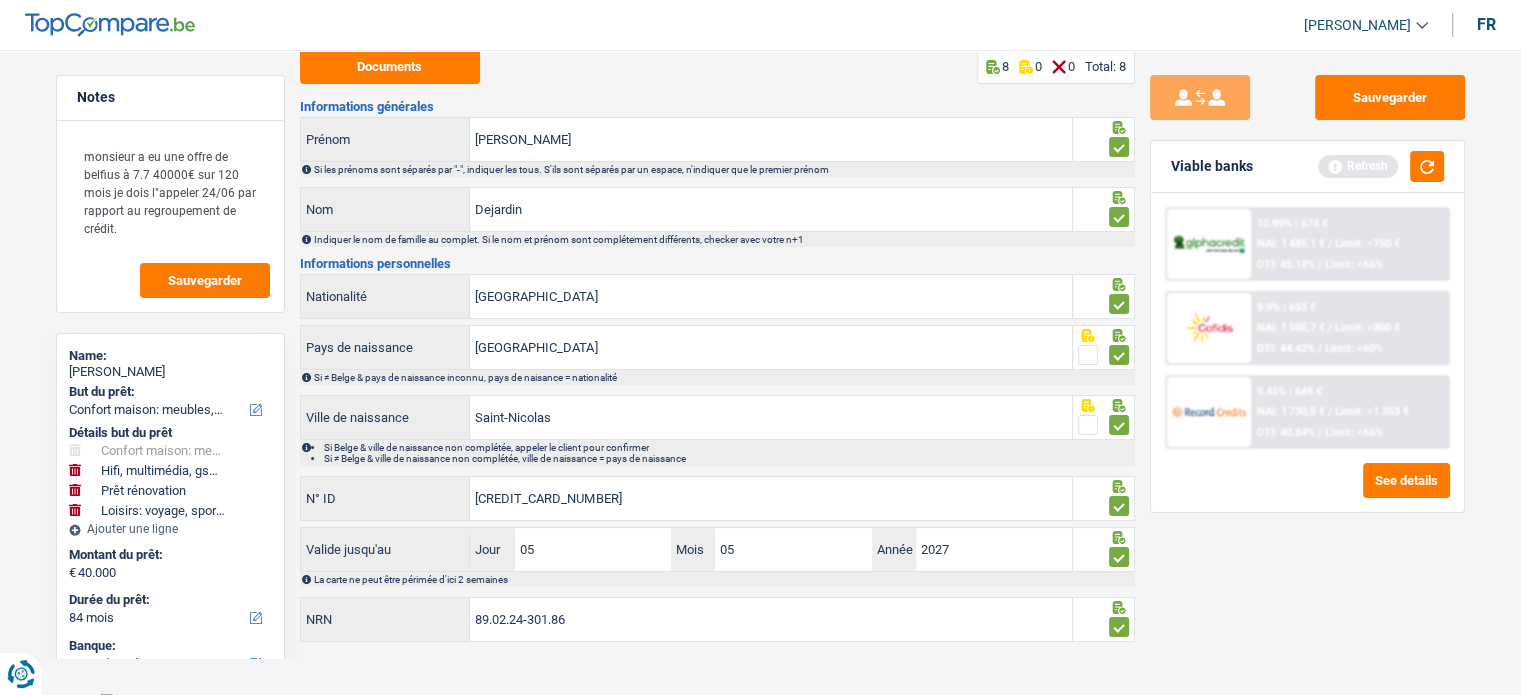 scroll, scrollTop: 129, scrollLeft: 0, axis: vertical 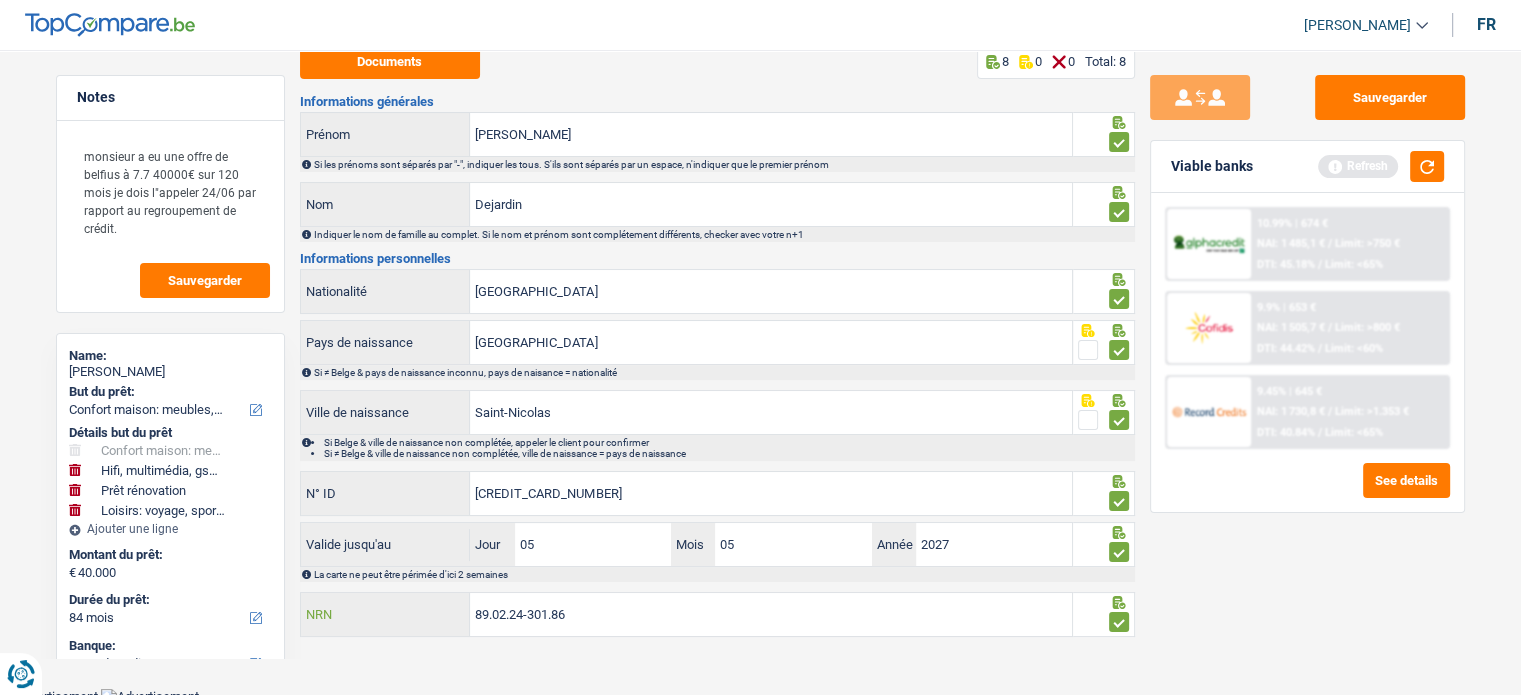 click on "89.02.24-301.86" at bounding box center (771, 614) 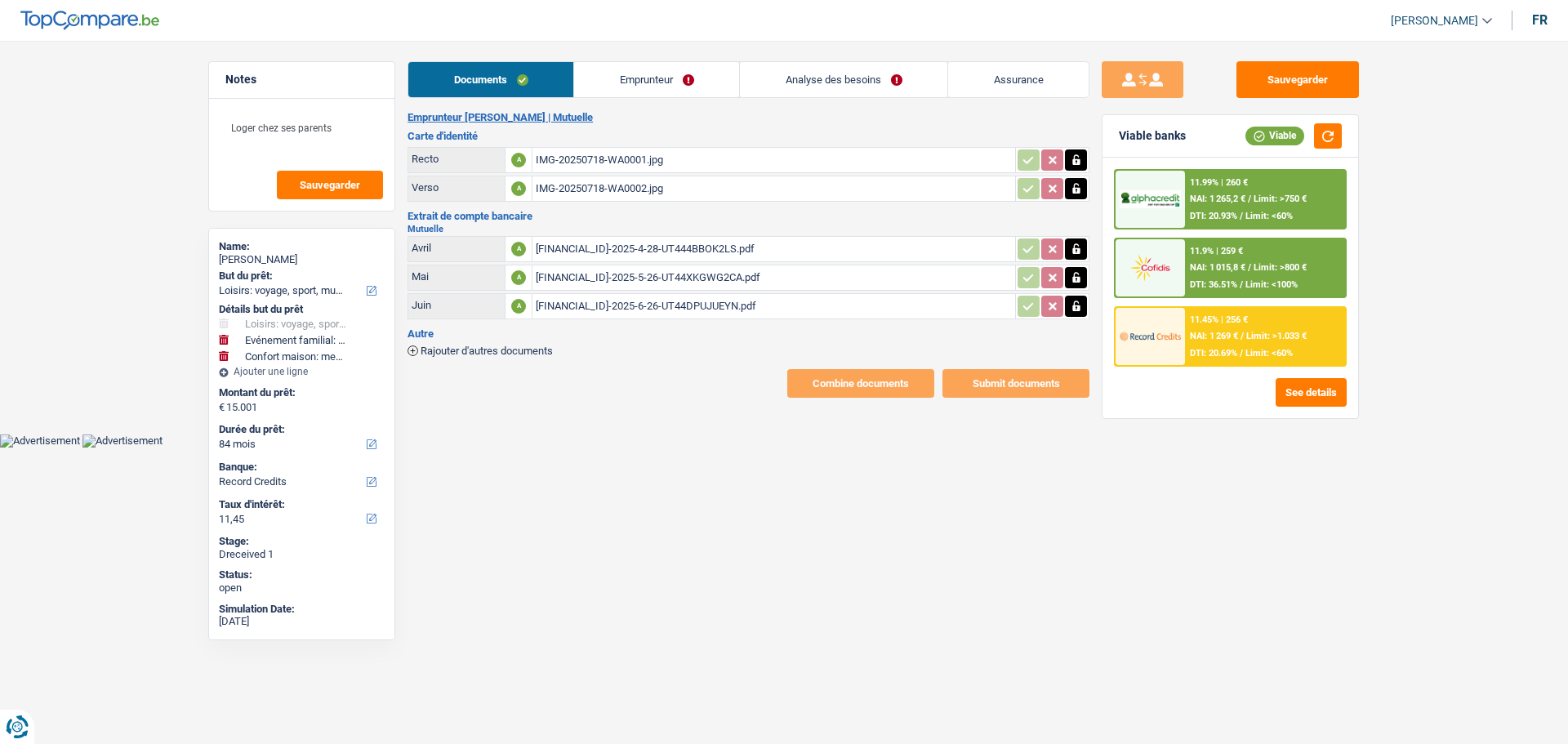 select on "hobbies" 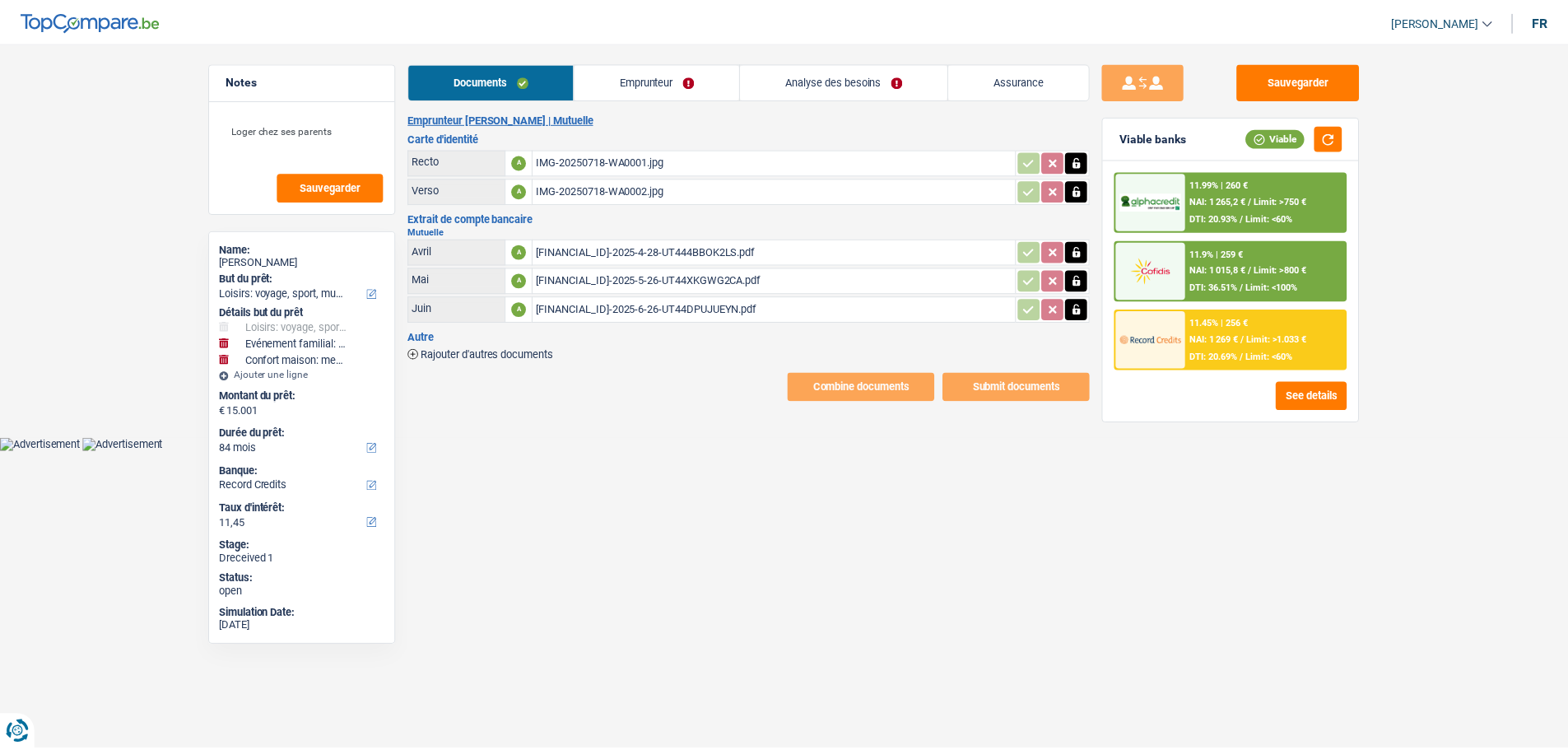 scroll, scrollTop: 0, scrollLeft: 0, axis: both 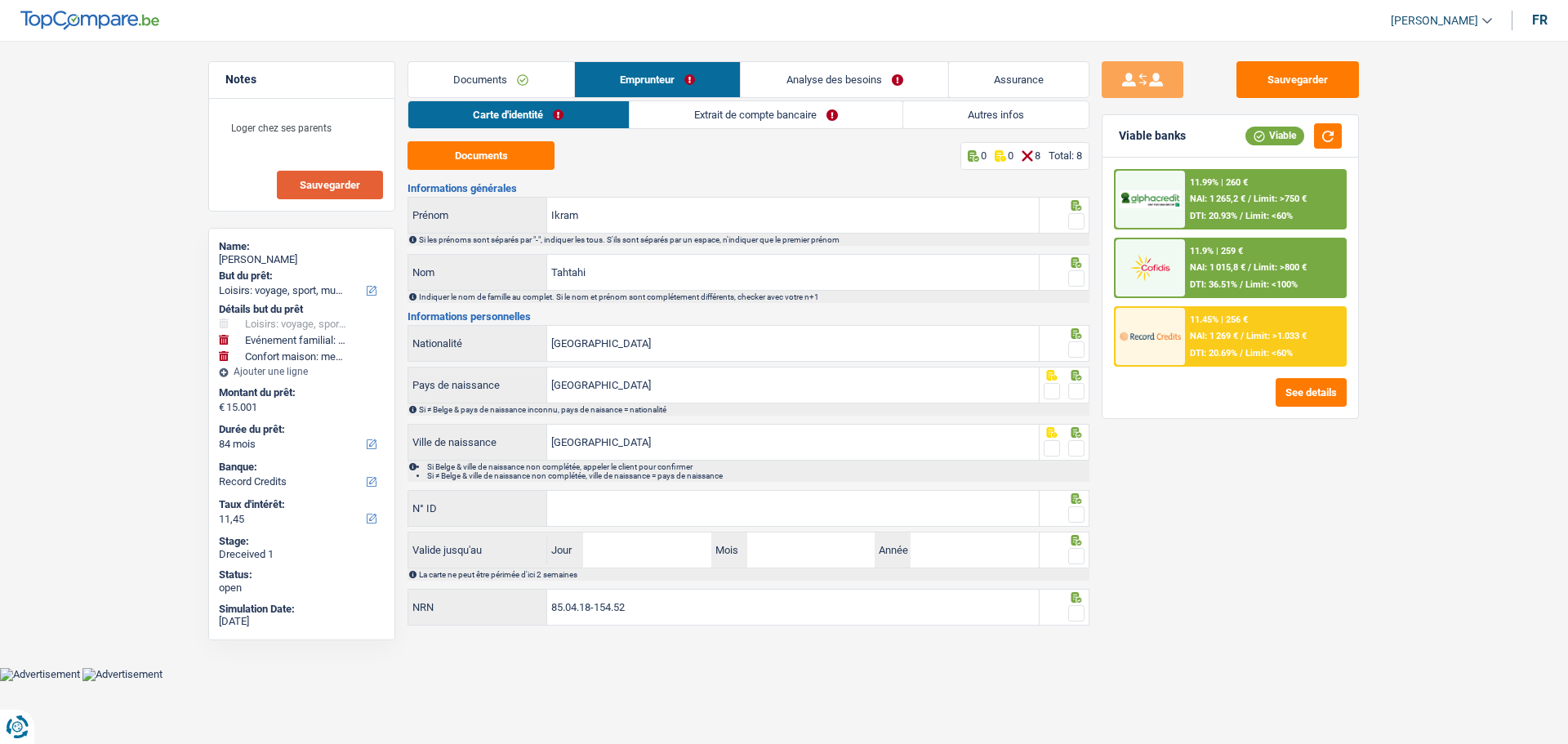 click on "Sauvegarder" at bounding box center (330, 185) 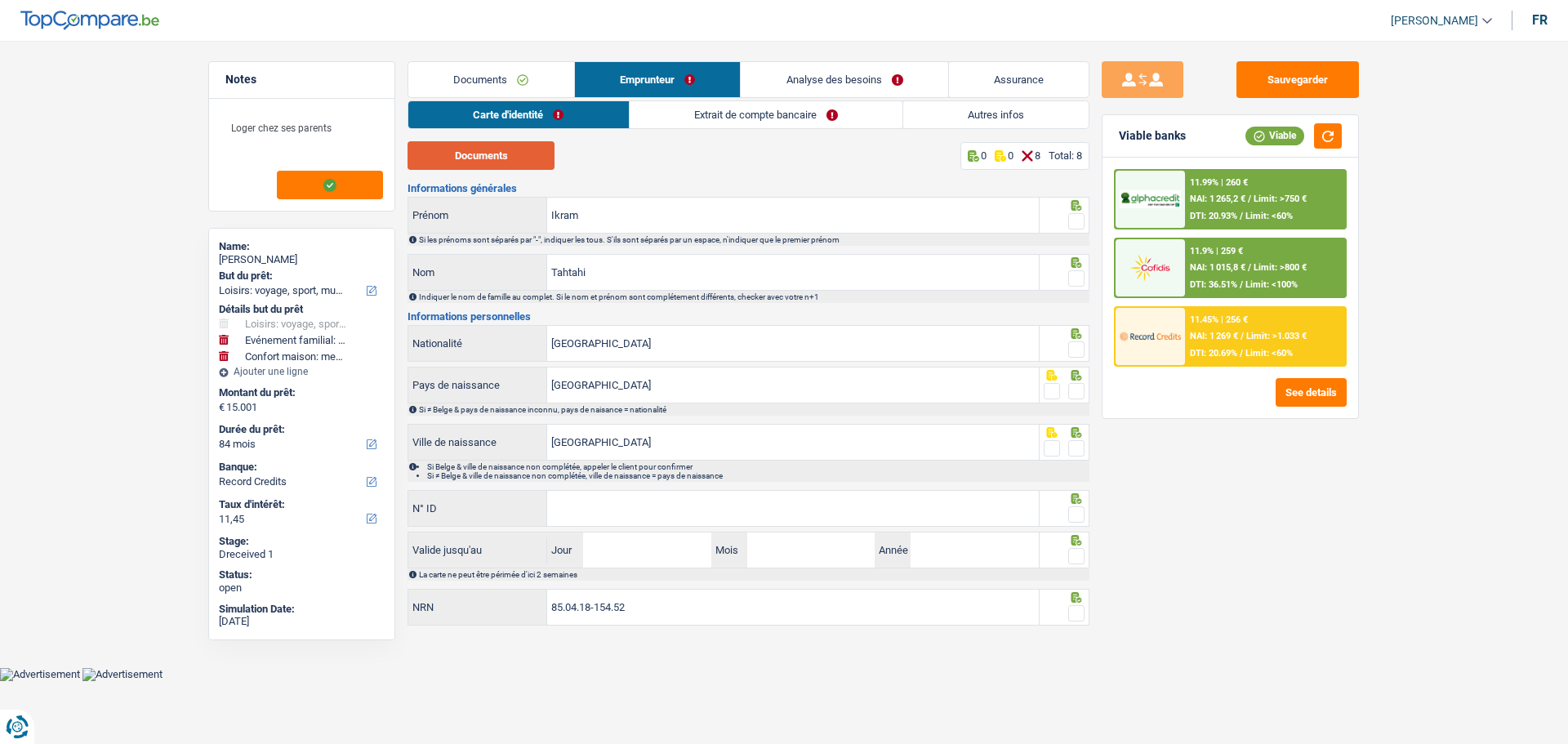 click on "Documents" at bounding box center (481, 155) 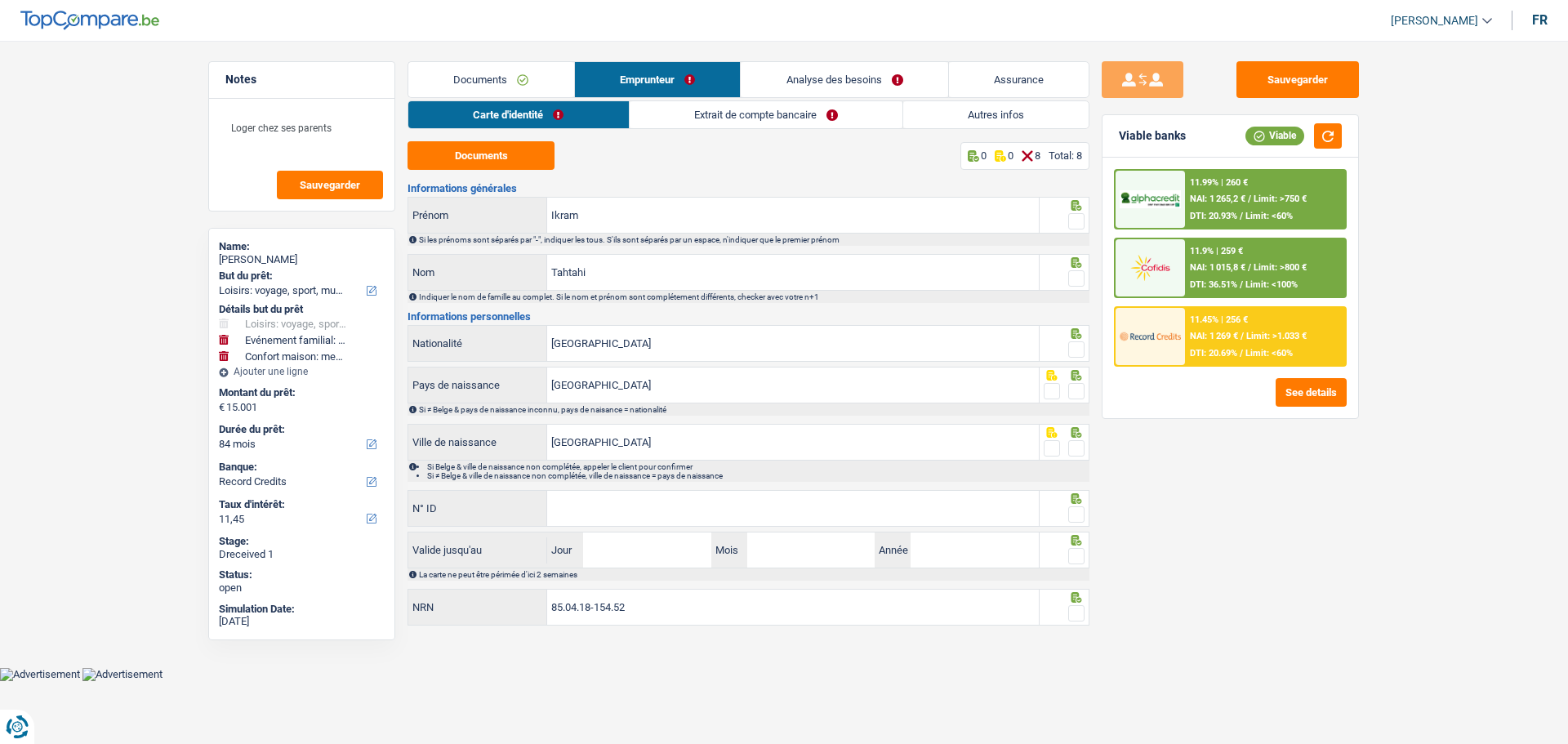 drag, startPoint x: 1069, startPoint y: 214, endPoint x: 1066, endPoint y: 226, distance: 12.369317 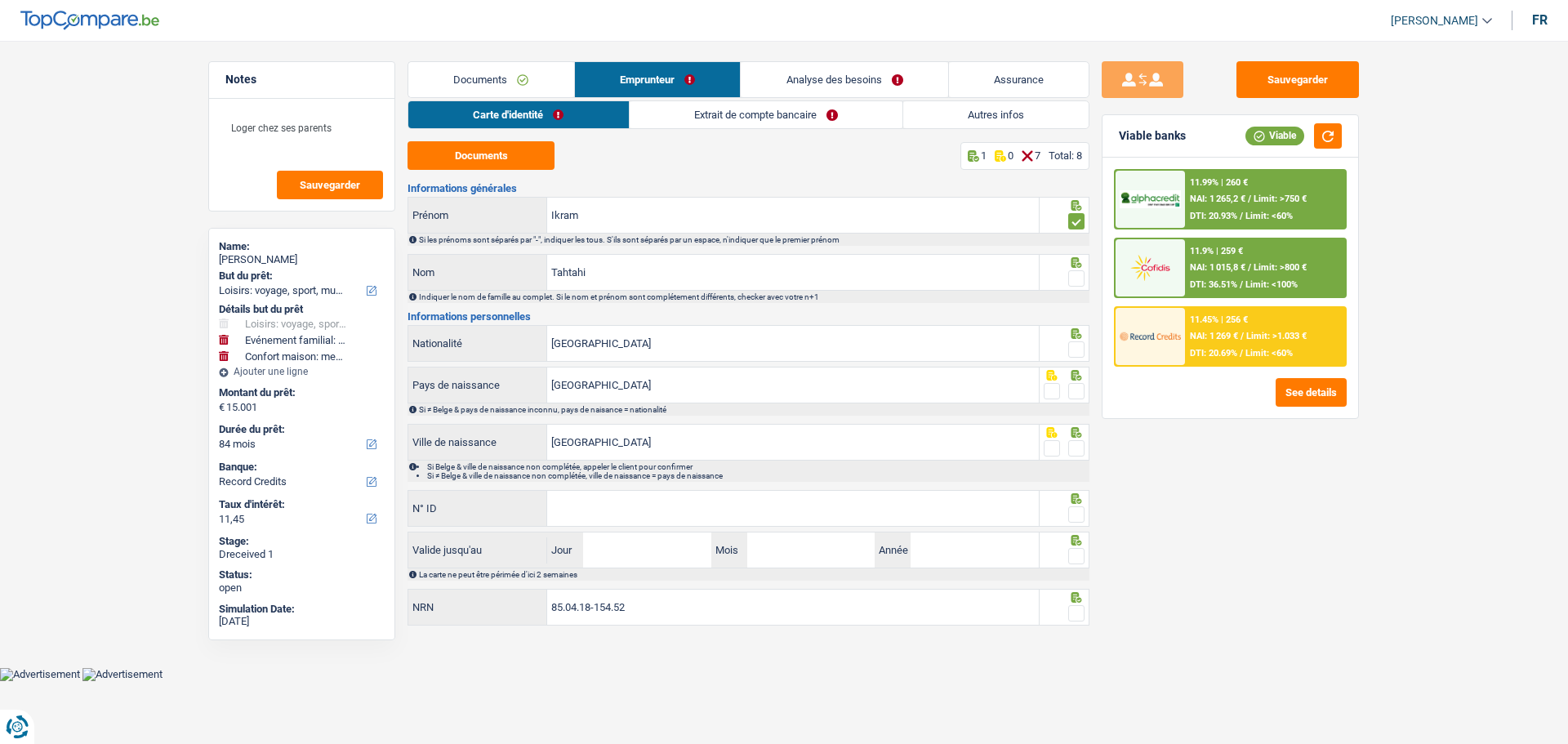 click at bounding box center [1076, 278] 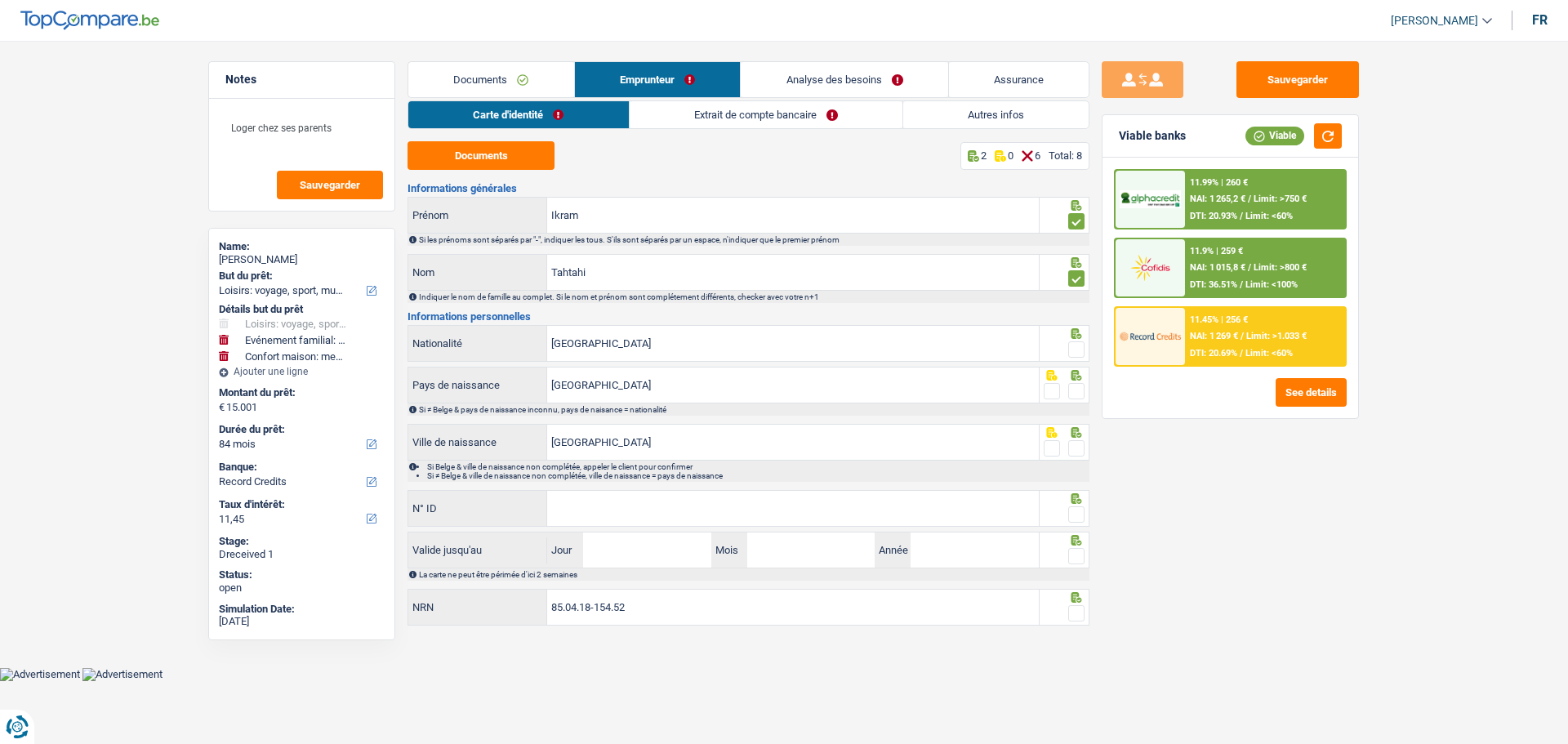 drag, startPoint x: 1069, startPoint y: 341, endPoint x: 1070, endPoint y: 386, distance: 45.01111 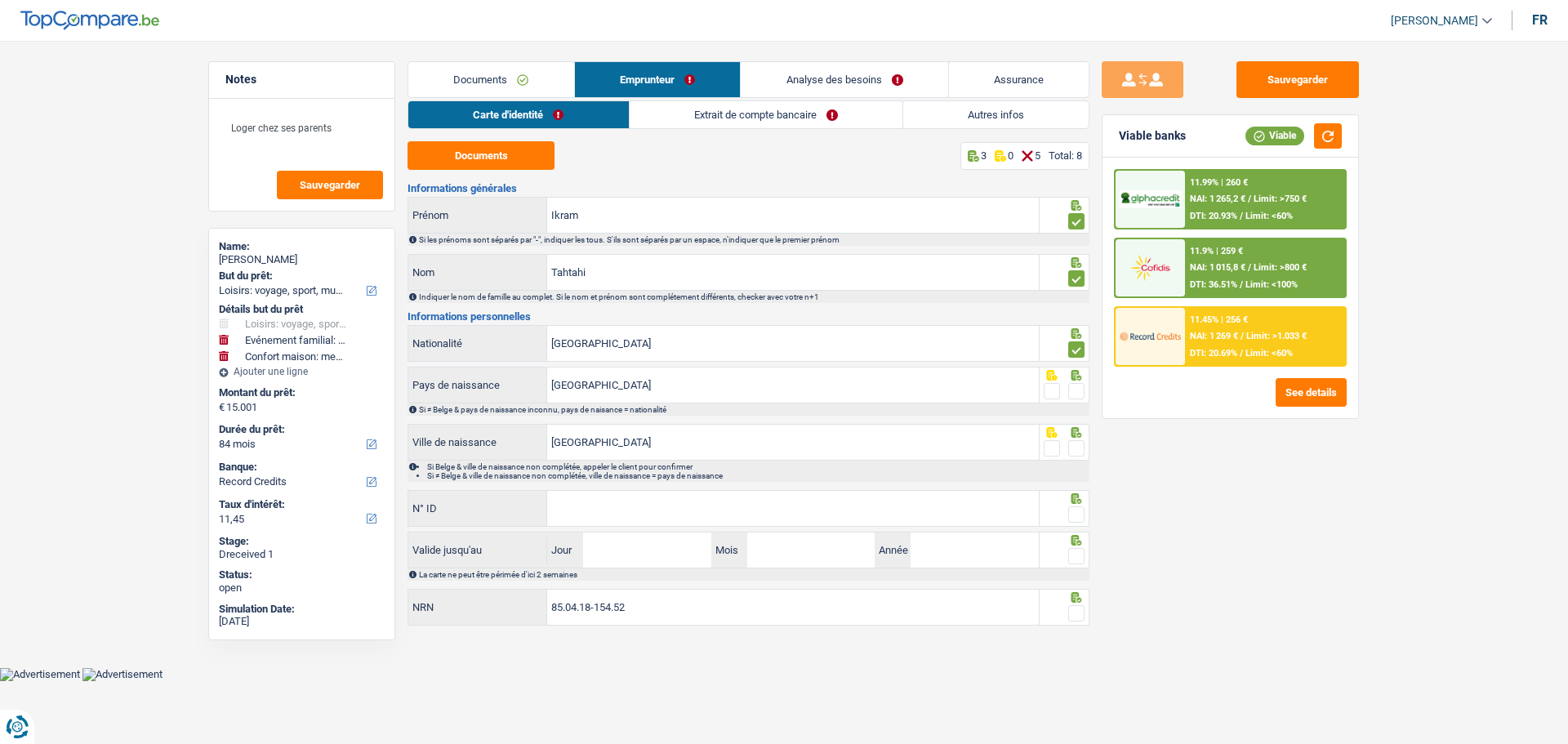 click at bounding box center (1076, 391) 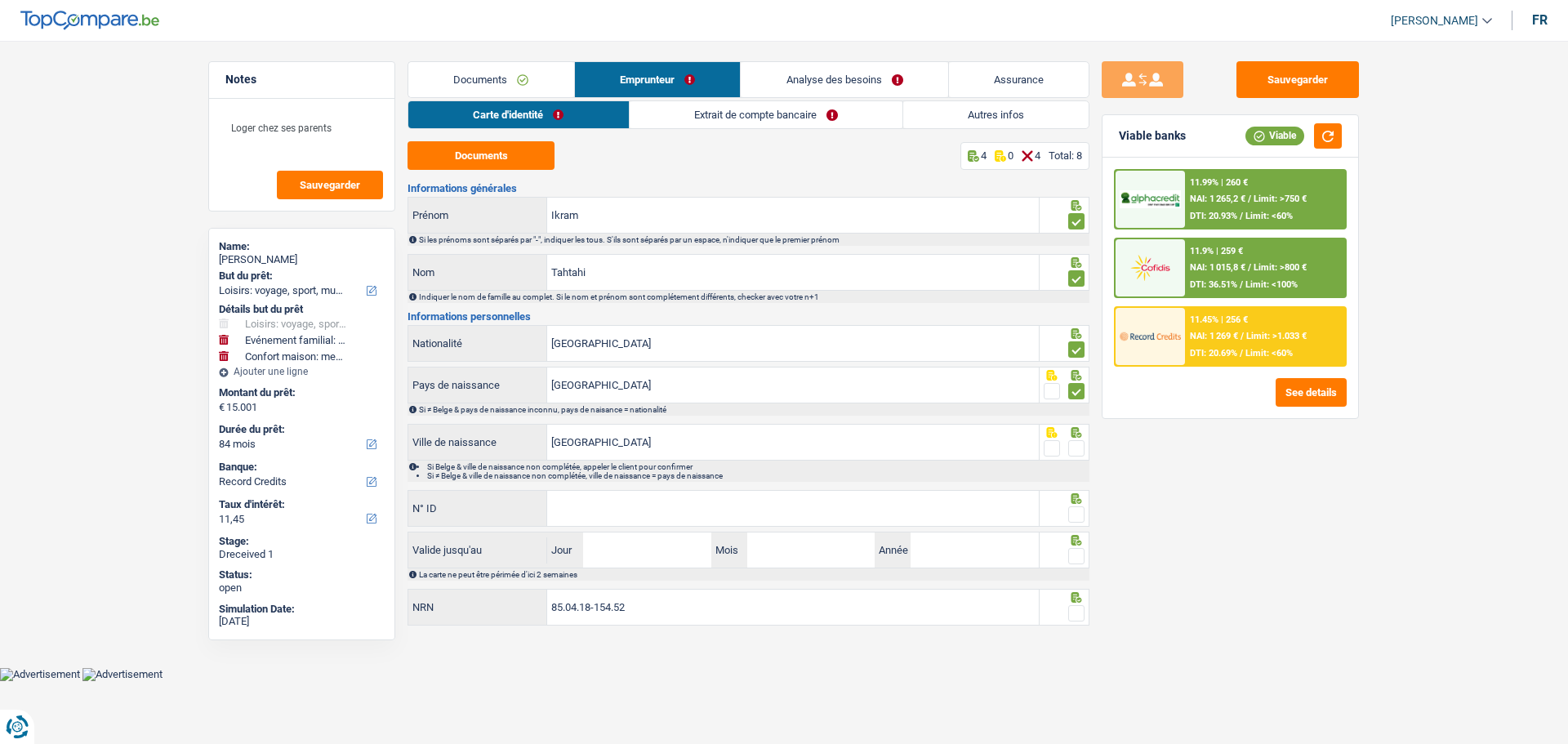 drag, startPoint x: 1073, startPoint y: 441, endPoint x: 1069, endPoint y: 449, distance: 8.94427 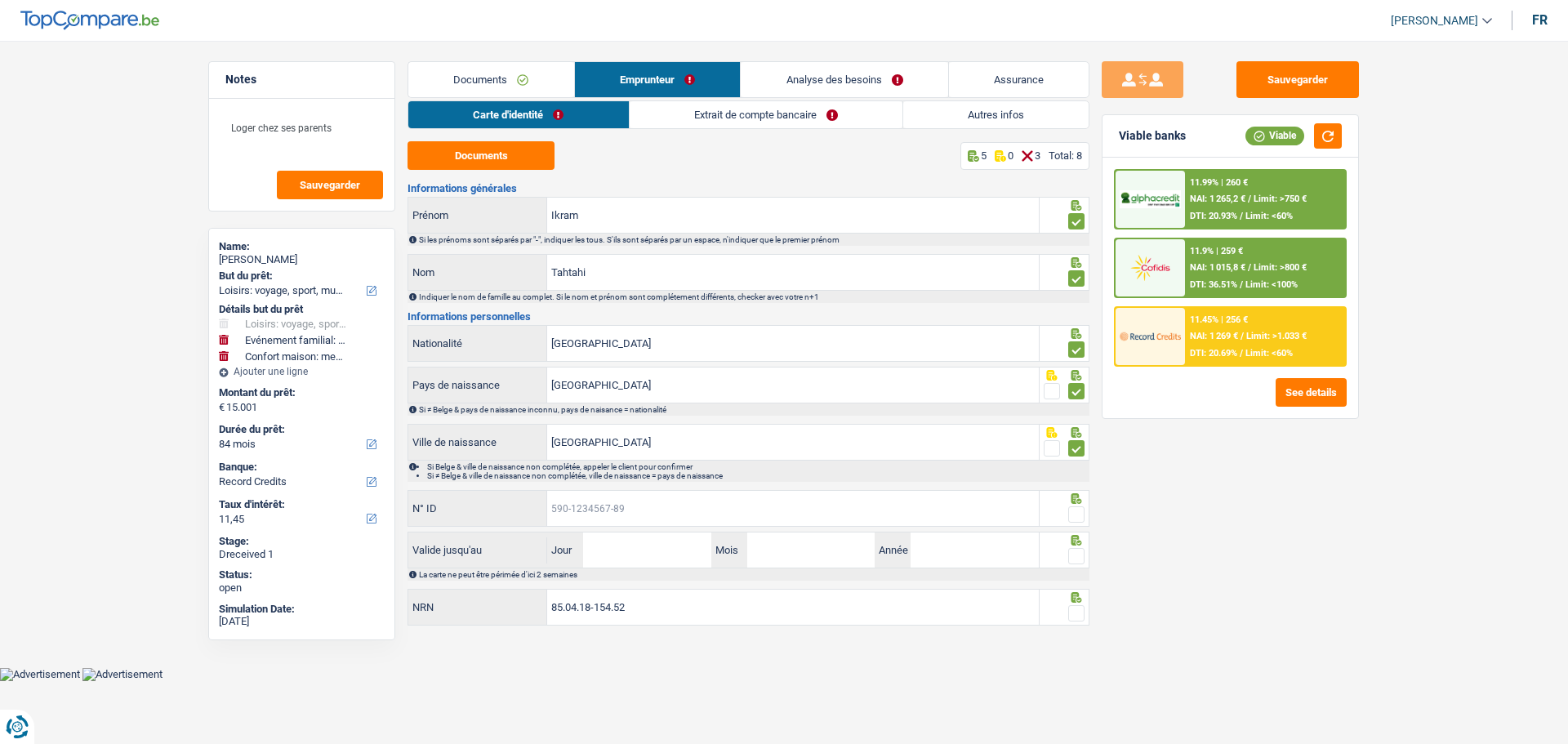 click on "N° ID" at bounding box center (793, 508) 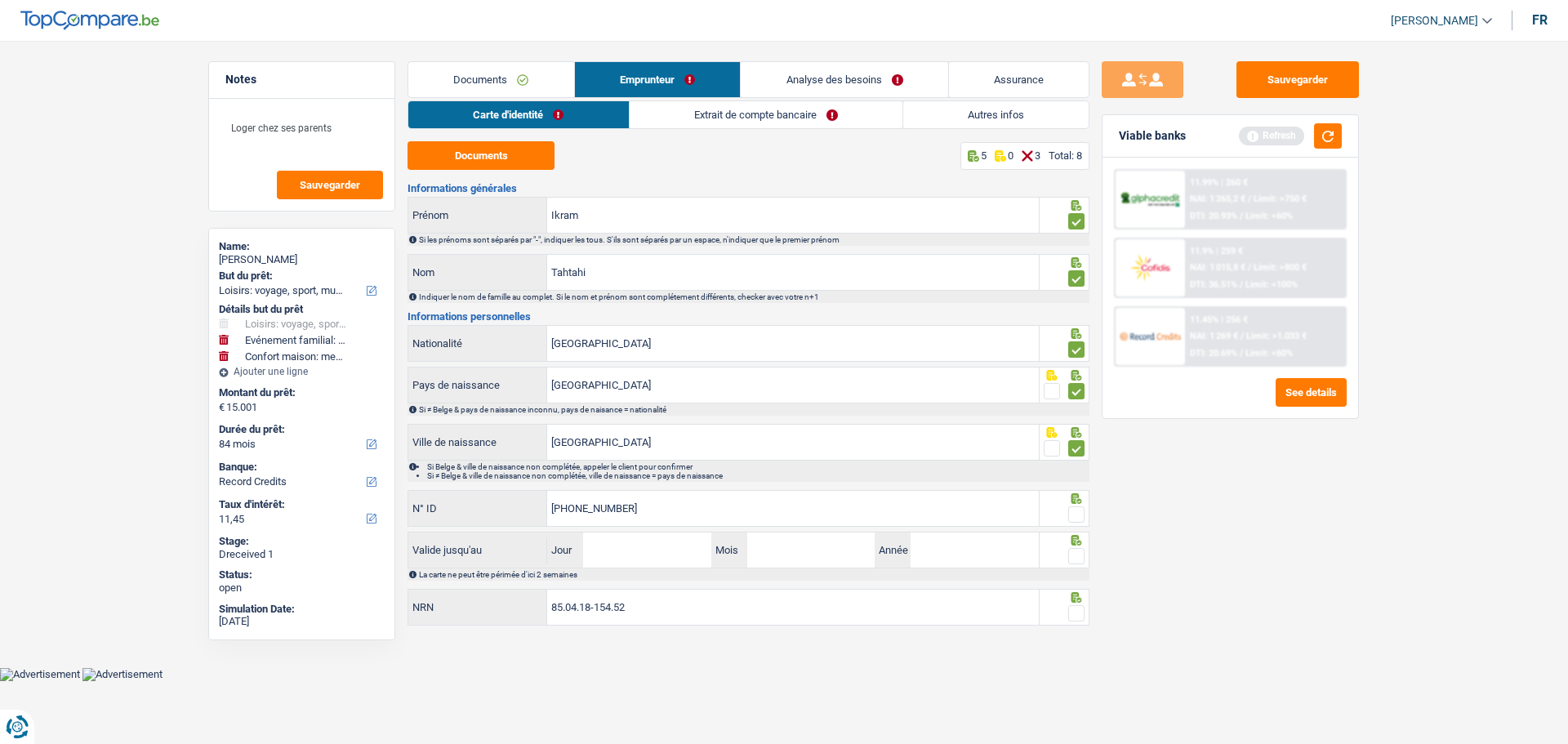 type on "595-1991266-68" 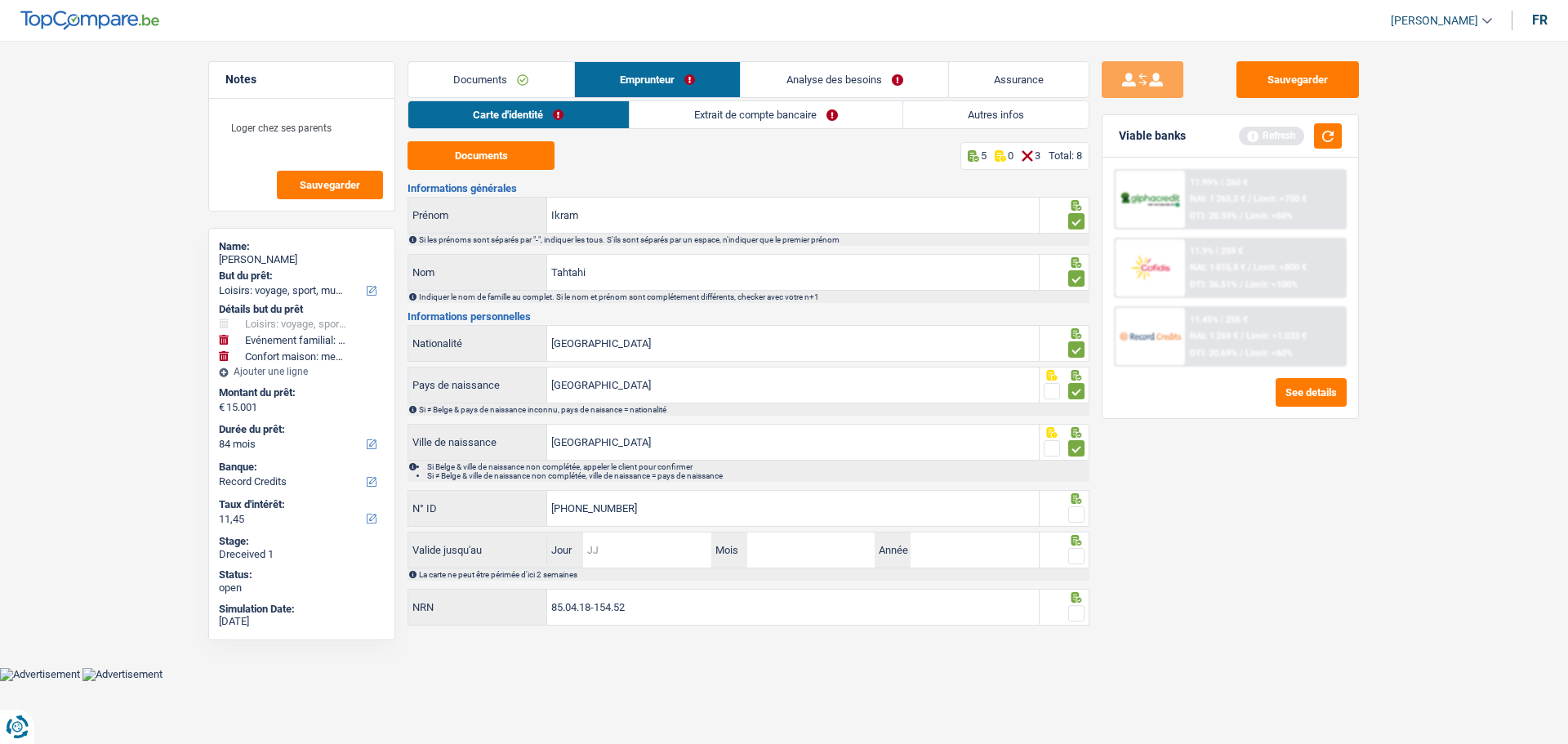 click on "Jour" at bounding box center (647, 550) 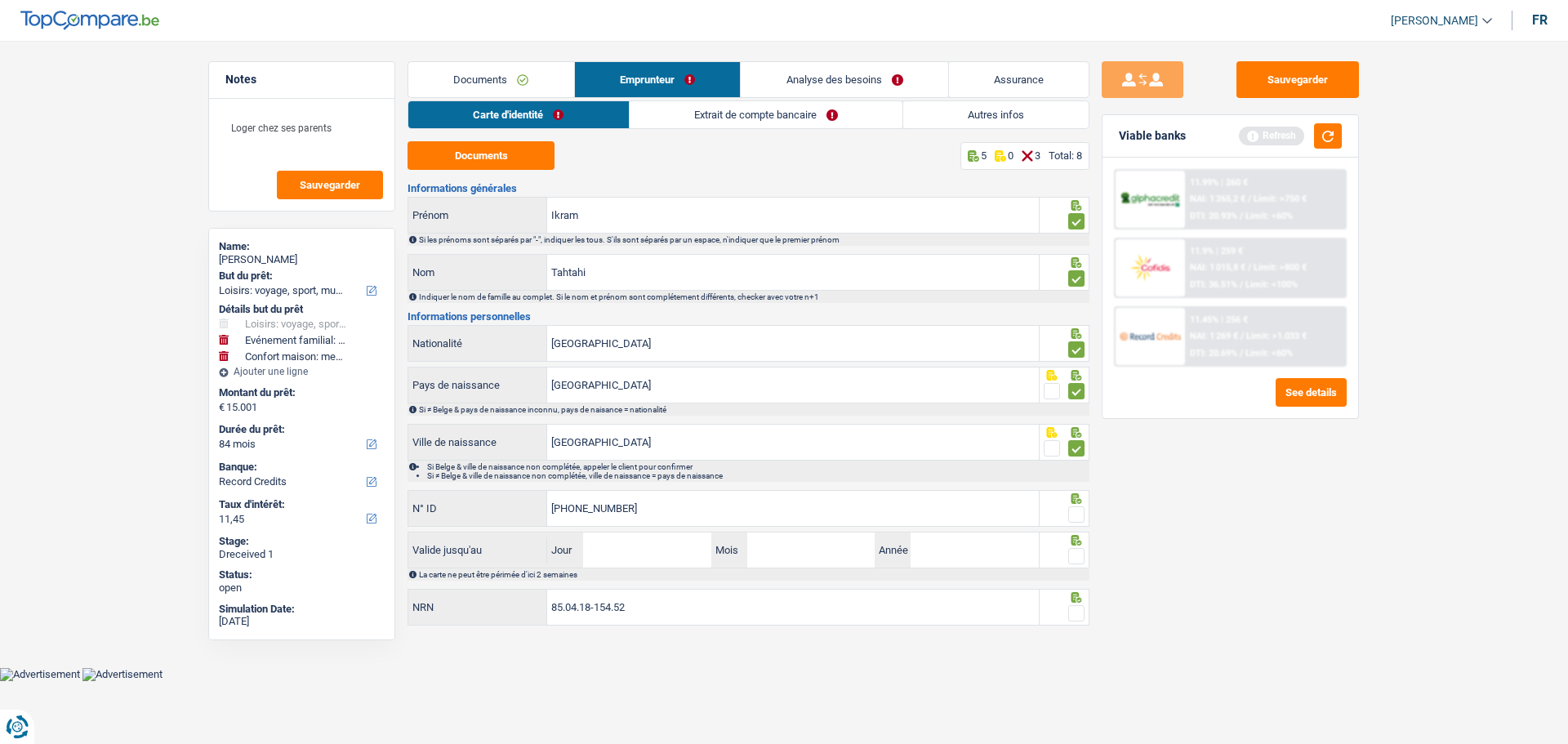 drag, startPoint x: 1073, startPoint y: 510, endPoint x: 979, endPoint y: 525, distance: 95.18929 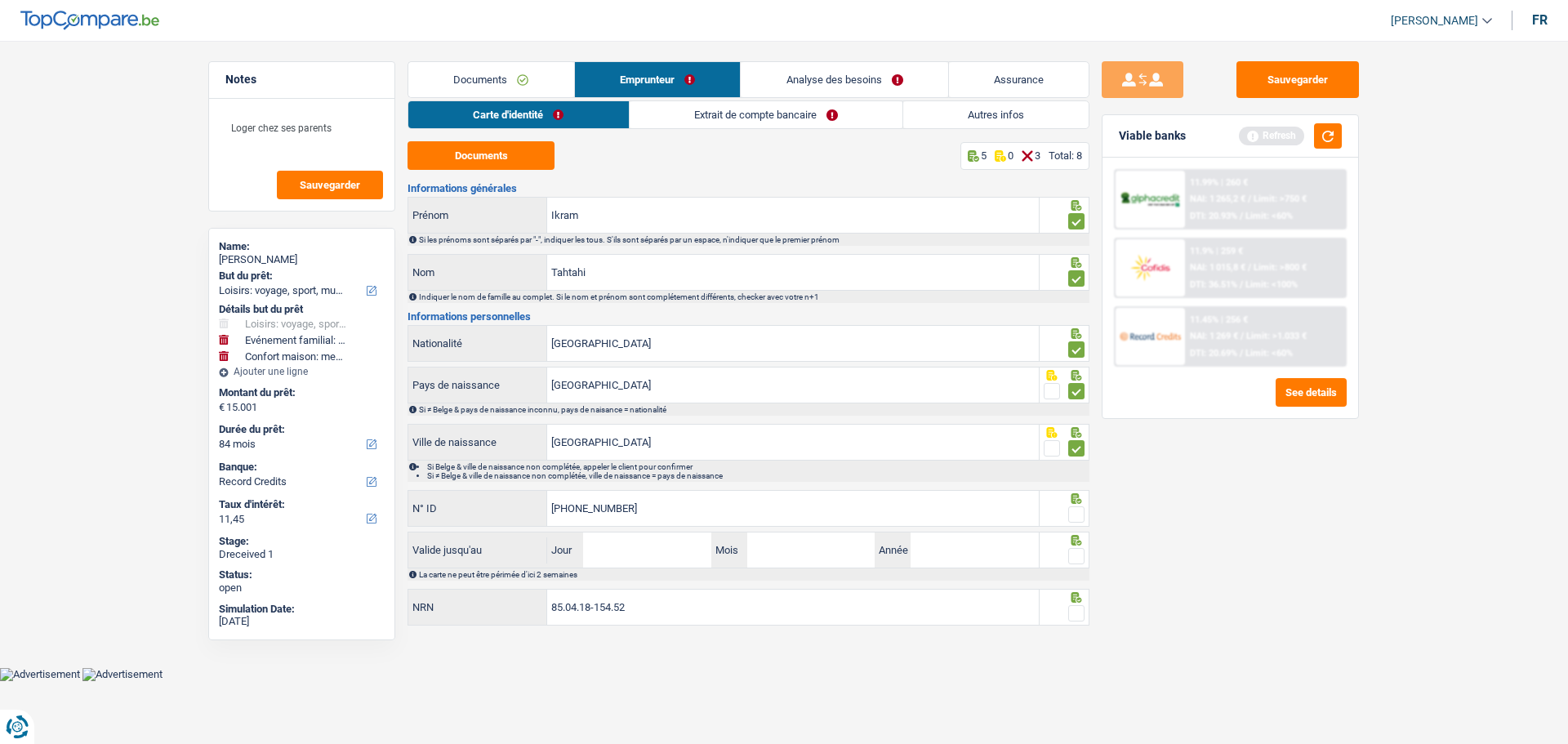 click at bounding box center [1076, 515] 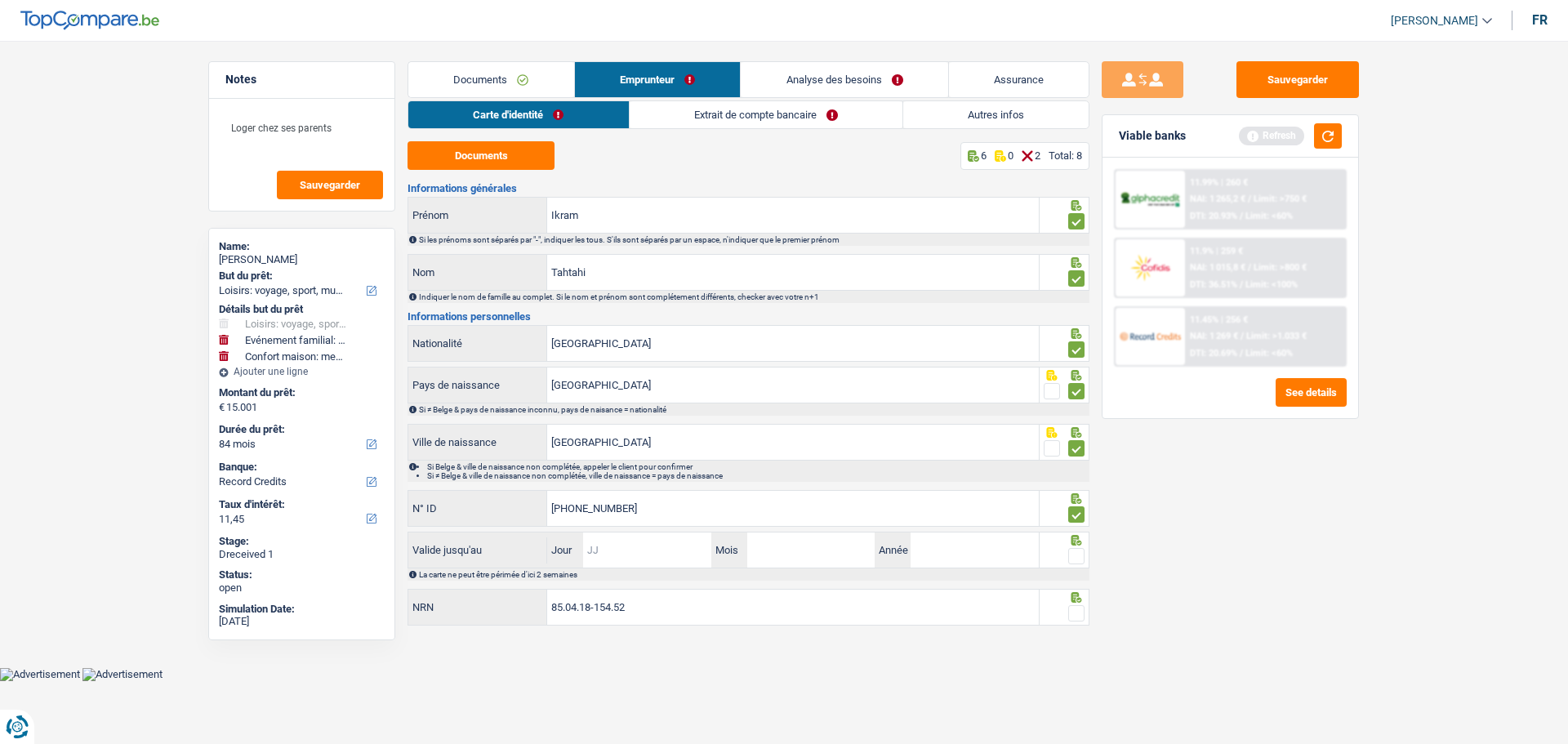 click on "Jour" at bounding box center [647, 550] 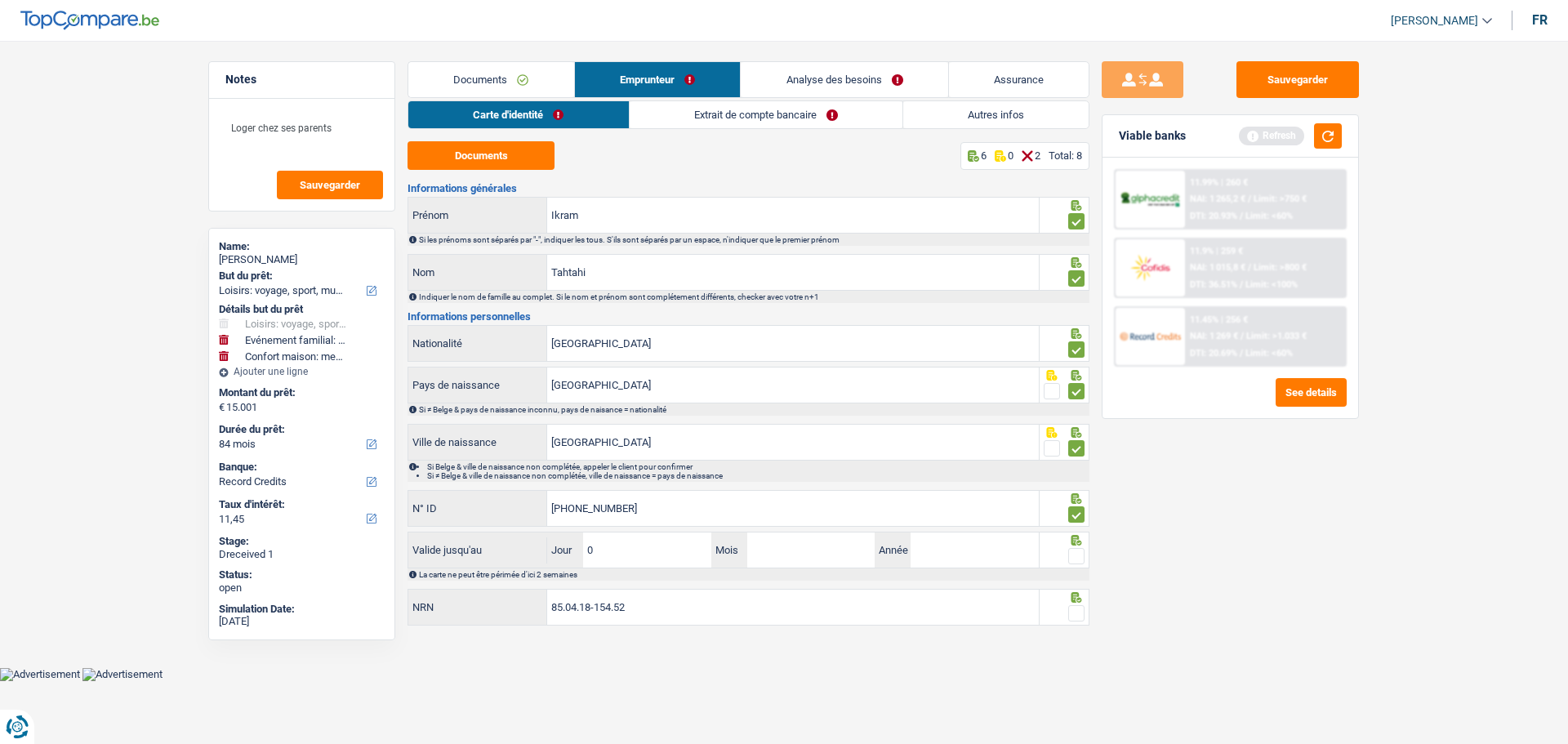 type on "05" 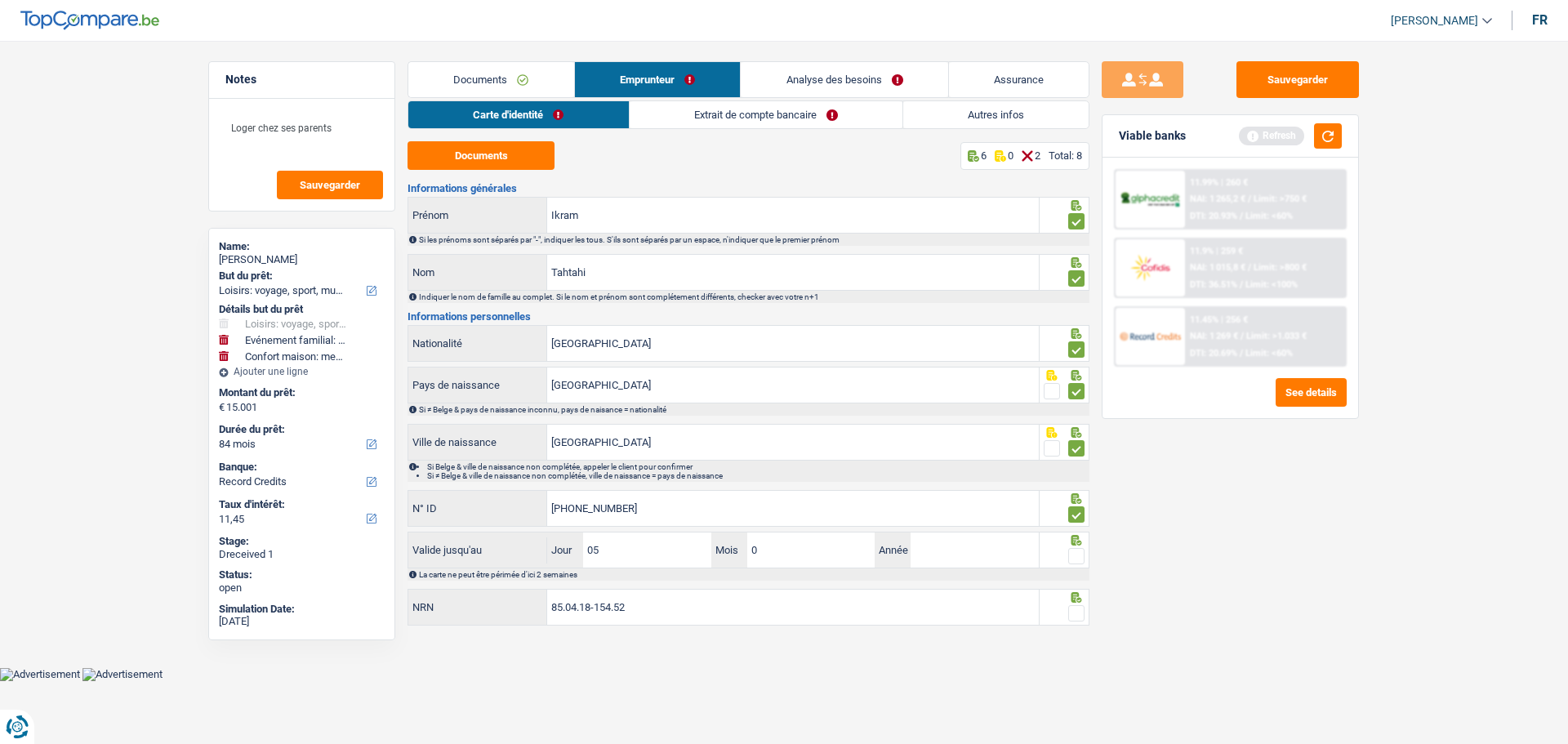 type on "02" 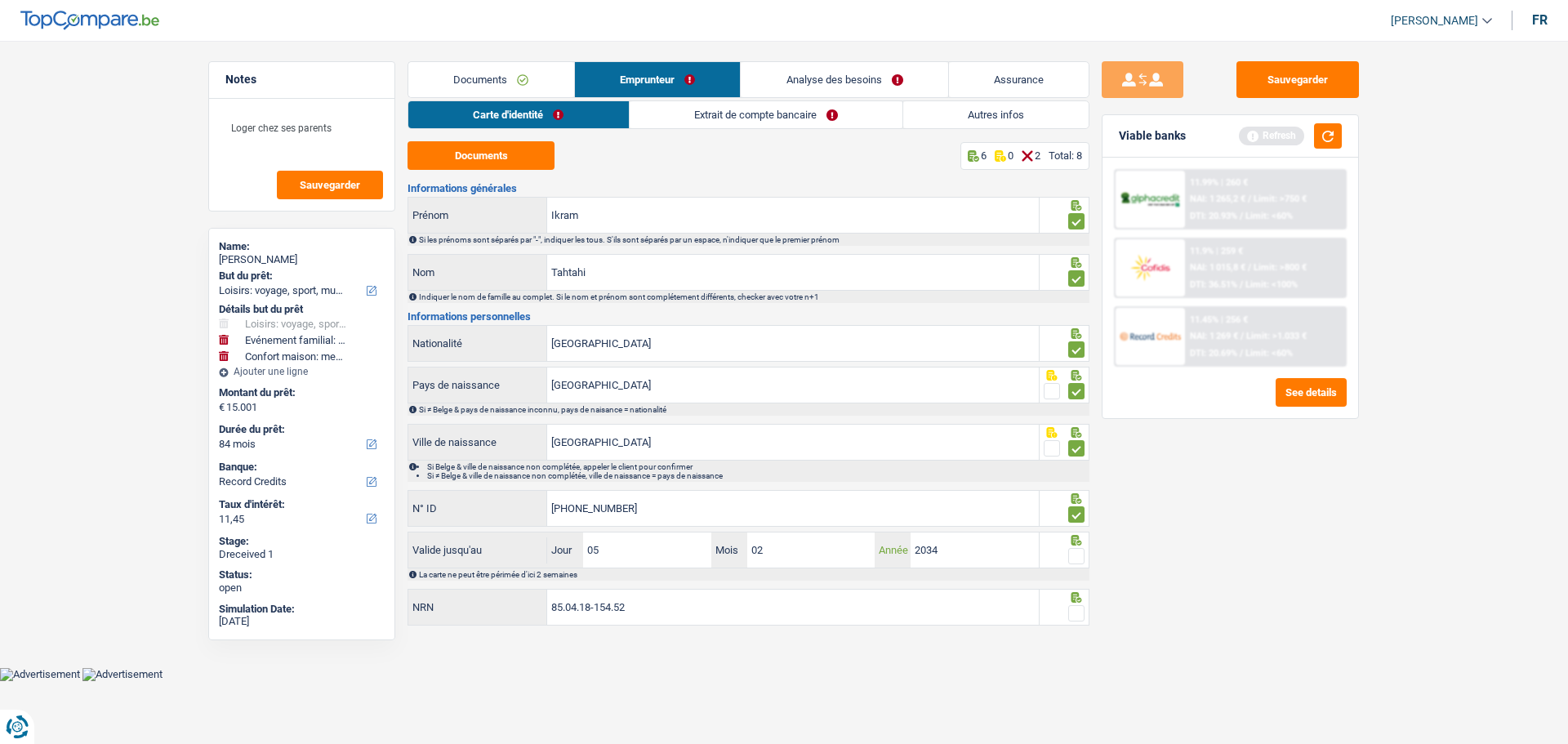 type on "2034" 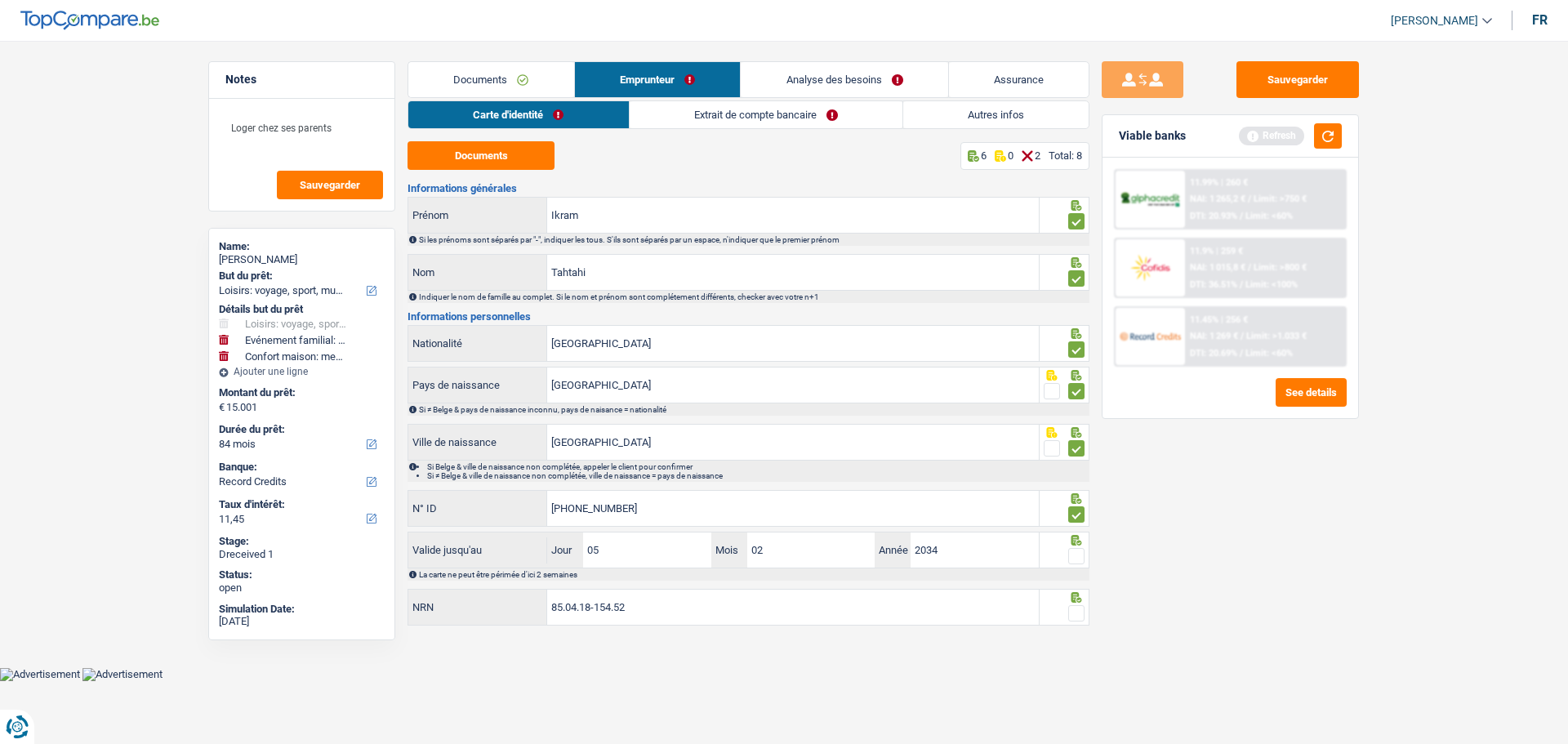 click at bounding box center (1076, 556) 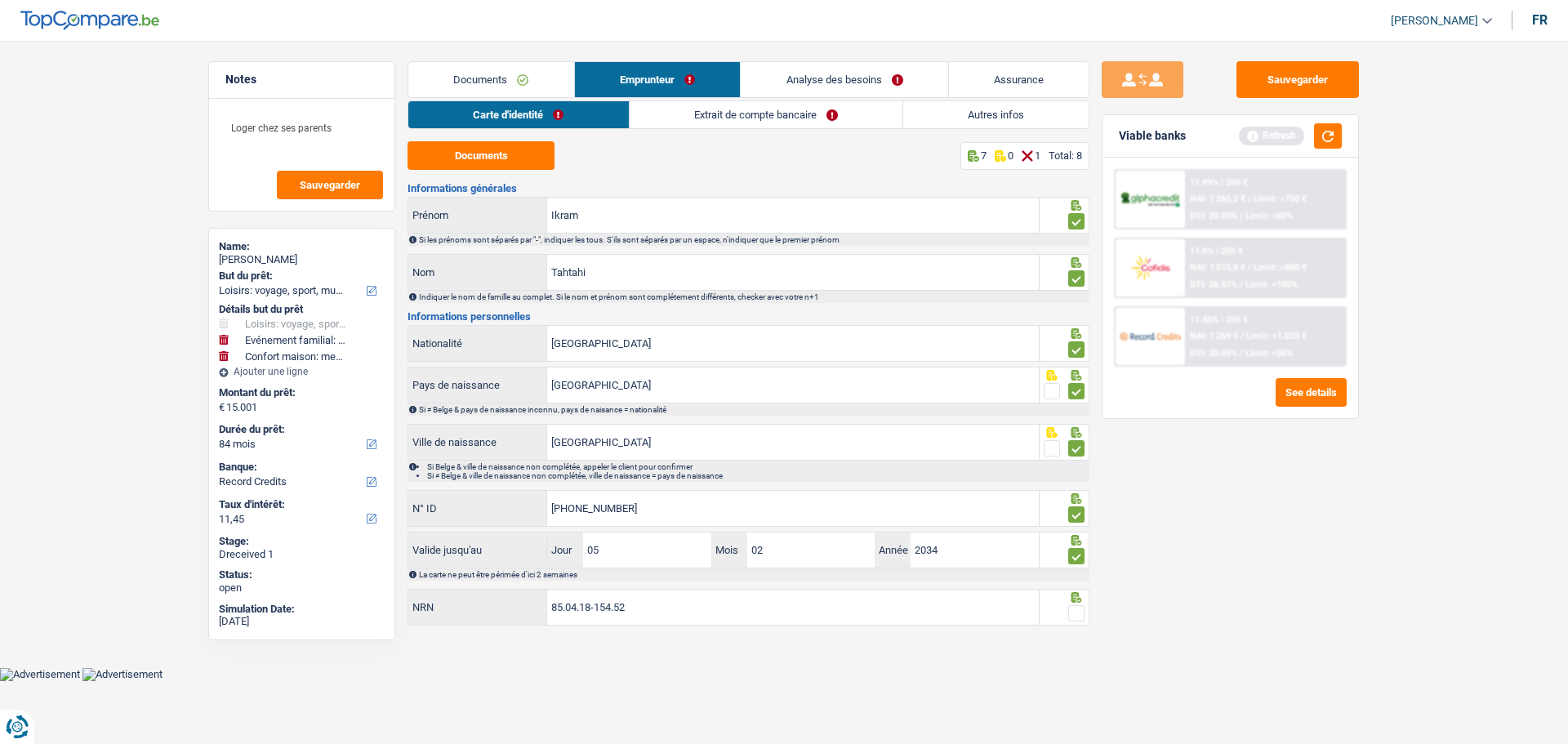 click at bounding box center (1076, 613) 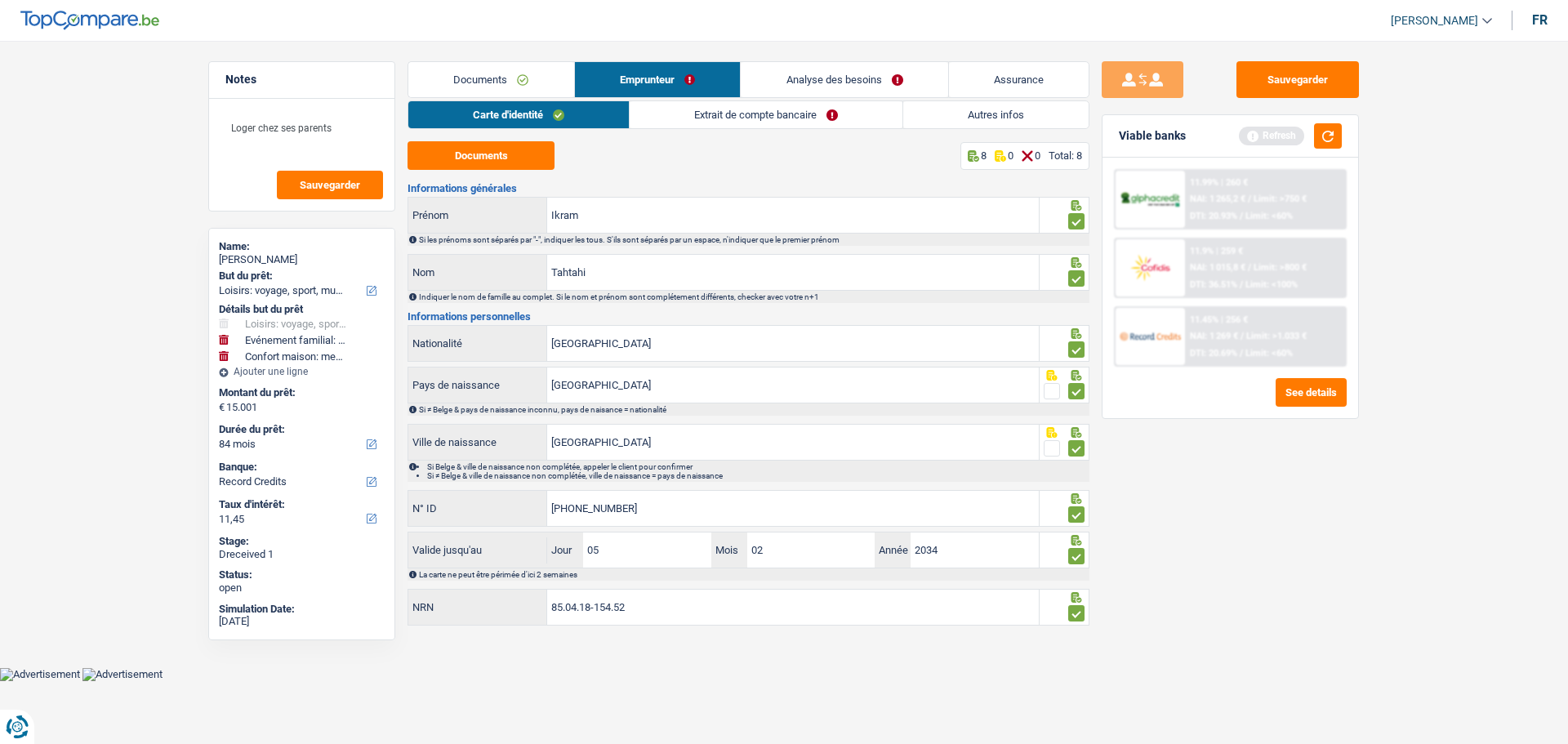 click on "Extrait de compte bancaire" at bounding box center [766, 114] 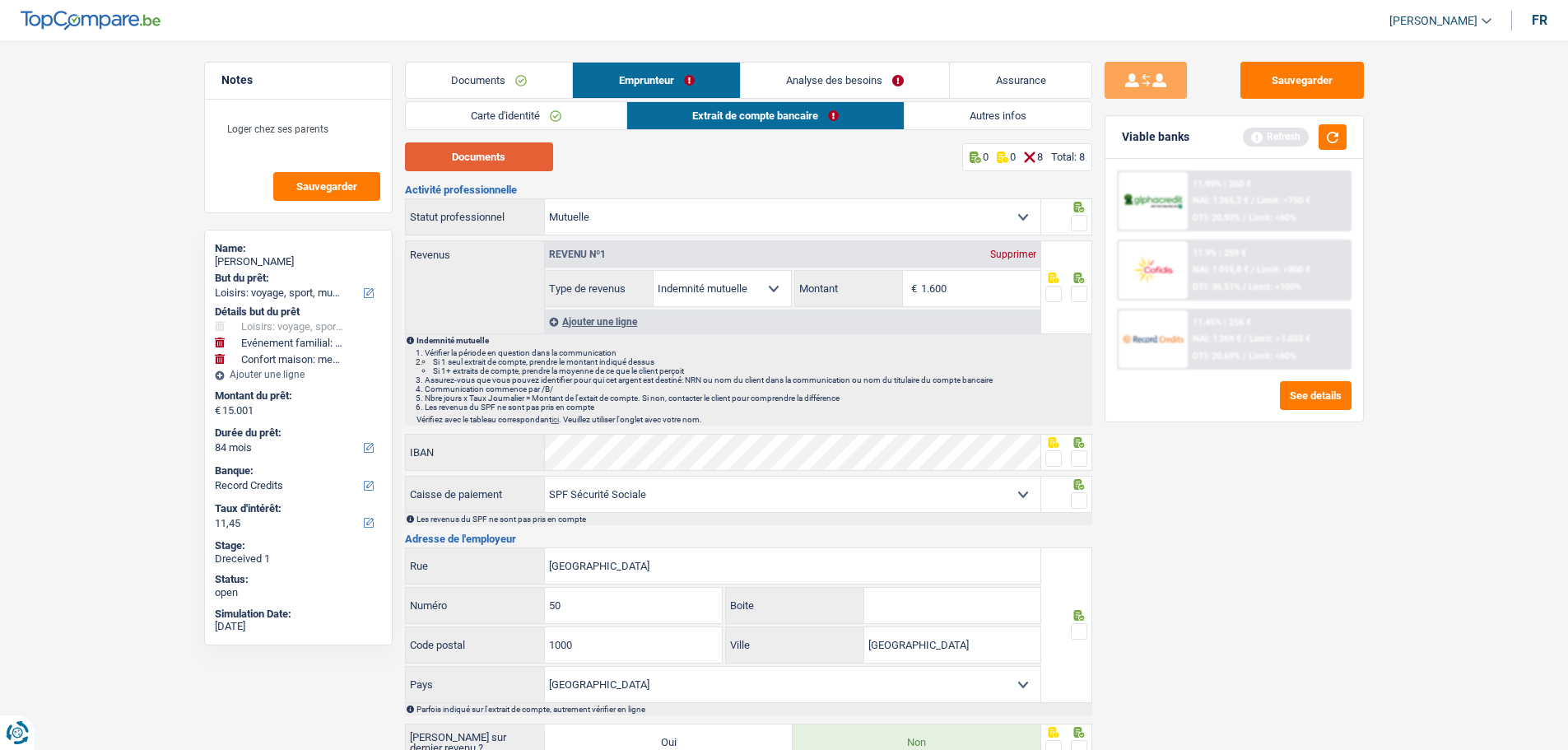 click on "Documents" at bounding box center [479, 156] 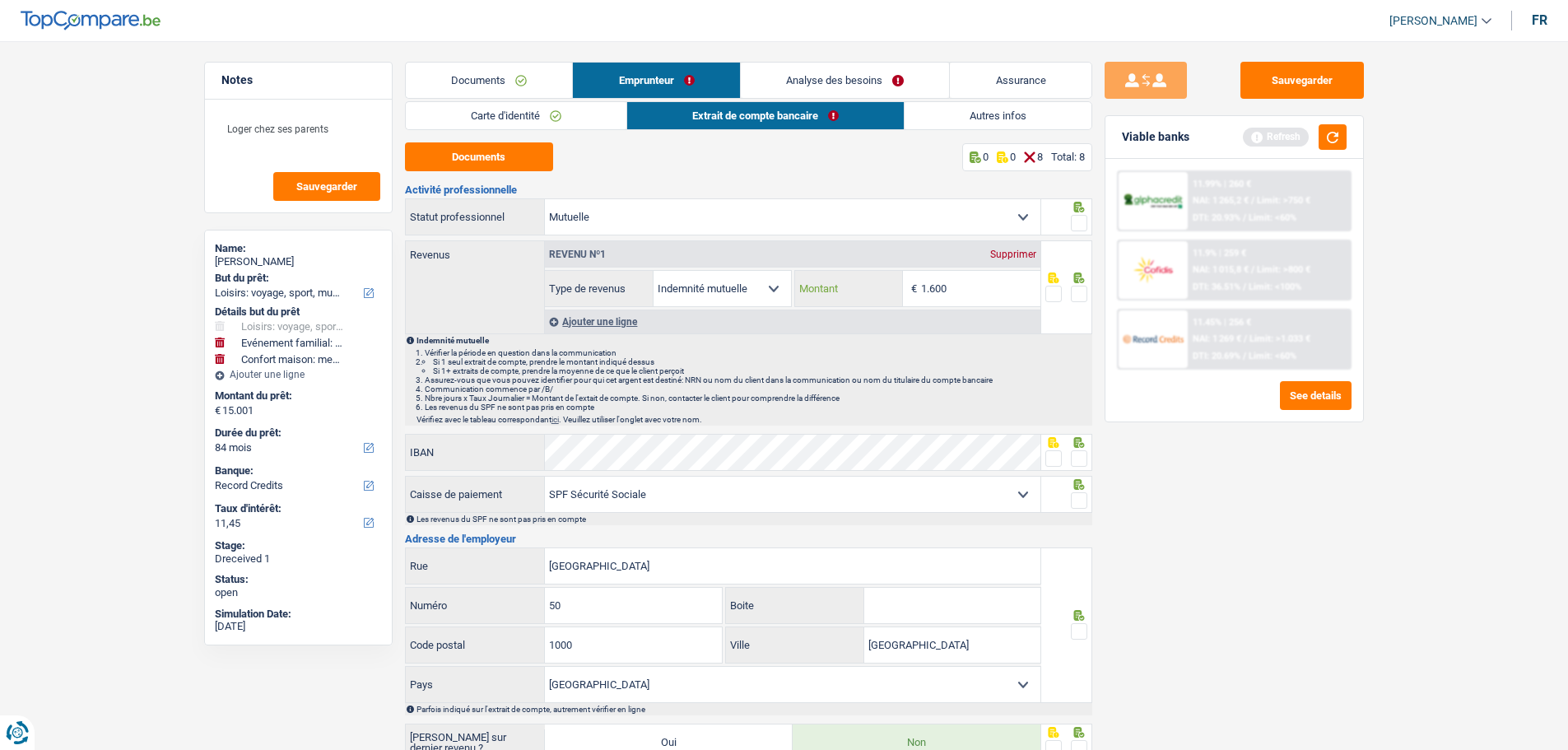 click on "1.600" at bounding box center [980, 288] 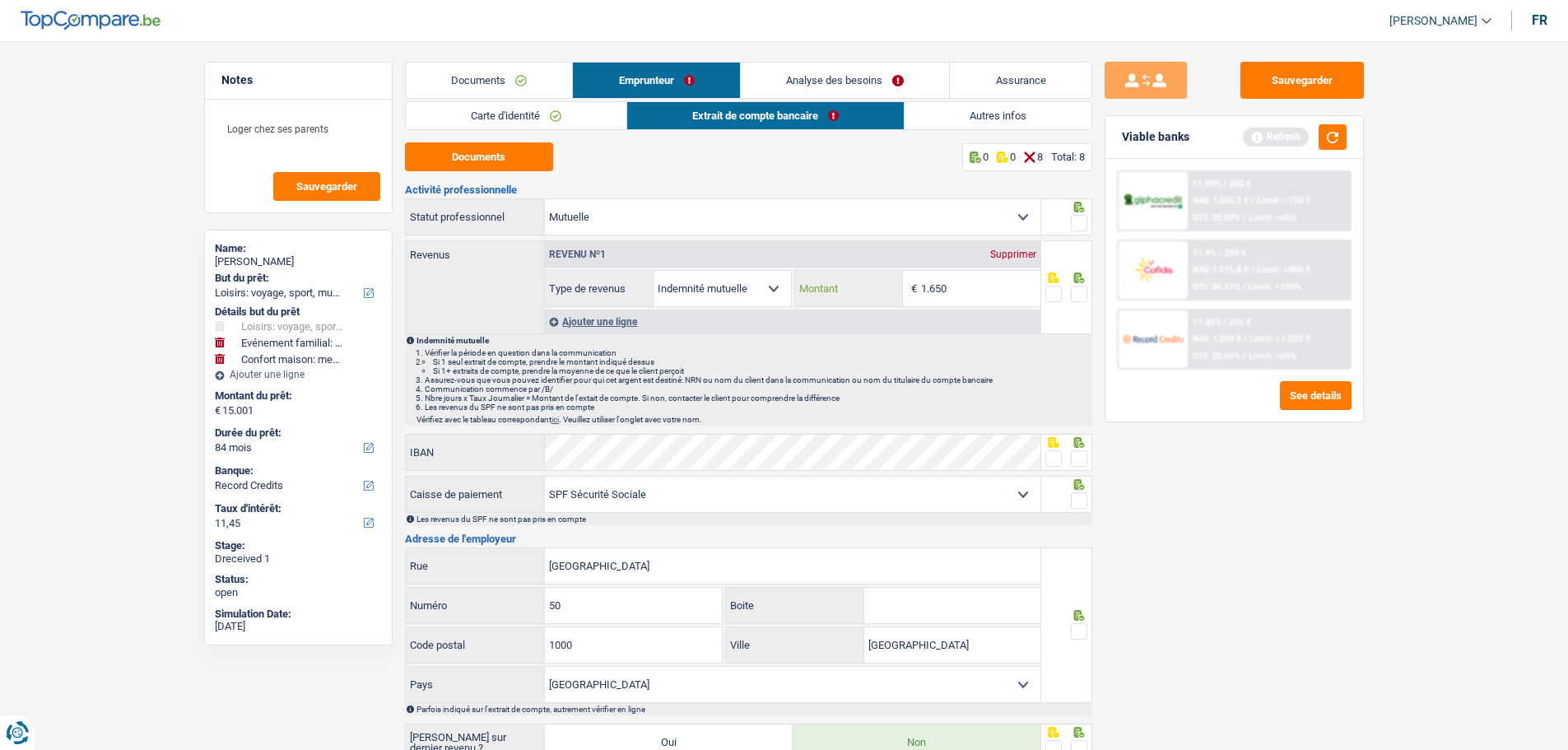 type on "1.650" 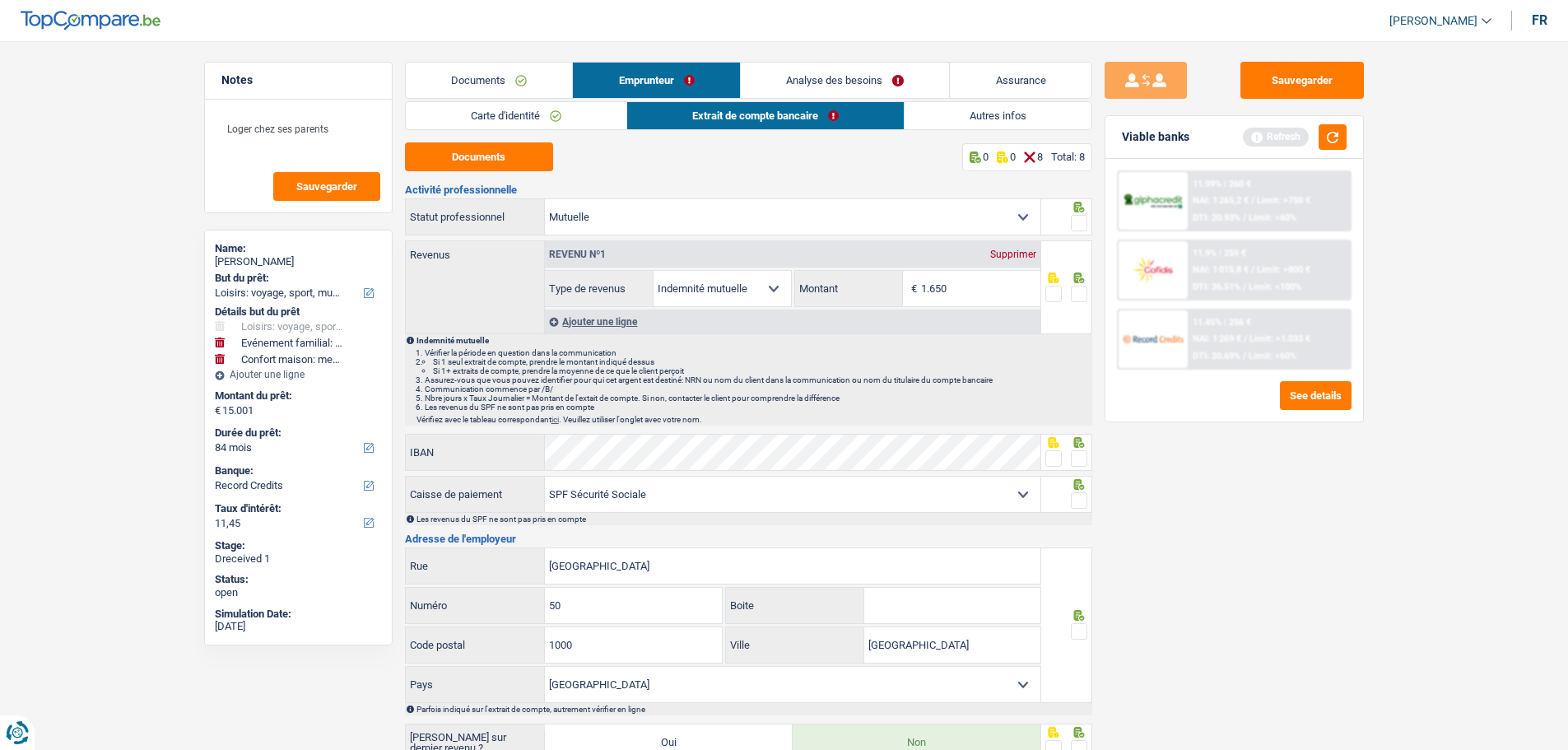 drag, startPoint x: 1077, startPoint y: 217, endPoint x: 1080, endPoint y: 279, distance: 62.072538 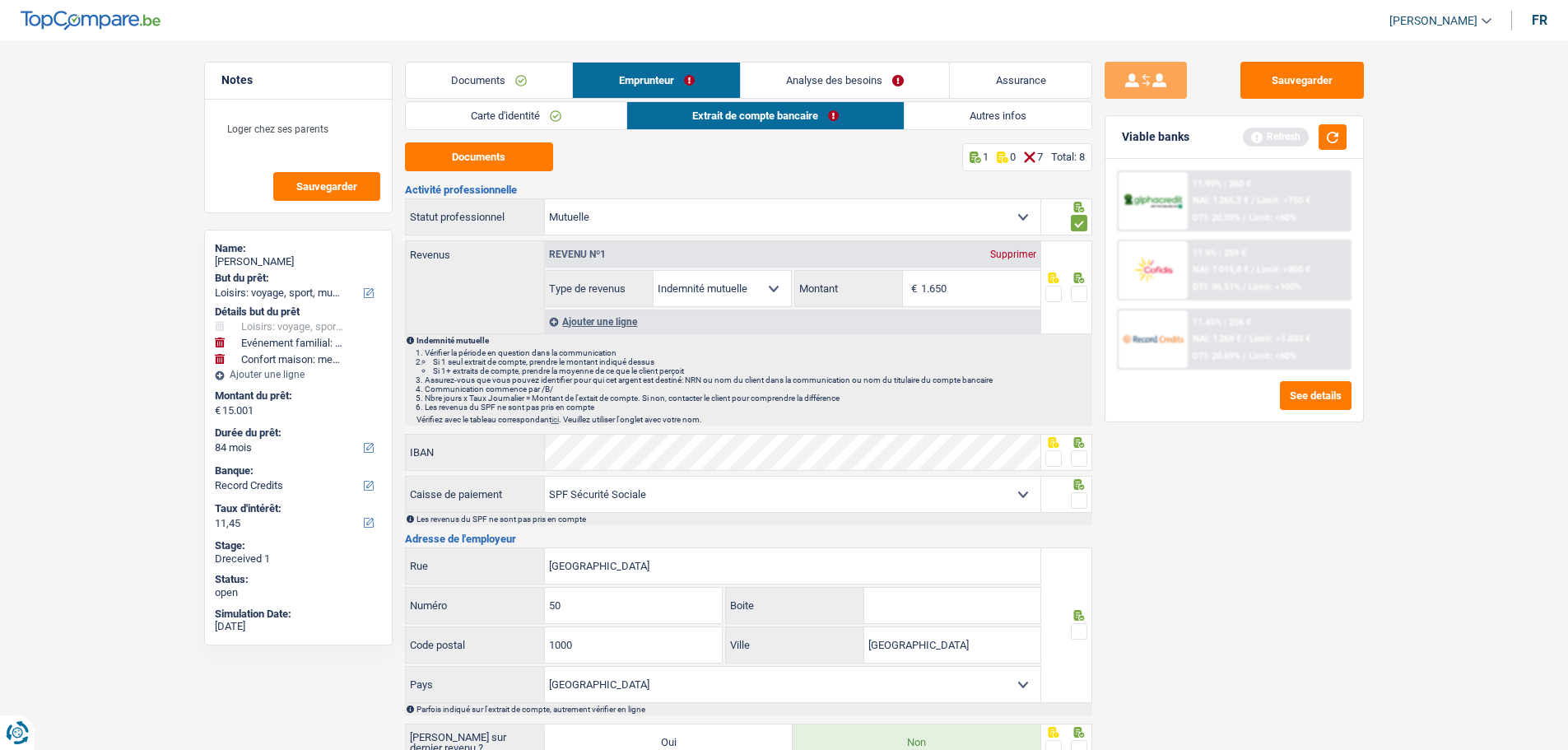 click at bounding box center (1067, 287) 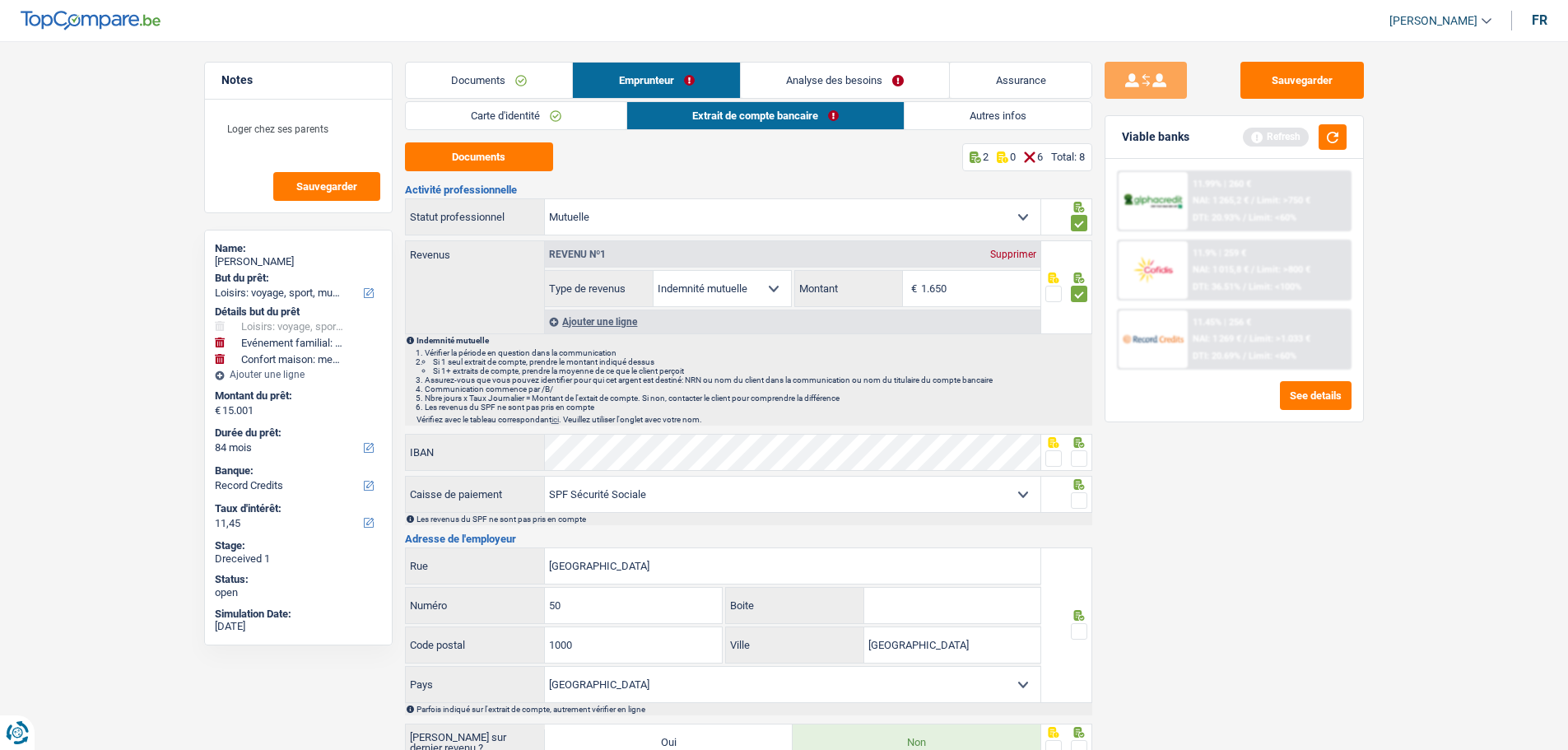 click at bounding box center [1079, 459] 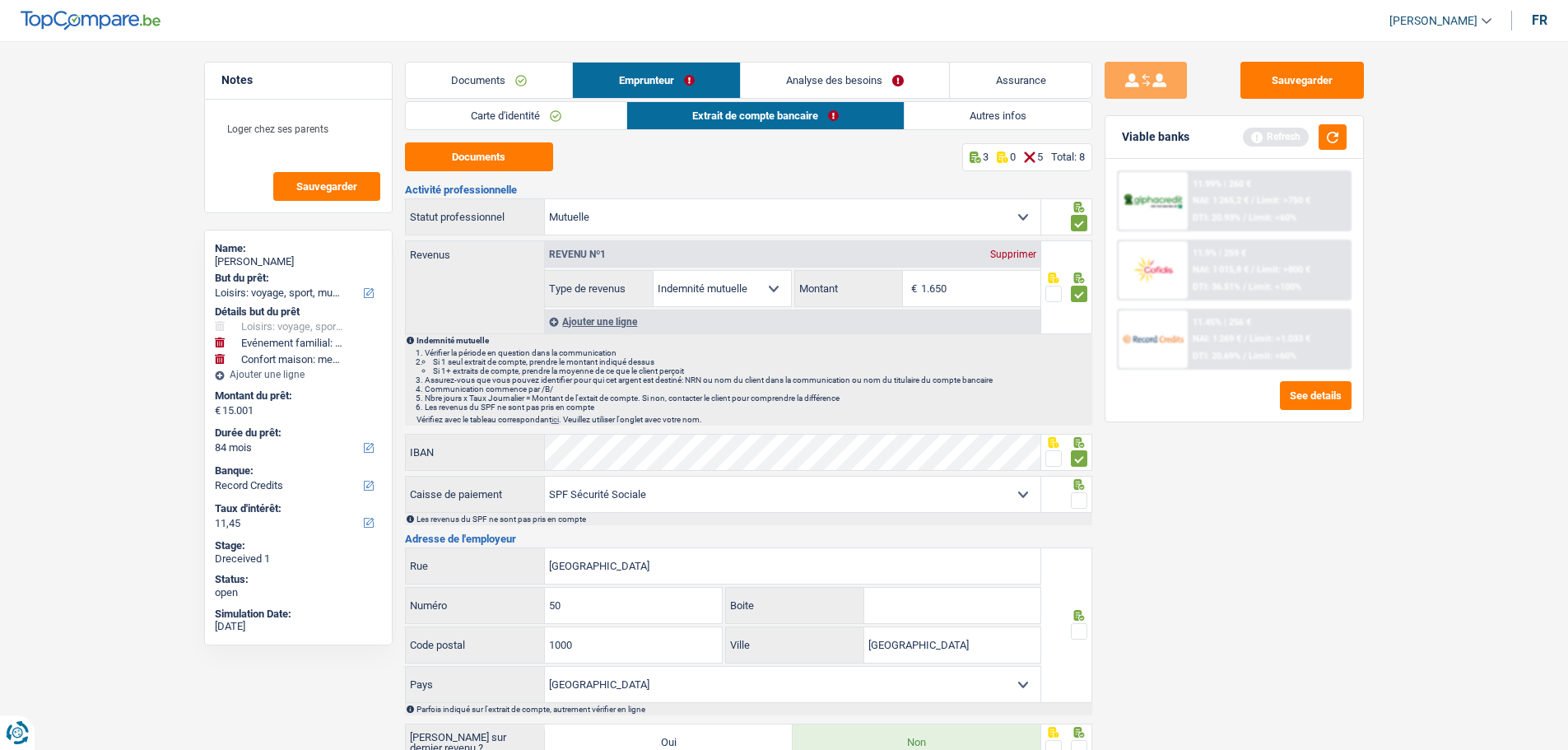 click at bounding box center (1079, 501) 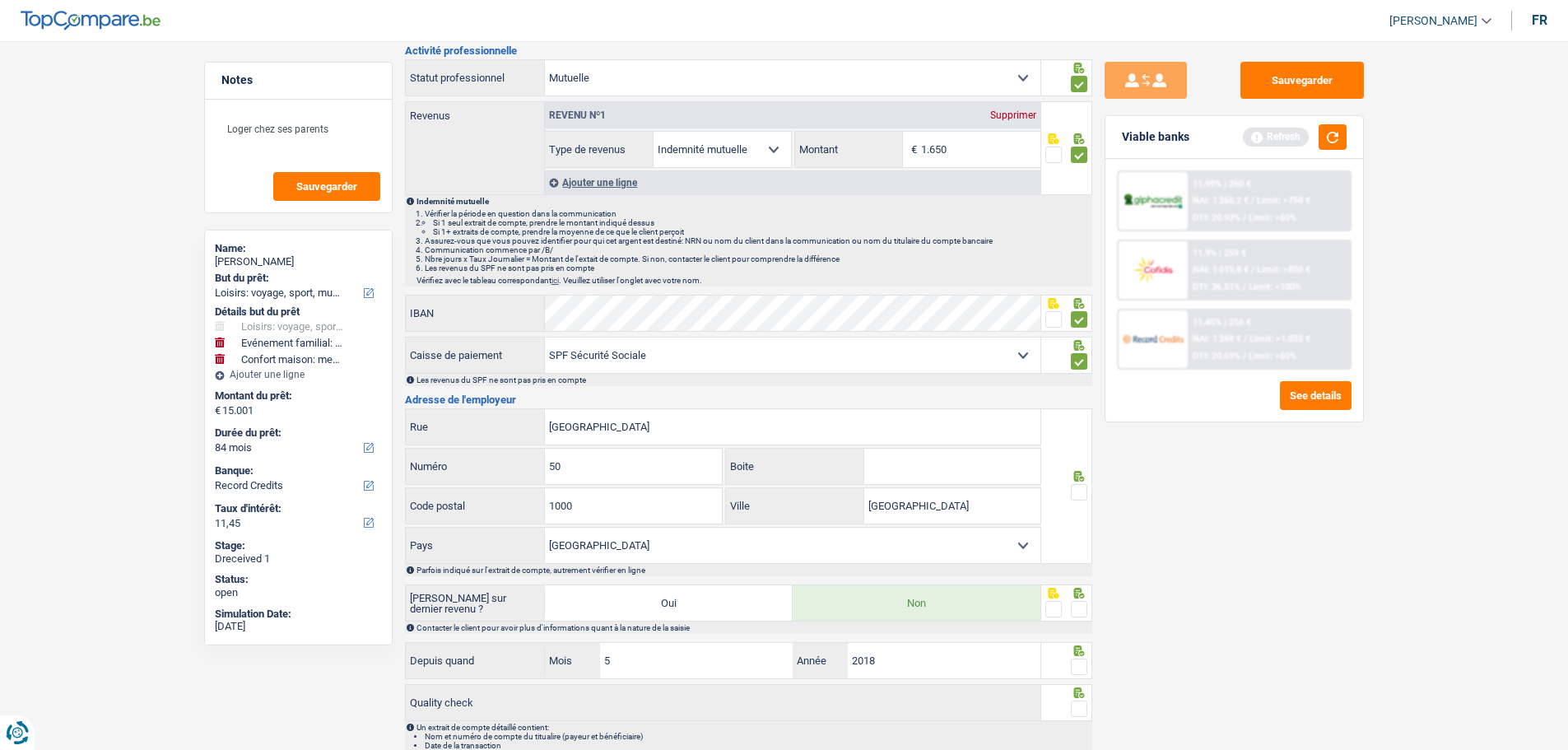 scroll, scrollTop: 165, scrollLeft: 0, axis: vertical 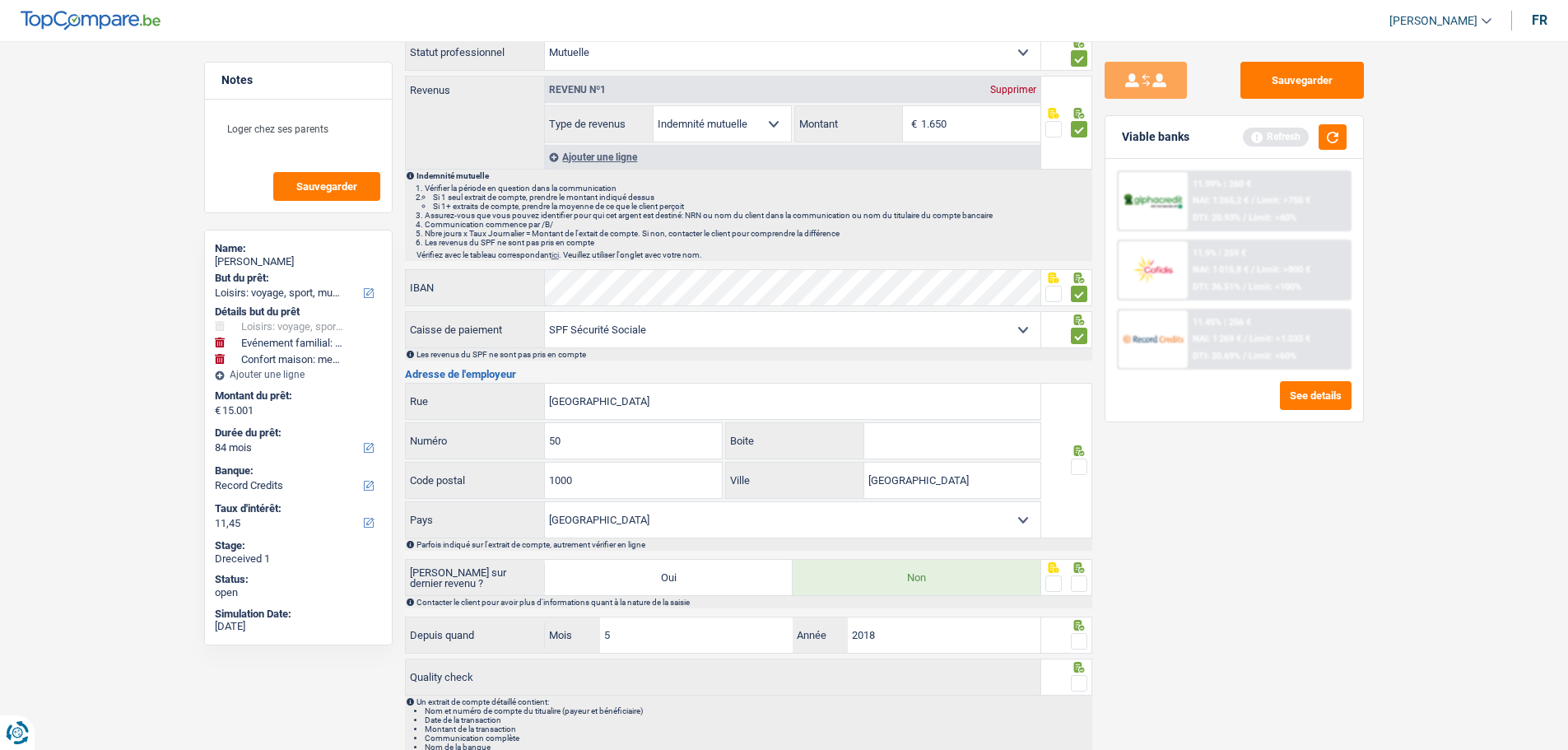 click at bounding box center [1079, 467] 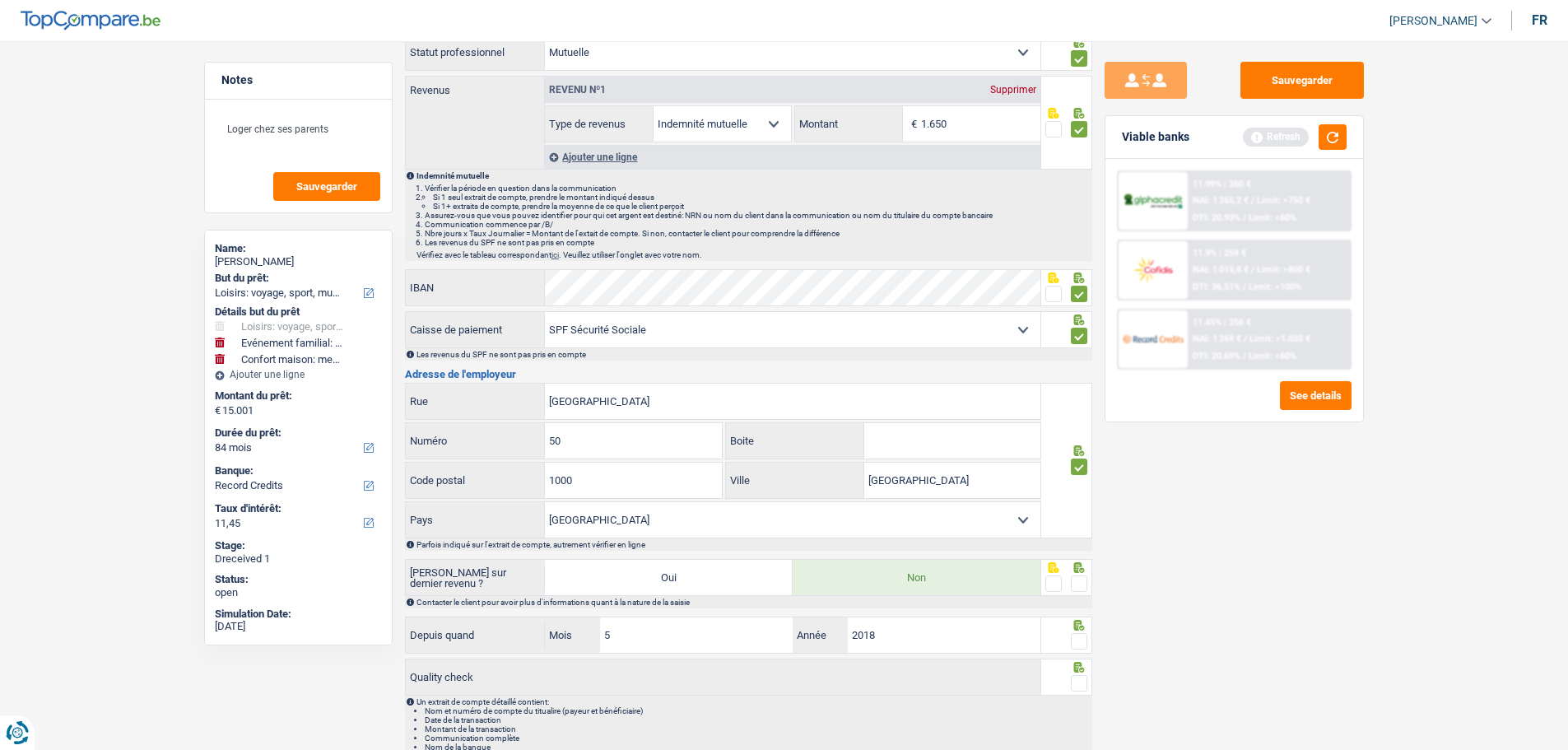 click on "Mutualité Chrétienne Mutualité Socialiste (Solidaris) SPF Sécurité Sociale Union nationale des mutualités neutres Vlaams & Neutraal Ziekenfonds La Mutualité neutre Mutualia - Mutualité neutre Neutraal ziekenfonds Vlaanderen Union nationale des Mutualités Libérales ML MUTPLUS.be Liberale Mutualiteit van Oost-Vlaanderen Mutualité Libérale Hainaut-Namur Mutualité Libérale Liège - Luxembourg Liberale Mutualiteit Plus Mutualités Libres (MLOZ) Partena – Mutualité Libre (Partenamut) Freie Krankenkasse Helan Onafhankelijk Ziekenfonds Autre
Sélectionner une option" at bounding box center [793, 329] 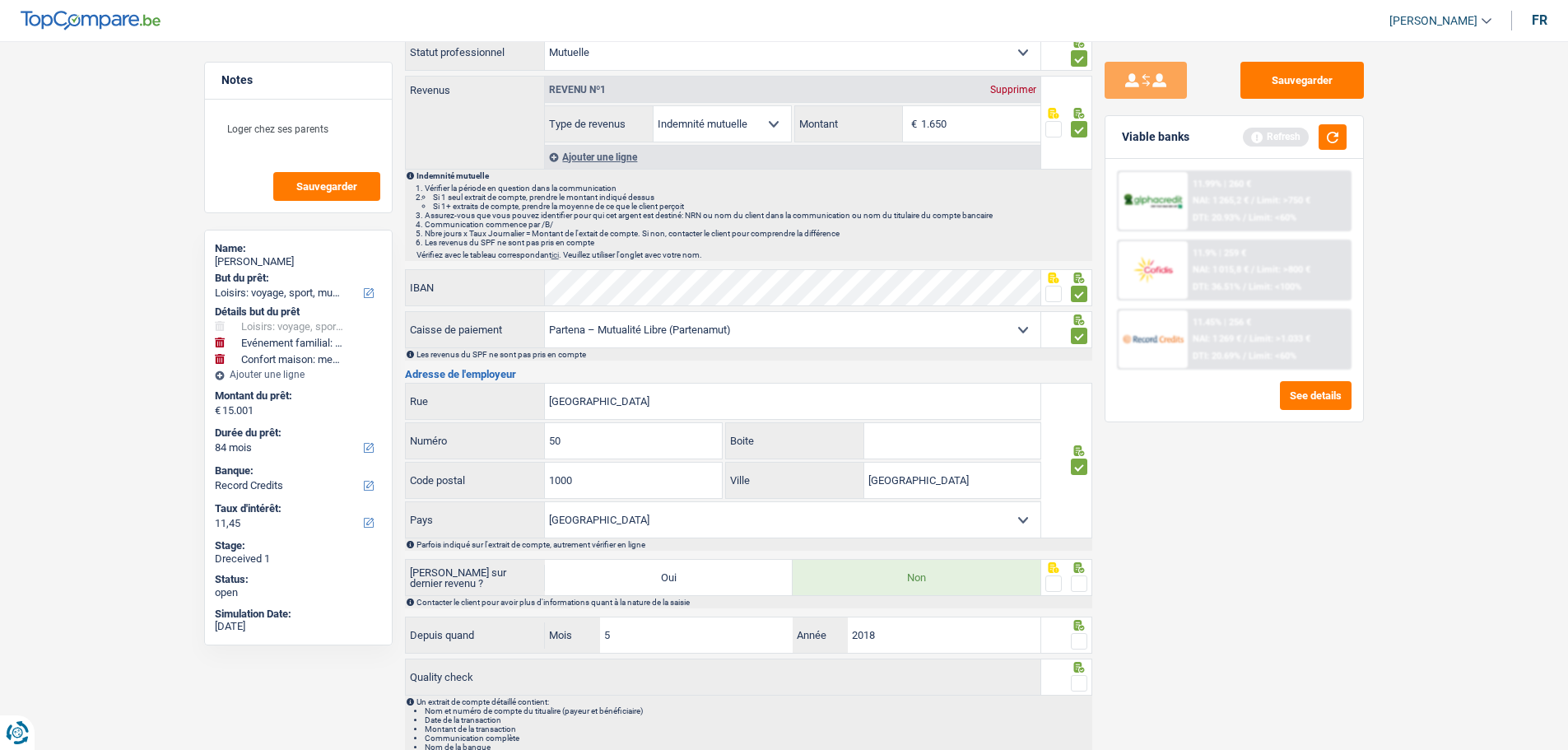 click on "Mutualité Chrétienne Mutualité Socialiste (Solidaris) SPF Sécurité Sociale Union nationale des mutualités neutres Vlaams & Neutraal Ziekenfonds La Mutualité neutre Mutualia - Mutualité neutre Neutraal ziekenfonds Vlaanderen Union nationale des Mutualités Libérales ML MUTPLUS.be Liberale Mutualiteit van Oost-Vlaanderen Mutualité Libérale Hainaut-Namur Mutualité Libérale Liège - Luxembourg Liberale Mutualiteit Plus Mutualités Libres (MLOZ) Partena – Mutualité Libre (Partenamut) Freie Krankenkasse Helan Onafhankelijk Ziekenfonds Autre
Sélectionner une option" at bounding box center (793, 329) 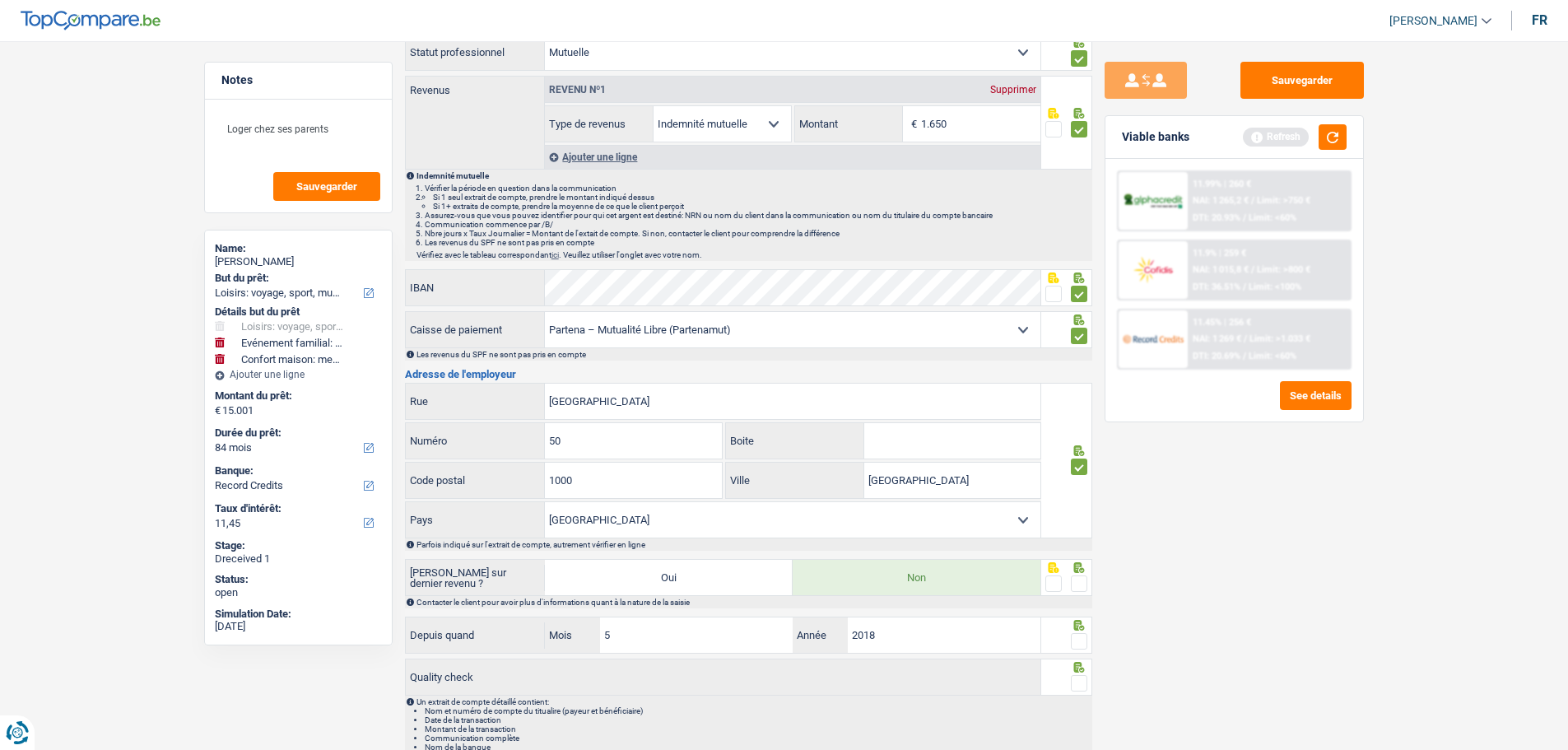 type on "Boulevard Louis Mettewie" 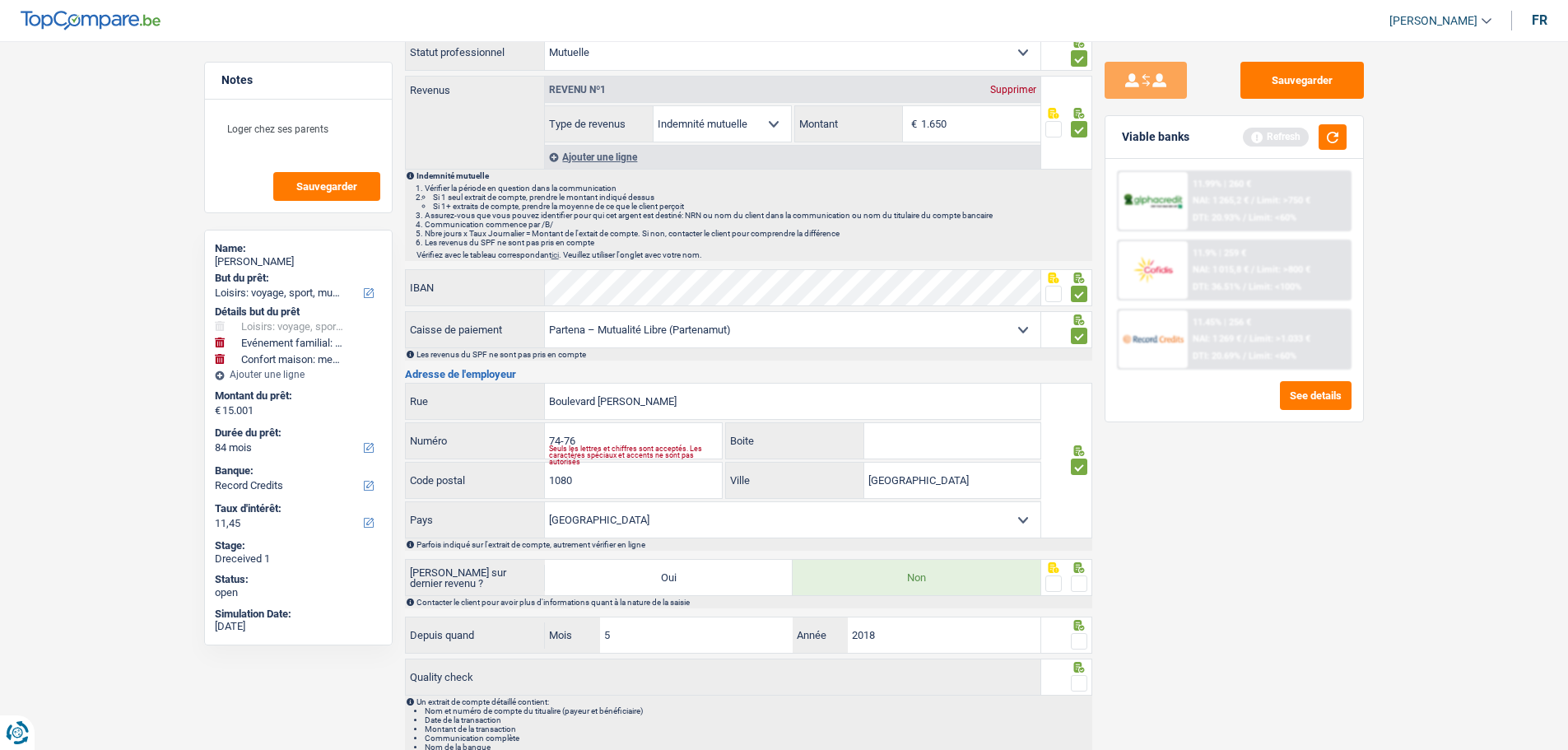 click on "Seuls les lettres et chiffres sont acceptés. Les caractères spéciaux et accents ne sont pas autorisés" at bounding box center (635, 455) 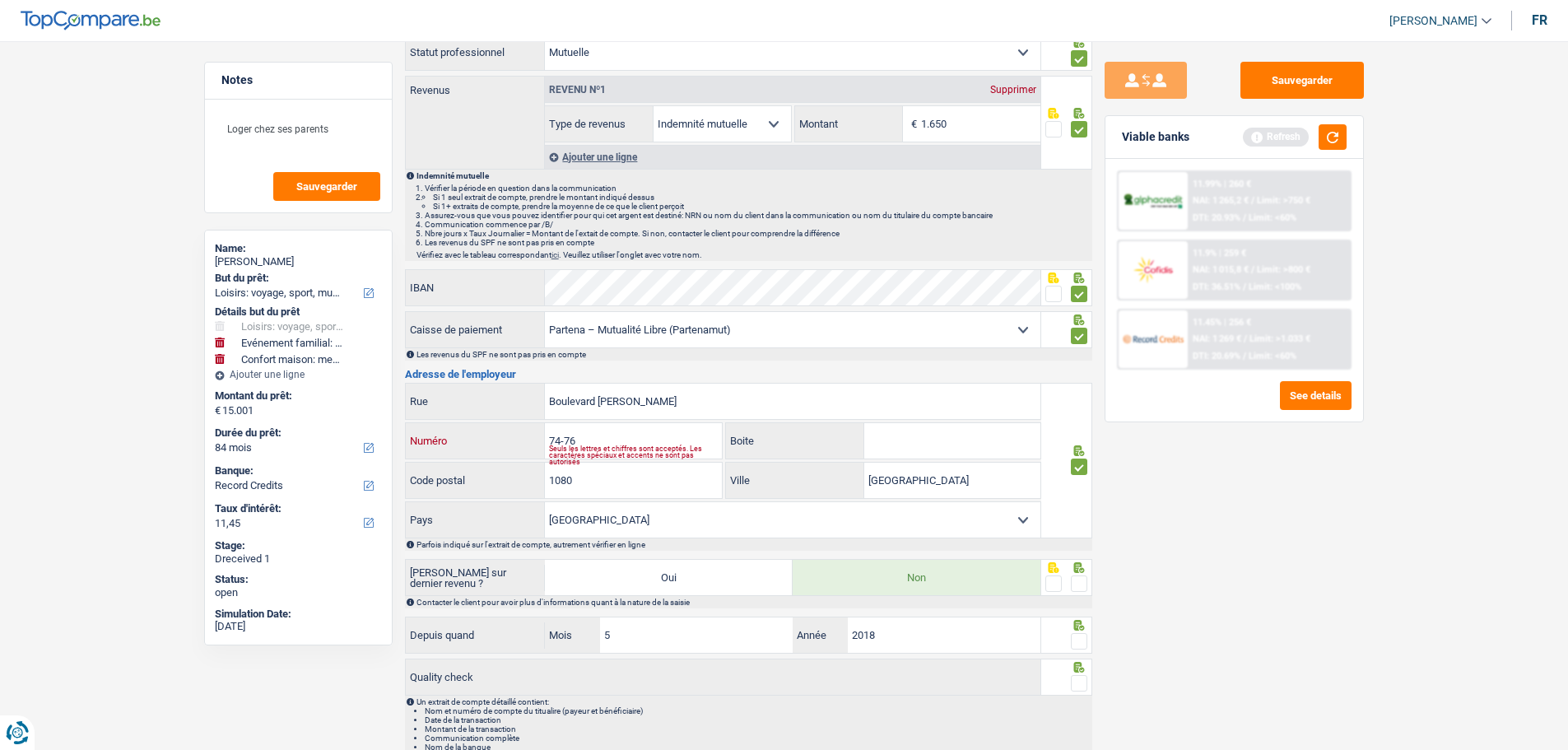 click on "74-76" at bounding box center [633, 440] 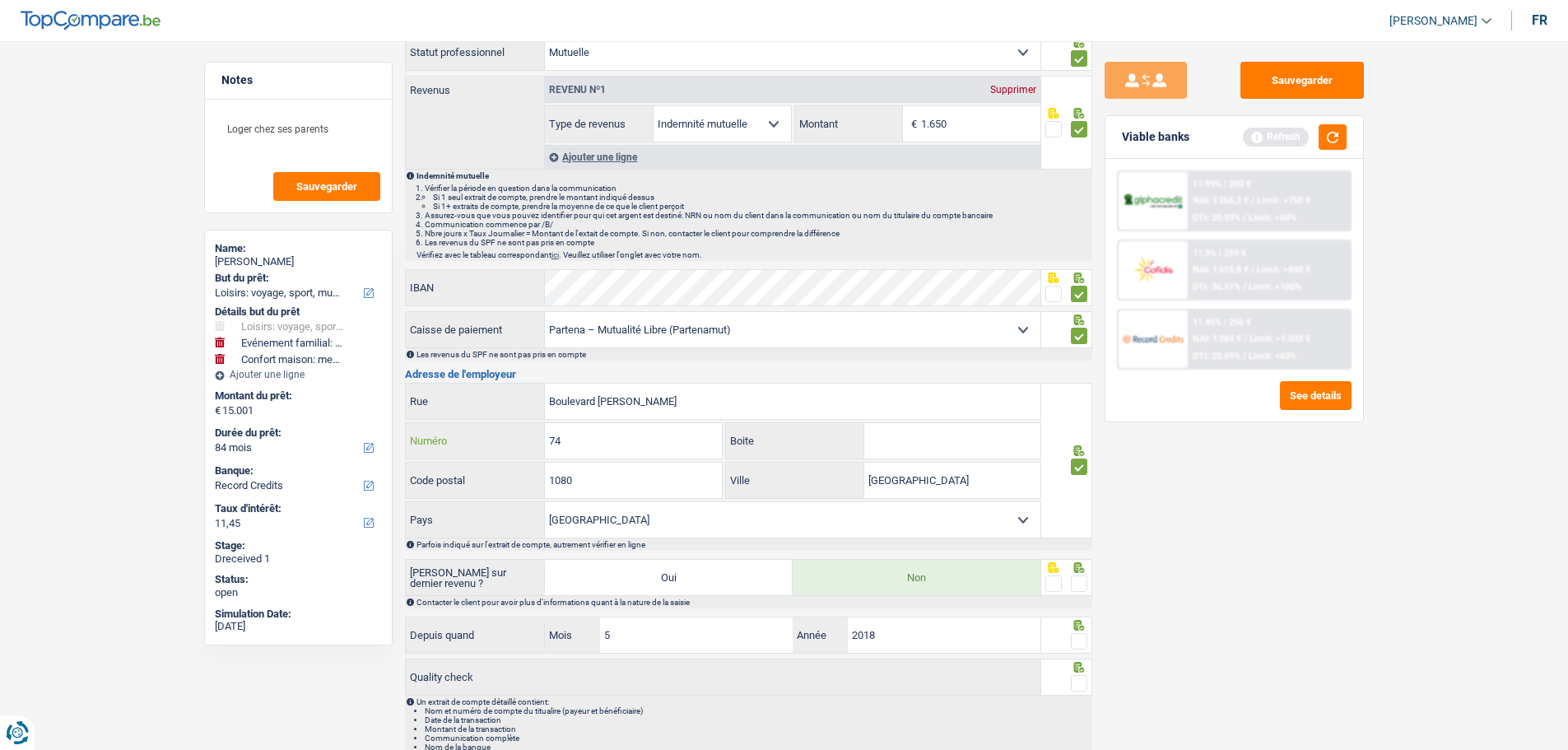 type on "74" 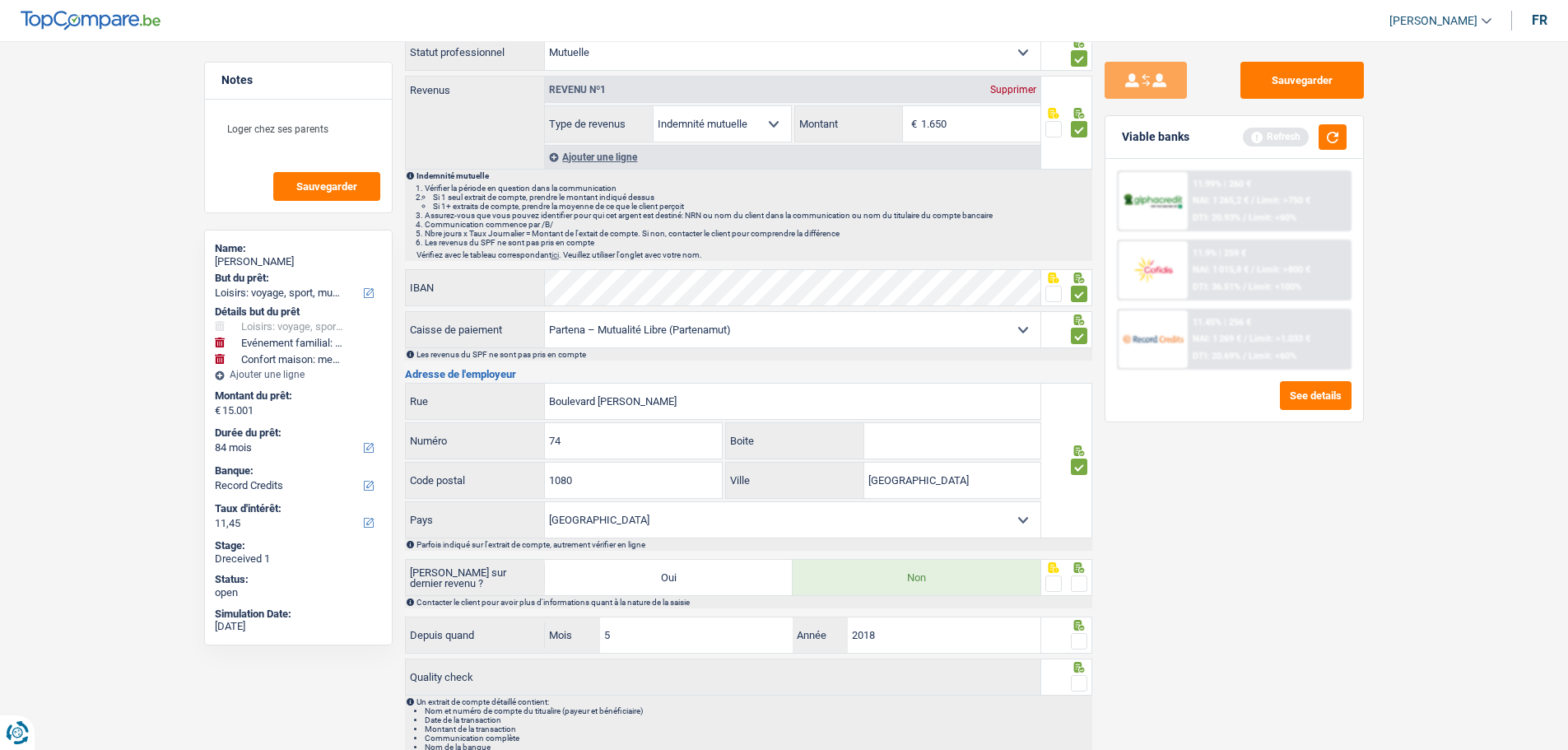 click at bounding box center (1079, 584) 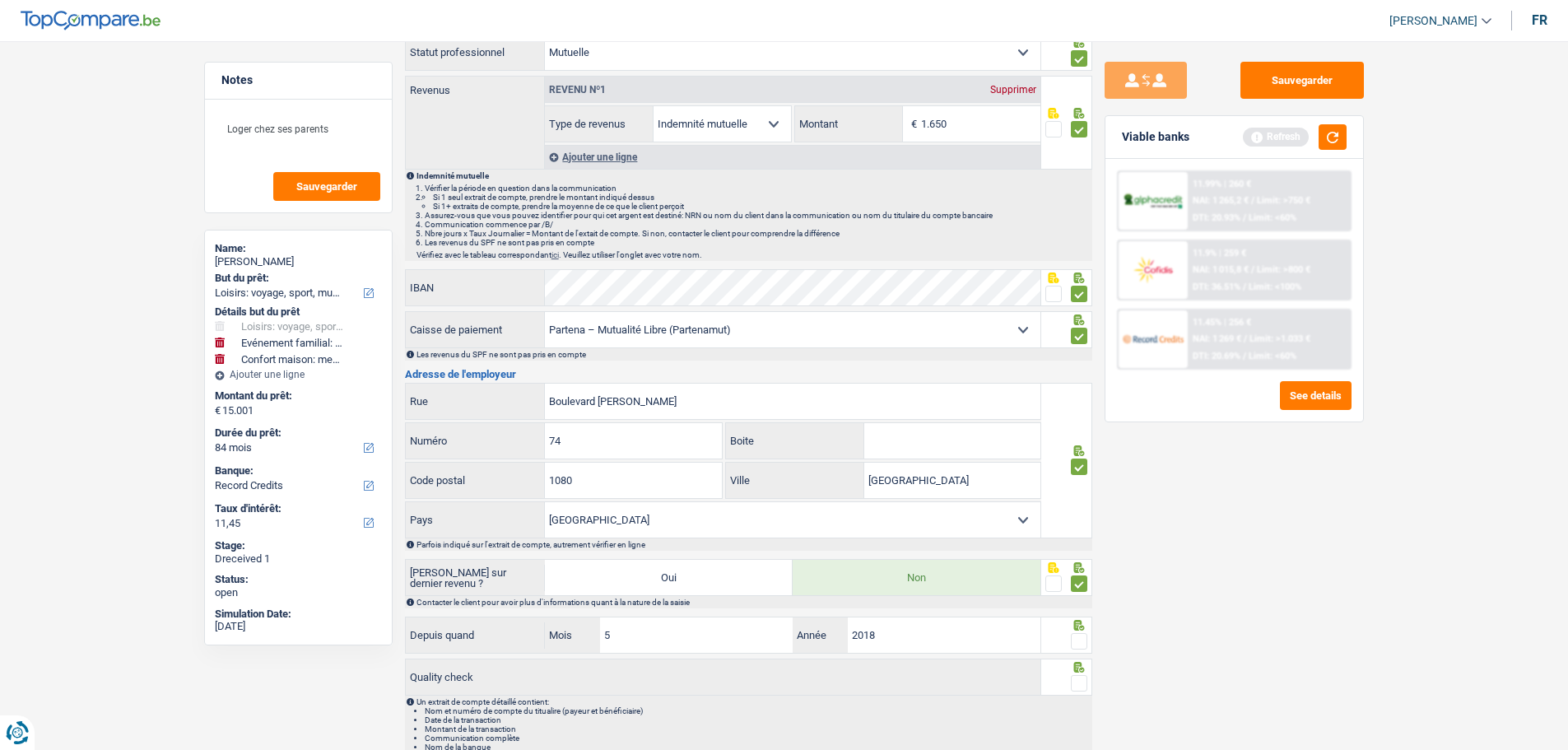 click at bounding box center [1079, 641] 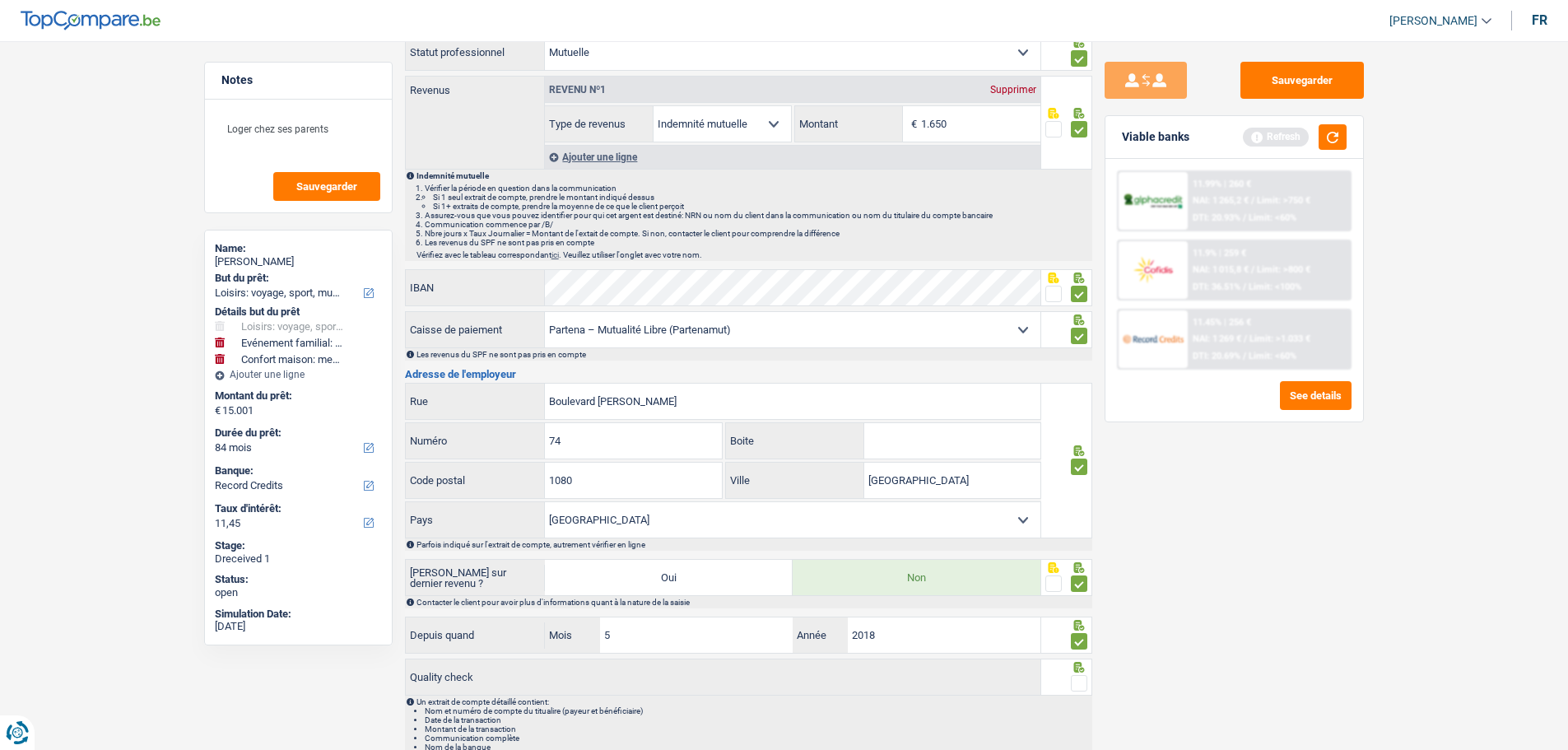 click at bounding box center [1079, 683] 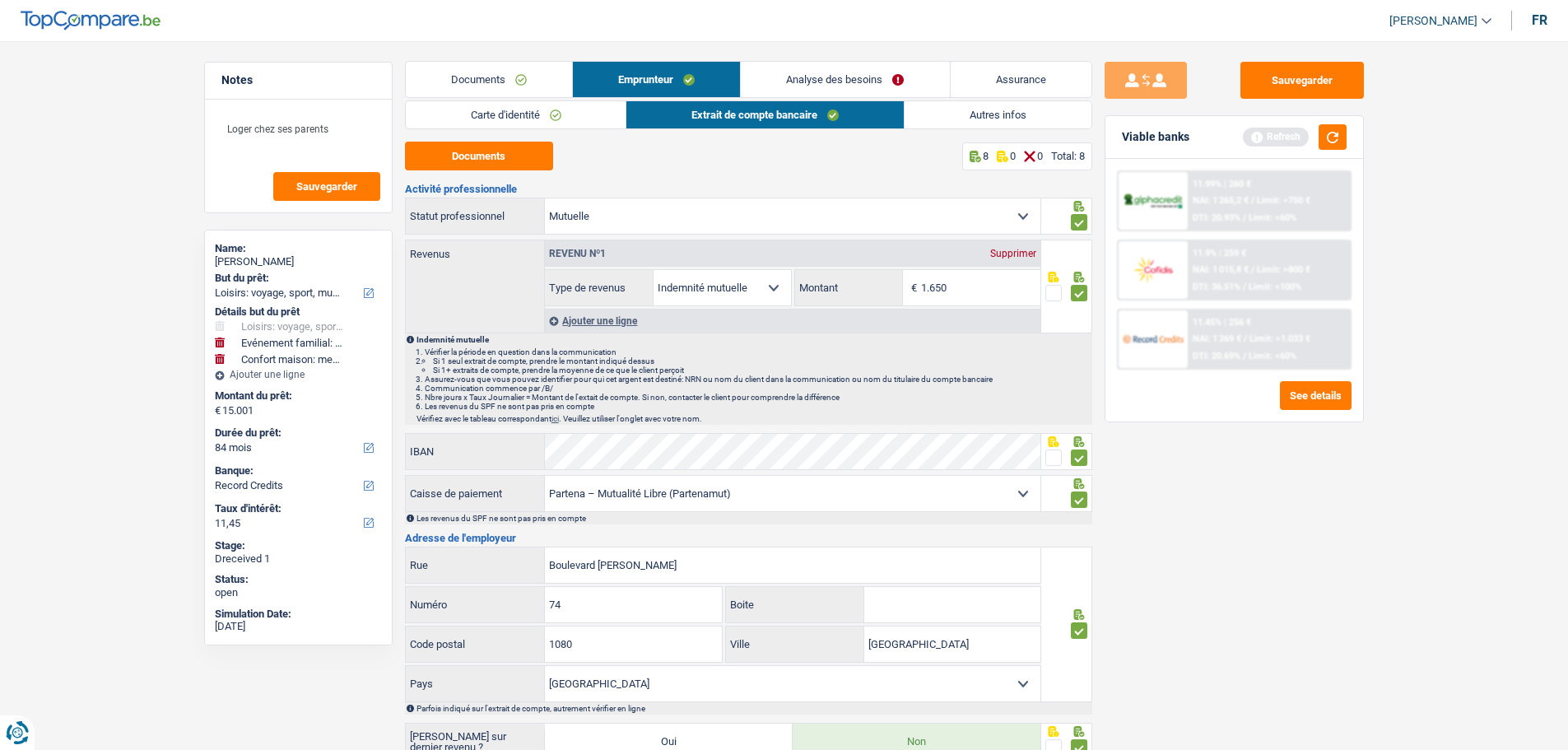scroll, scrollTop: 0, scrollLeft: 0, axis: both 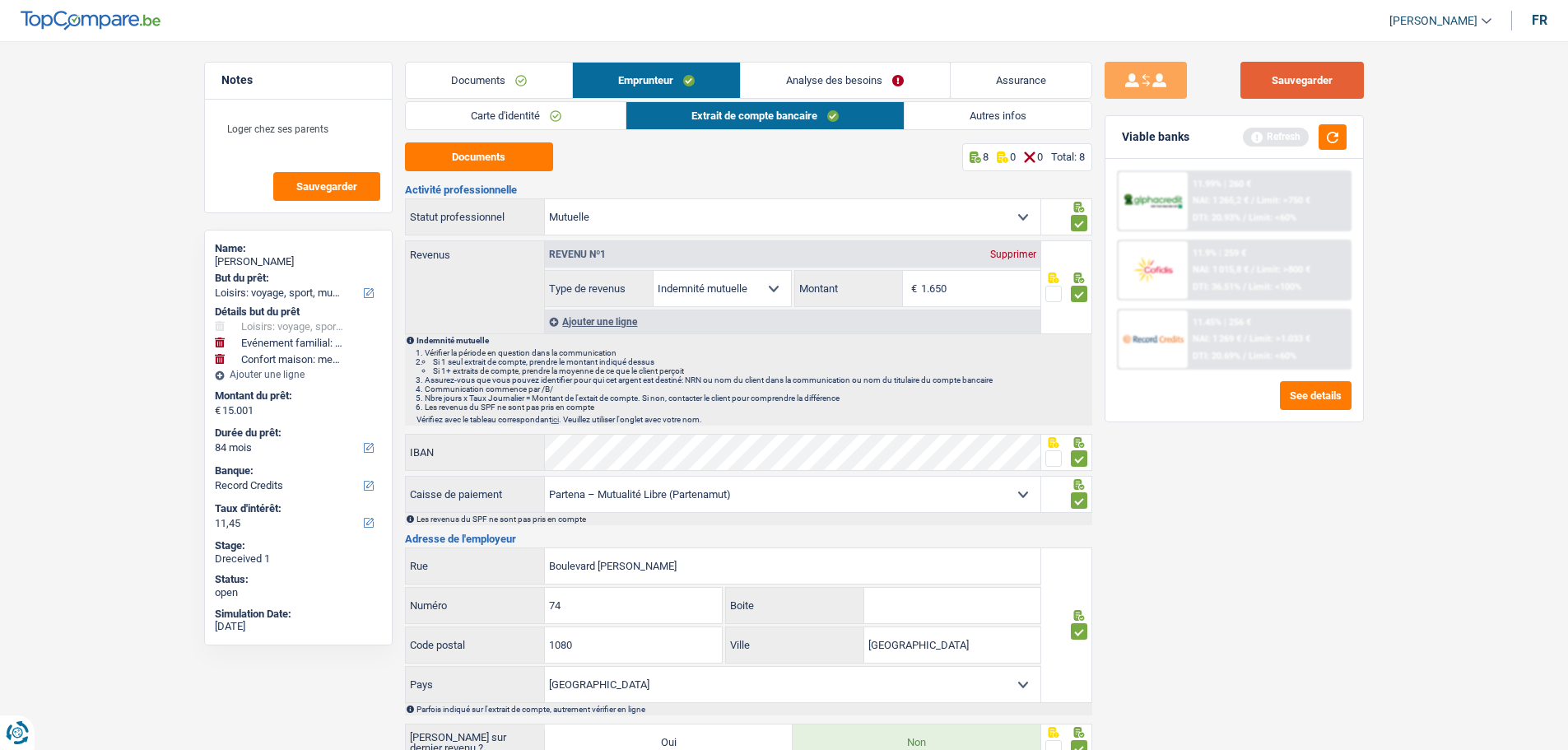 click on "Sauvegarder" at bounding box center (1302, 80) 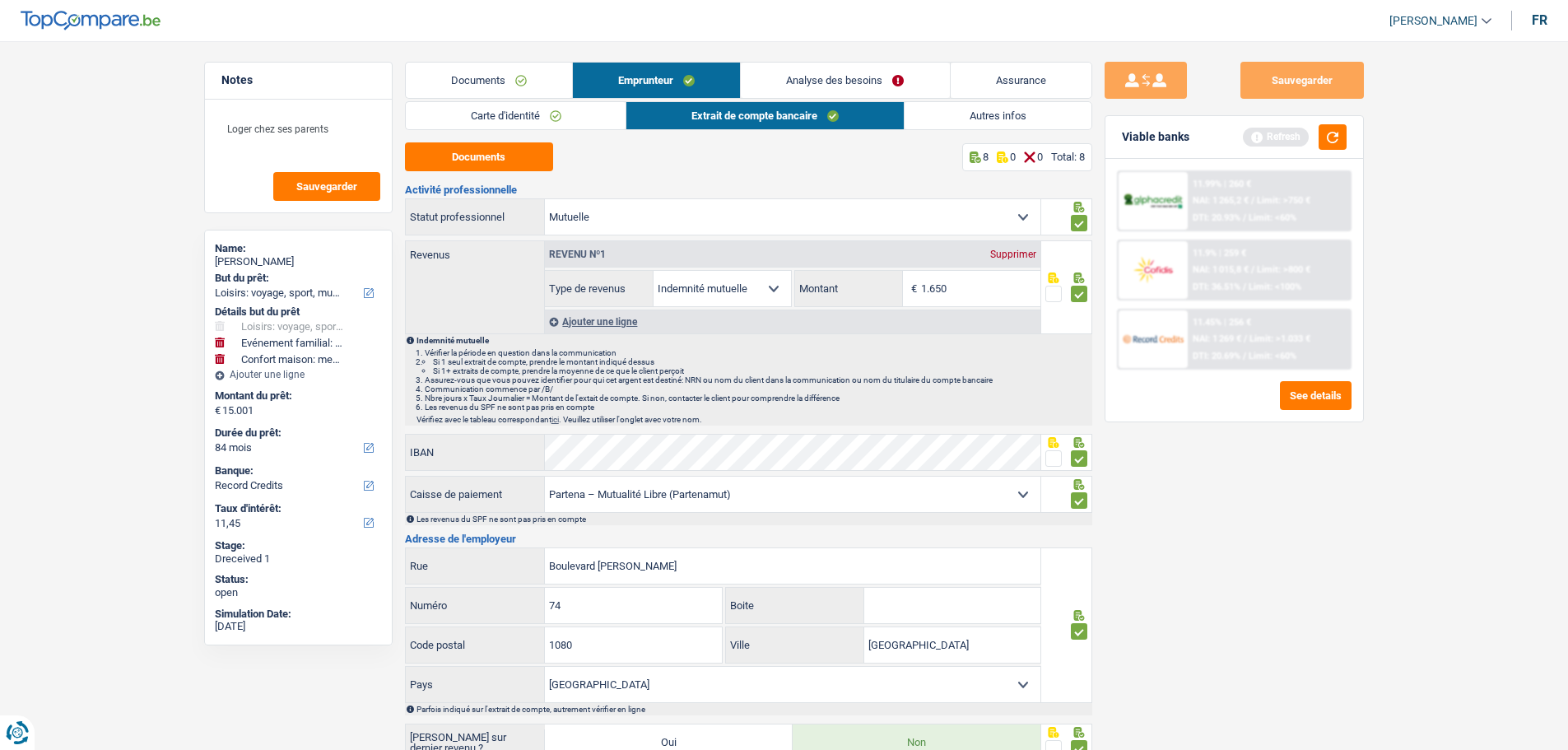 click on "Analyse des besoins" at bounding box center (844, 80) 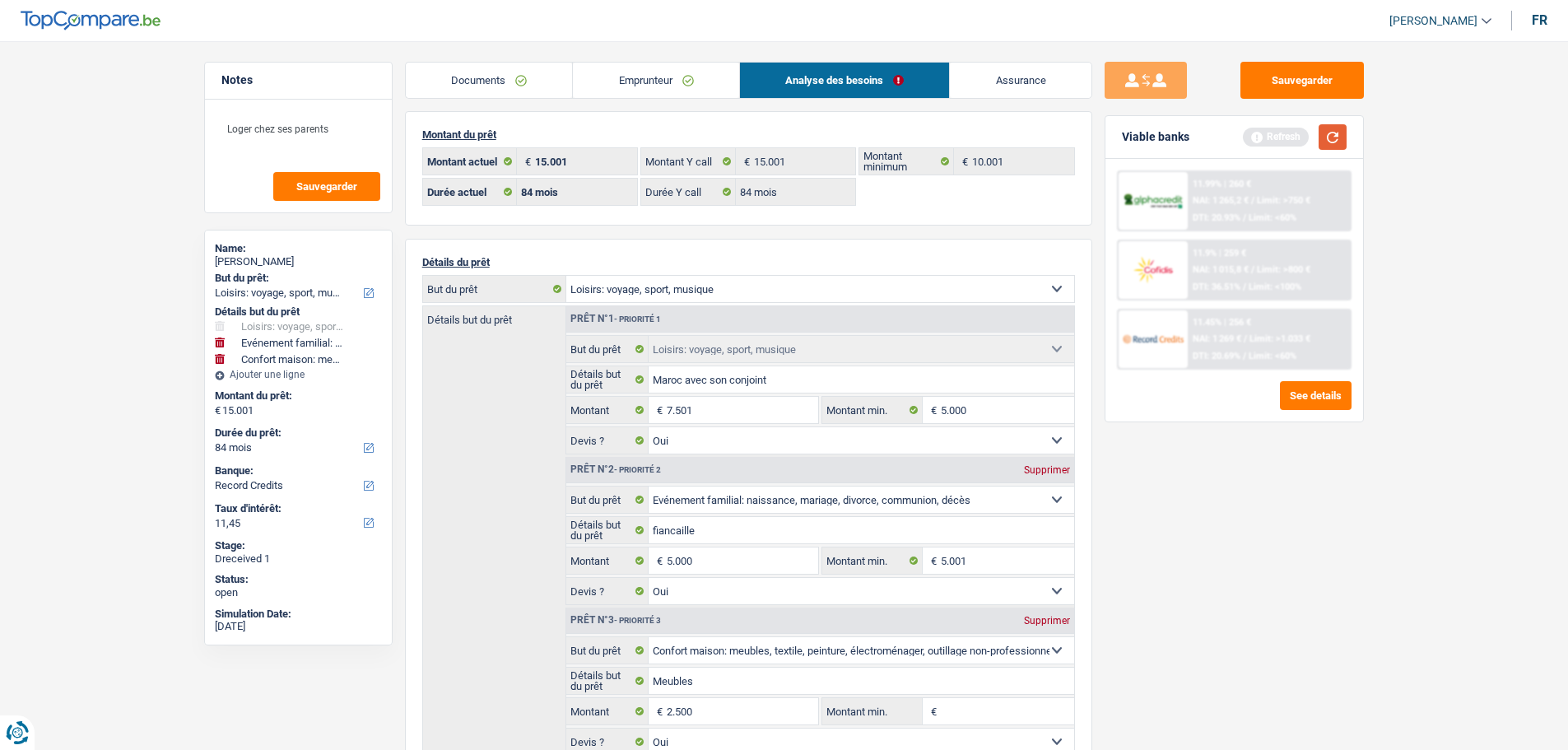 click at bounding box center (1333, 137) 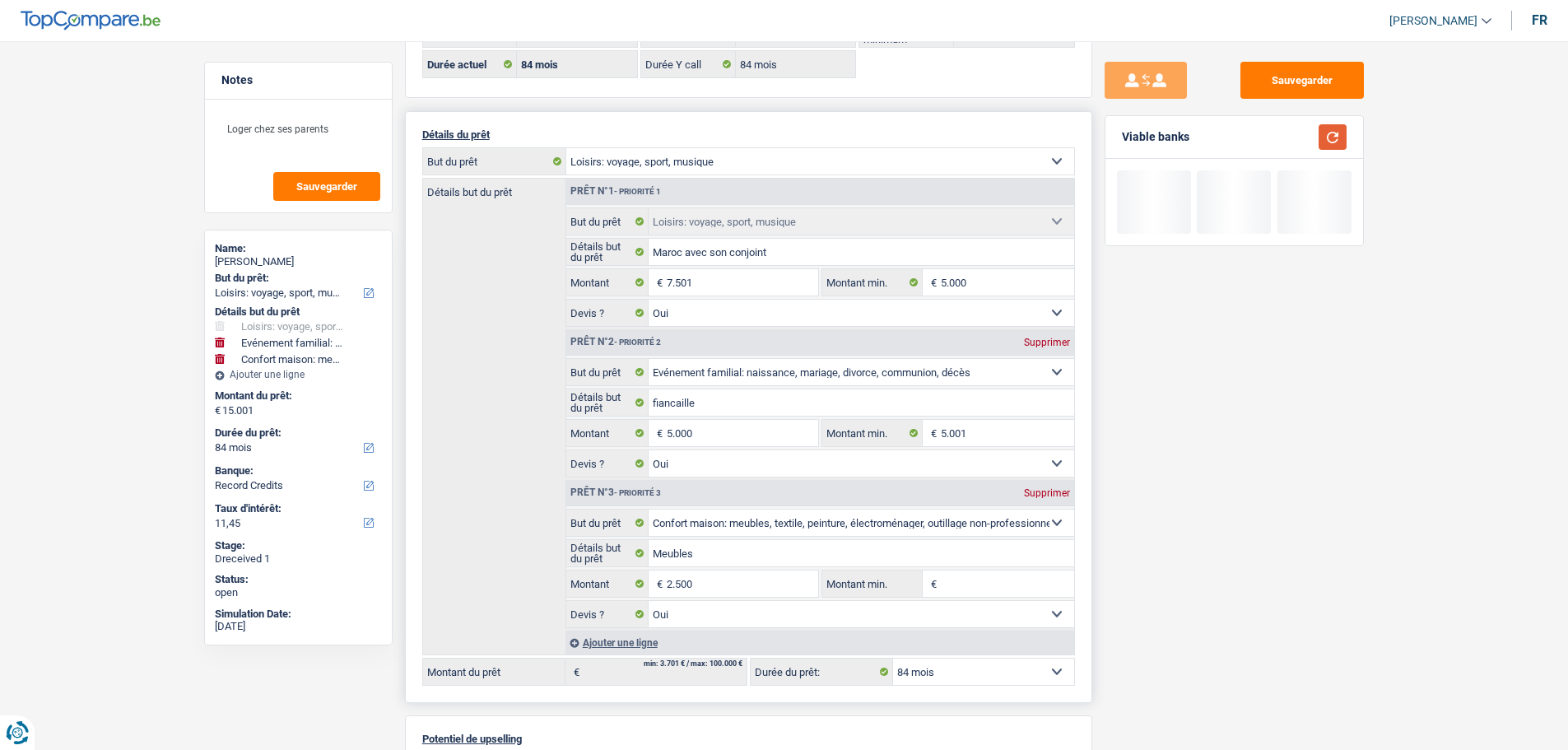 scroll, scrollTop: 165, scrollLeft: 0, axis: vertical 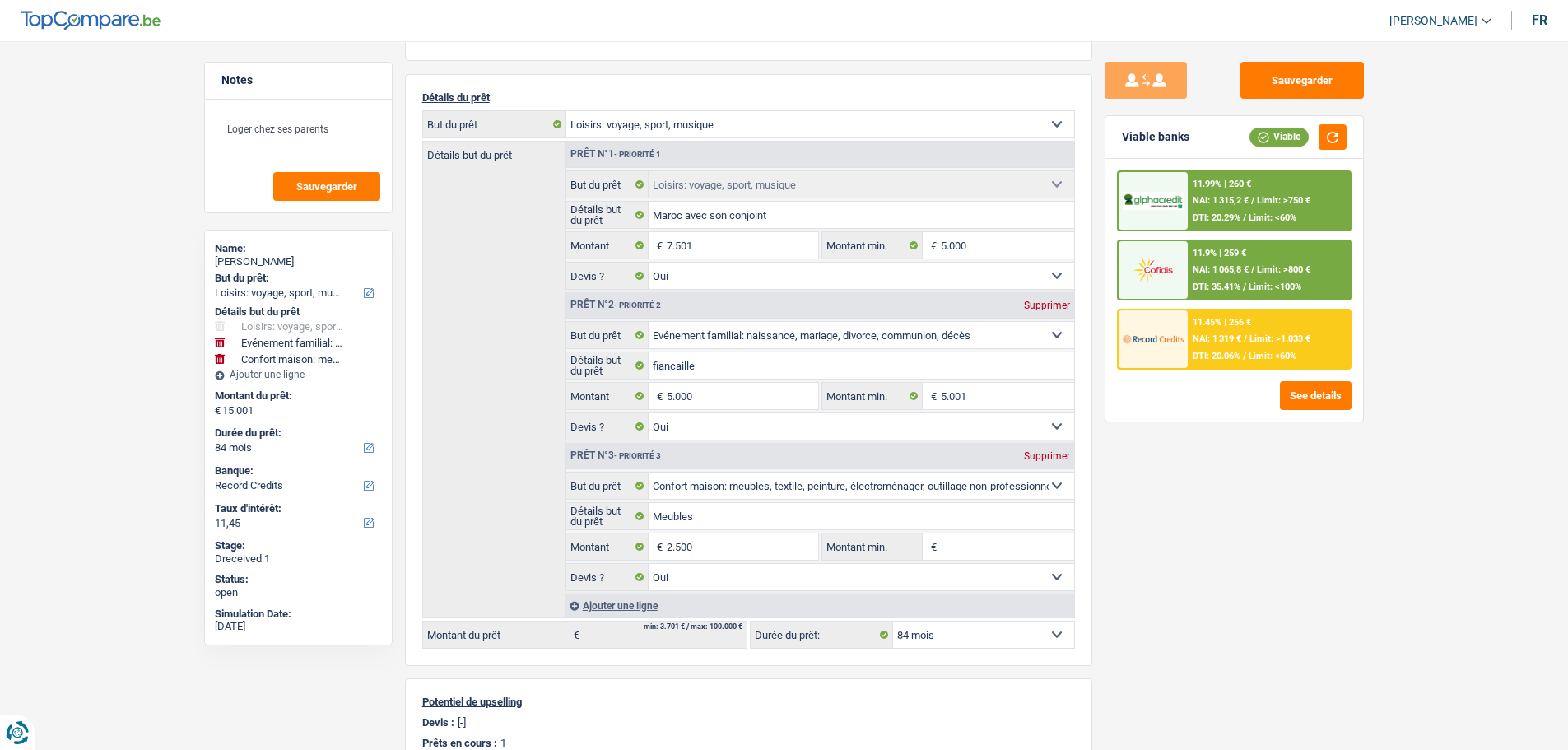 click on "11.99% | 260 €
NAI: 1 315,2 €
/
Limit: >750 €
DTI: 20.29%
/
Limit: <60%" at bounding box center [1268, 201] 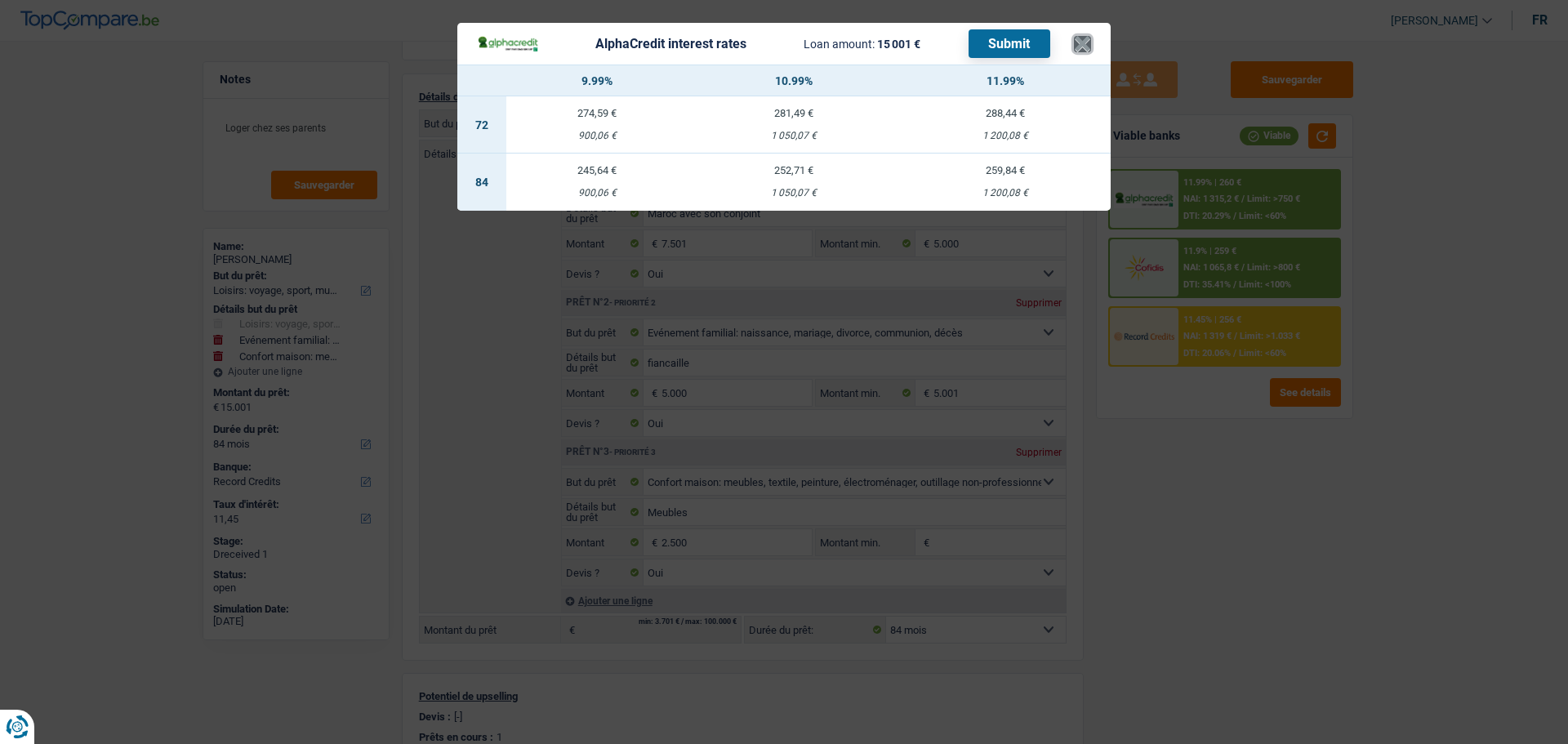 click on "×" at bounding box center (1082, 44) 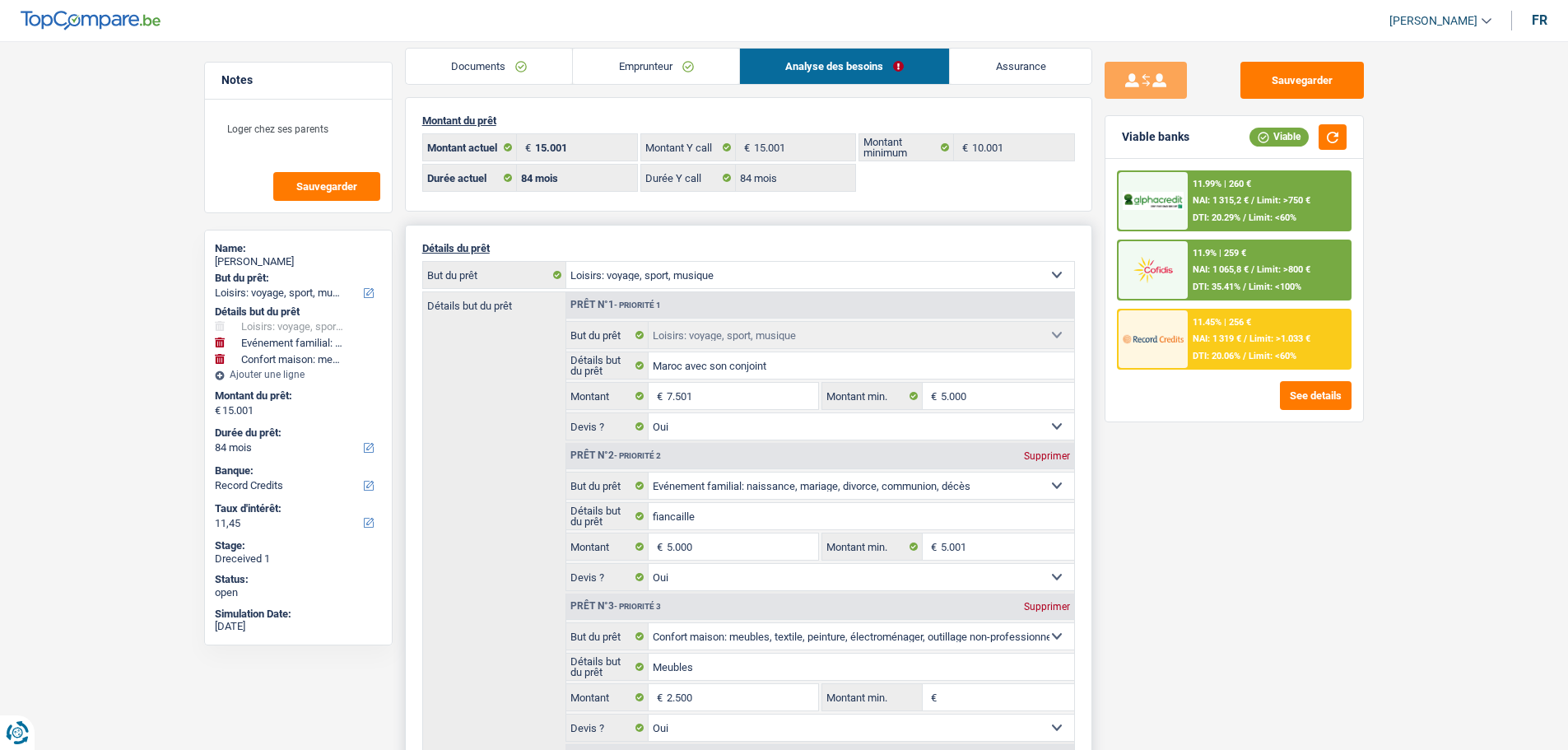 scroll, scrollTop: 0, scrollLeft: 0, axis: both 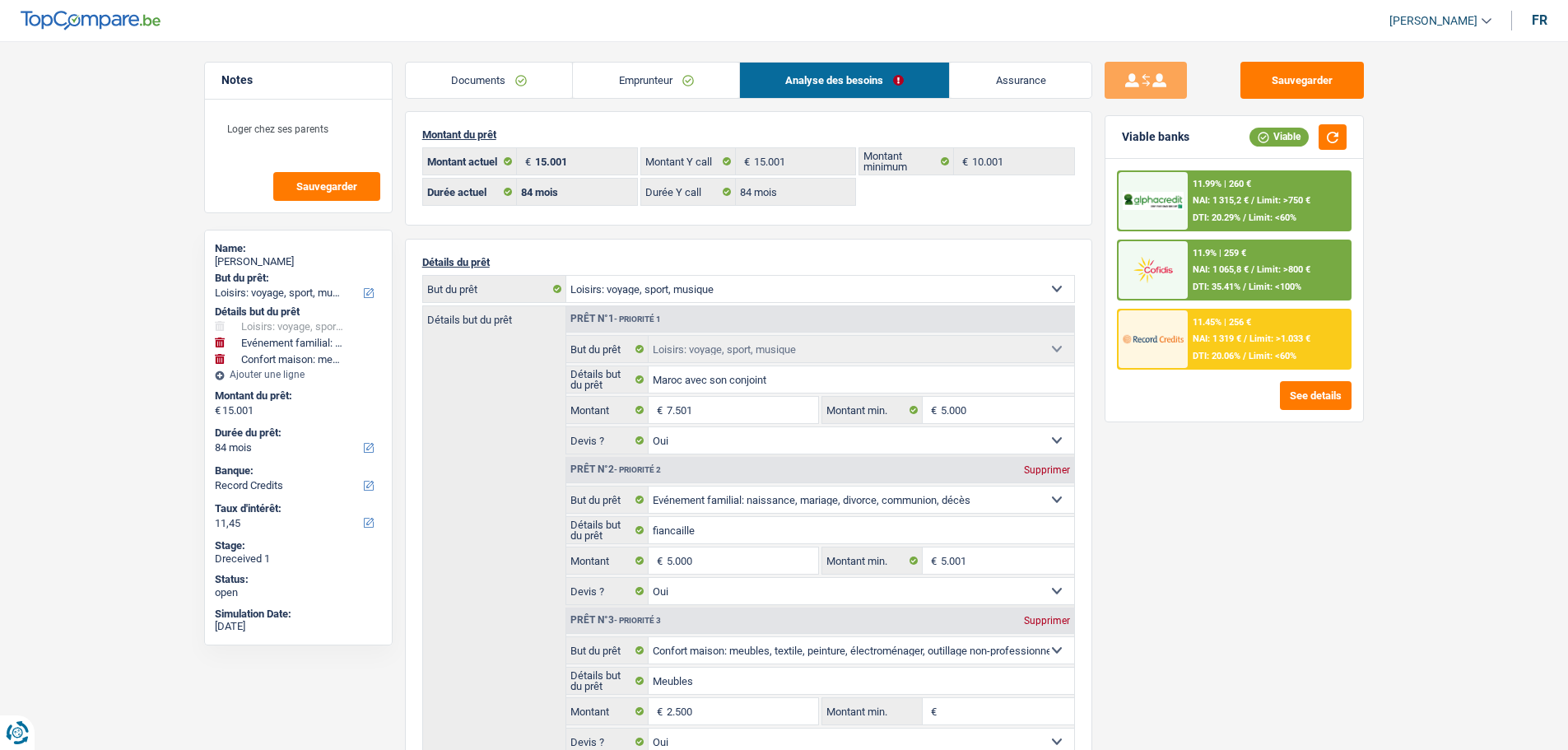 click on "11.99% | 260 €
NAI: 1 315,2 €
/
Limit: >750 €
DTI: 20.29%
/
Limit: <60%" at bounding box center [1268, 201] 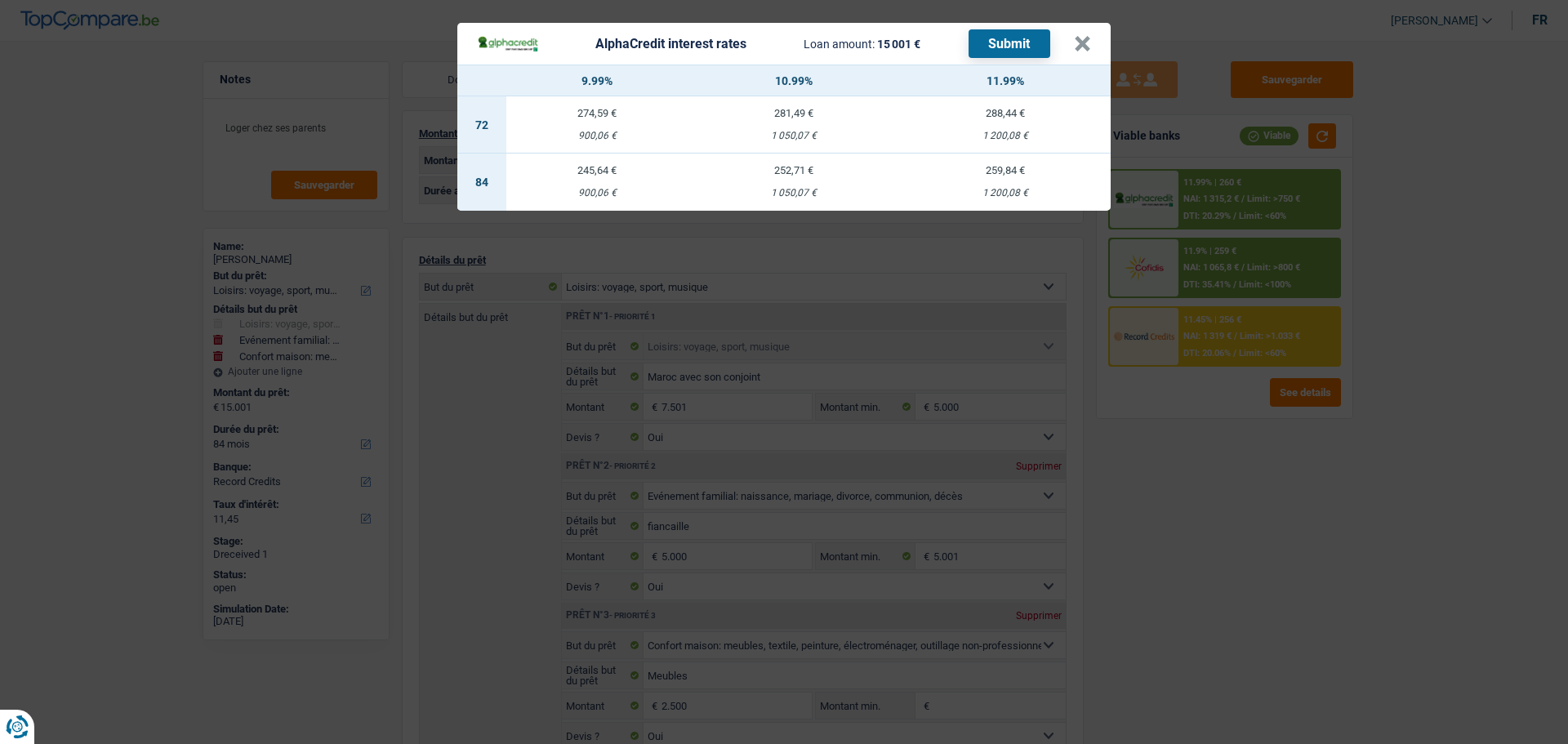 click on "245,64 €" at bounding box center [597, 170] 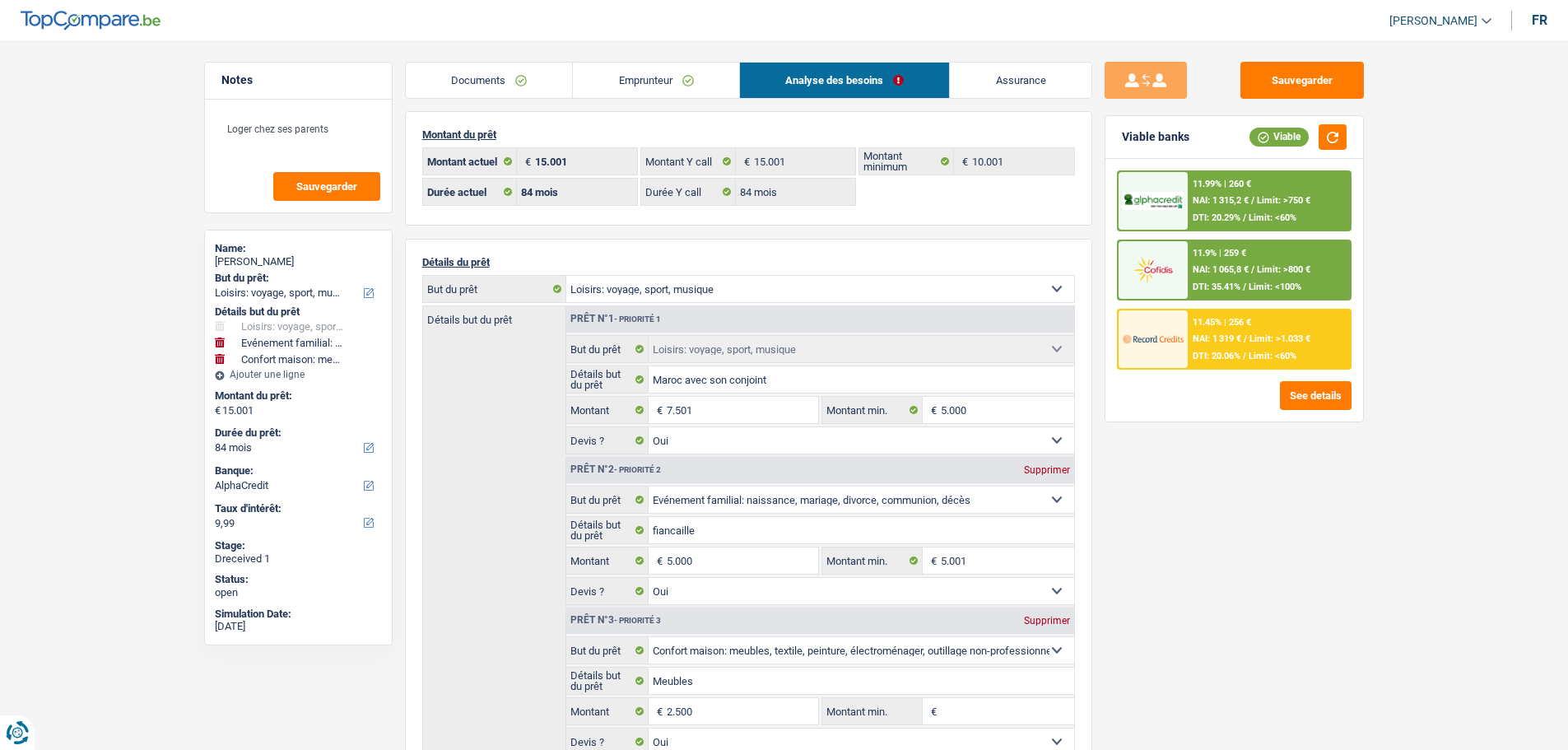 click on "11.99% | 260 €
NAI: 1 315,2 €
/
Limit: >750 €
DTI: 20.29%
/
Limit: <60%" at bounding box center [1268, 201] 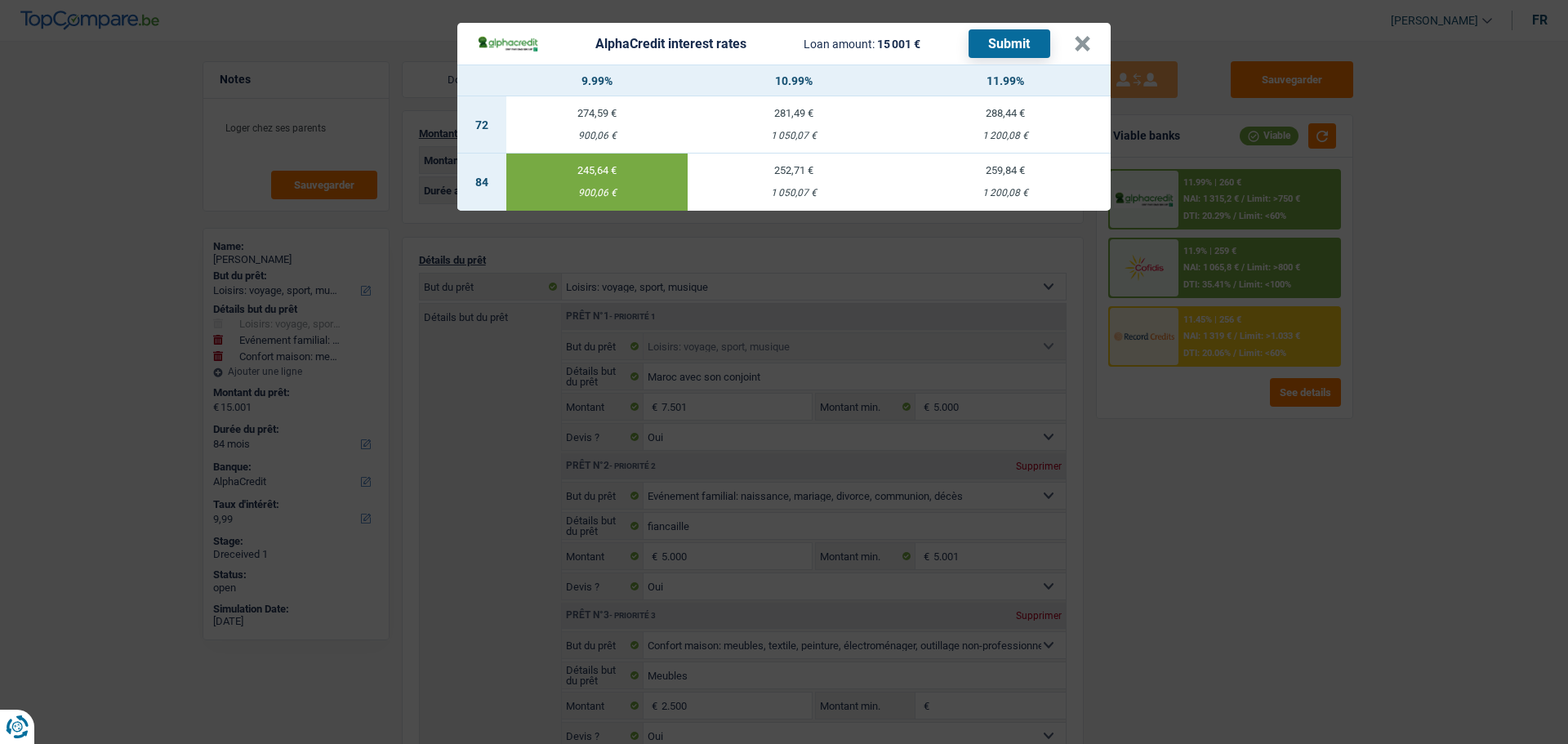 click on "Submit" at bounding box center (1009, 43) 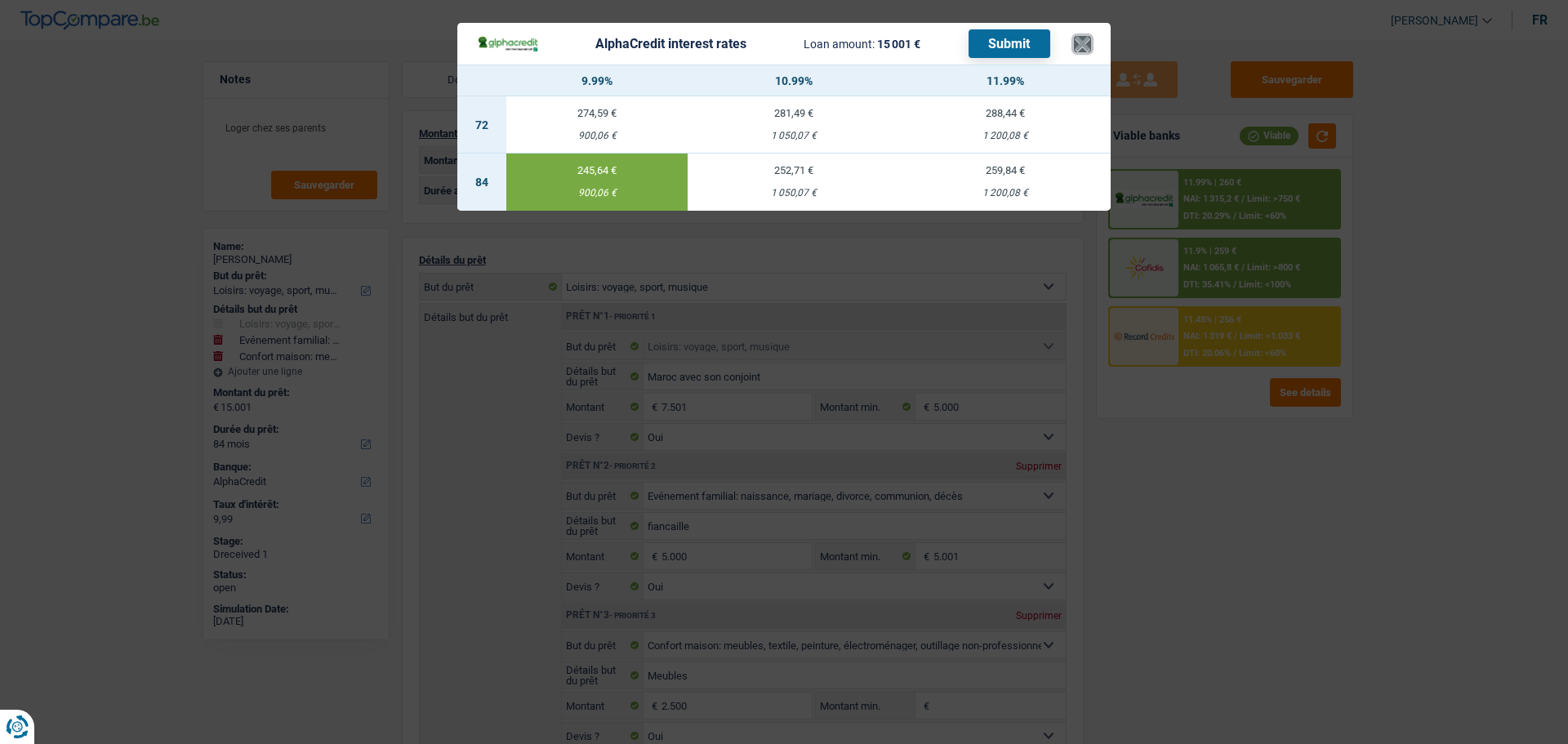 click on "×" at bounding box center [1082, 44] 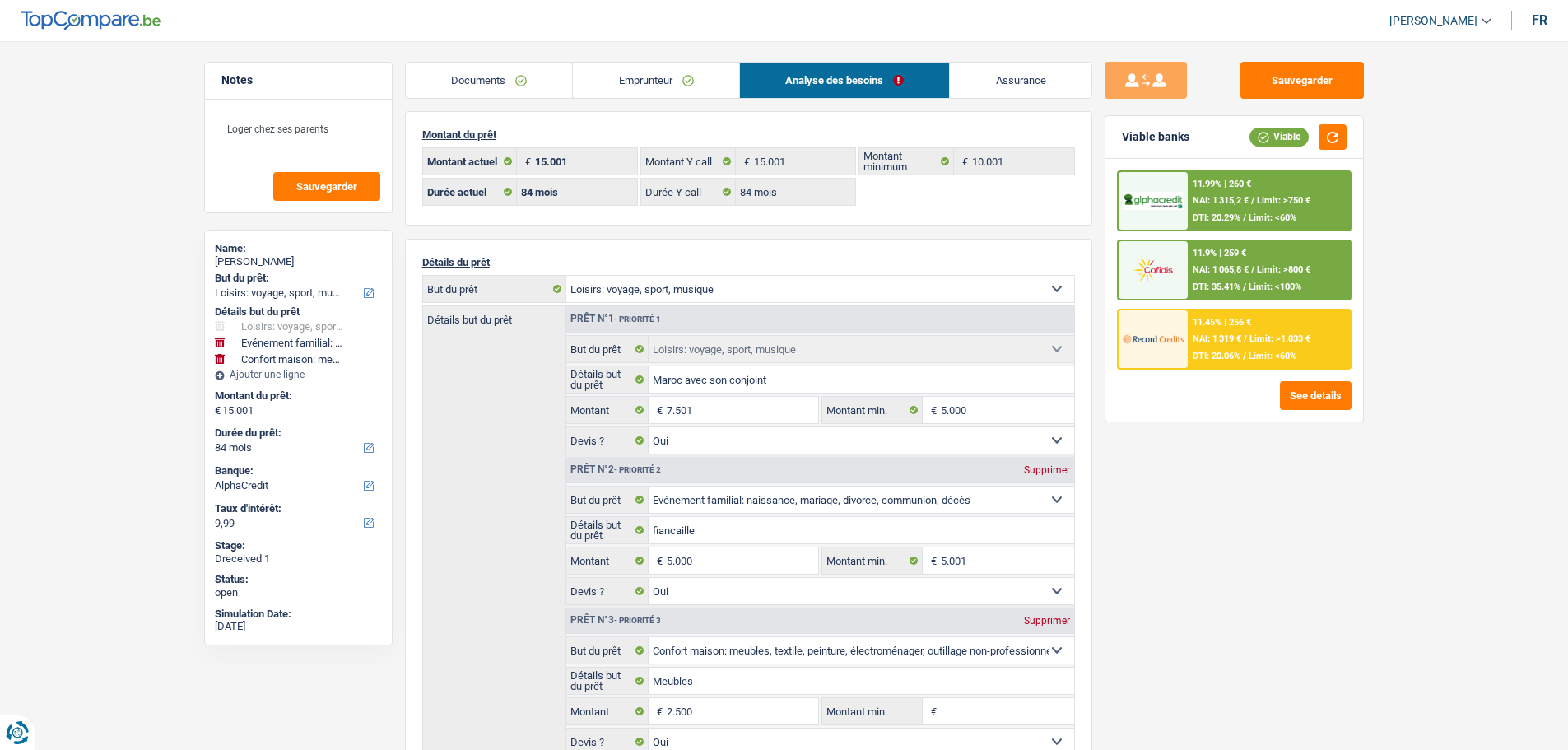 click on "11.9% | 259 €
NAI: 1 065,8 €
/
Limit: >800 €
DTI: 35.41%
/
Limit: <100%" at bounding box center (1268, 270) 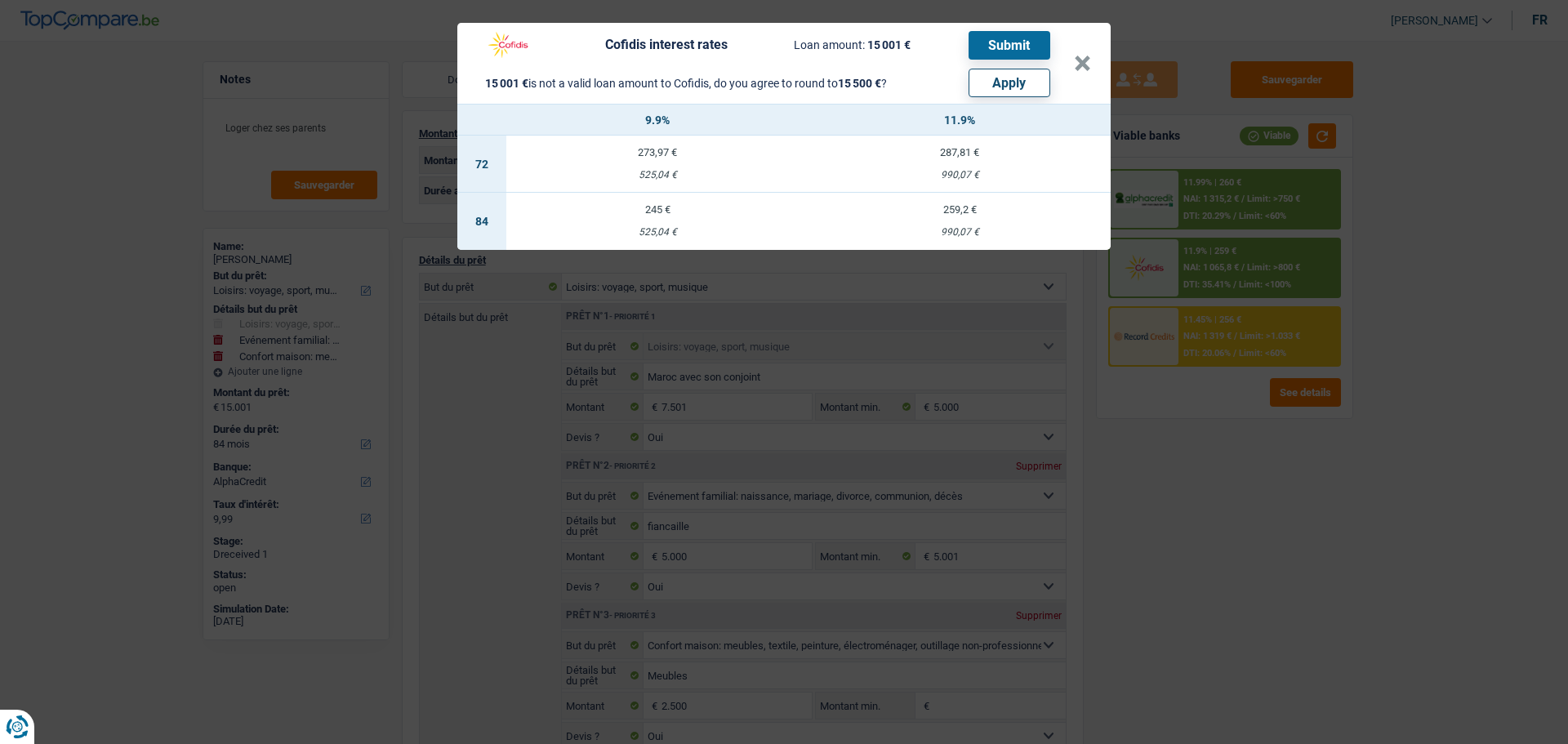 click on "245 €
525,04 €" at bounding box center (657, 221) 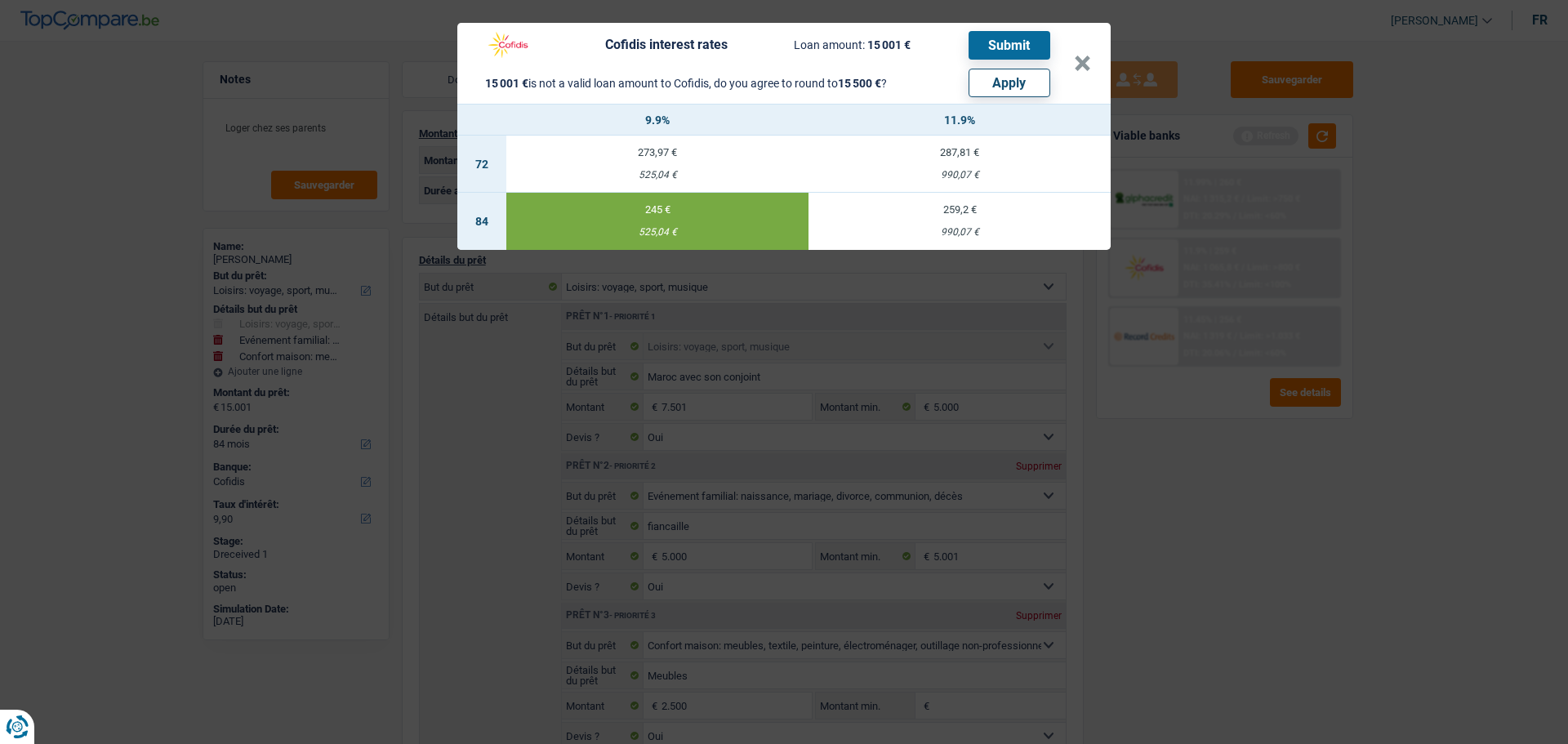 click on "Apply" at bounding box center (1009, 82) 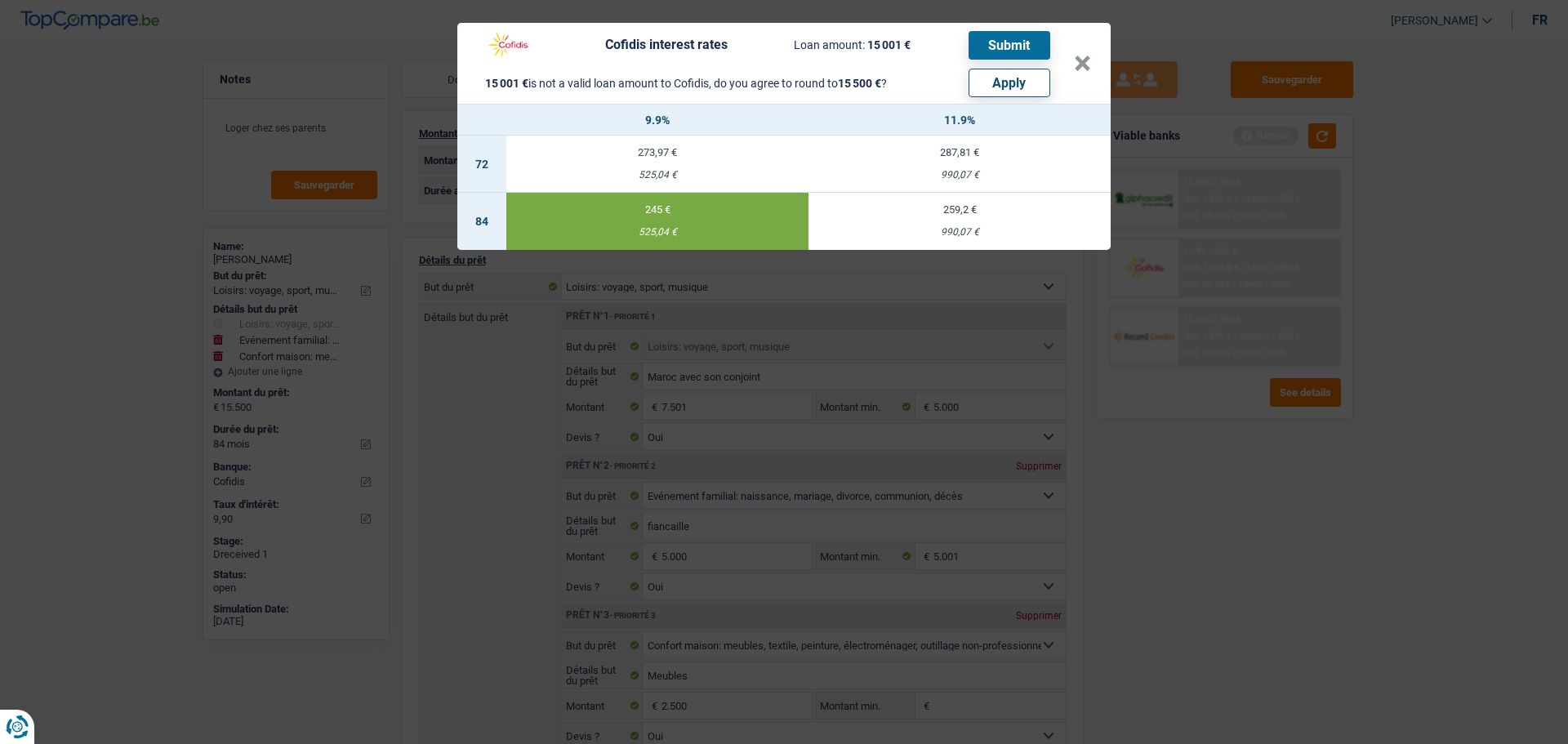 select on "other" 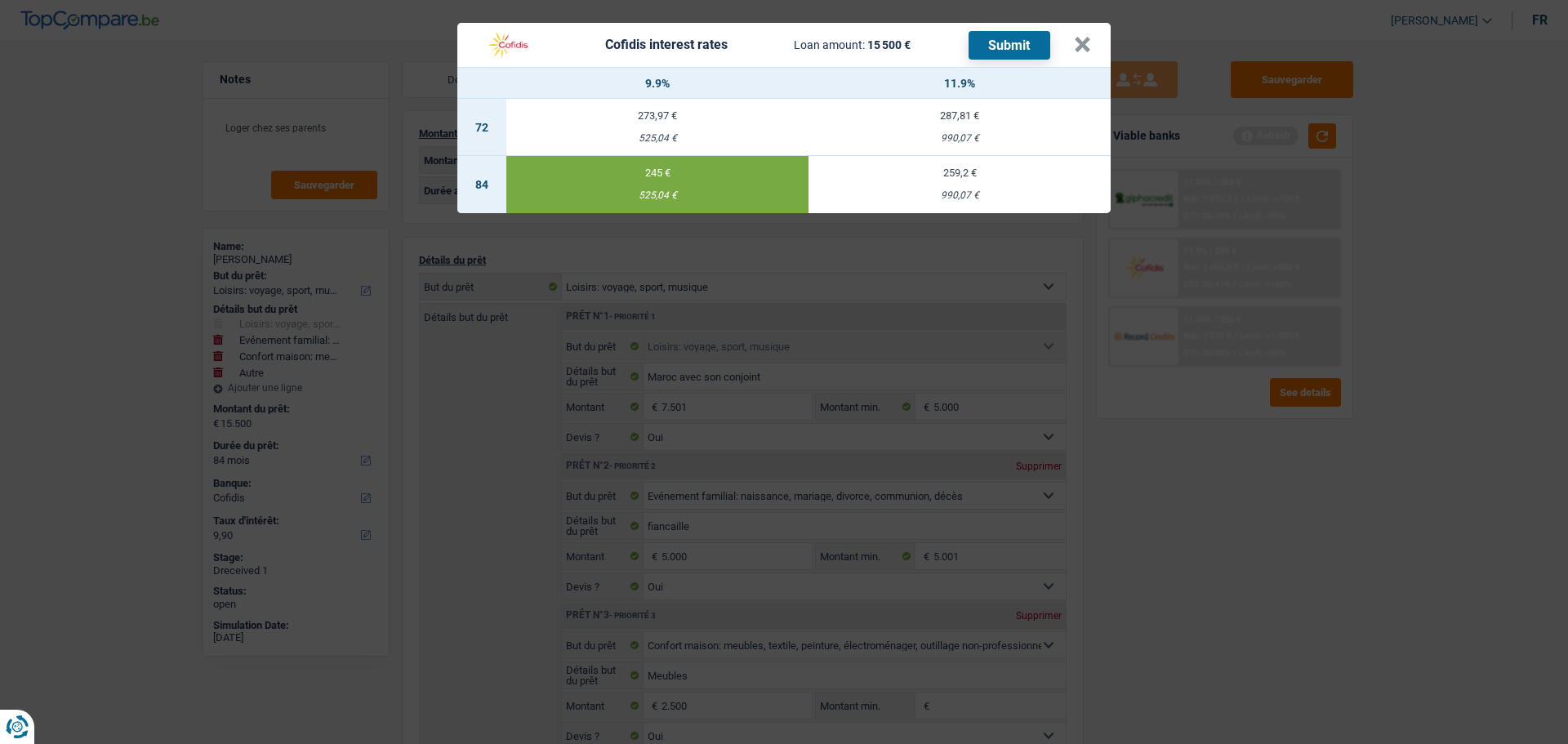 click on "Submit" at bounding box center [1009, 45] 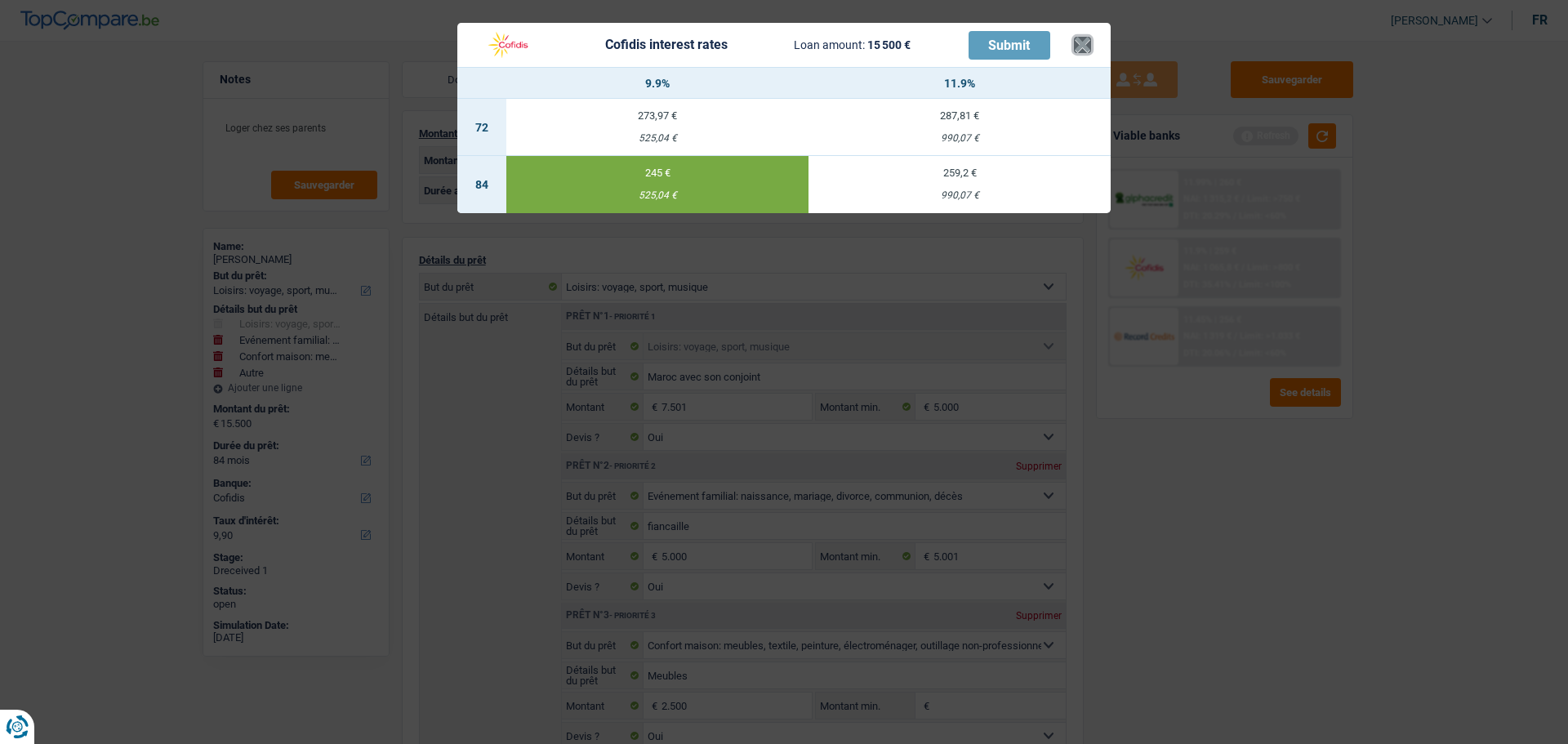 click on "×" at bounding box center (1082, 45) 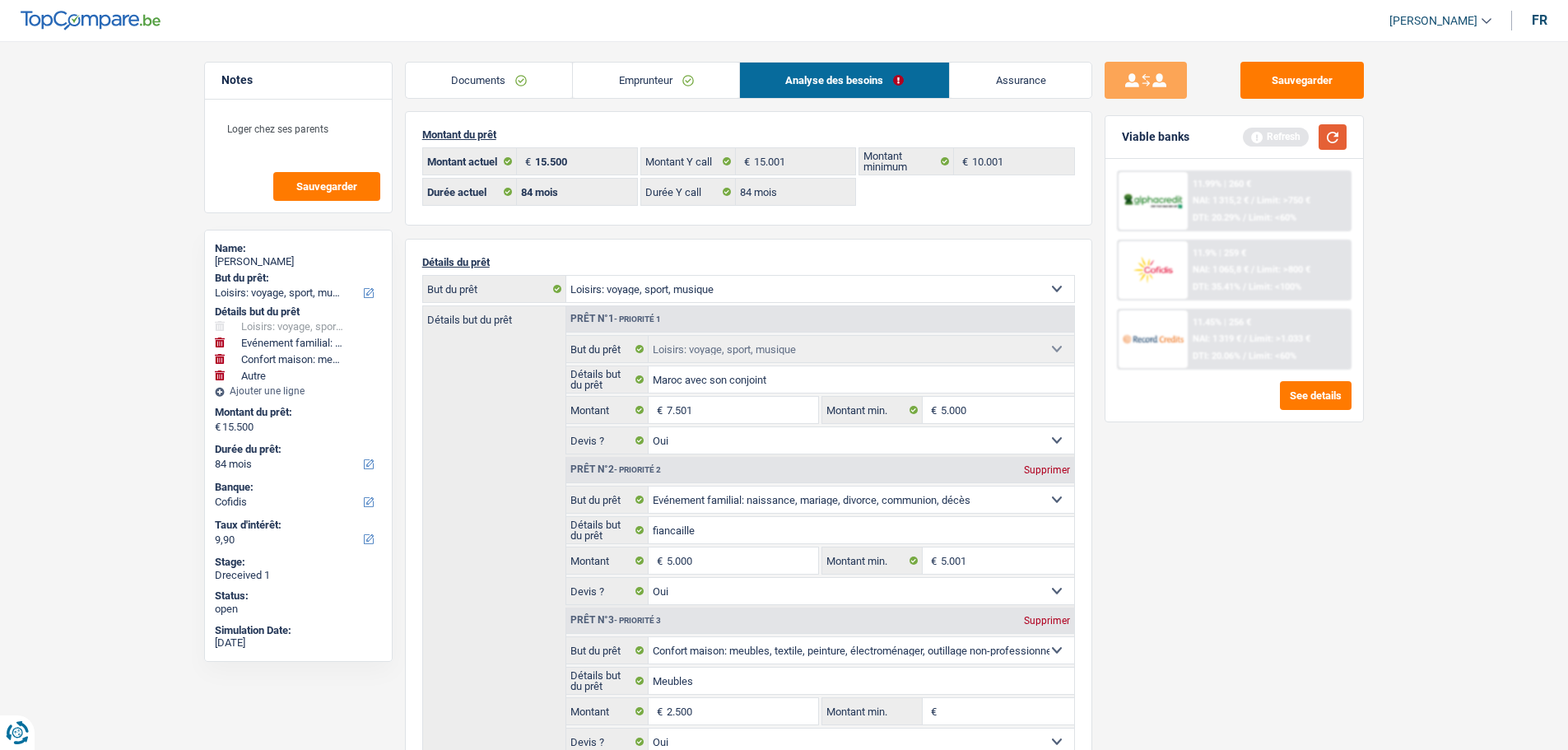 click at bounding box center [1333, 137] 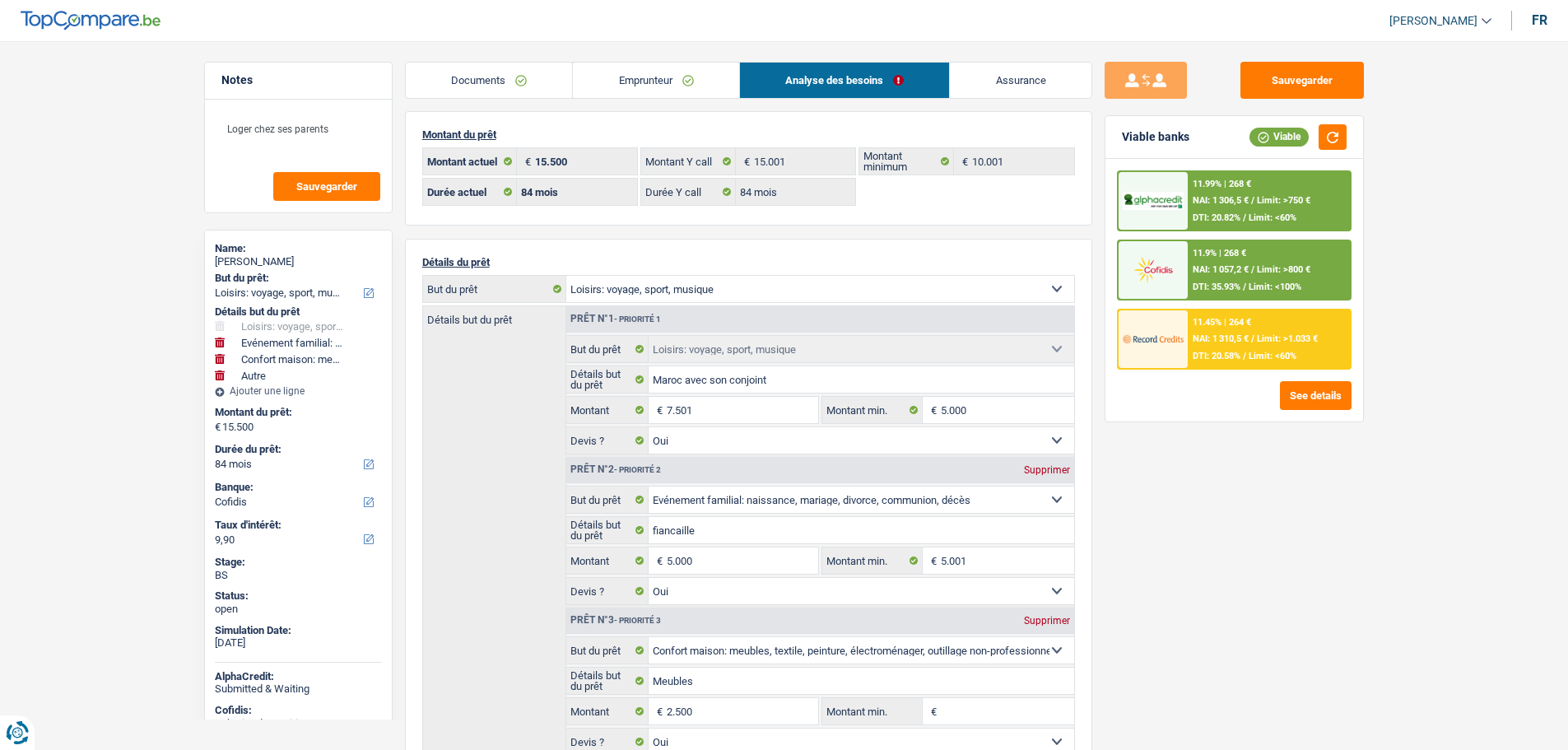 click on "11.45% | 264 €" at bounding box center [1221, 322] 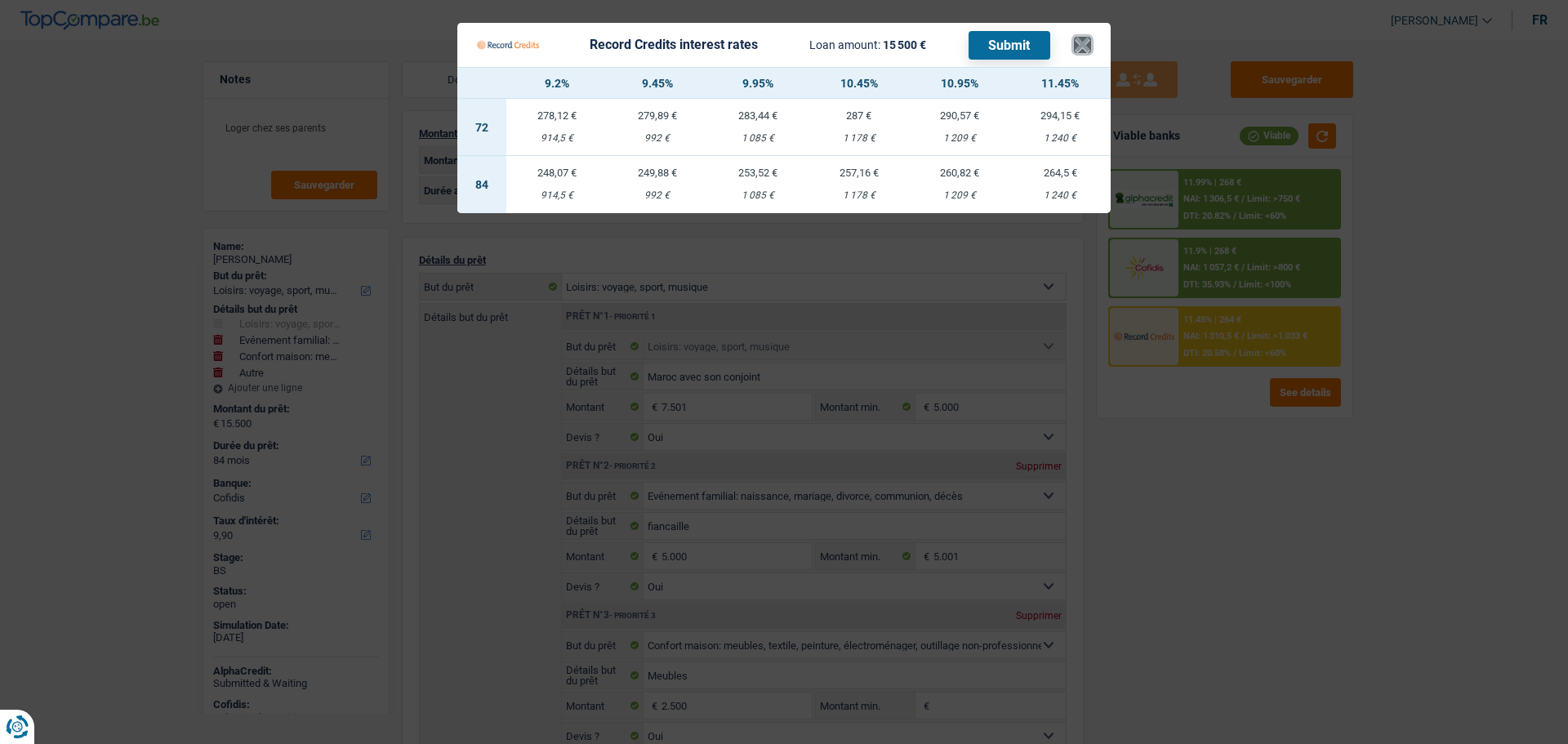 click on "×" at bounding box center [1082, 45] 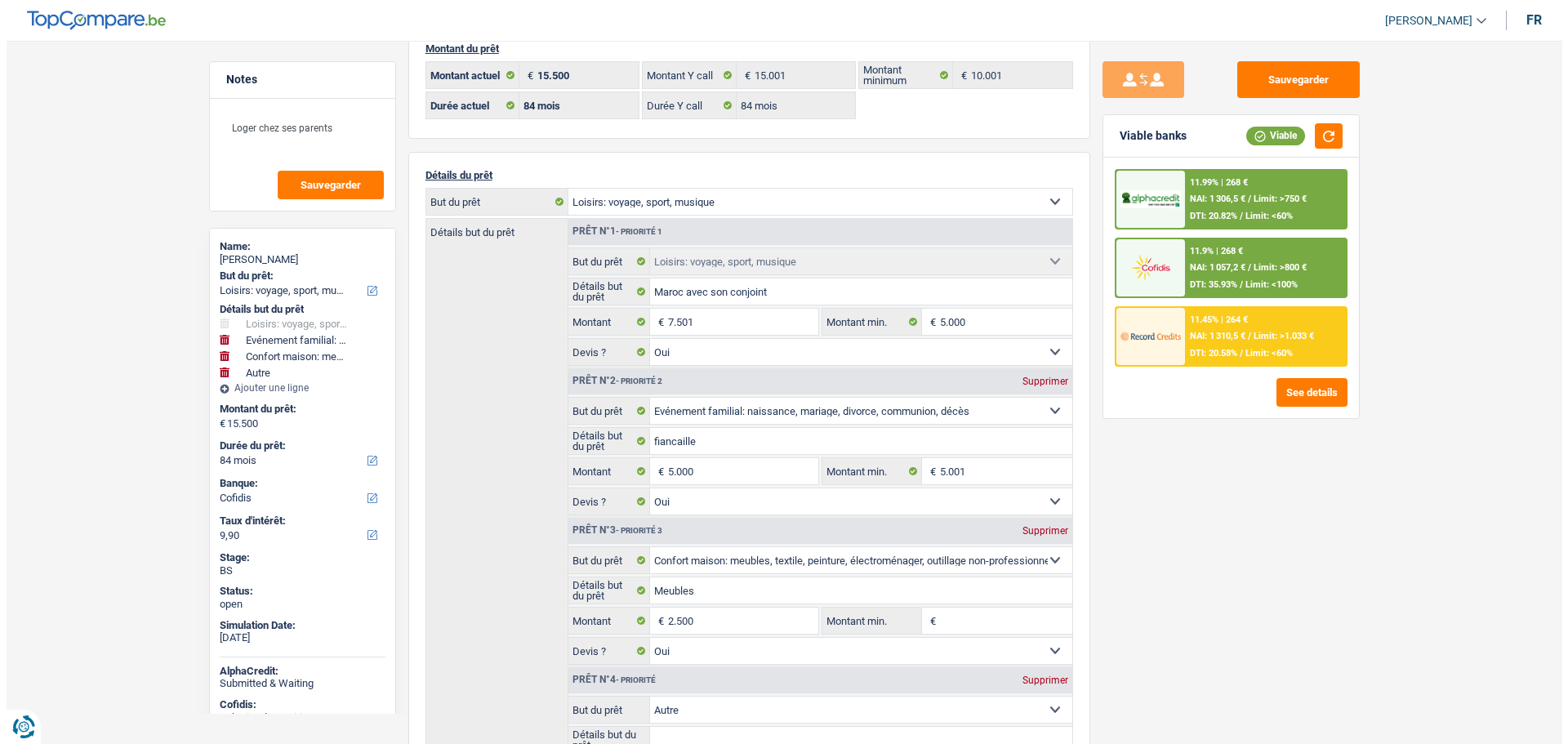 scroll, scrollTop: 82, scrollLeft: 0, axis: vertical 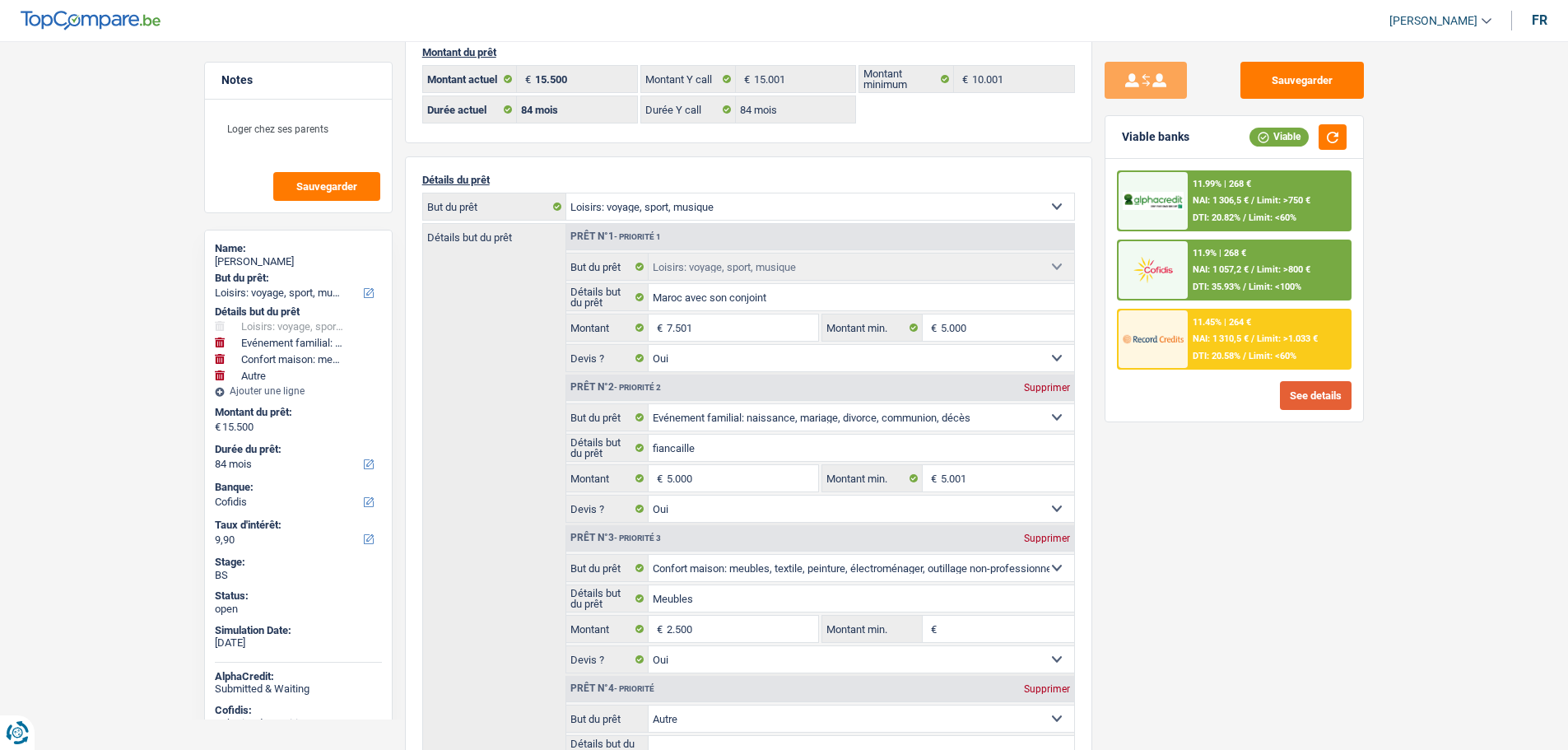 click on "See details" at bounding box center (1315, 395) 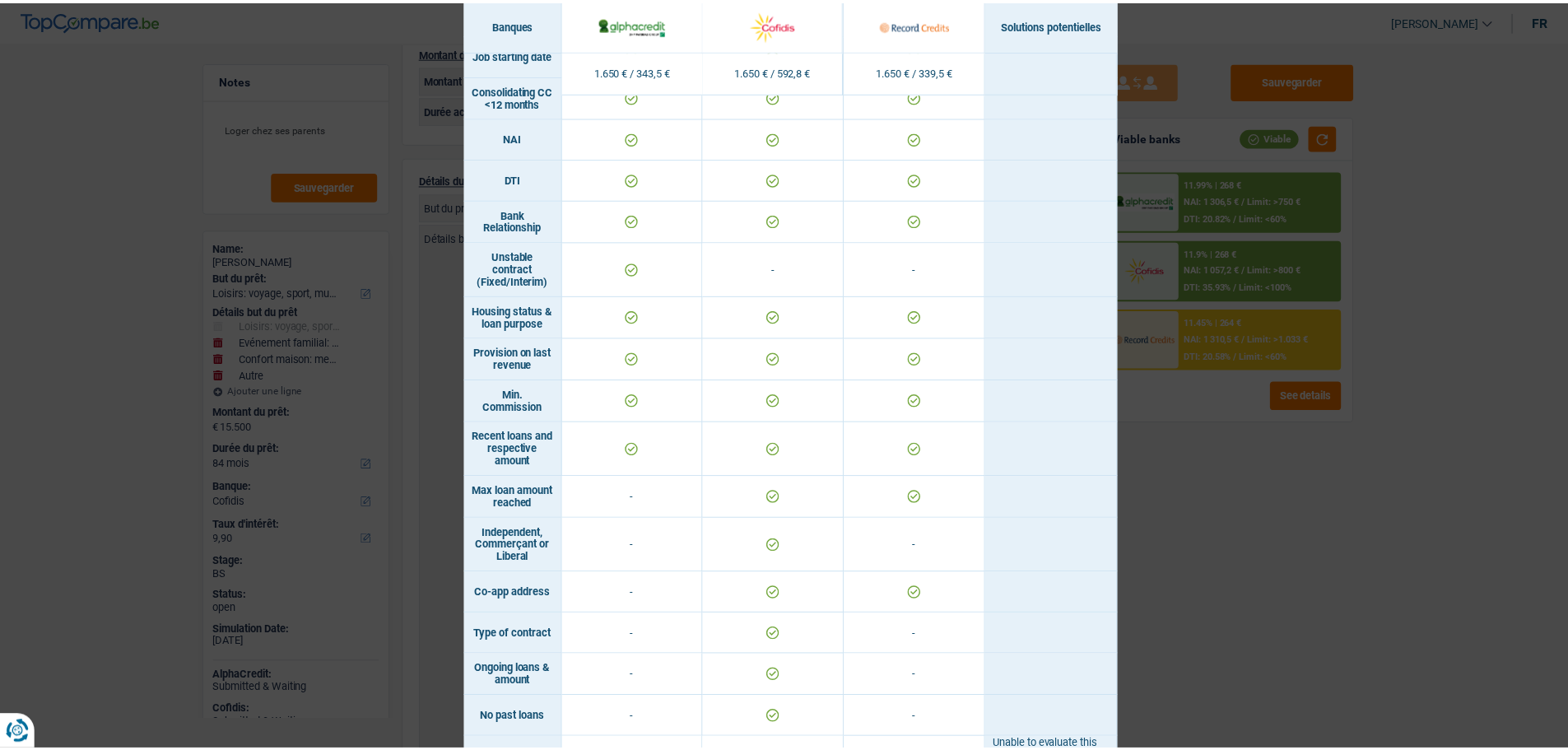 scroll, scrollTop: 775, scrollLeft: 0, axis: vertical 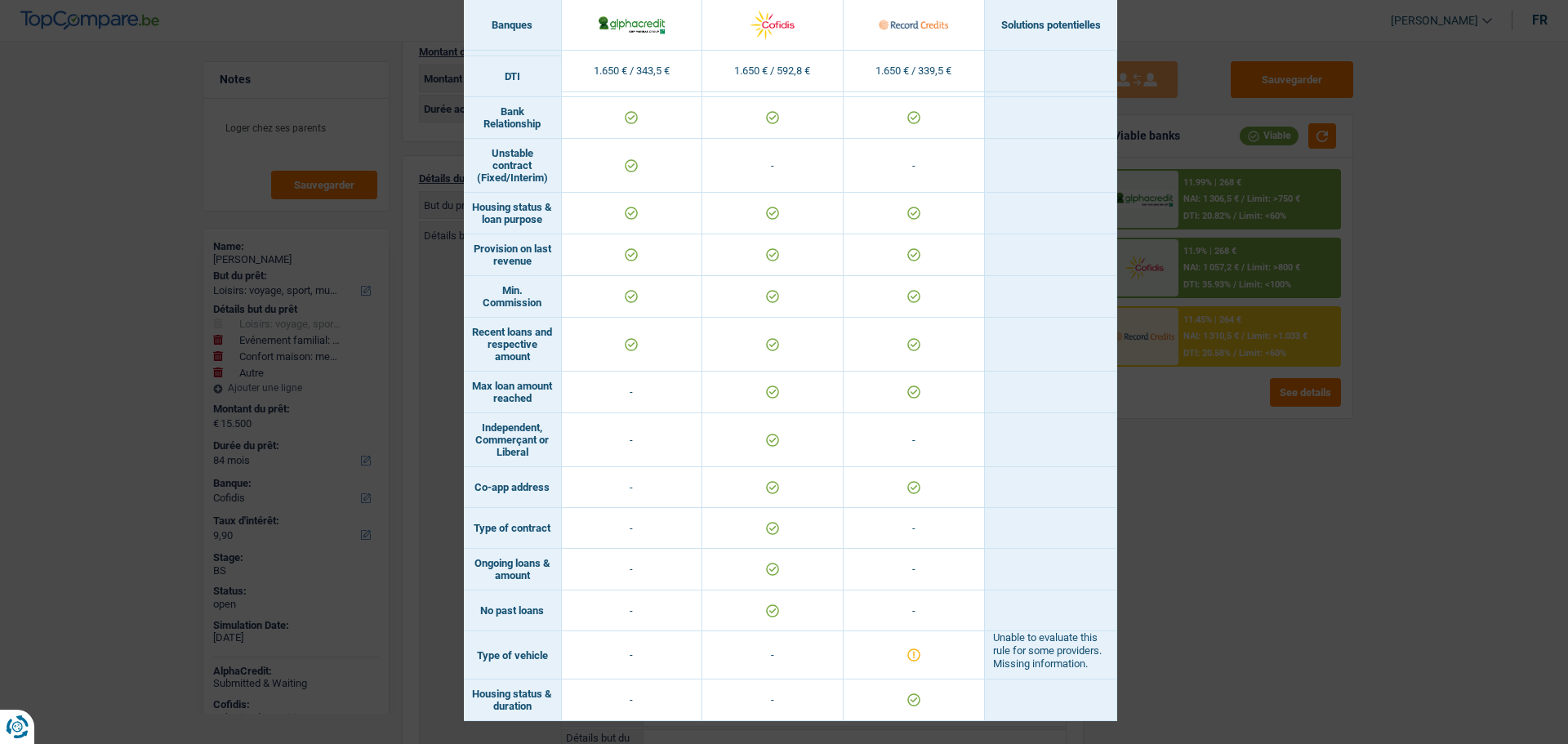 click on "Banks conditions ×
Banques
Solutions potentielles
Revenus / Charges
1.650 € / 343,5 €
1.650 € / 592,8 €
1.650 € / 339,5 €
Professional activity
ID card type
Min. revenue" at bounding box center (784, 372) 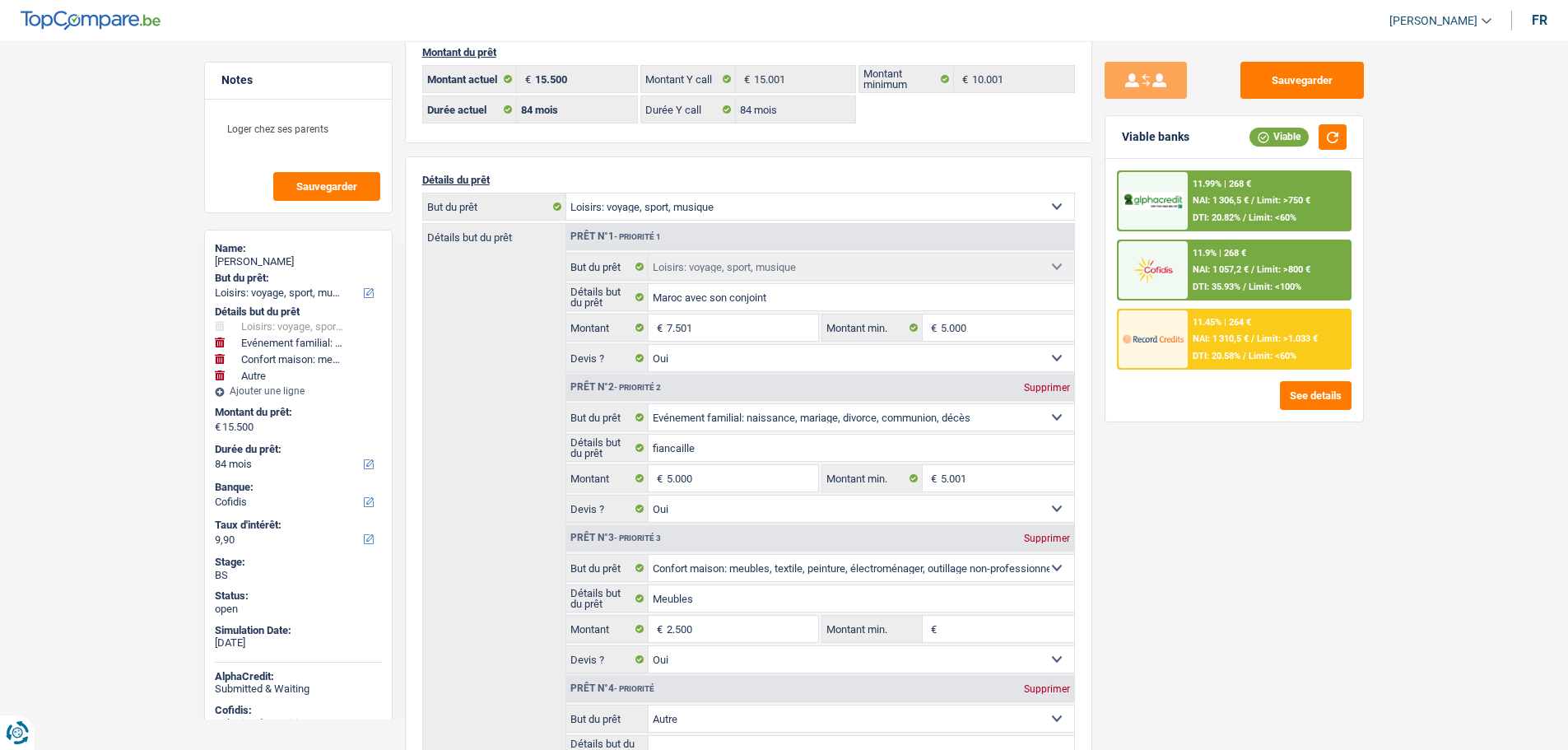 click on "11.45% | 264 €
NAI: 1 310,5 €
/
Limit: >1.033 €
DTI: 20.58%
/
Limit: <60%" at bounding box center (1268, 339) 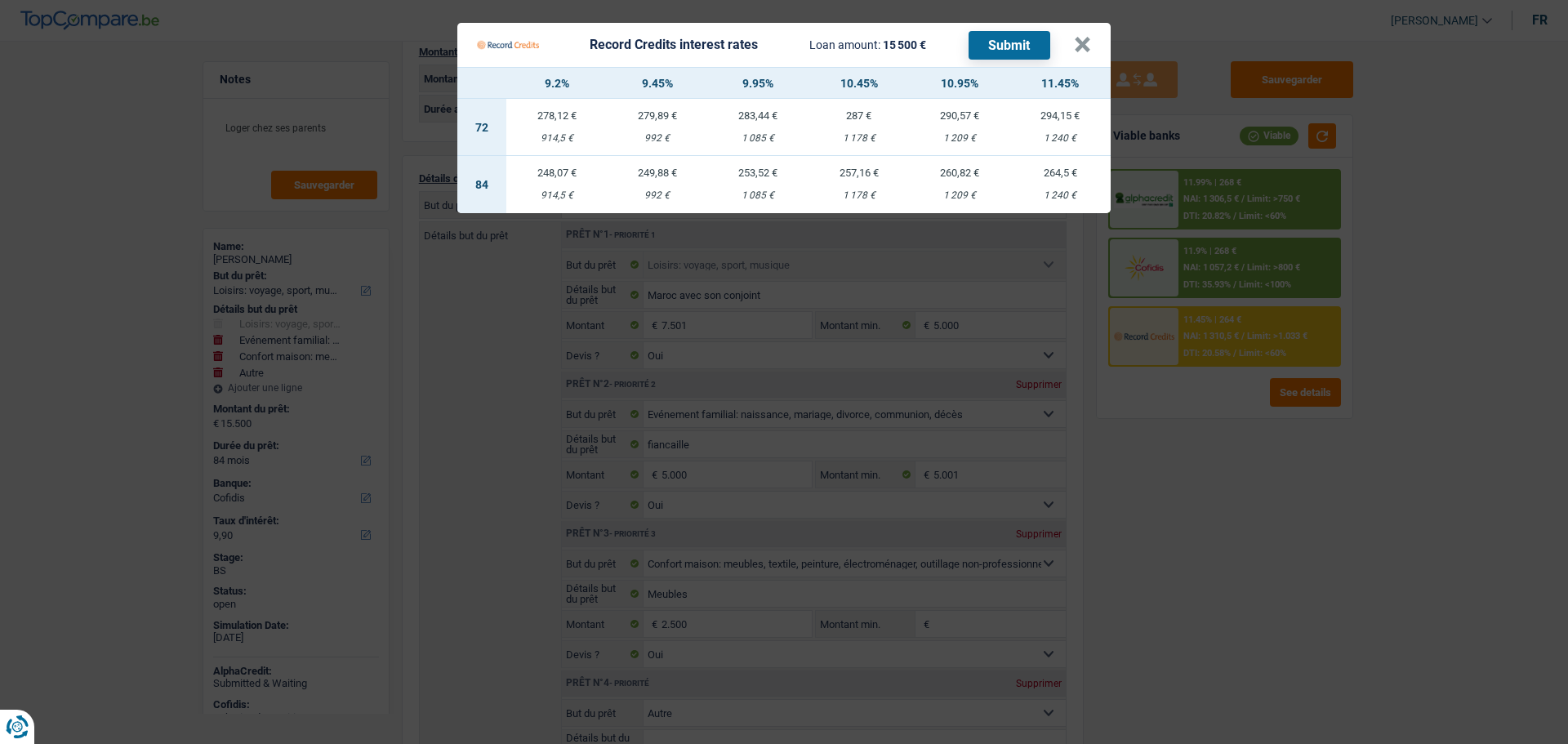 click on "253,52 €
1 085 €" at bounding box center (758, 185) 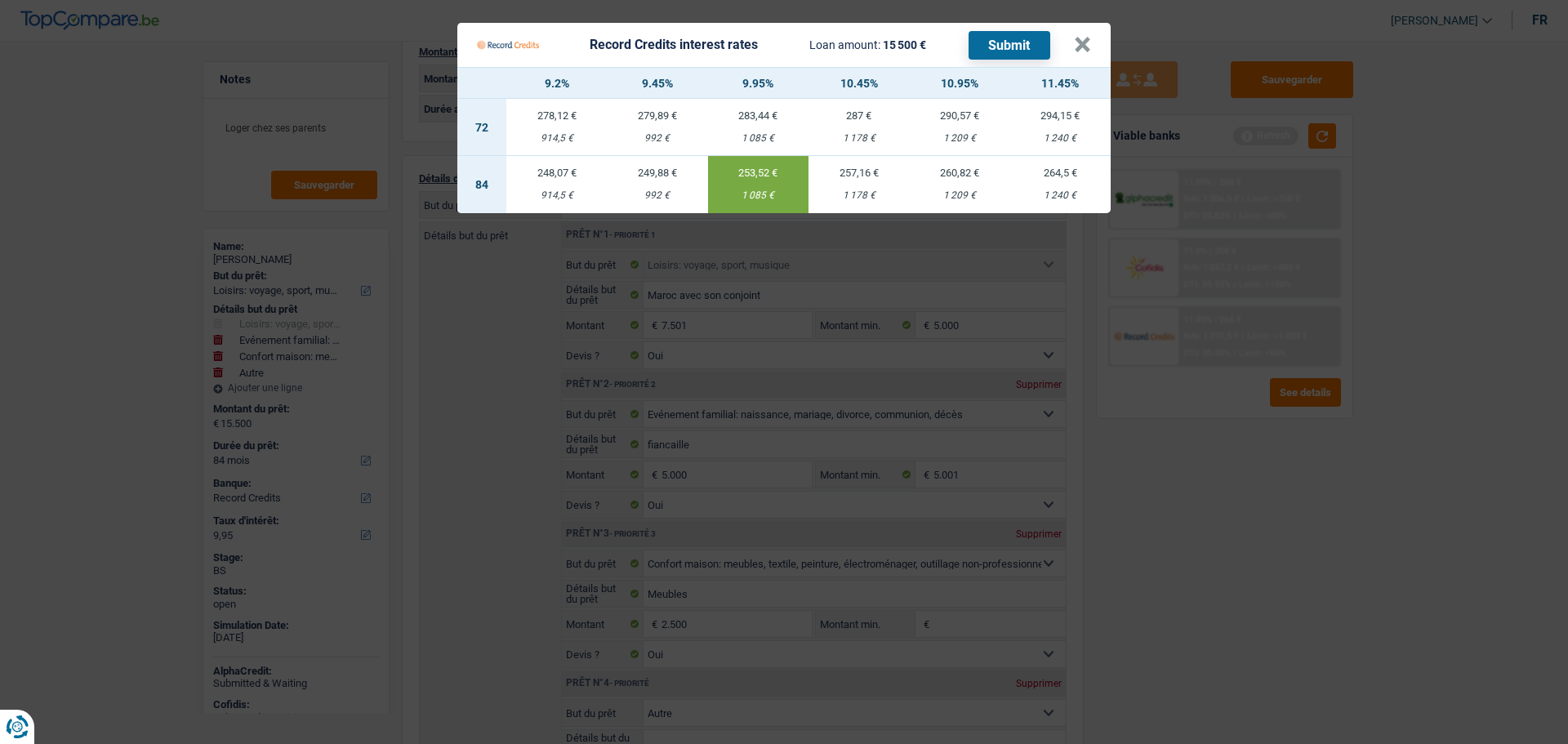 click on "Submit" at bounding box center [1009, 45] 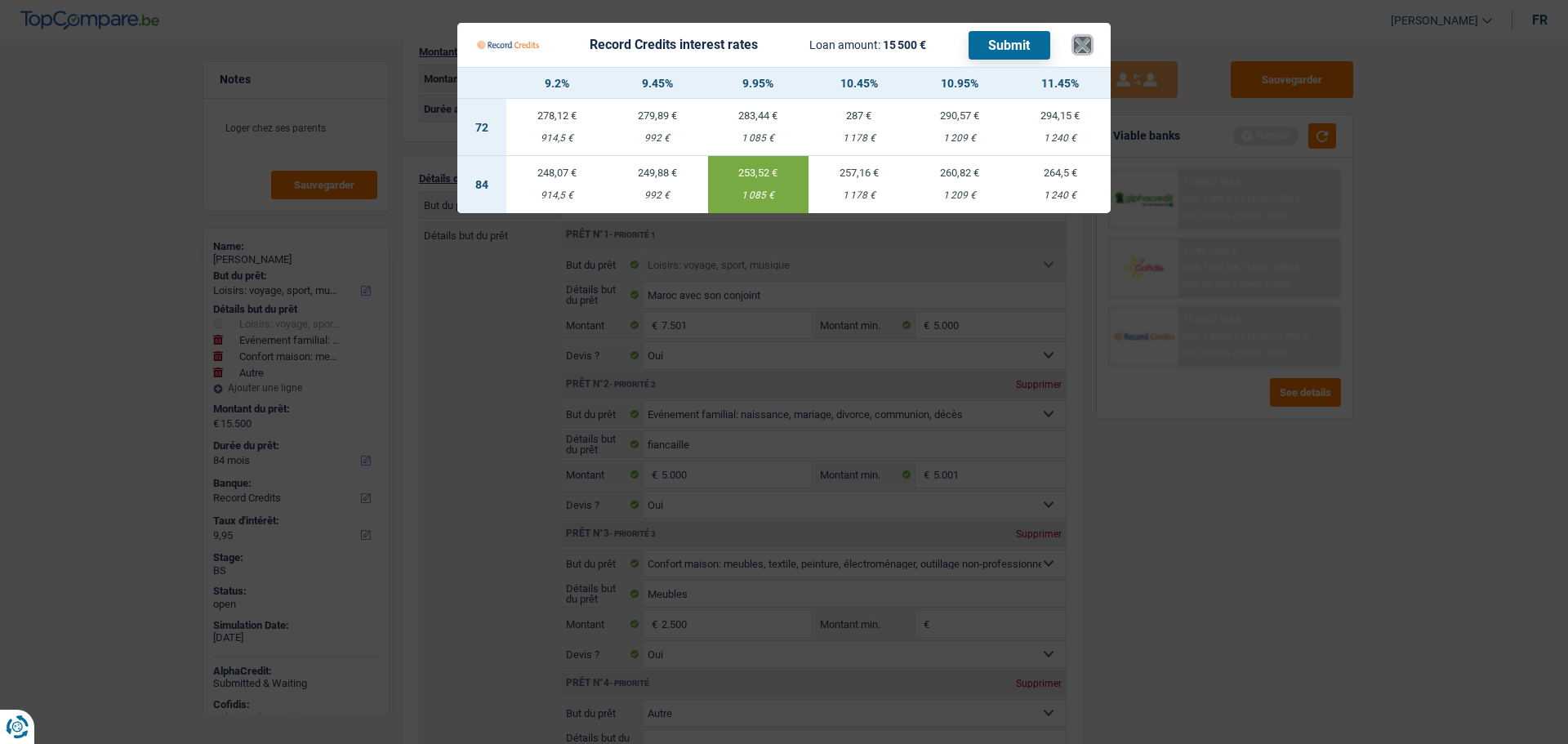 click on "×" at bounding box center (1082, 45) 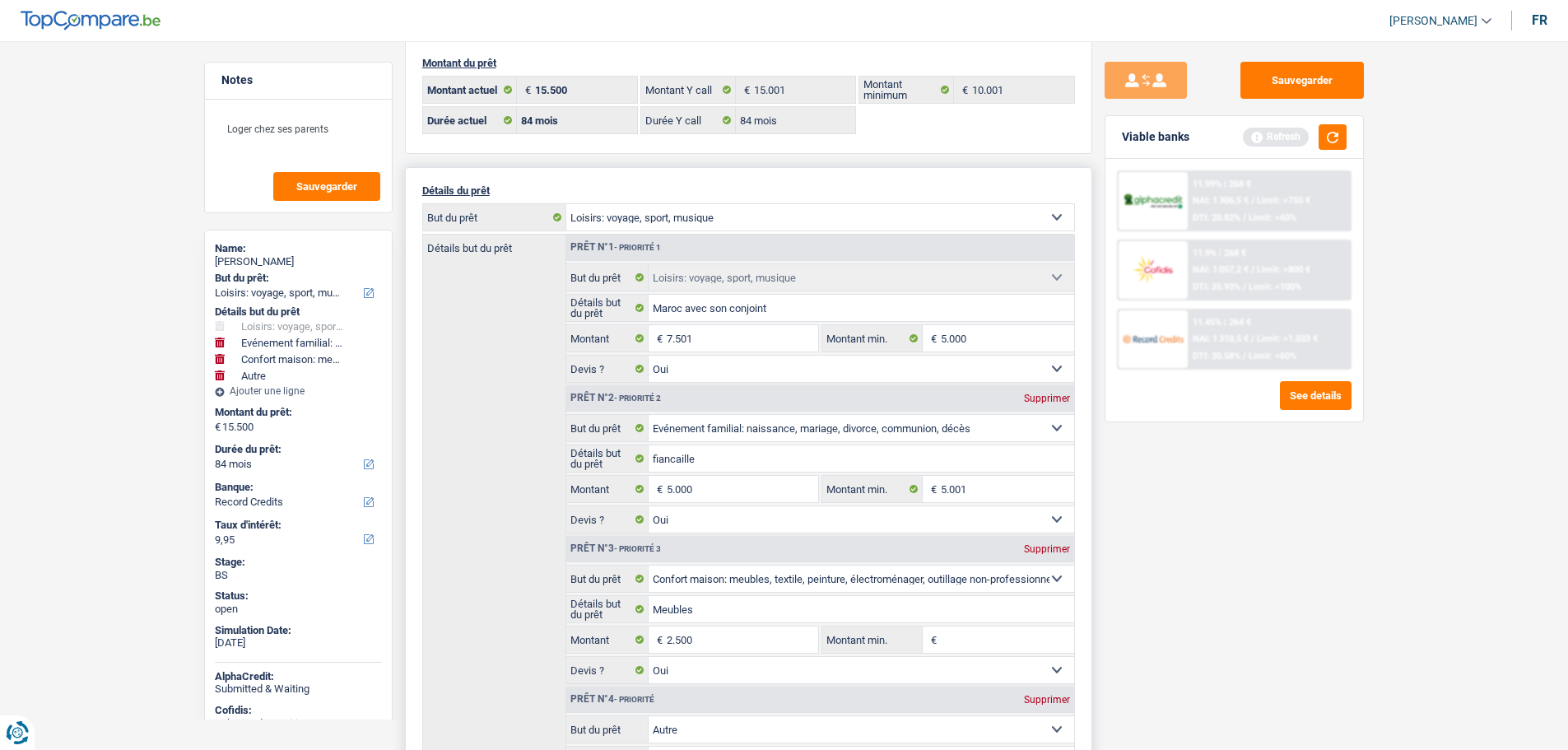scroll, scrollTop: 0, scrollLeft: 0, axis: both 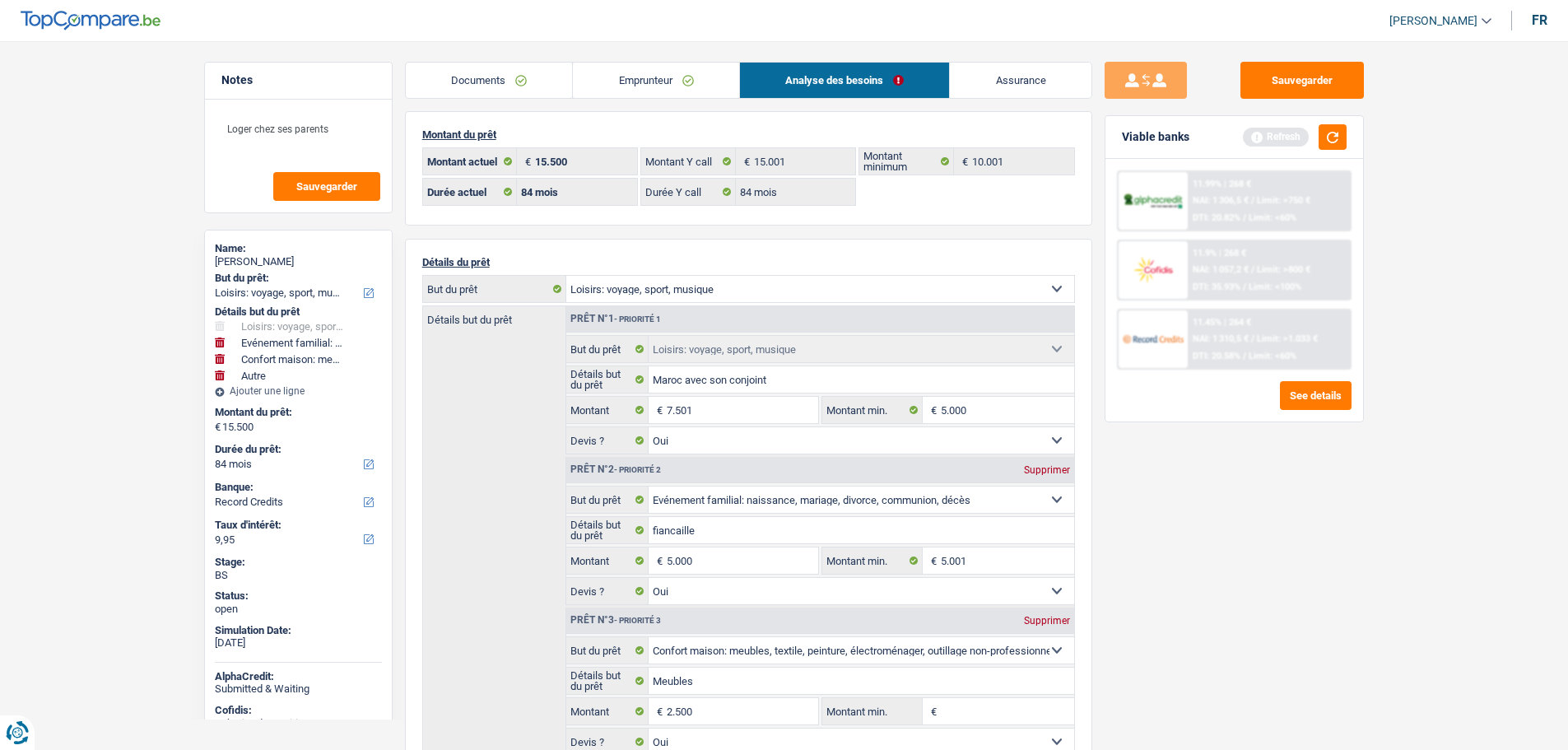 click on "Documents" at bounding box center (489, 80) 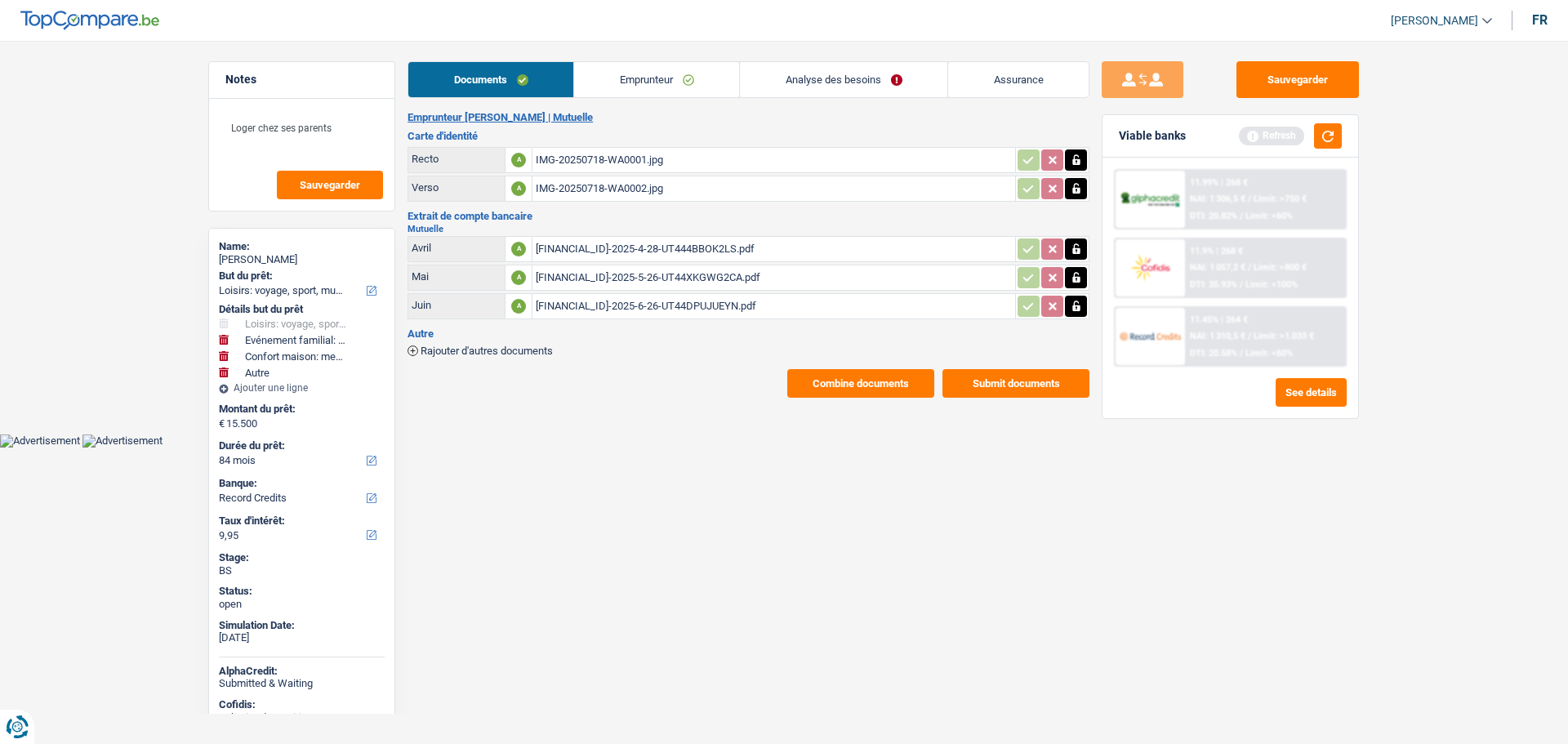 click on "Combine documents" at bounding box center [861, 383] 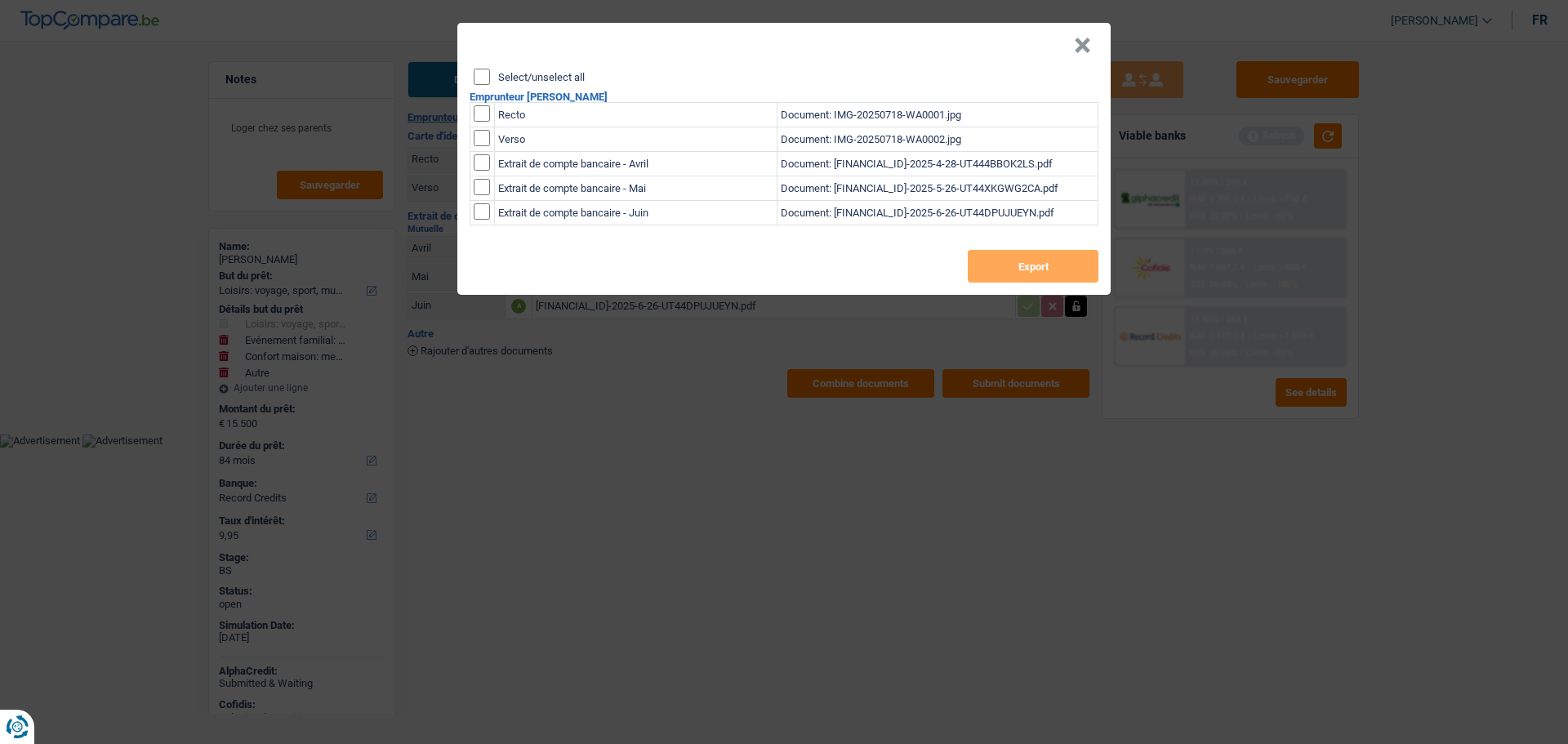 click on "×" at bounding box center [784, 46] 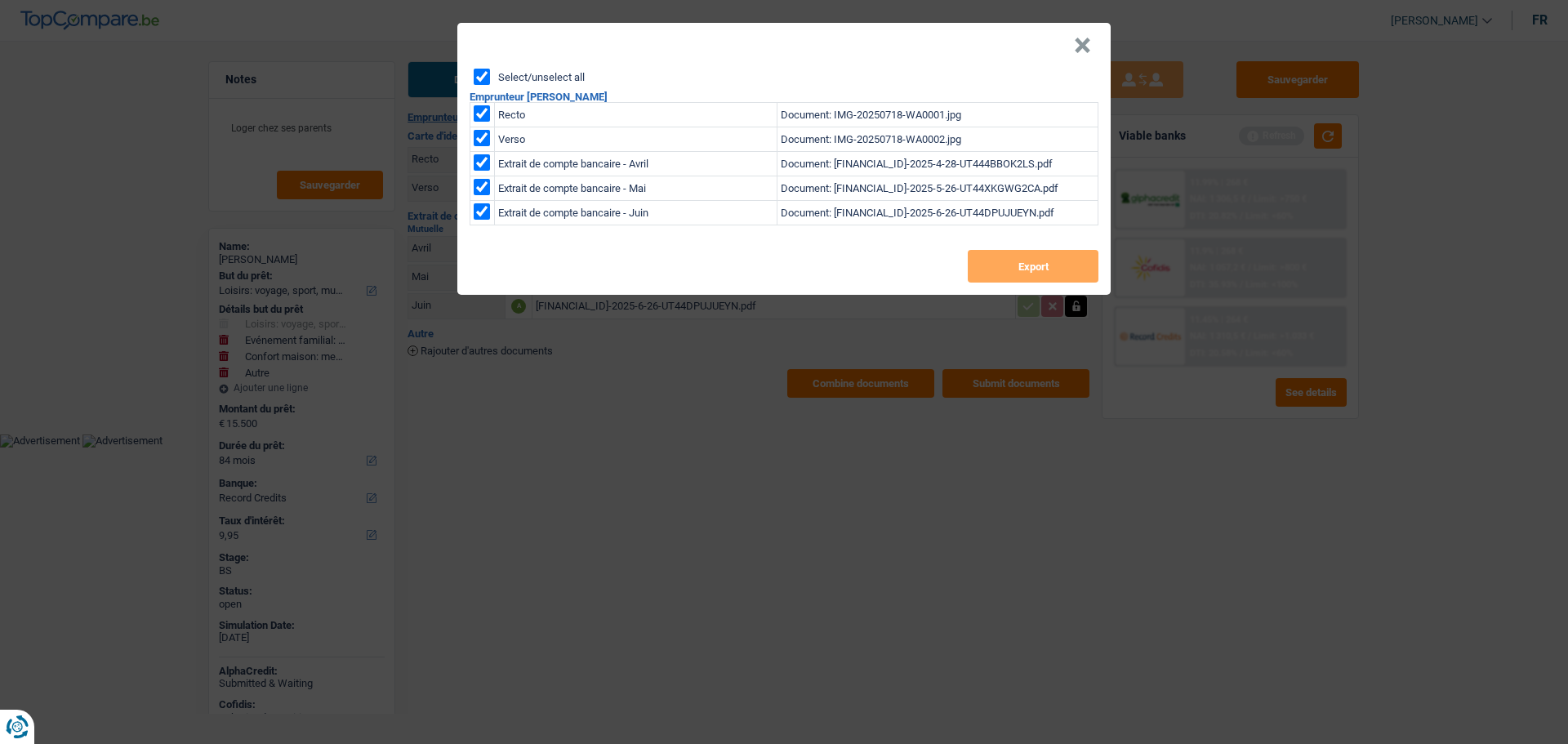 checkbox on "true" 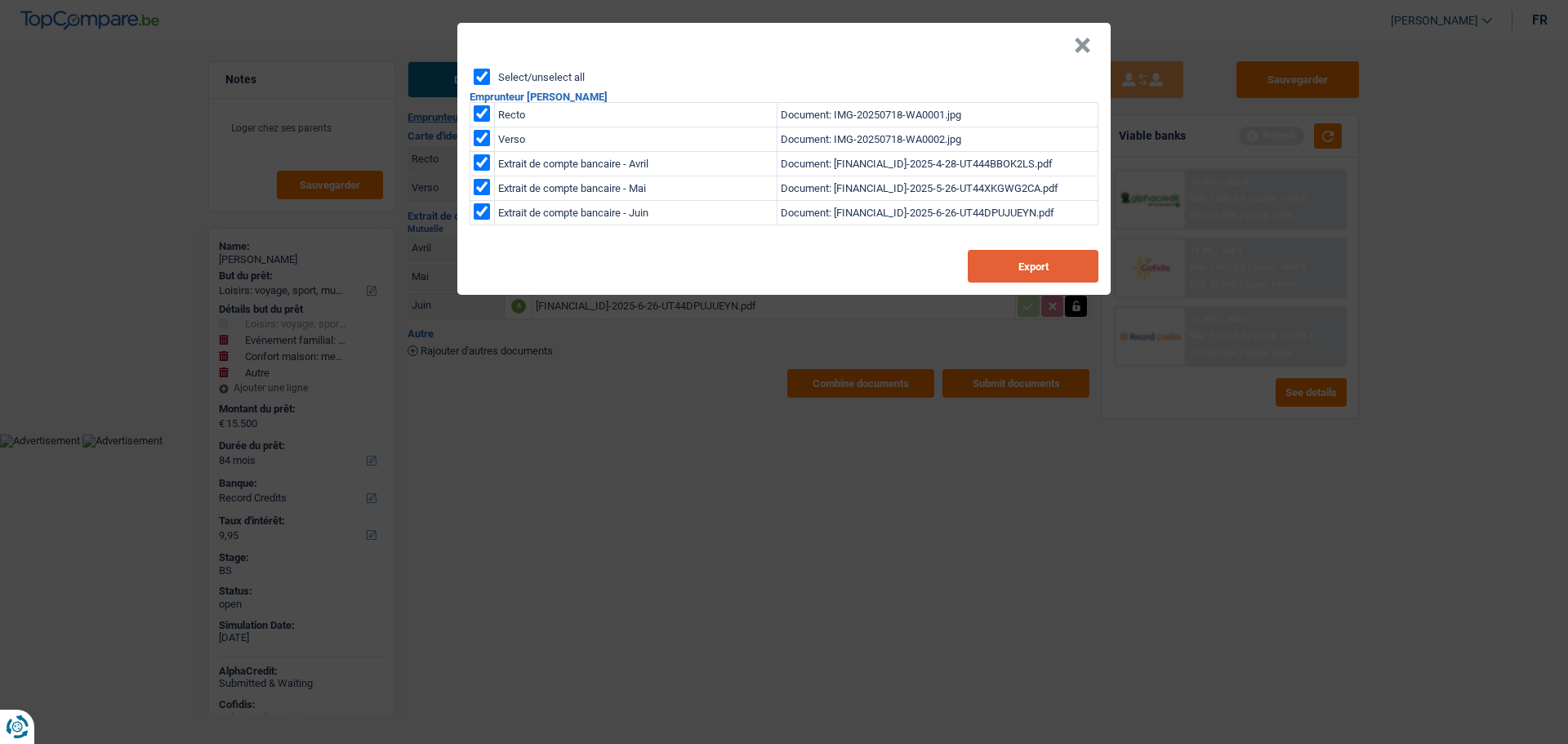 click on "Export" at bounding box center [1033, 266] 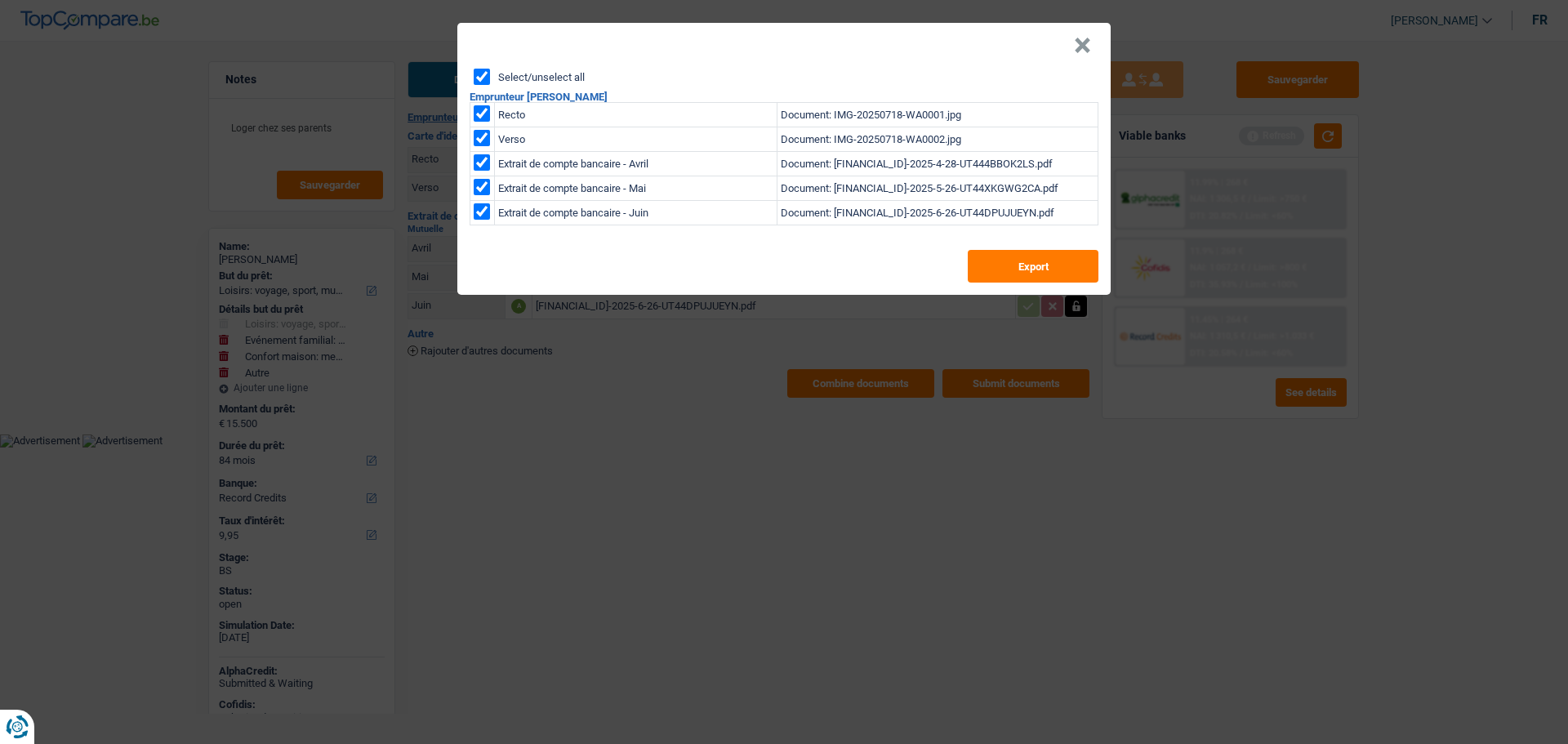 click on "×" at bounding box center [1082, 46] 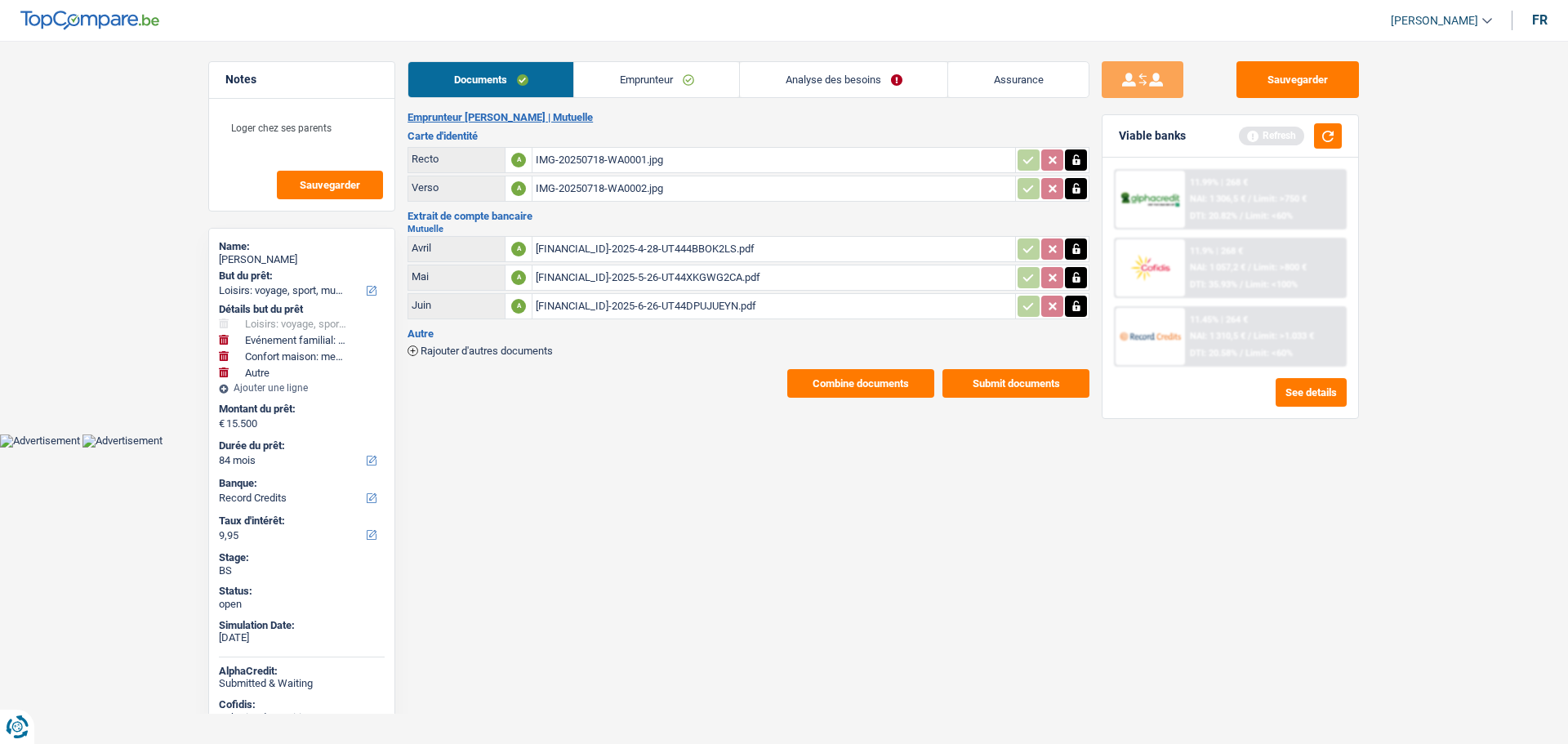 click on "Emprunteur" at bounding box center (657, 79) 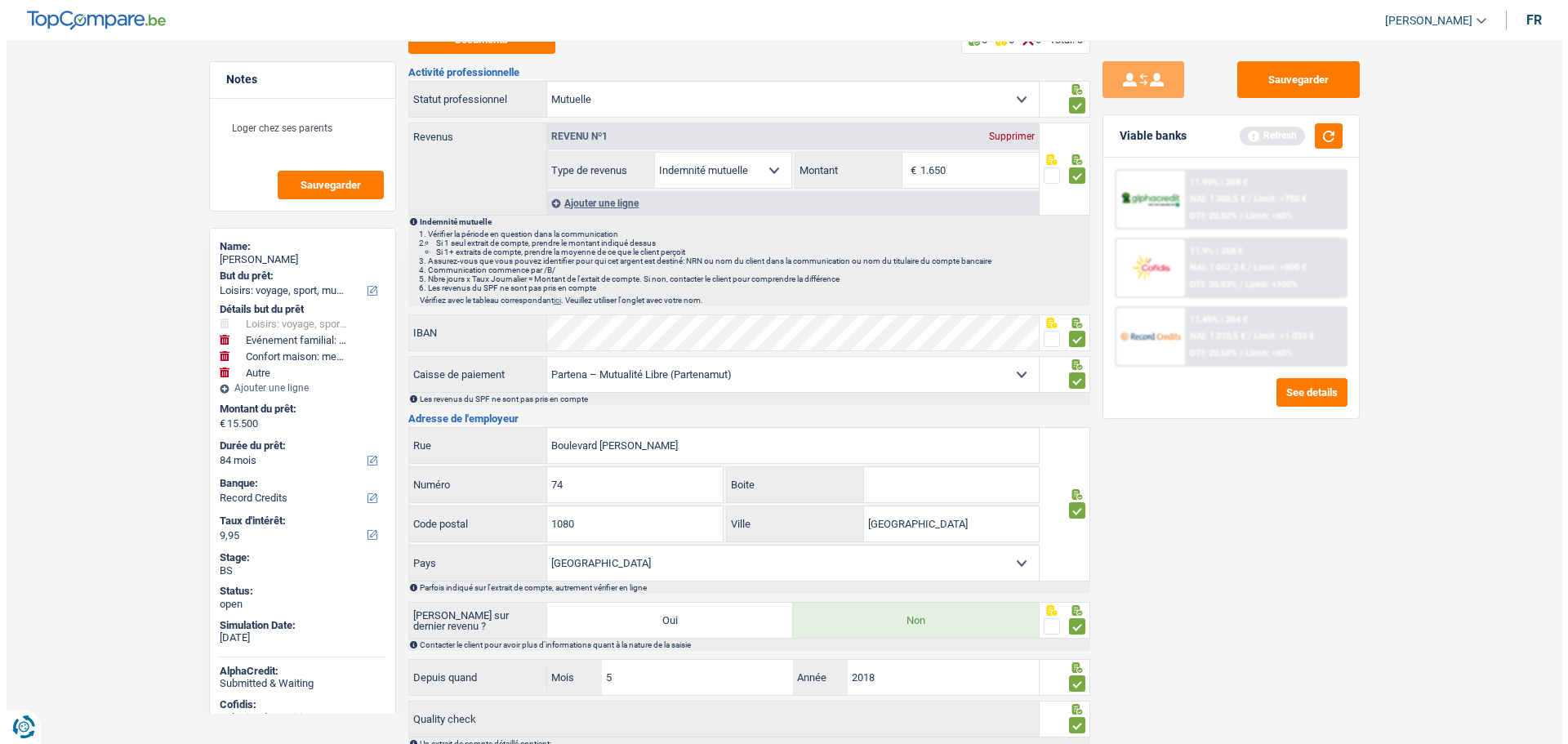 scroll, scrollTop: 0, scrollLeft: 0, axis: both 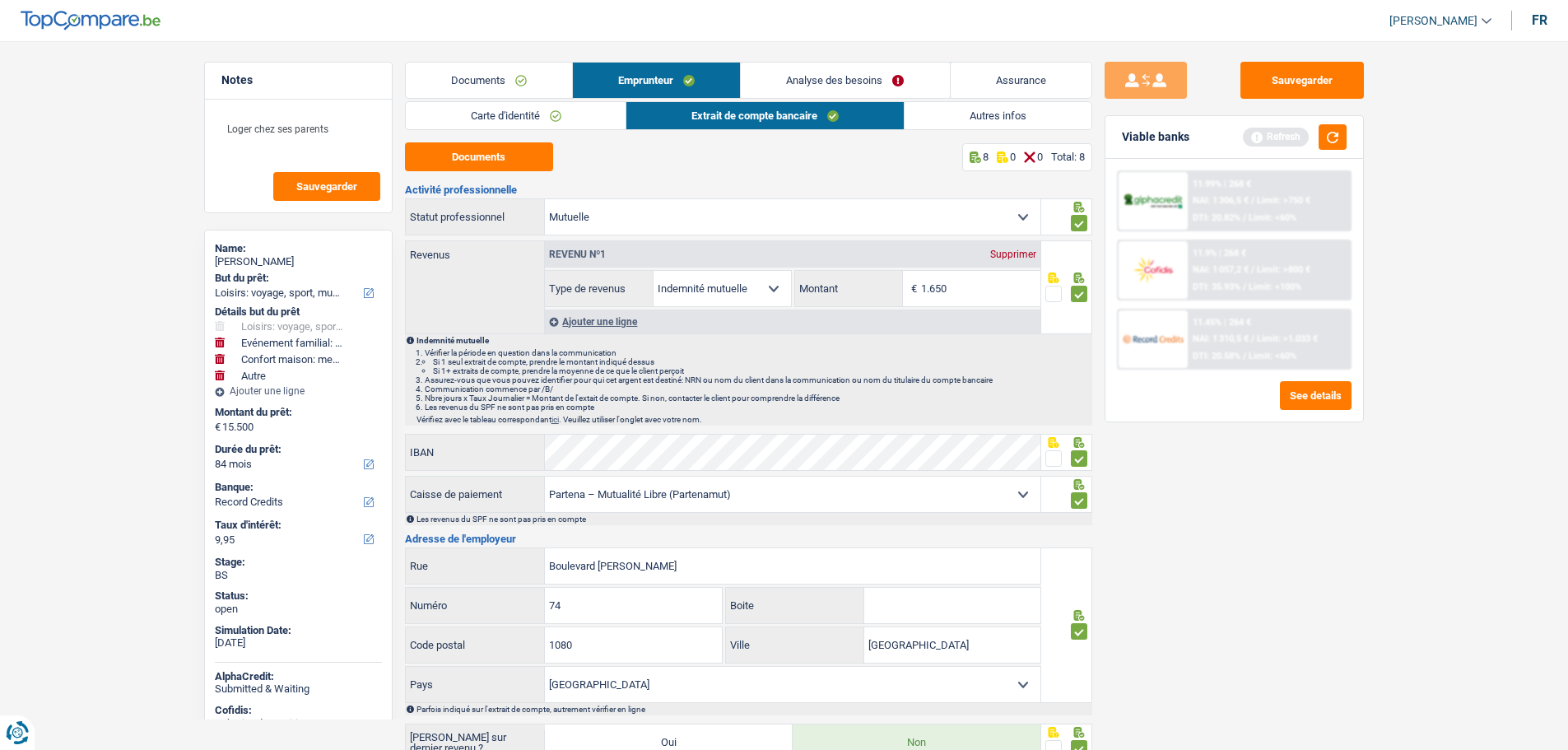 click on "Carte d'identité" at bounding box center [516, 115] 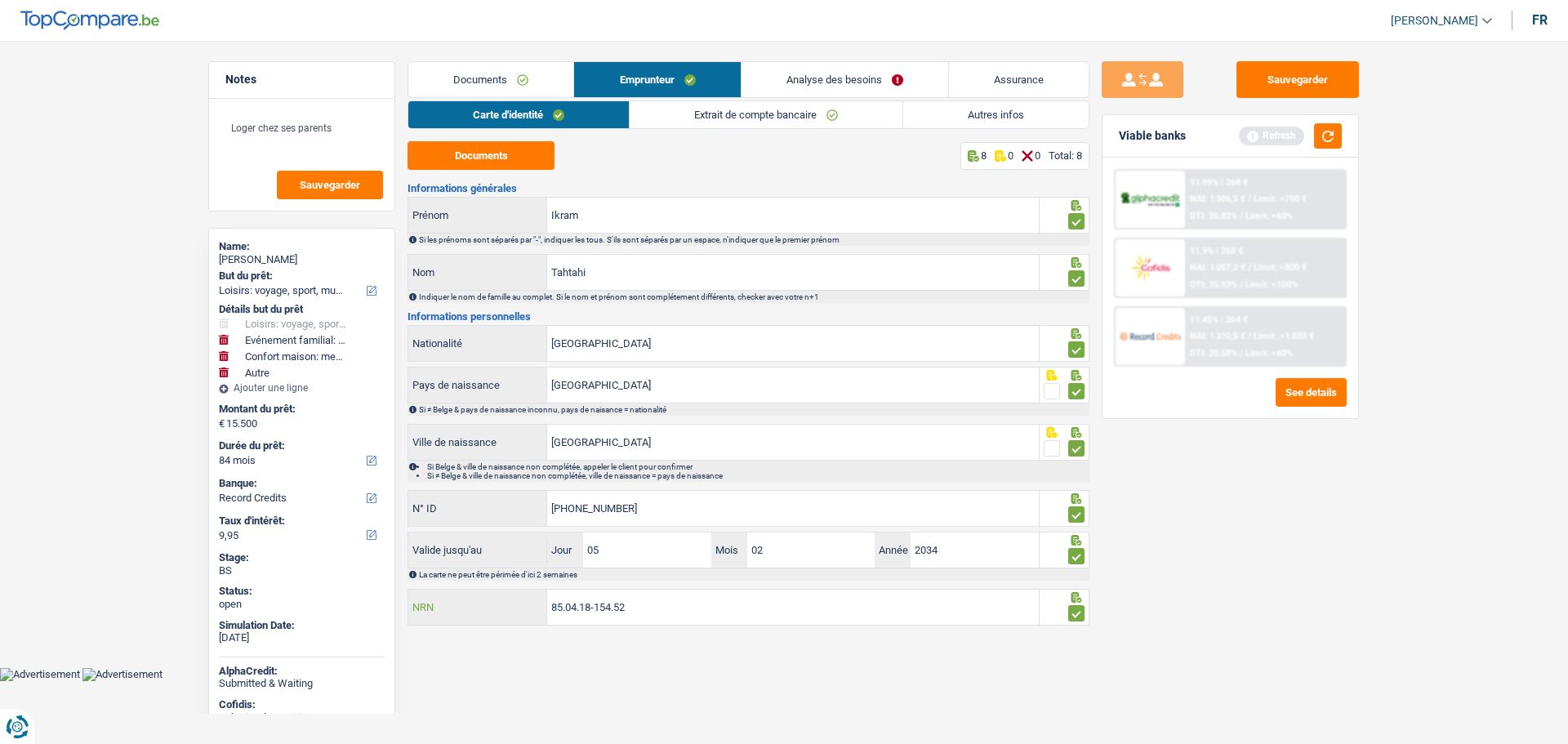 click on "85.04.18-154.52" at bounding box center [793, 607] 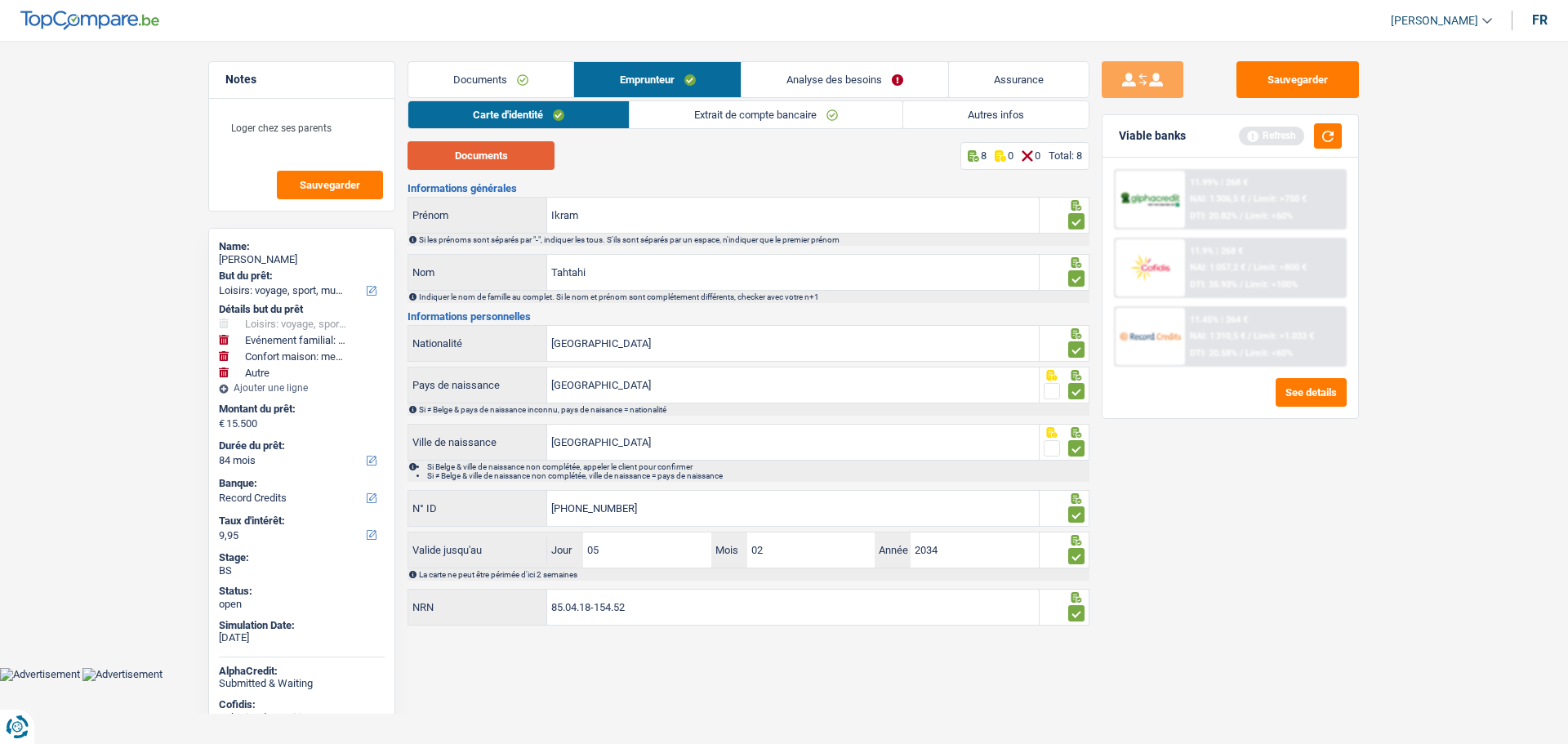 click on "Documents" at bounding box center (481, 155) 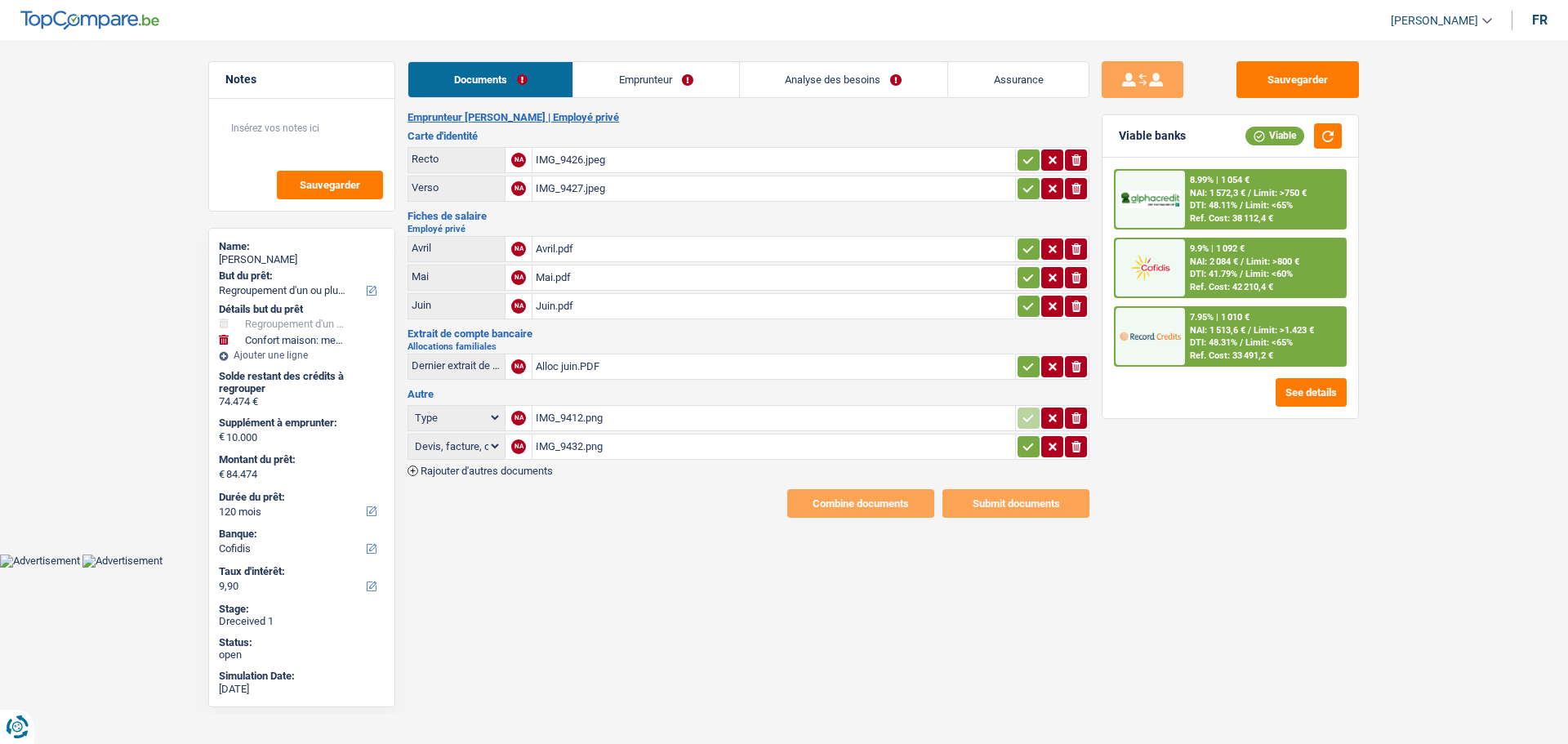 select on "refinancing" 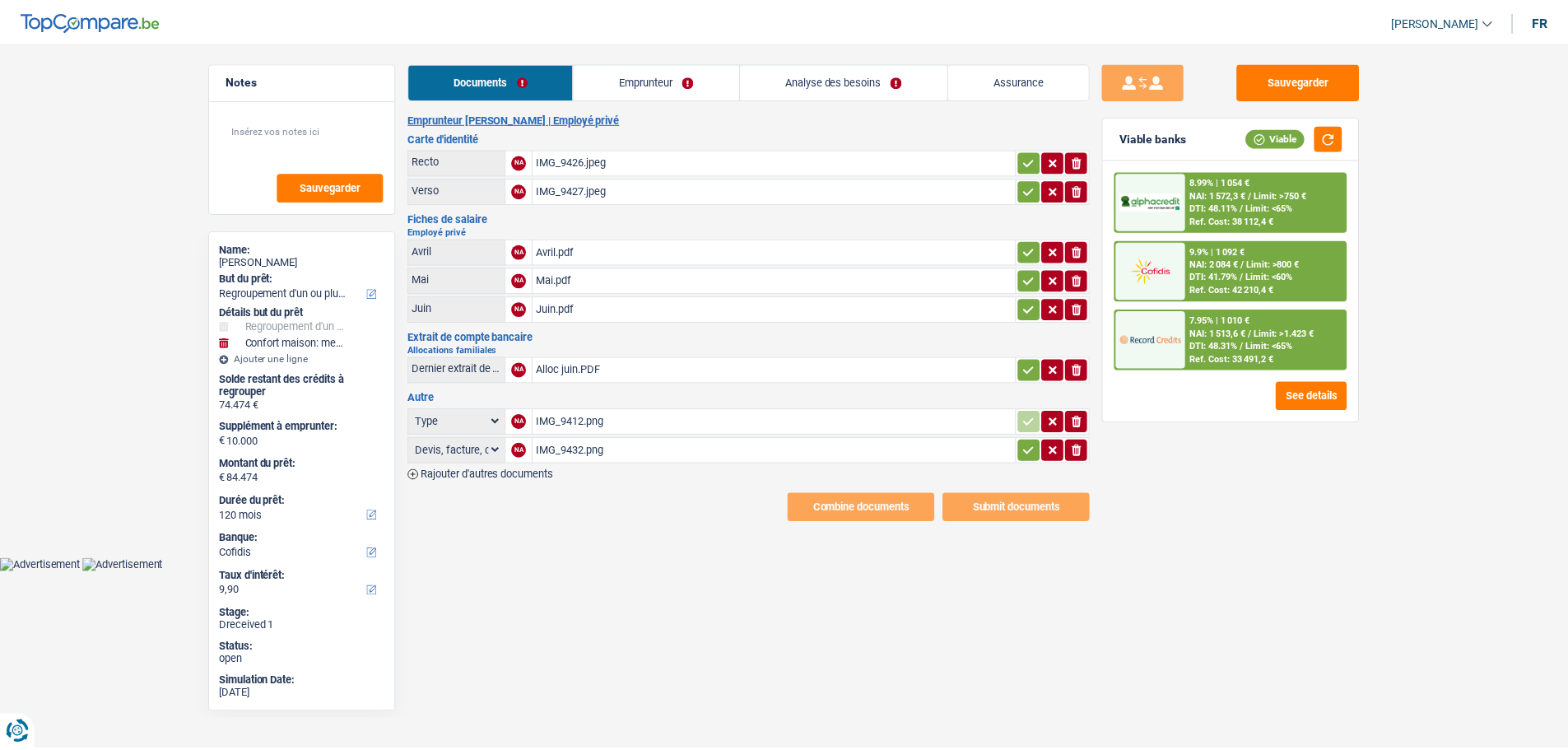 scroll, scrollTop: 0, scrollLeft: 0, axis: both 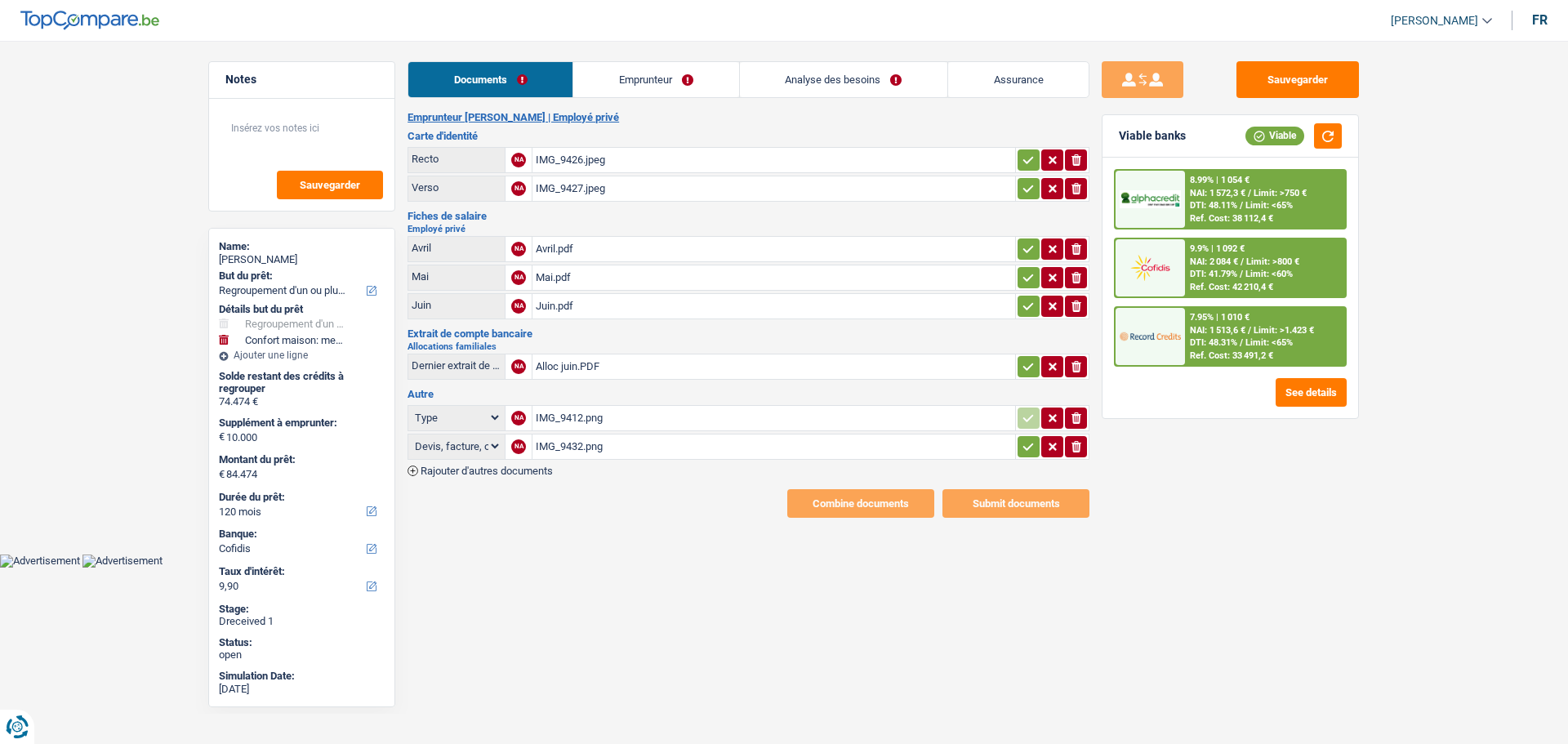 click on "Emprunteur" at bounding box center [656, 79] 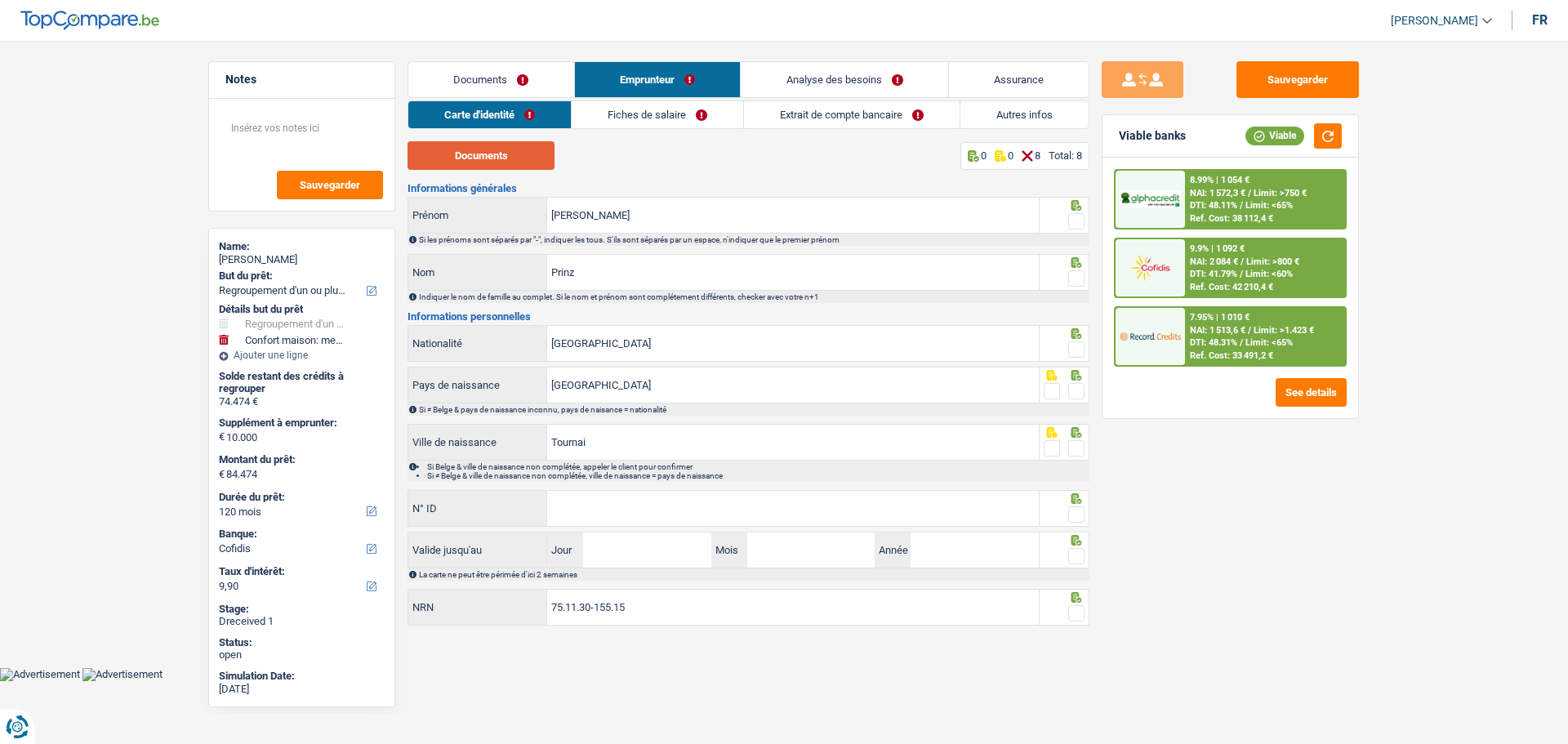click on "Documents" at bounding box center [481, 155] 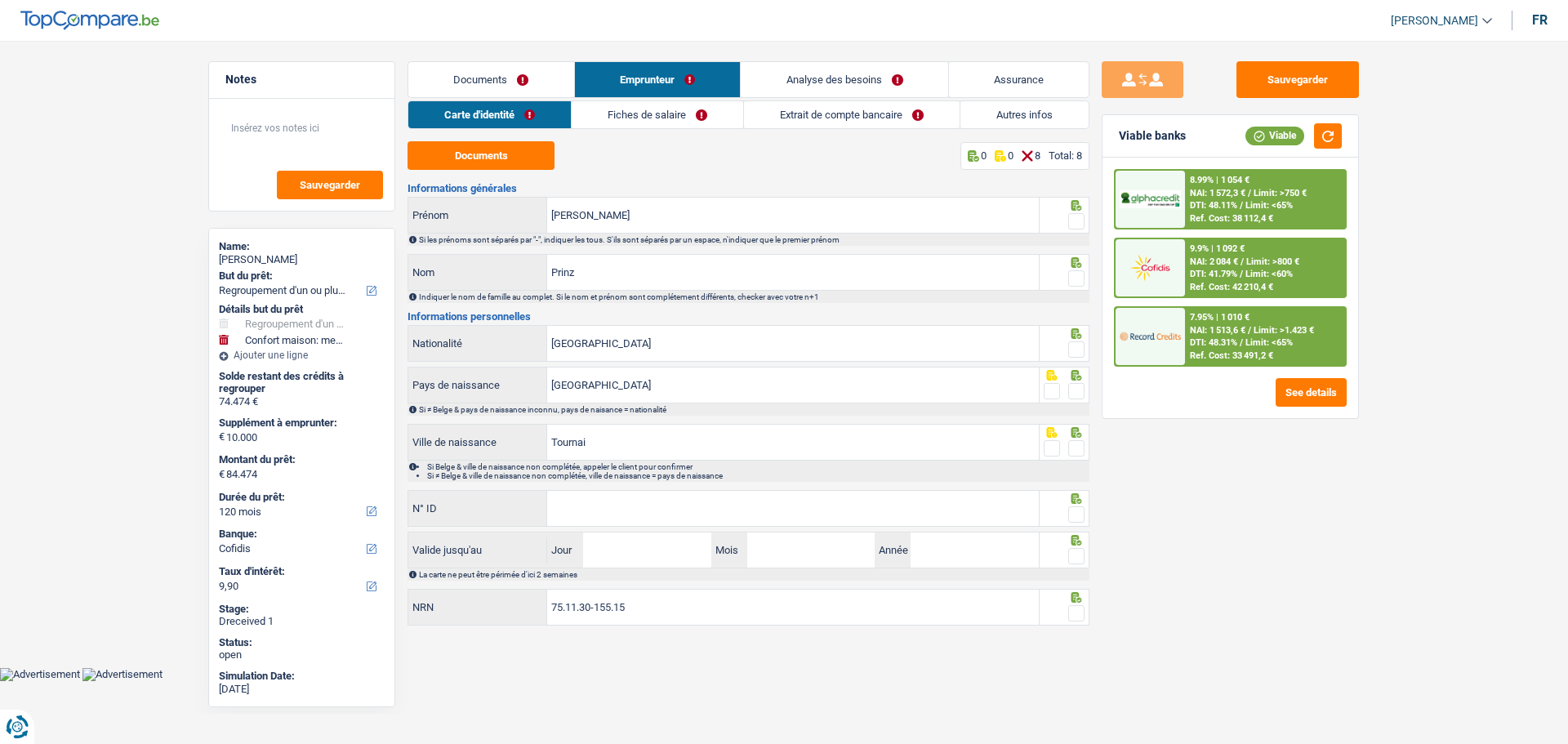 drag, startPoint x: 1074, startPoint y: 216, endPoint x: 1070, endPoint y: 235, distance: 19.4165 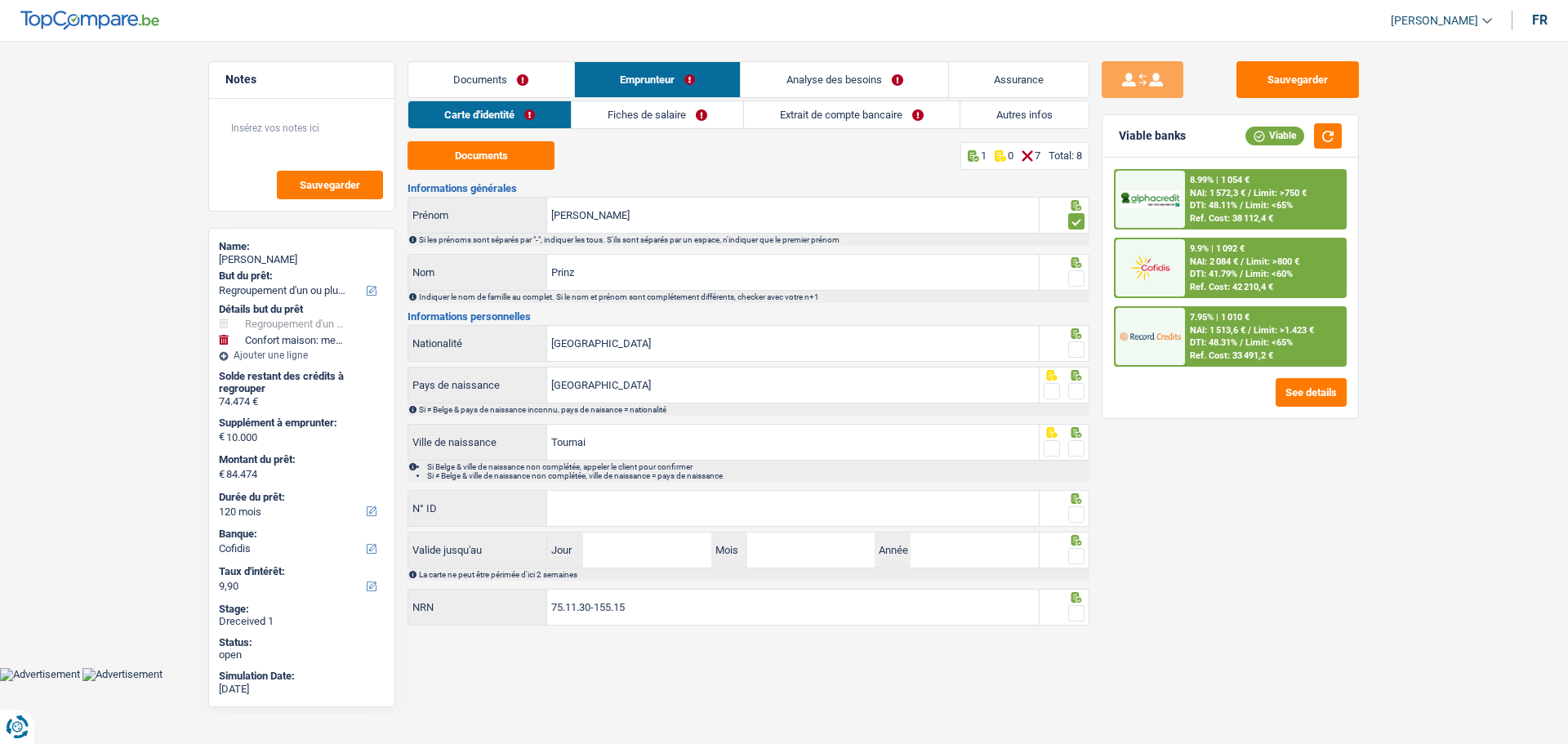 click at bounding box center (1076, 278) 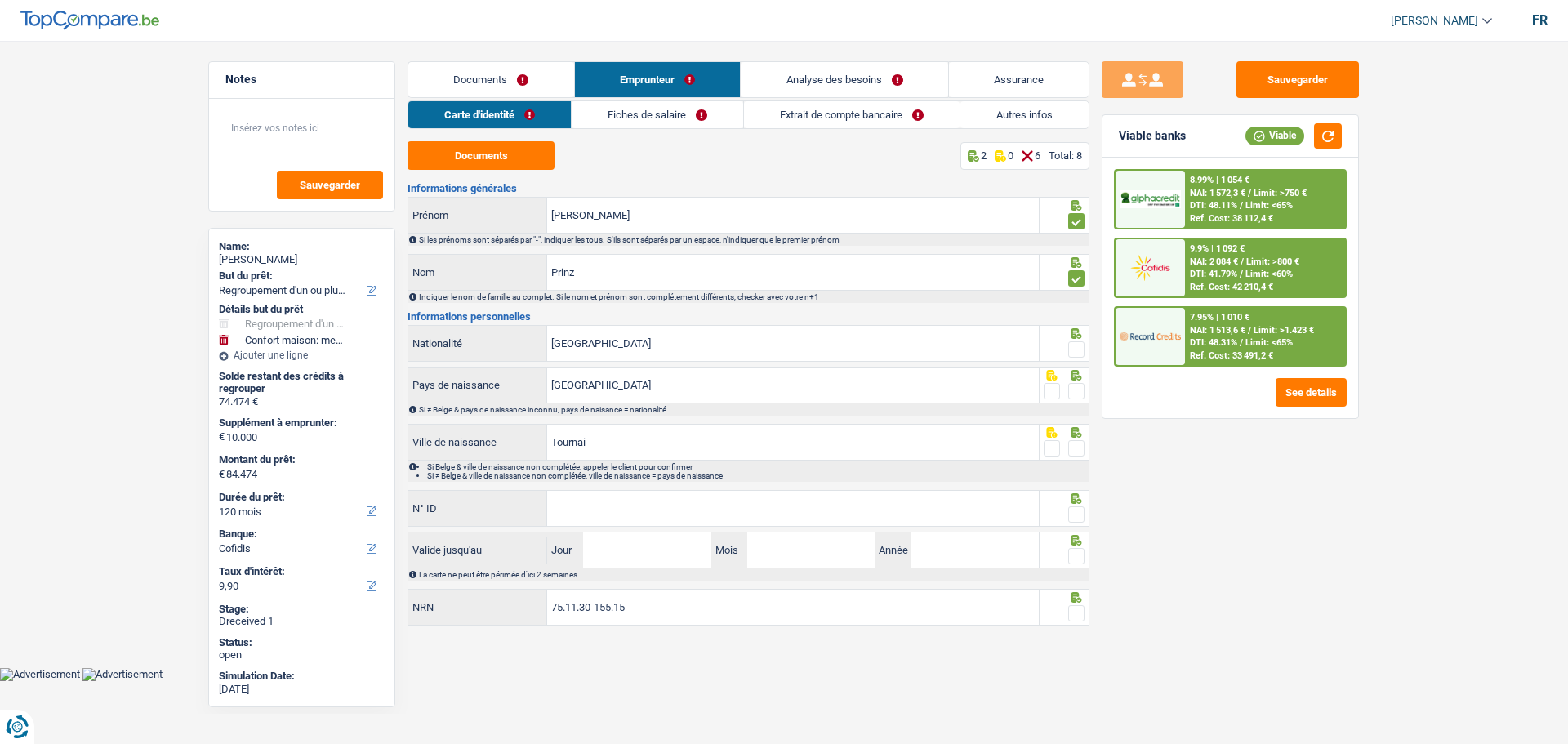 drag, startPoint x: 1076, startPoint y: 337, endPoint x: 1076, endPoint y: 347, distance: 10 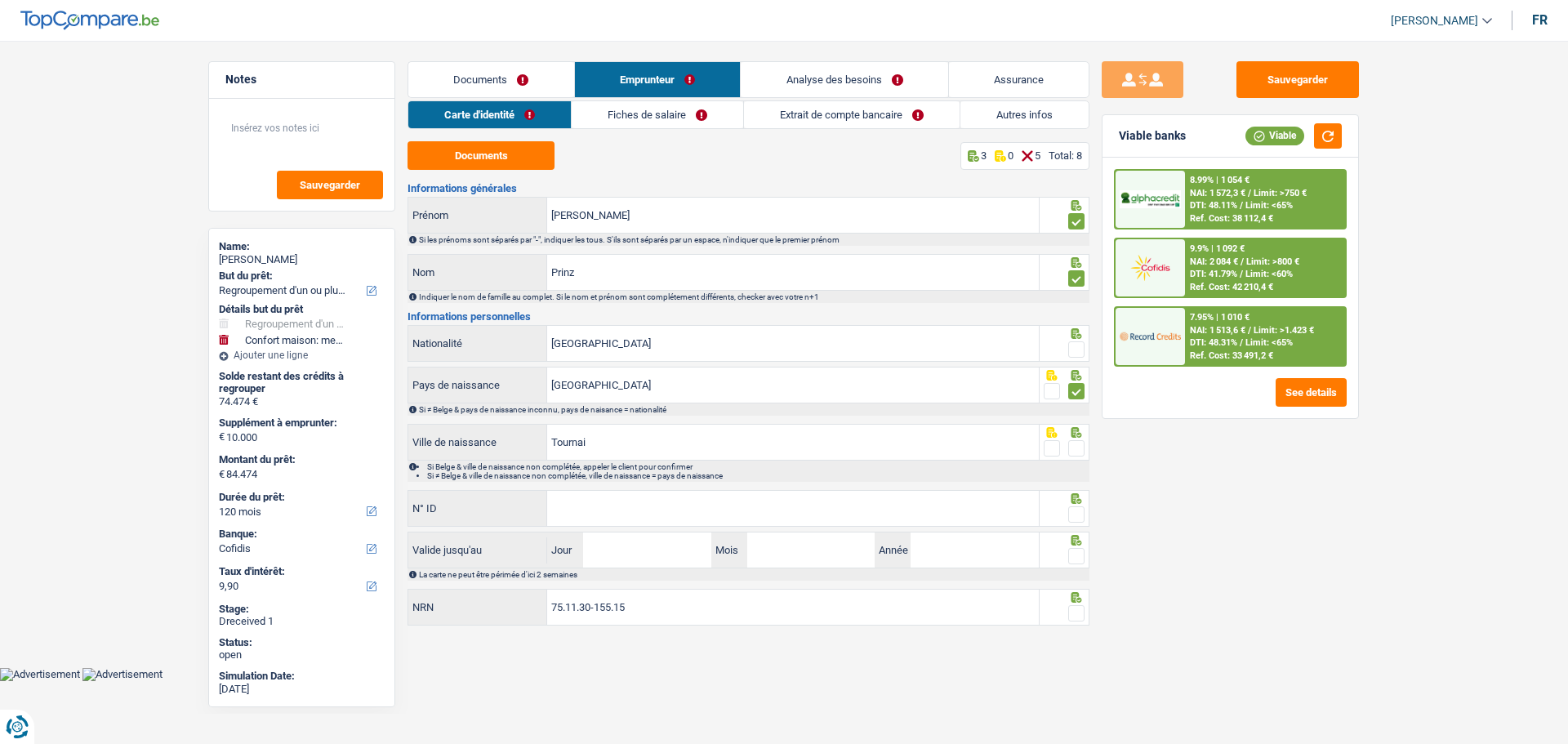 drag, startPoint x: 1081, startPoint y: 345, endPoint x: 1080, endPoint y: 381, distance: 36.013886 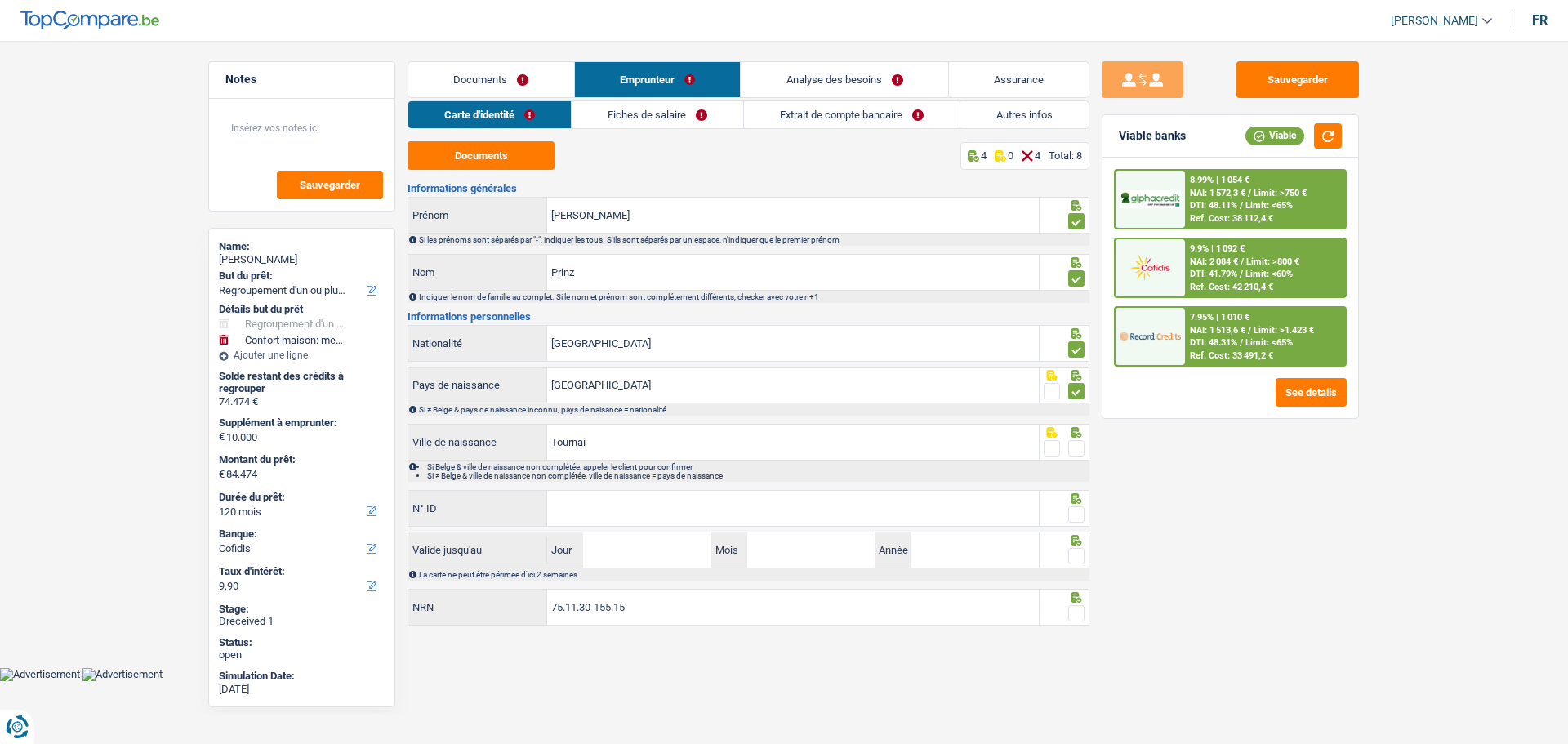 drag, startPoint x: 1081, startPoint y: 444, endPoint x: 1067, endPoint y: 454, distance: 17.204651 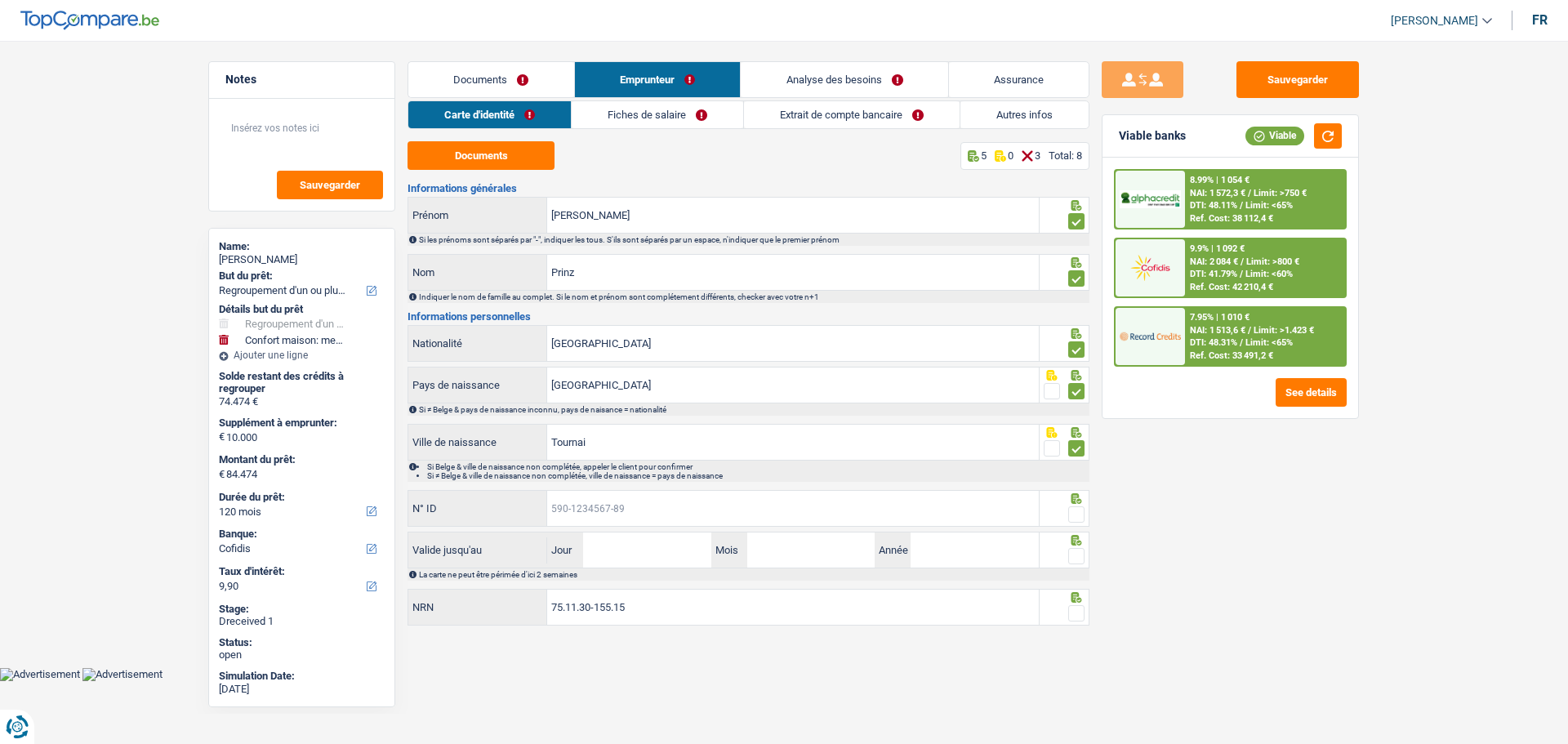 click on "N° ID" at bounding box center (793, 508) 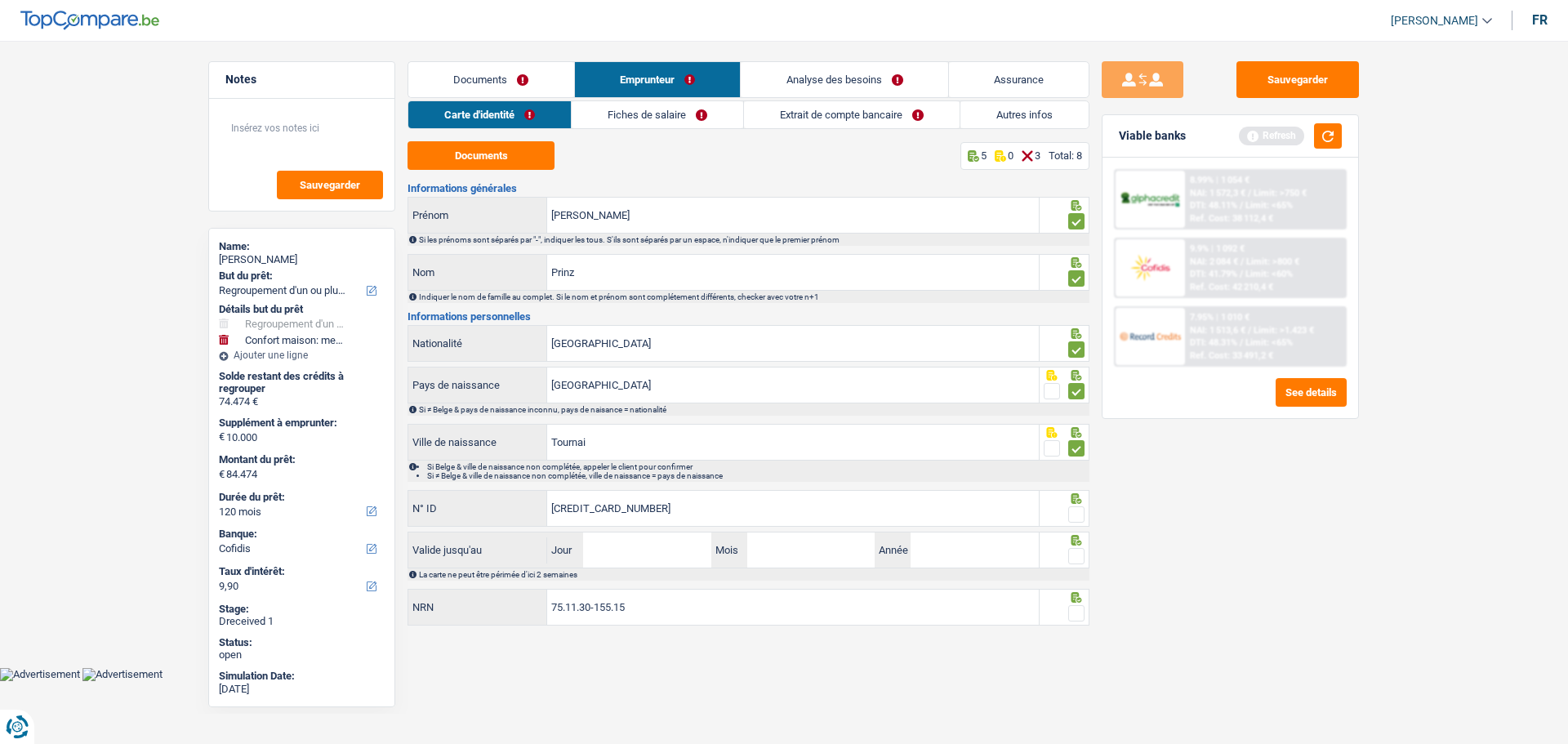 type on "[CREDIT_CARD_NUMBER]" 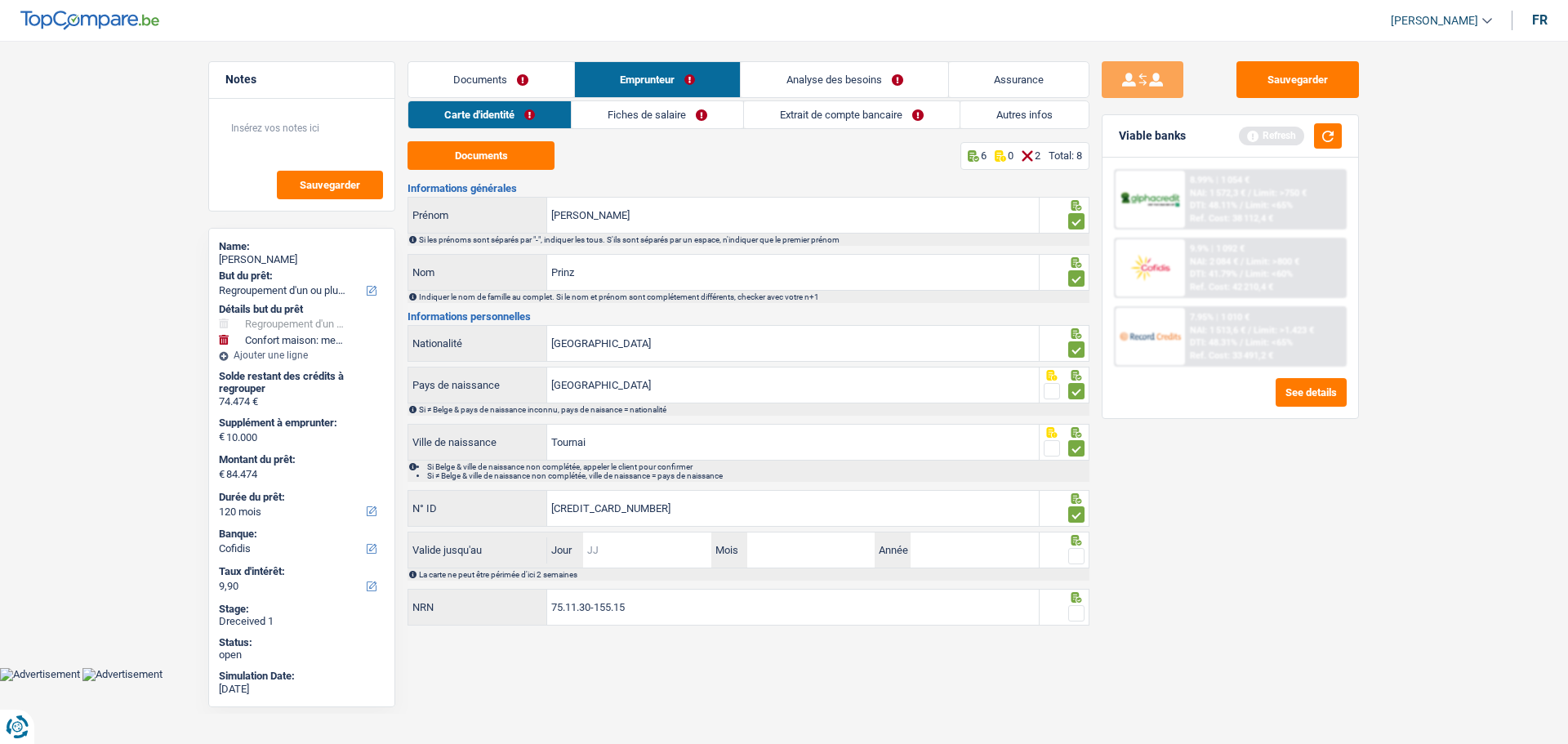 click on "Jour" at bounding box center [647, 550] 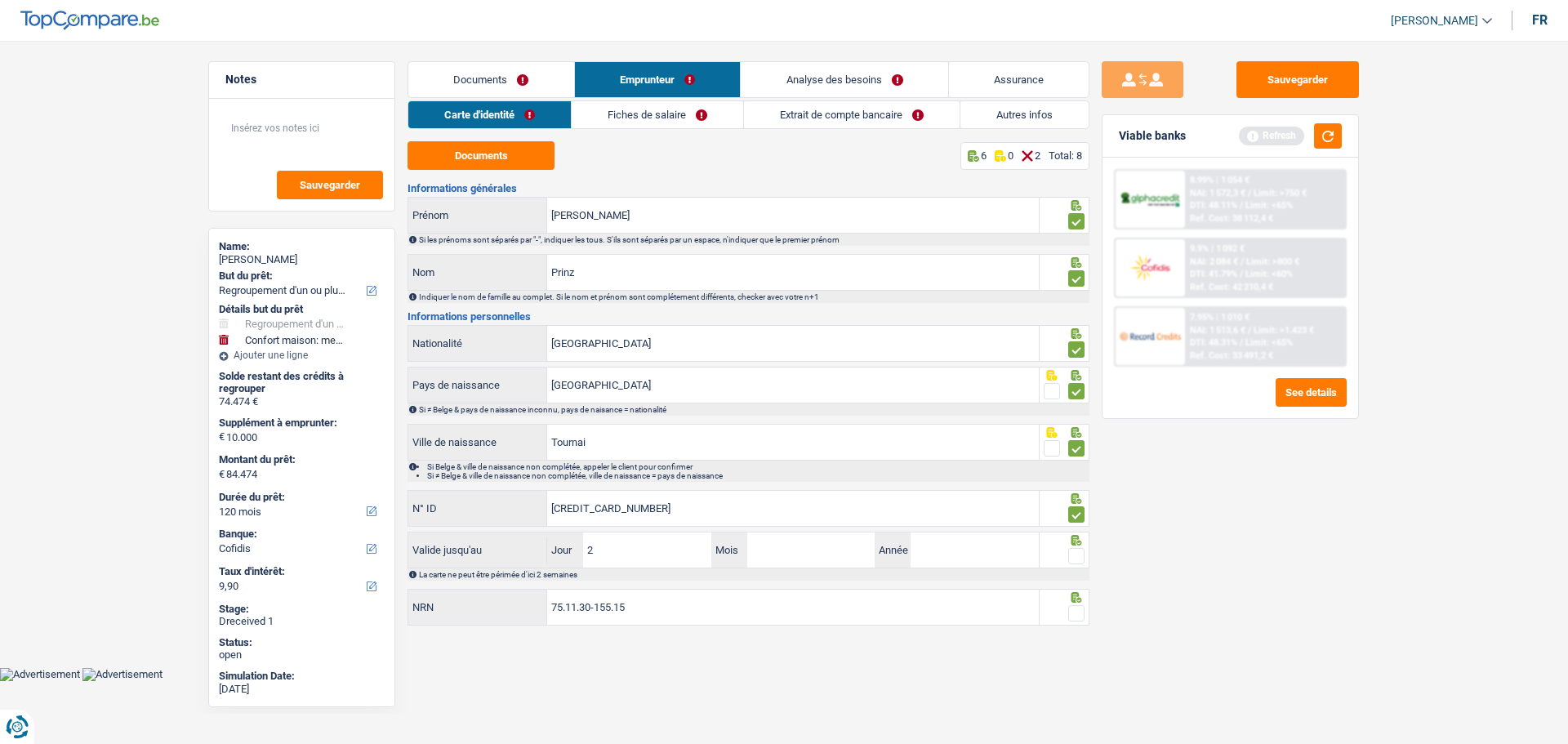 type on "24" 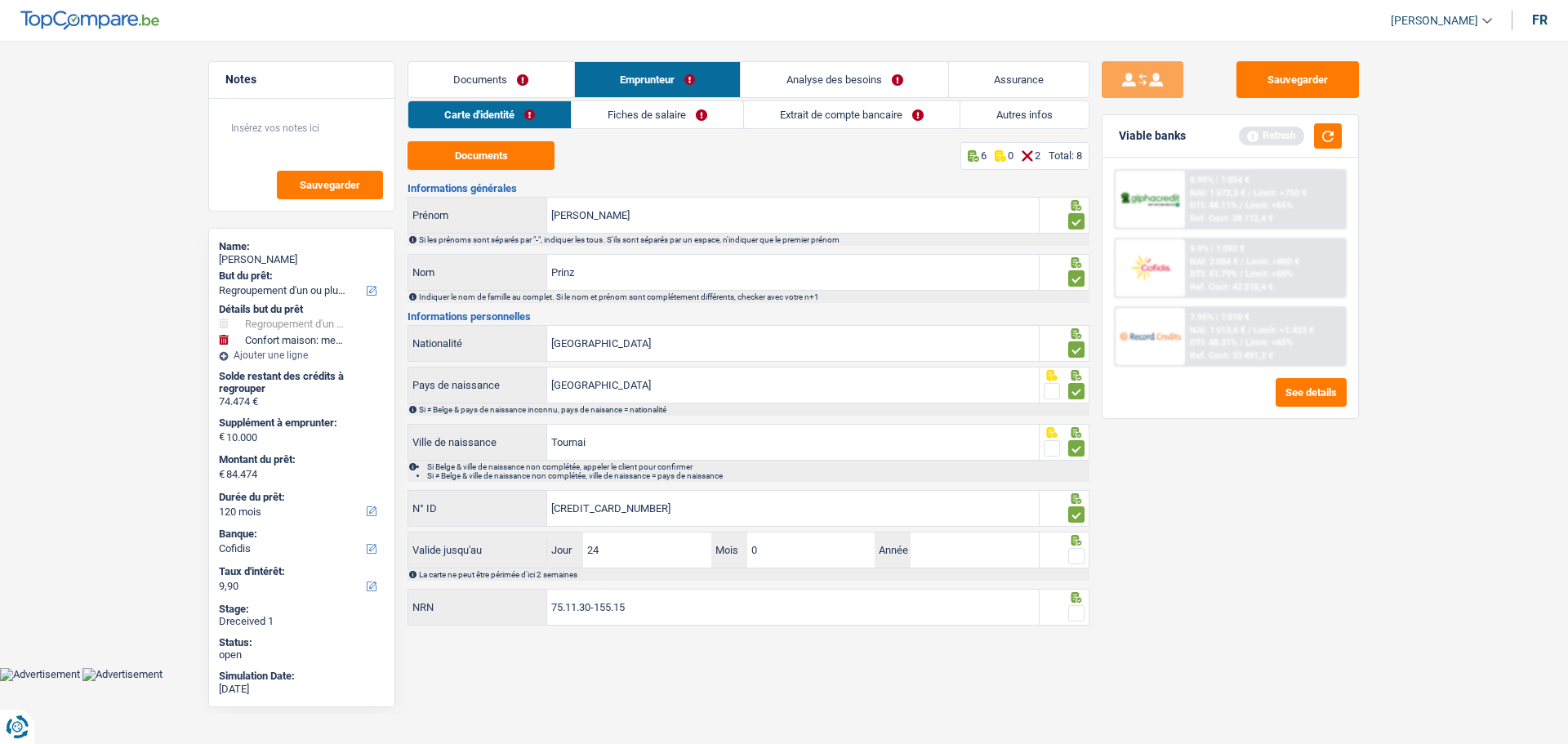 type on "08" 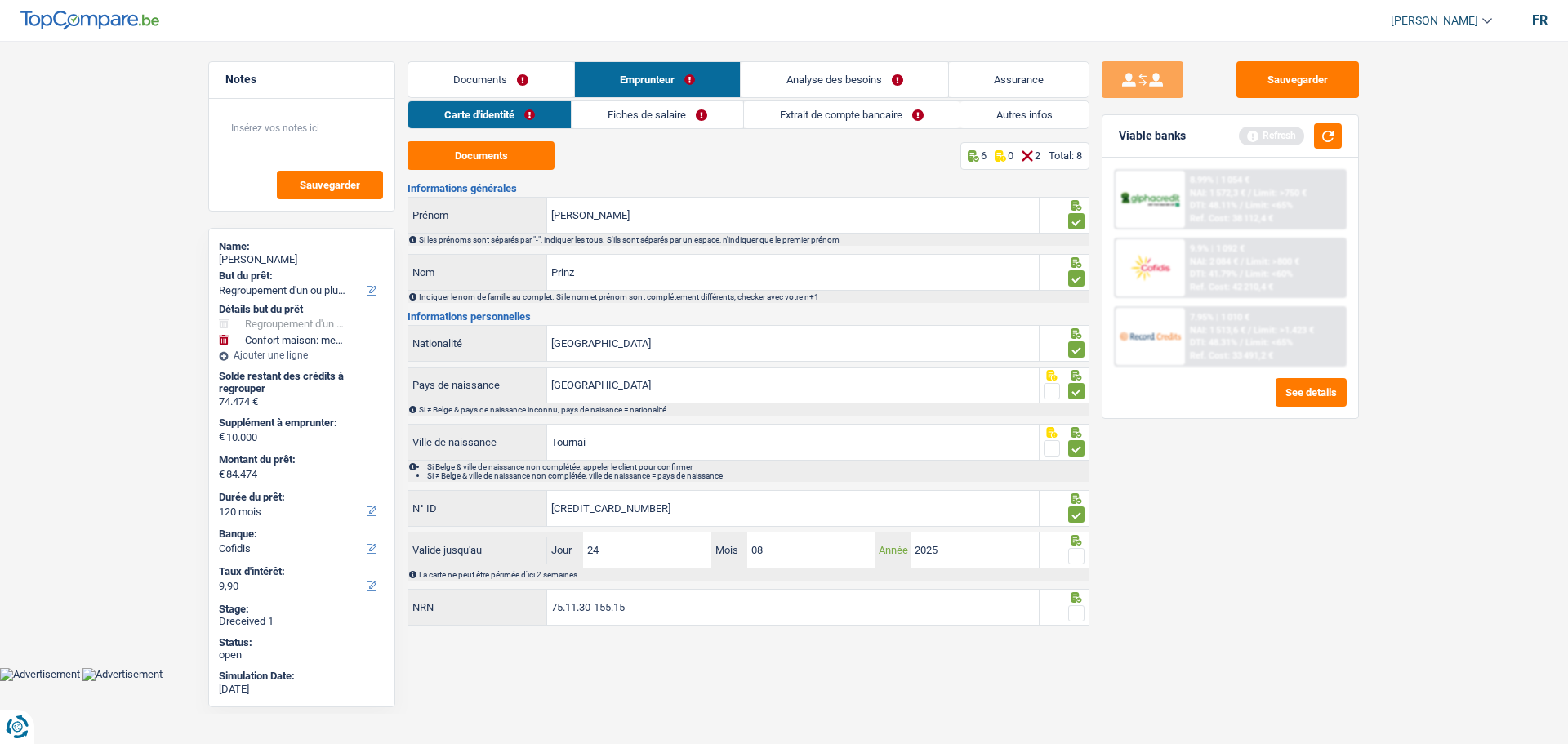 type on "2025" 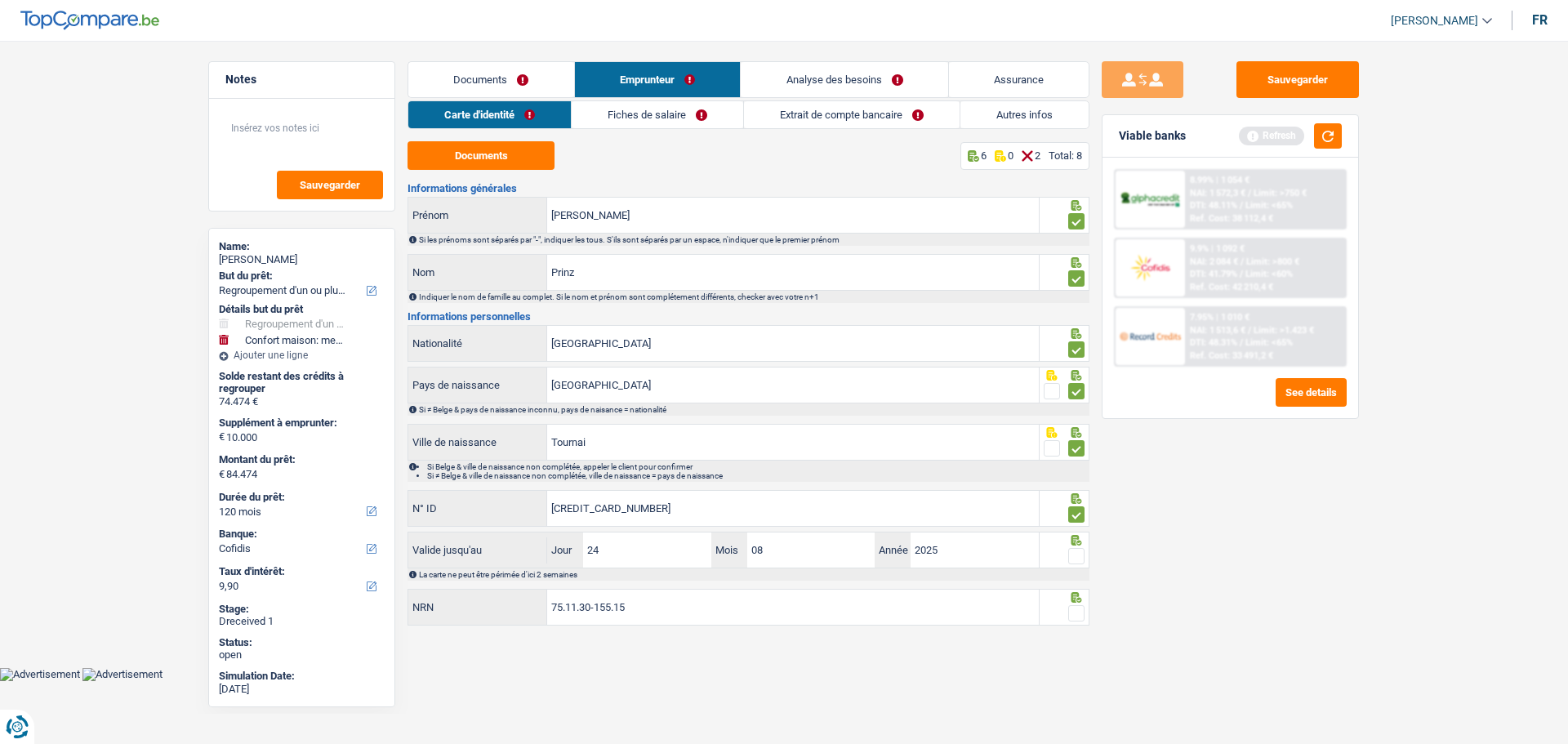 drag, startPoint x: 1082, startPoint y: 552, endPoint x: 1075, endPoint y: 581, distance: 29.832868 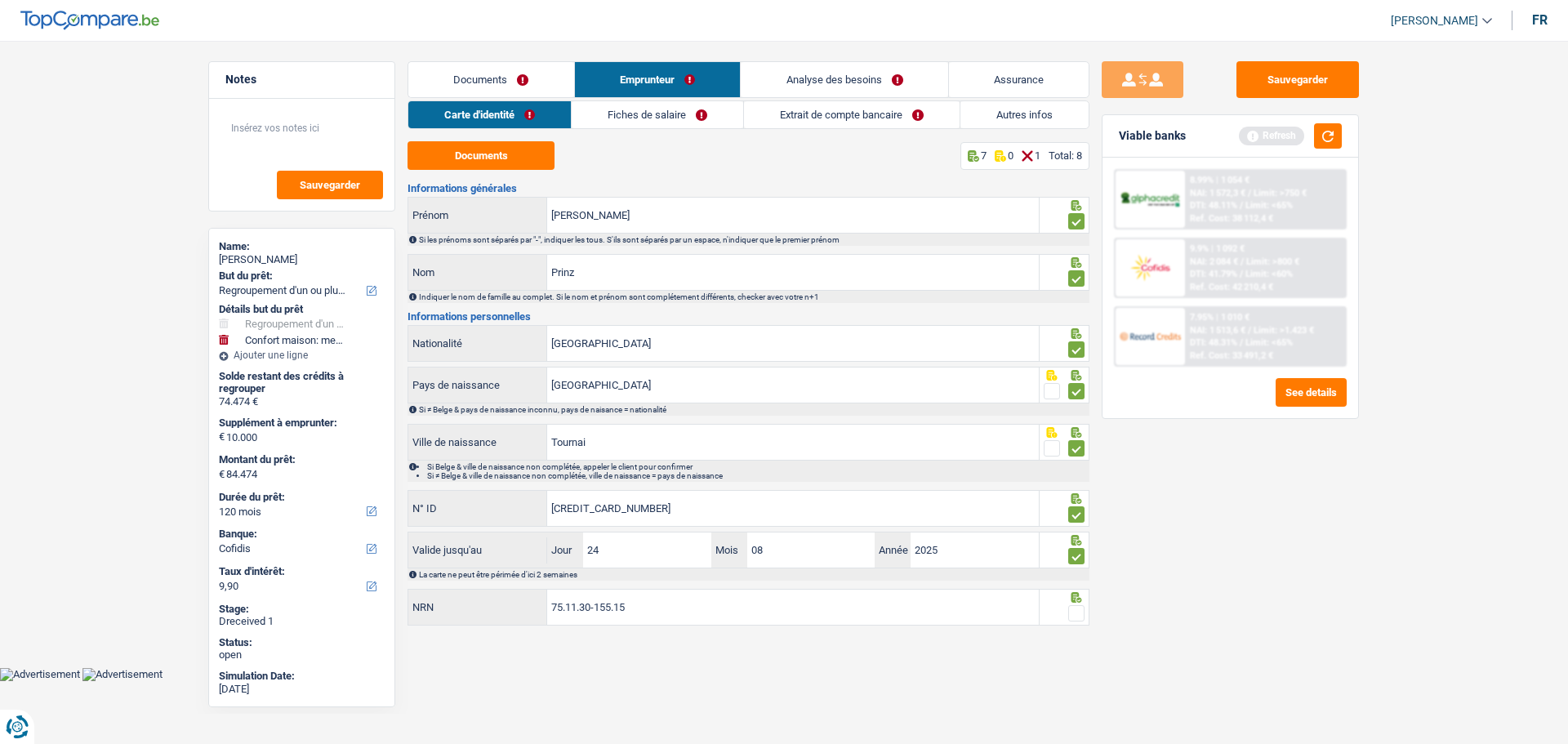 drag, startPoint x: 1070, startPoint y: 604, endPoint x: 568, endPoint y: 623, distance: 502.3594 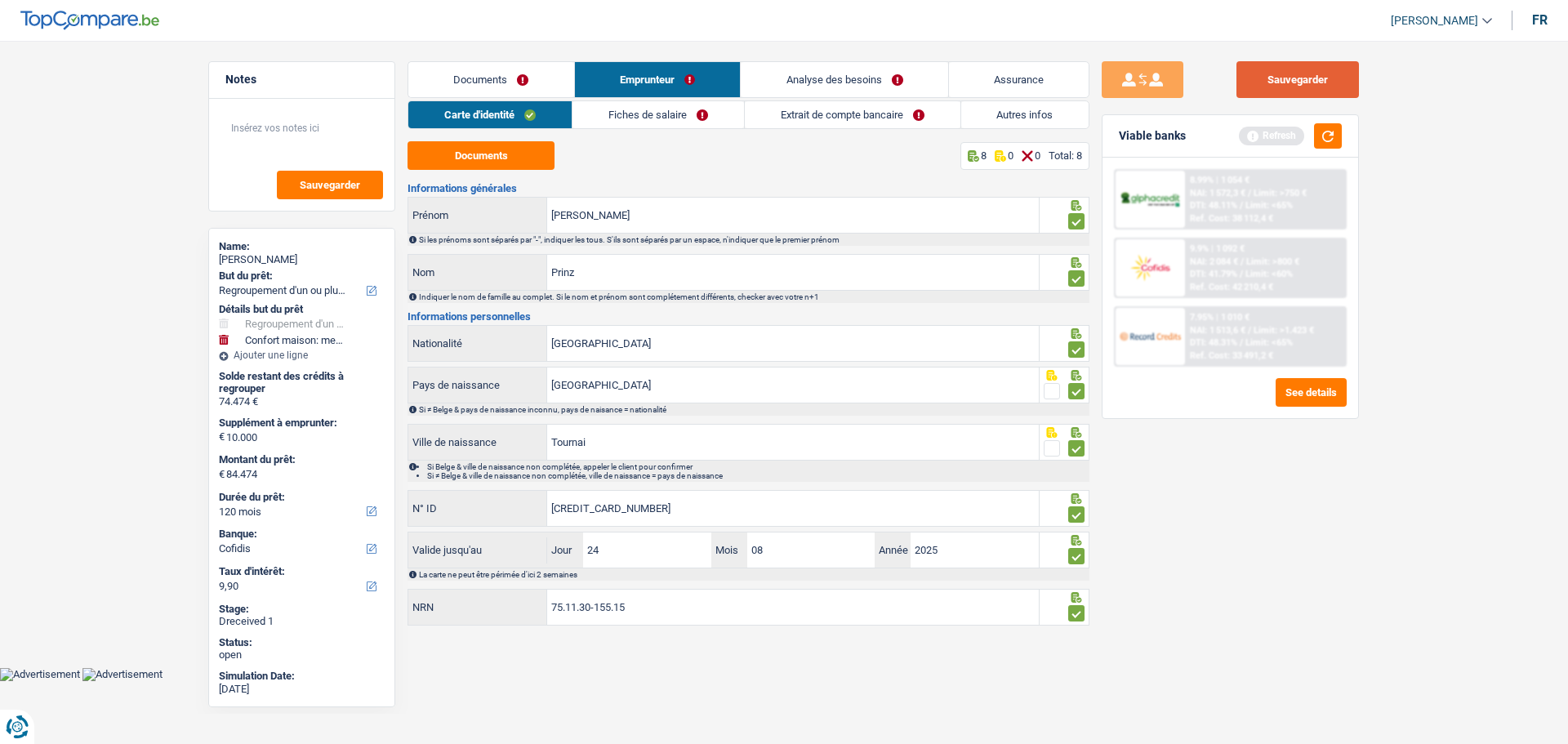 drag, startPoint x: 1279, startPoint y: 90, endPoint x: 1045, endPoint y: 102, distance: 234.3075 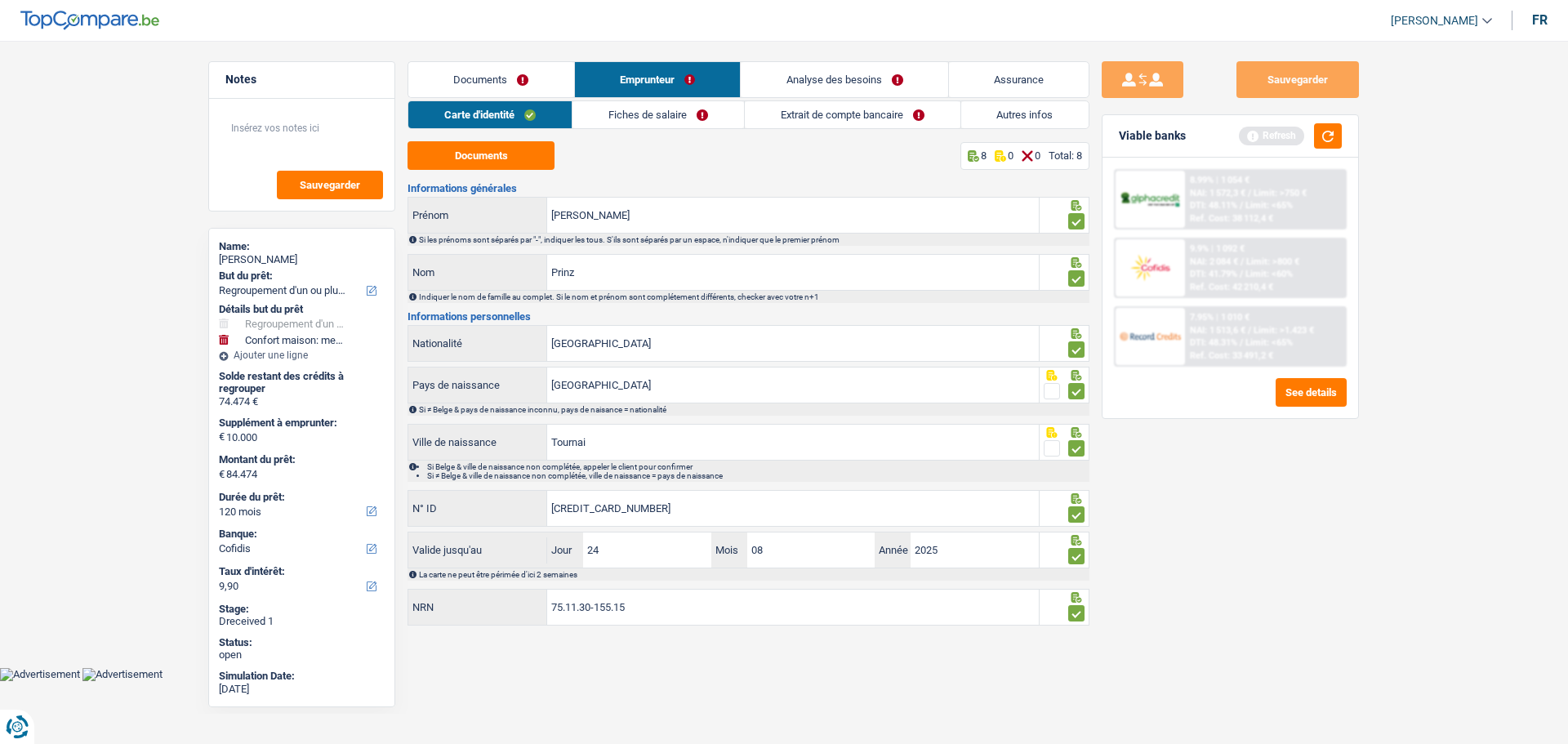 click on "Fiches de salaire" at bounding box center (658, 114) 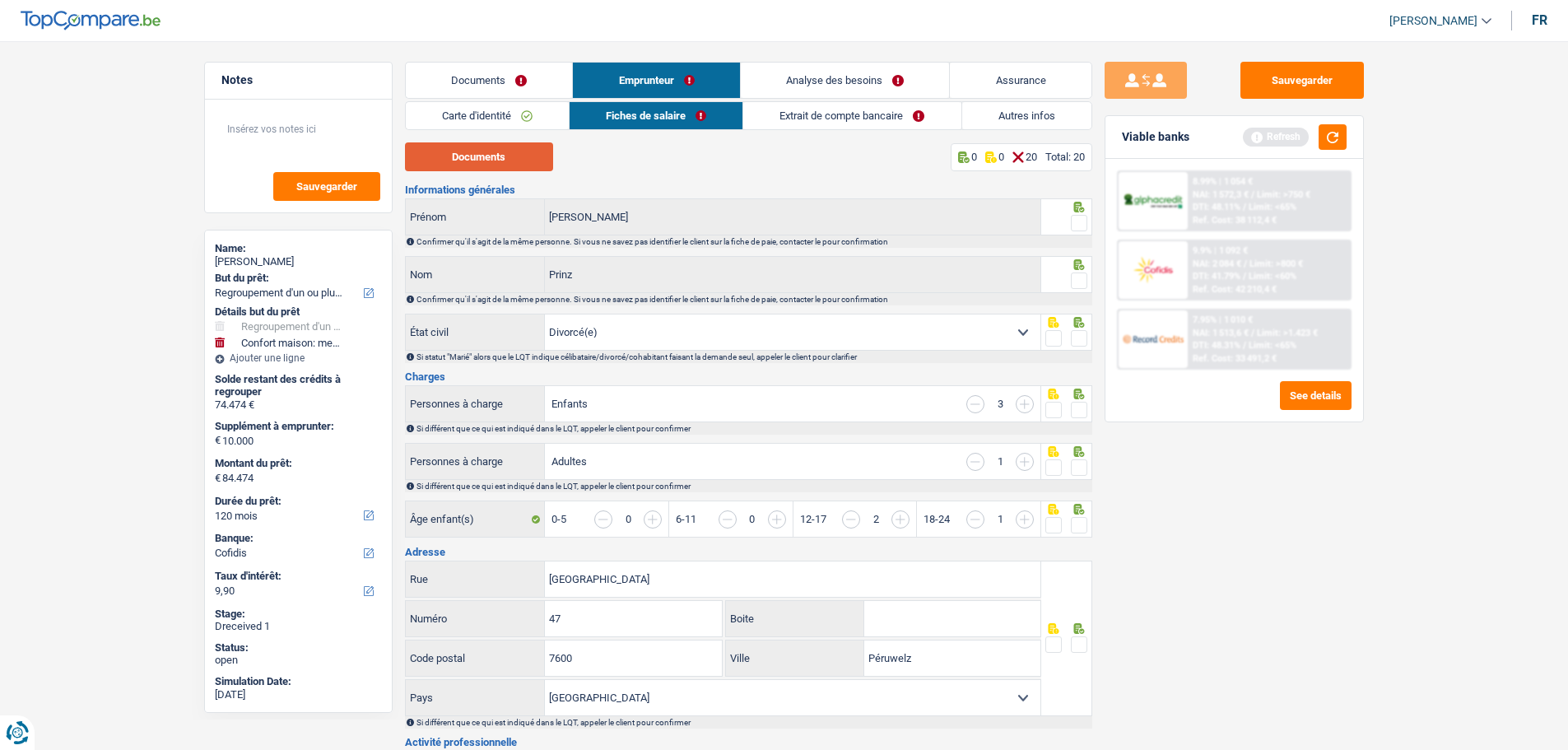 click on "Documents" at bounding box center (479, 156) 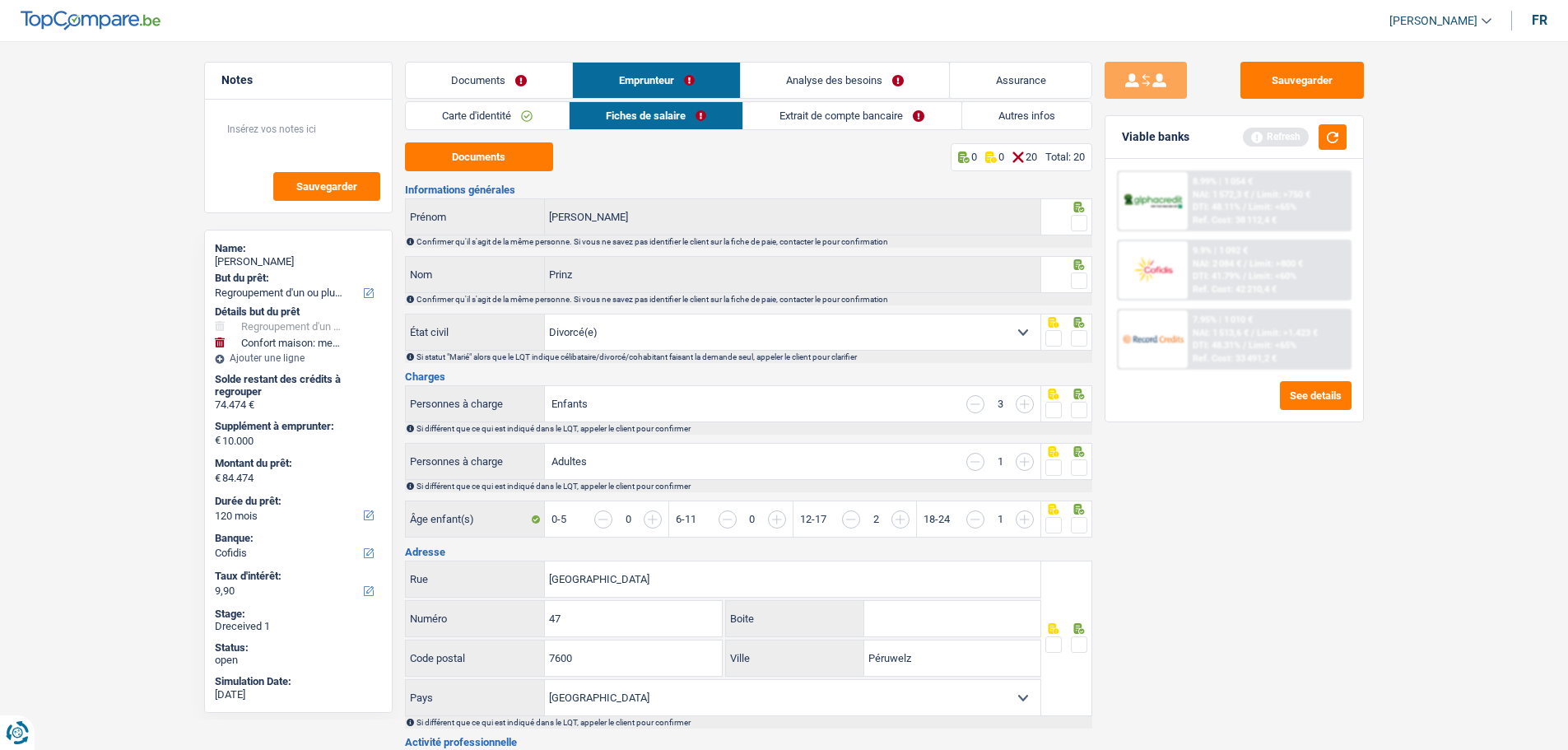drag, startPoint x: 1082, startPoint y: 220, endPoint x: 1078, endPoint y: 231, distance: 11.7047 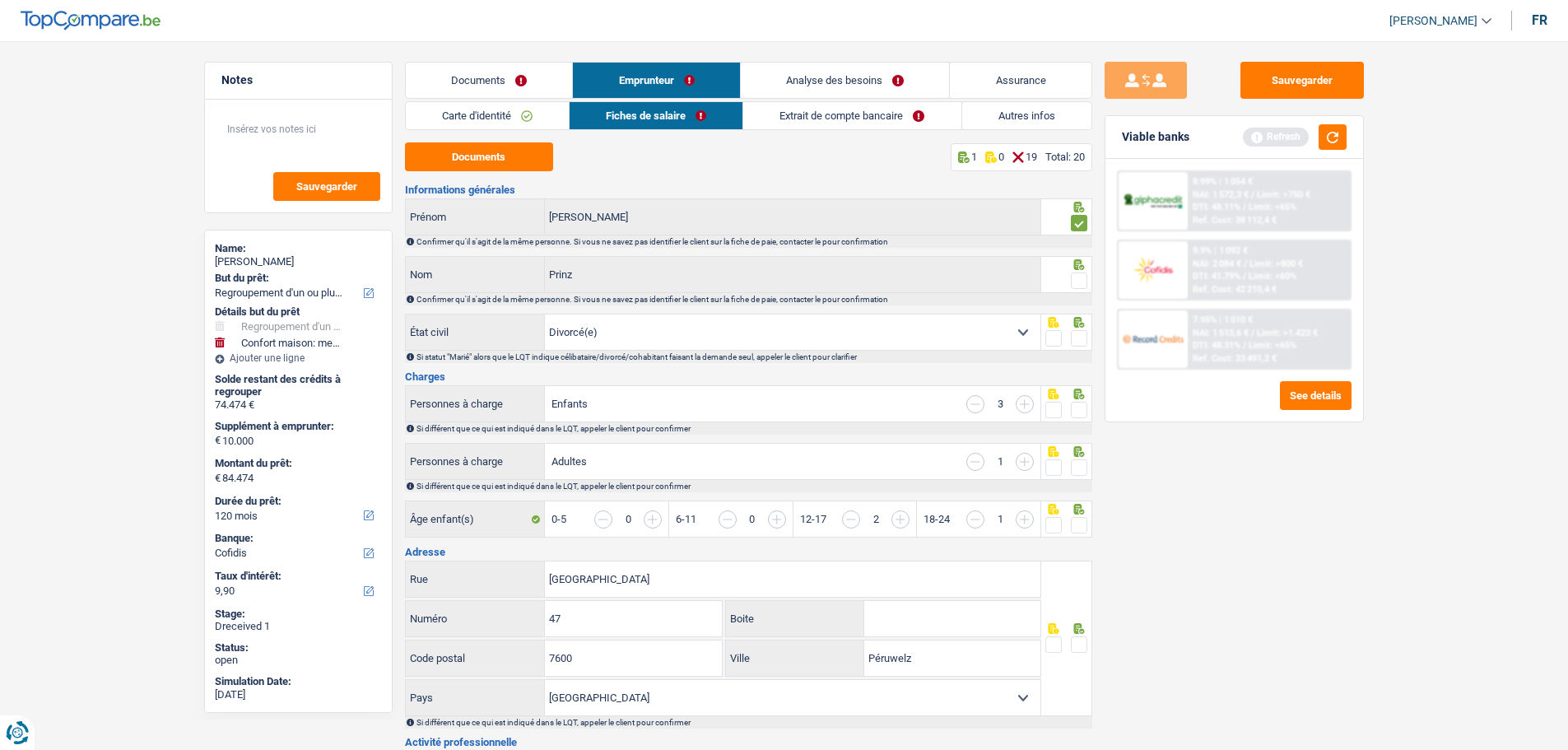 click at bounding box center (1079, 281) 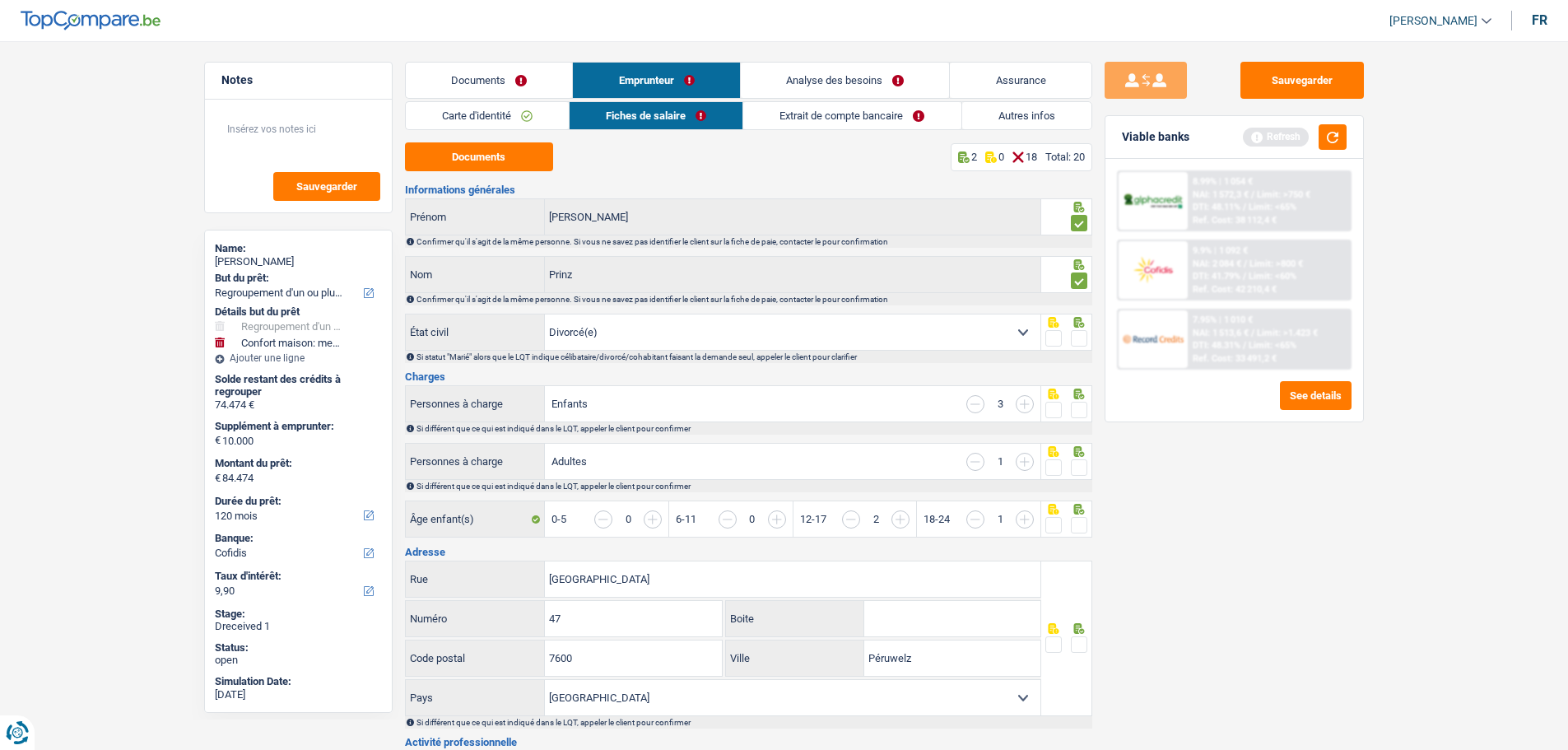 drag, startPoint x: 1084, startPoint y: 332, endPoint x: 1081, endPoint y: 372, distance: 40.112342 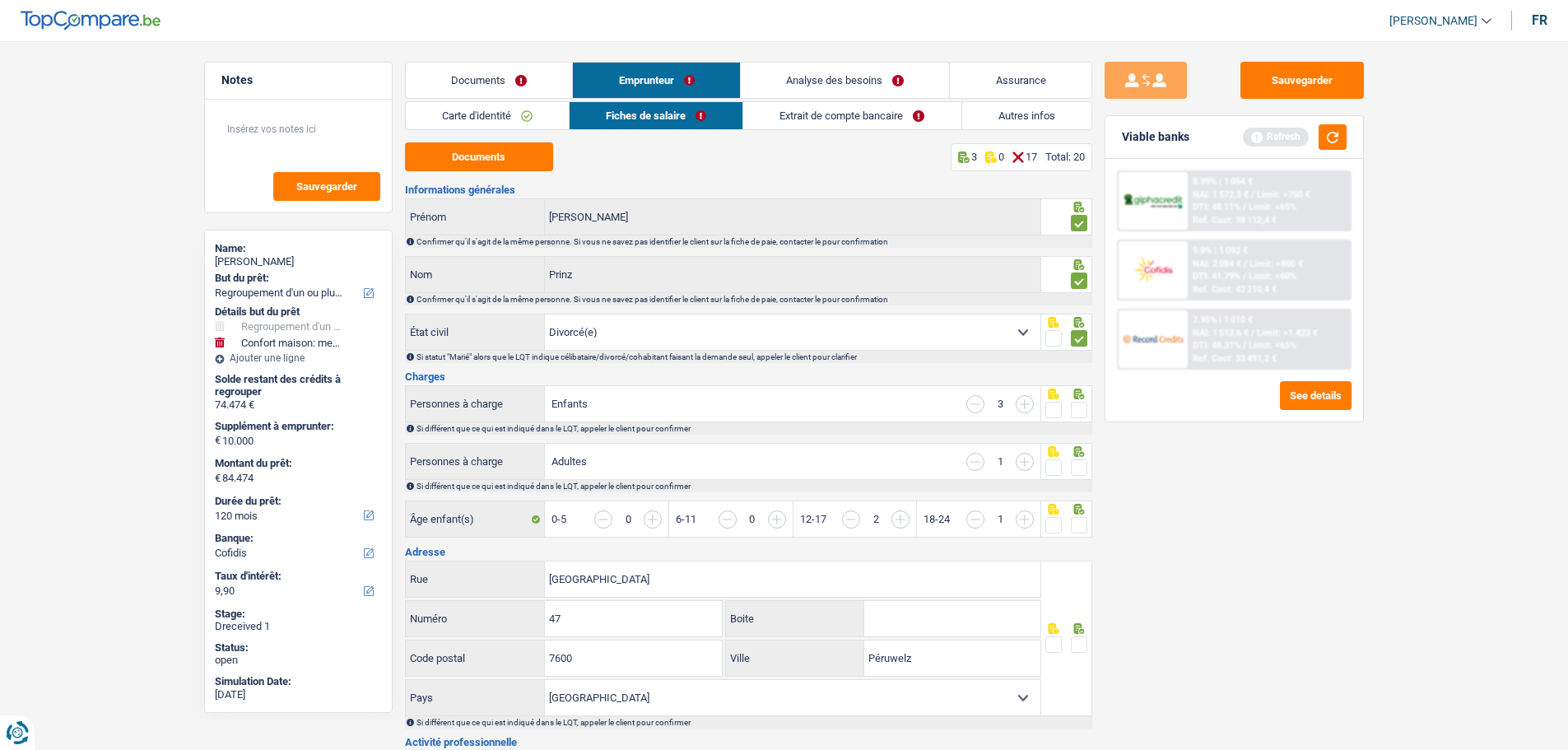 click at bounding box center (1079, 410) 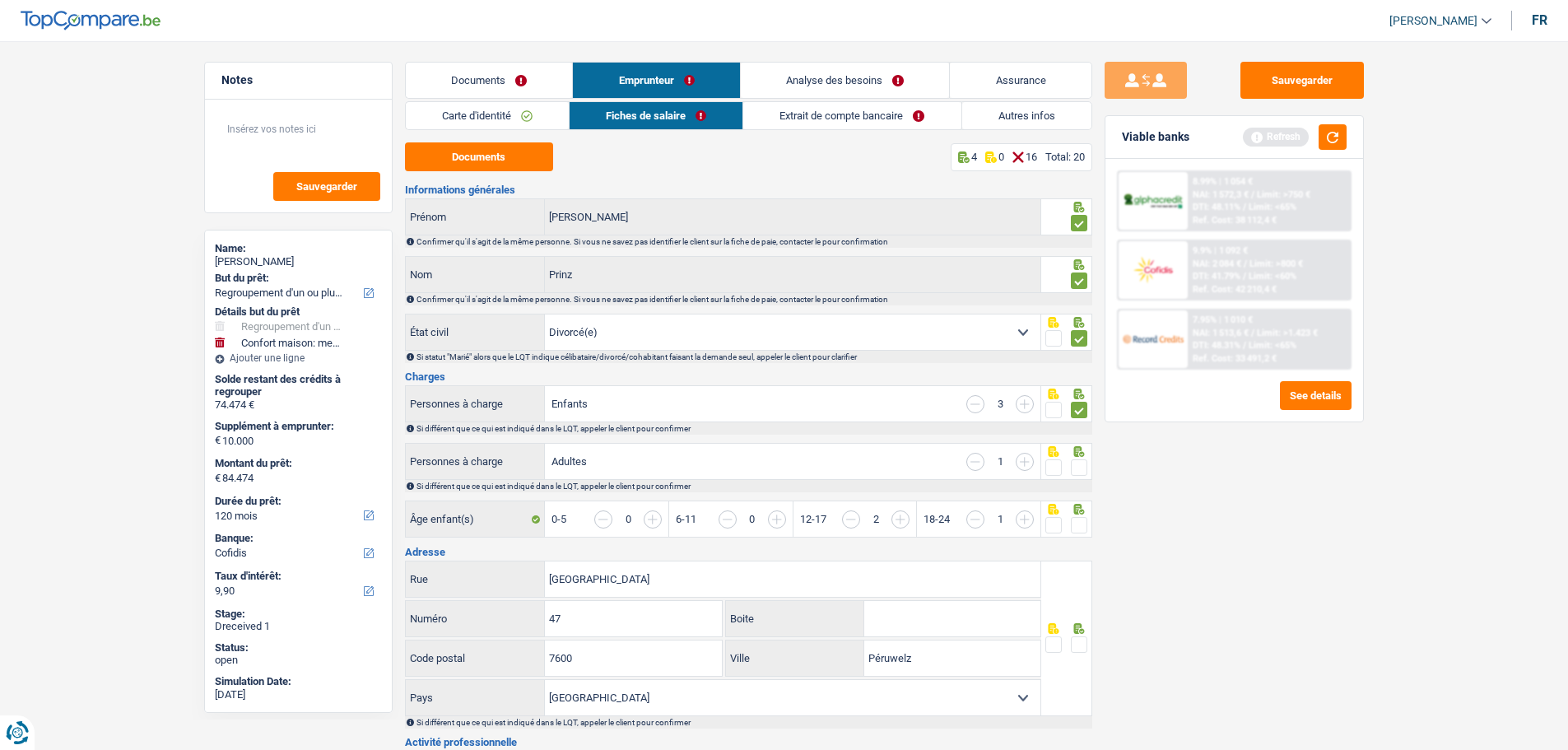 drag, startPoint x: 1083, startPoint y: 465, endPoint x: 1083, endPoint y: 510, distance: 45 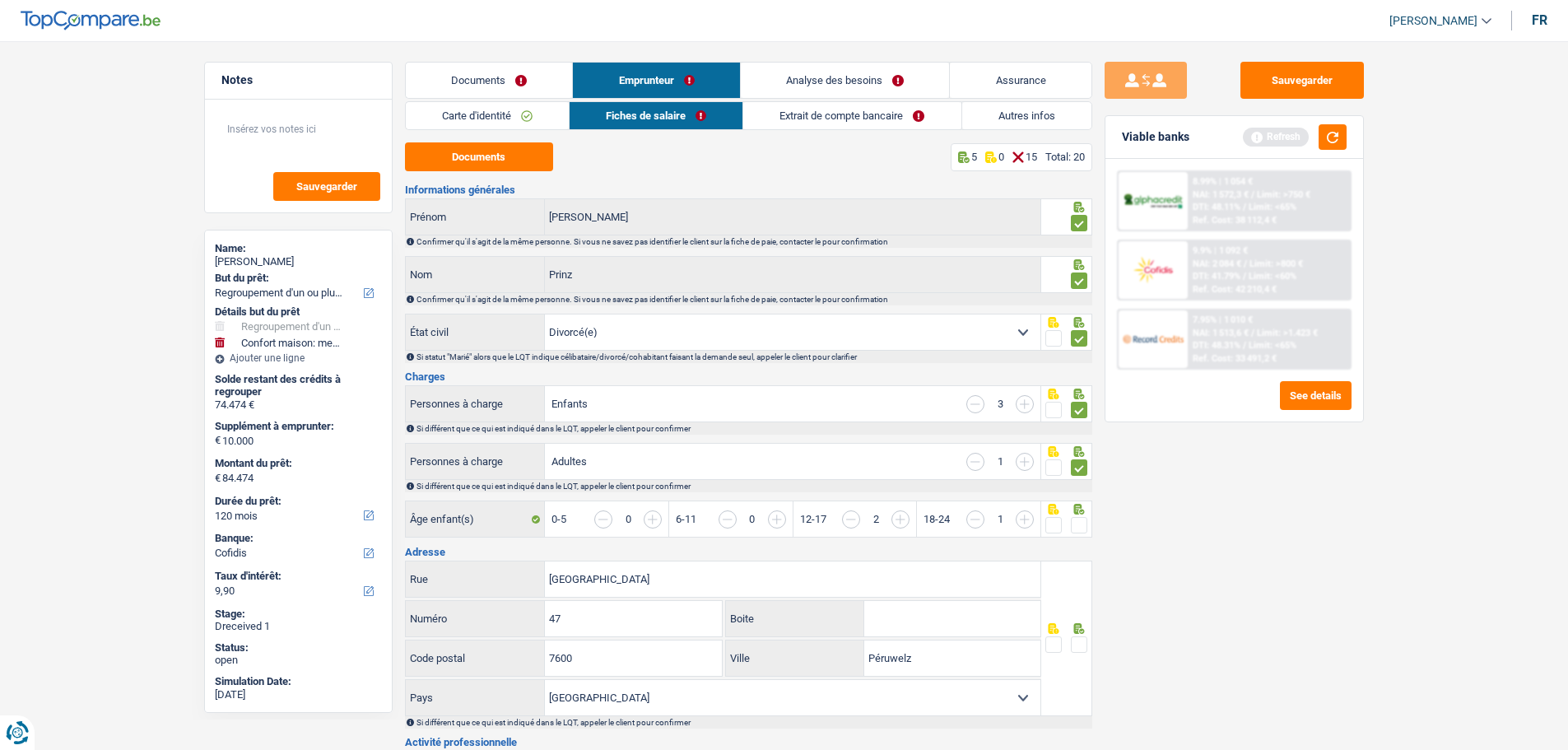 click at bounding box center [1079, 525] 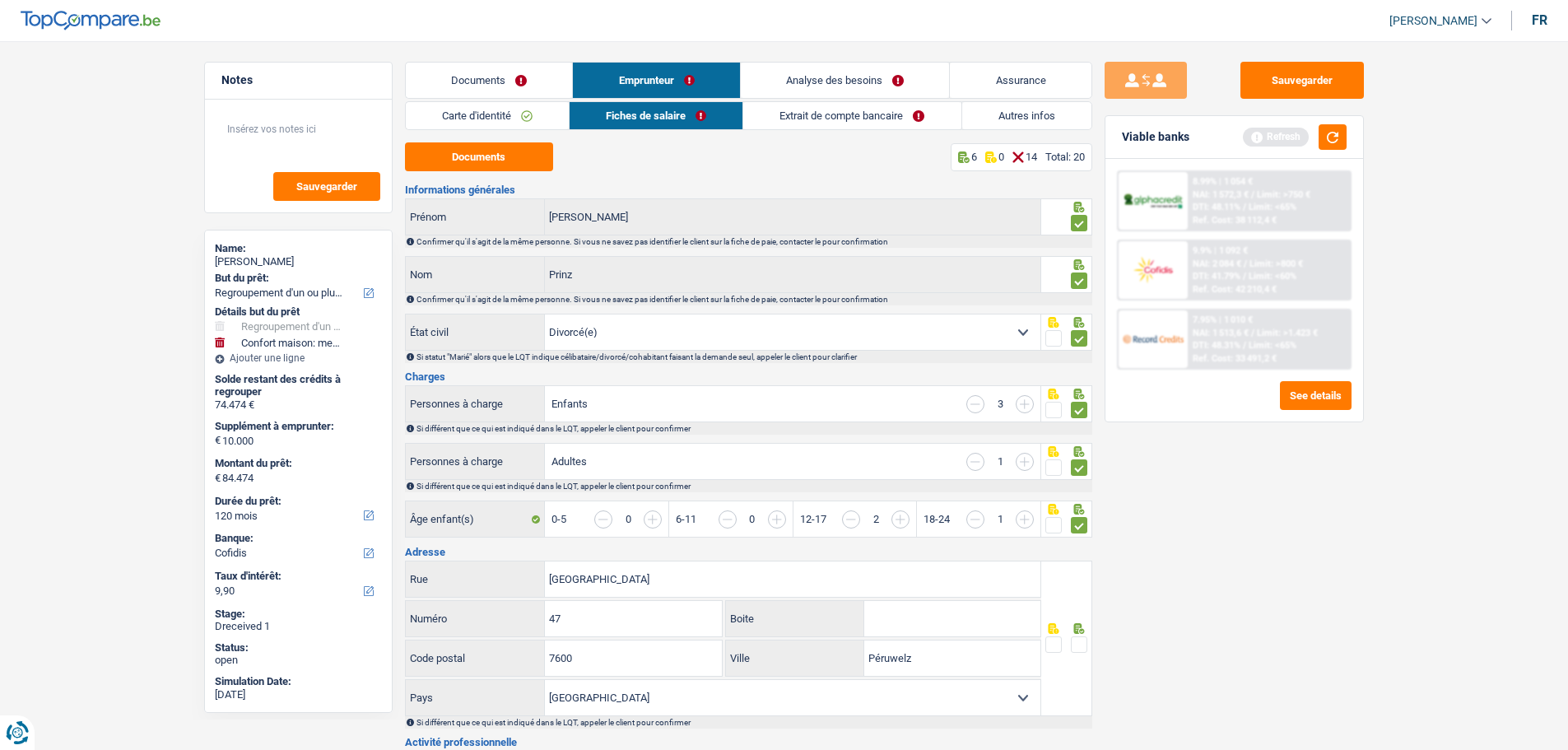 click at bounding box center (975, 462) 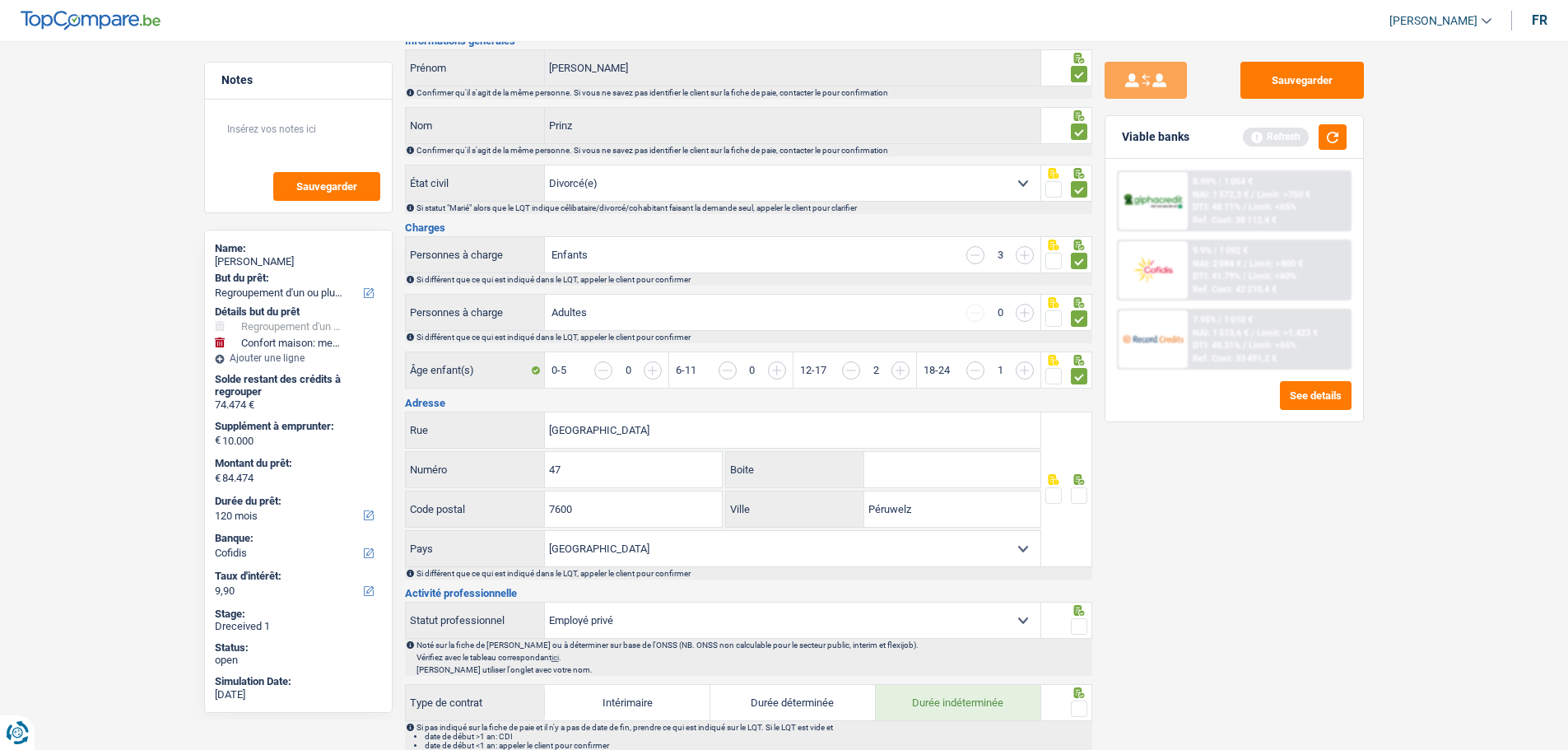 scroll, scrollTop: 247, scrollLeft: 0, axis: vertical 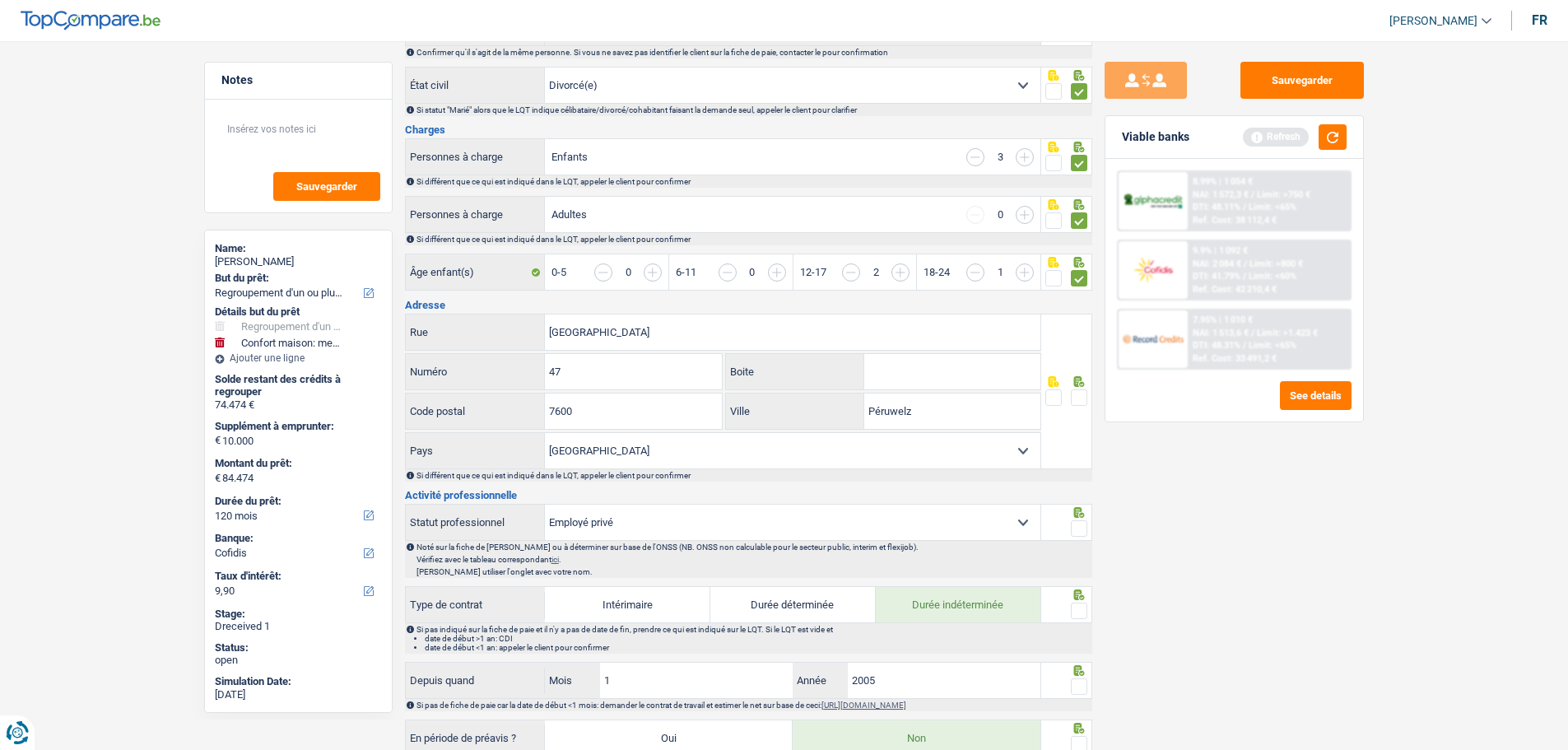 click at bounding box center (1079, 398) 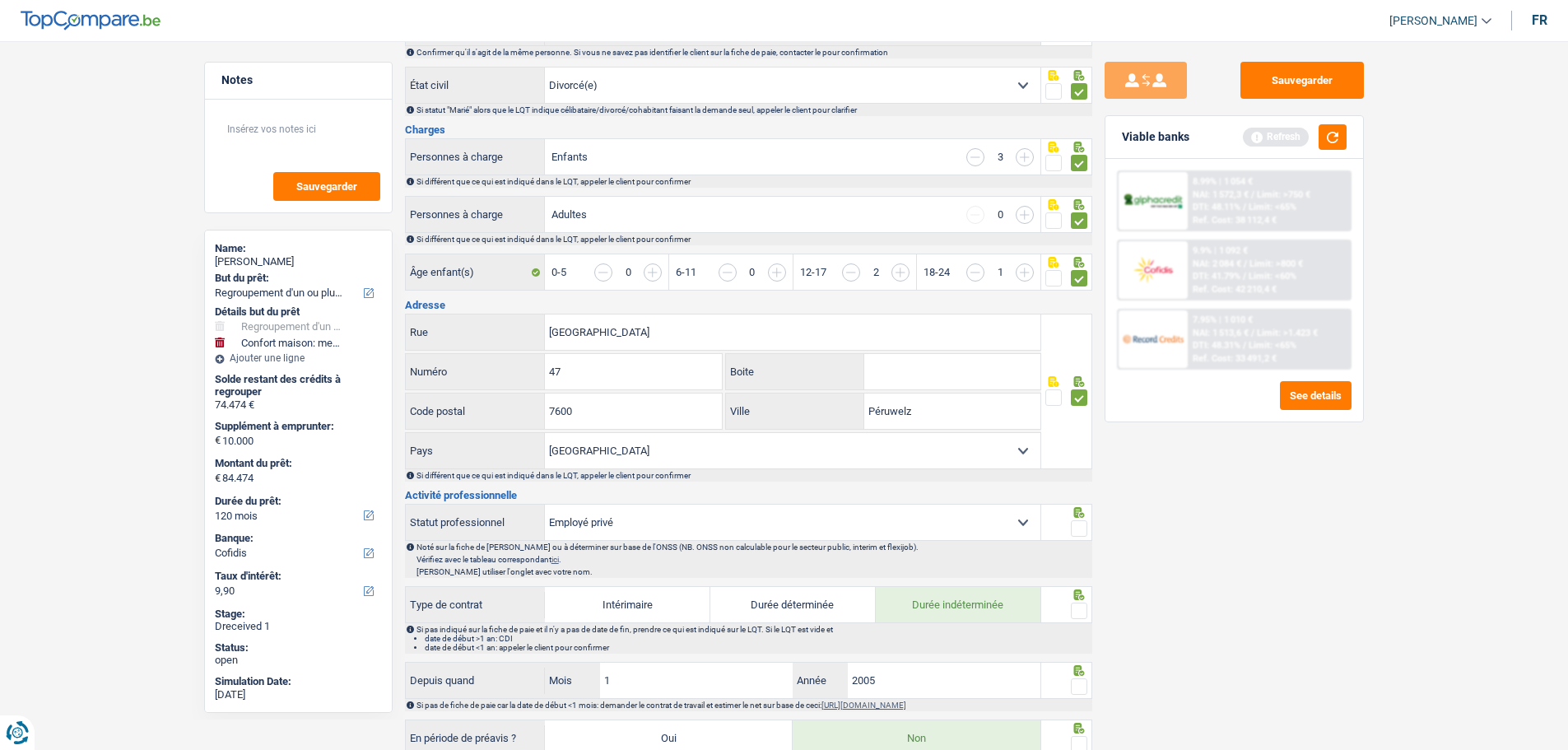 click at bounding box center [1079, 529] 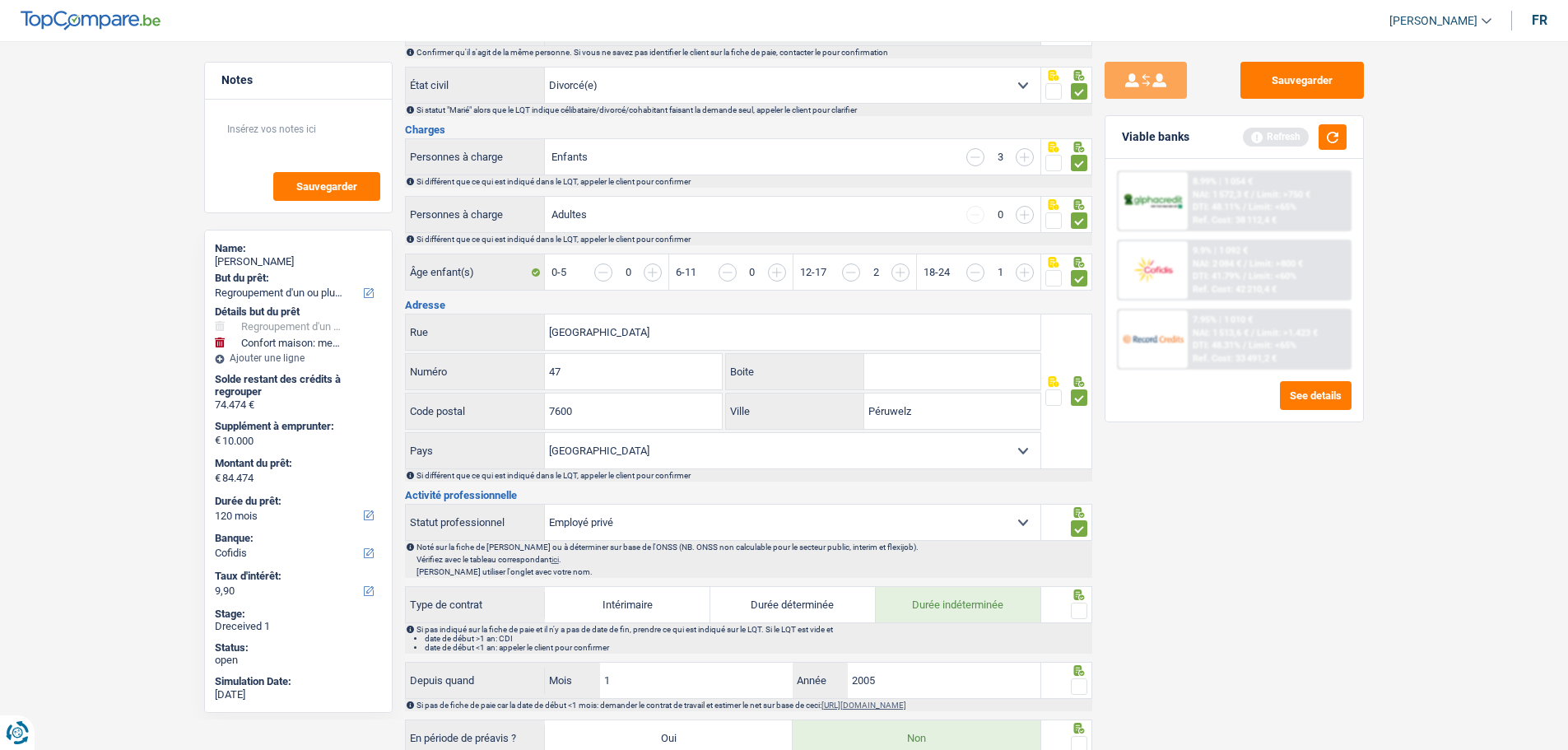 click at bounding box center [1079, 611] 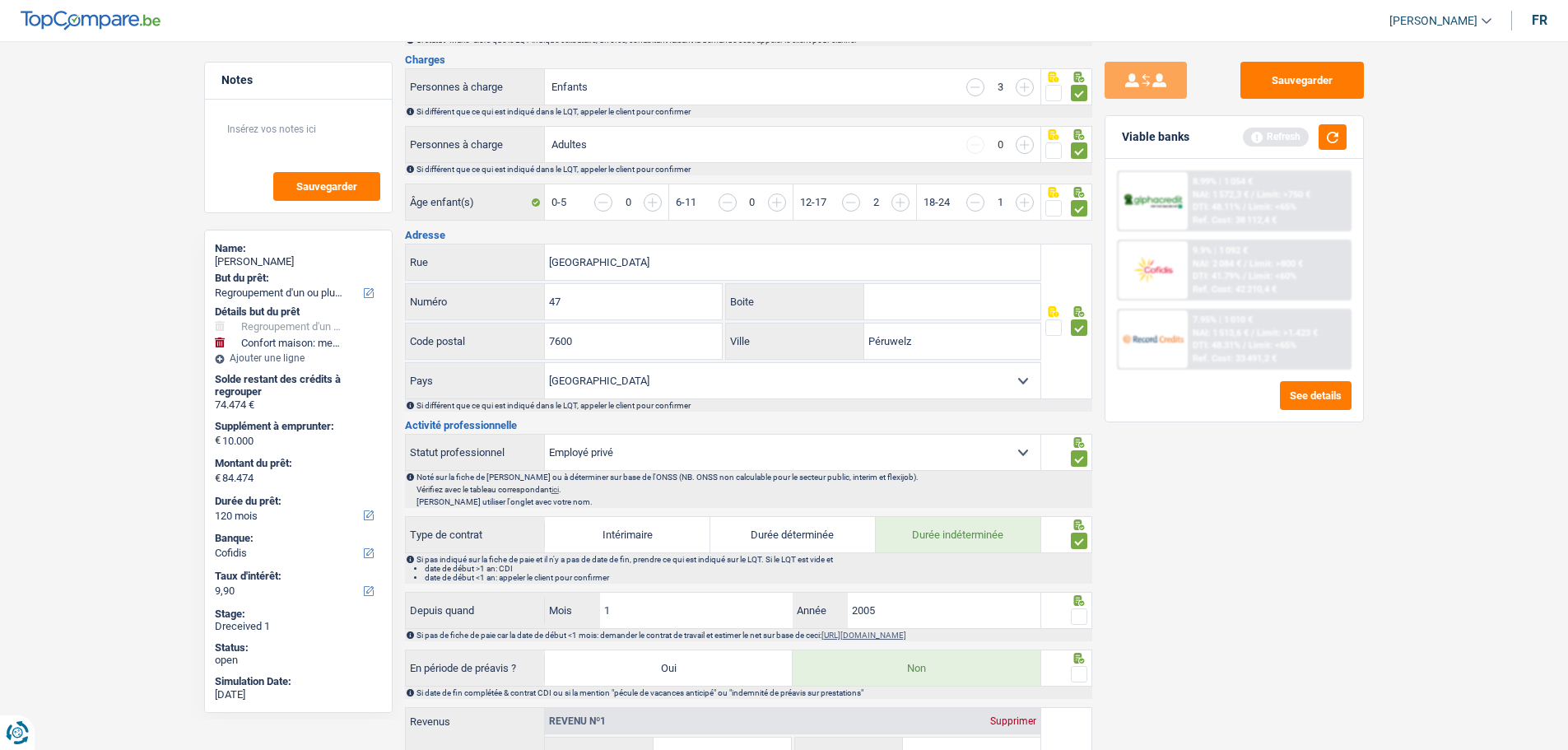 scroll, scrollTop: 412, scrollLeft: 0, axis: vertical 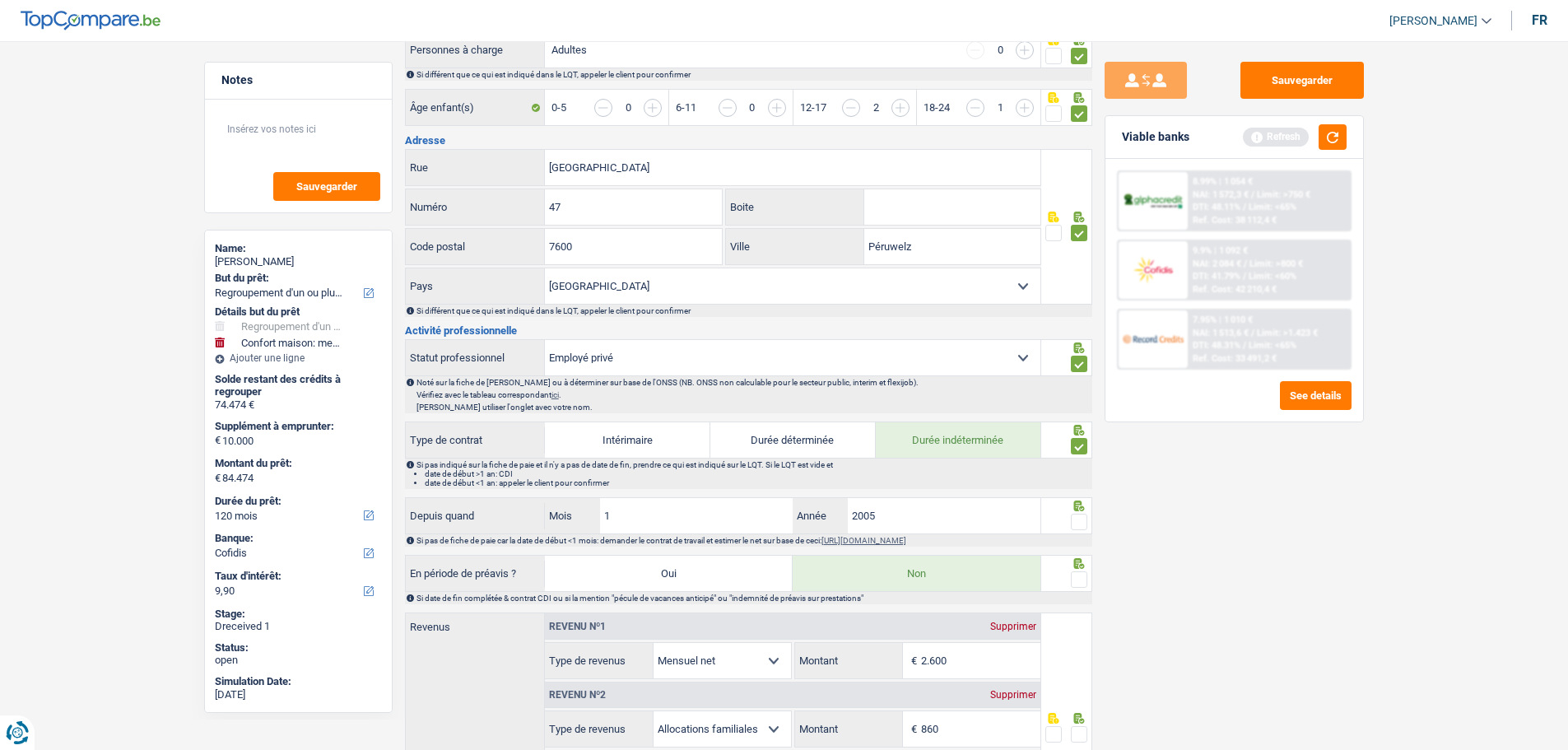 drag, startPoint x: 1076, startPoint y: 519, endPoint x: 1077, endPoint y: 564, distance: 45.01111 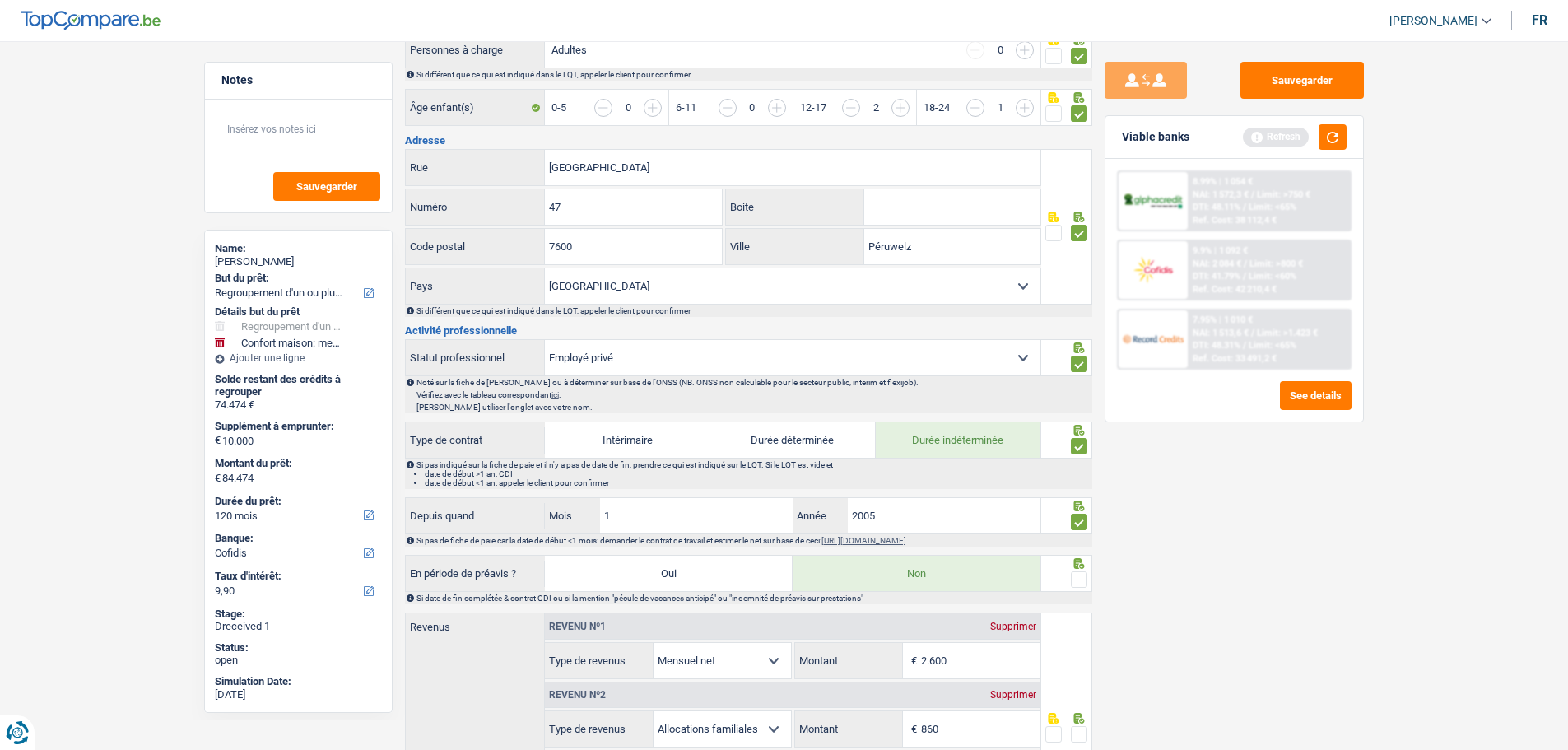 click at bounding box center [1079, 580] 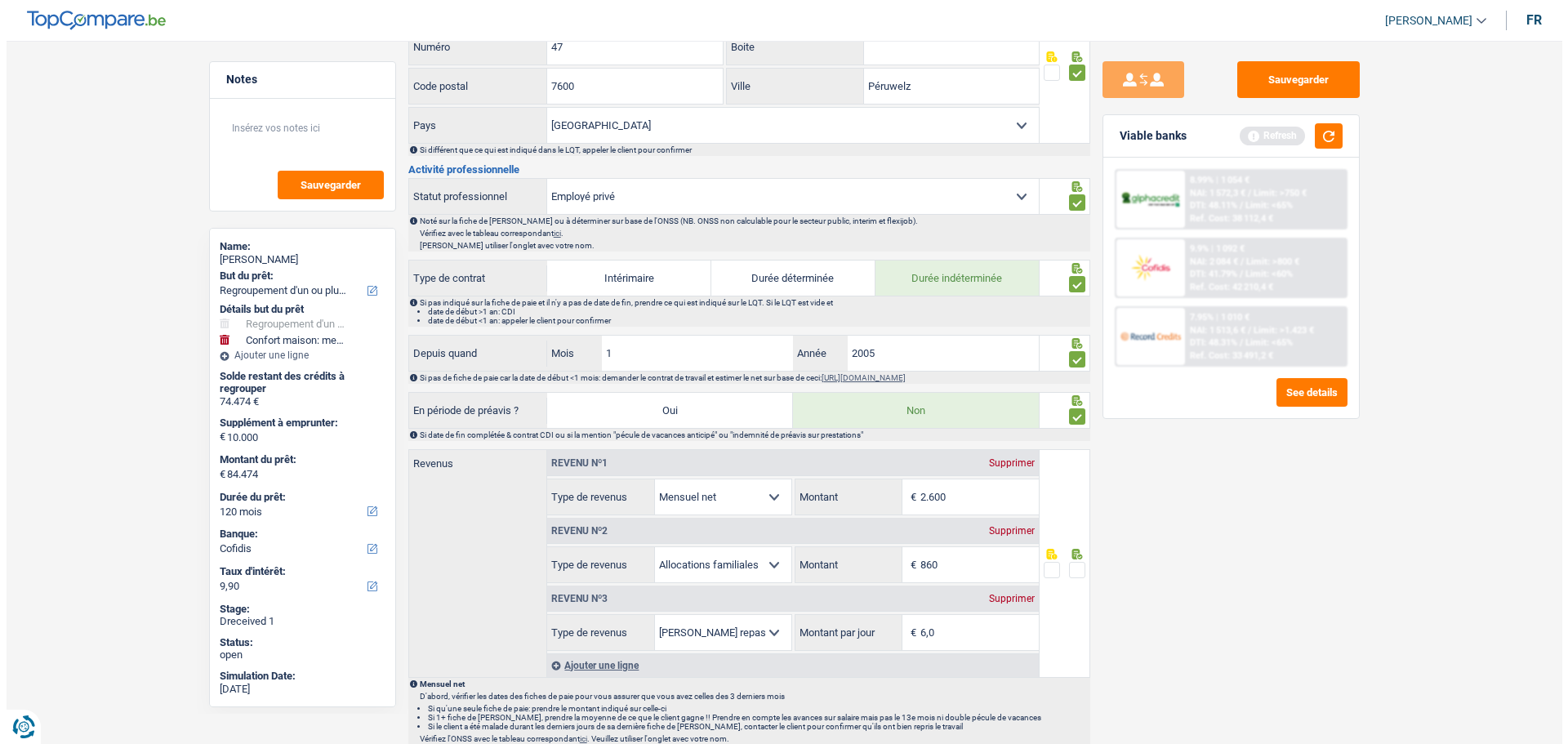 scroll, scrollTop: 0, scrollLeft: 0, axis: both 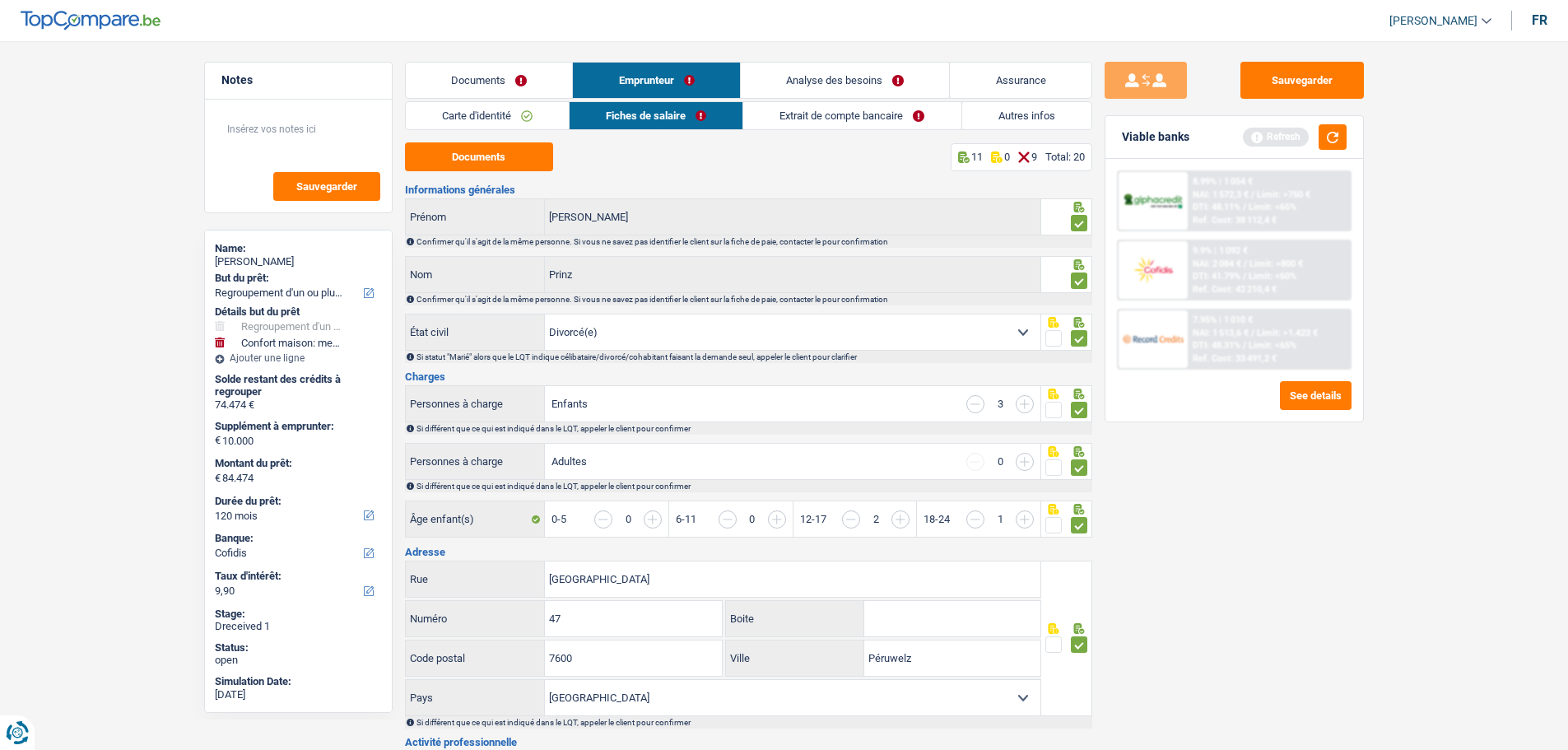 click on "Carte d'identité" at bounding box center (487, 115) 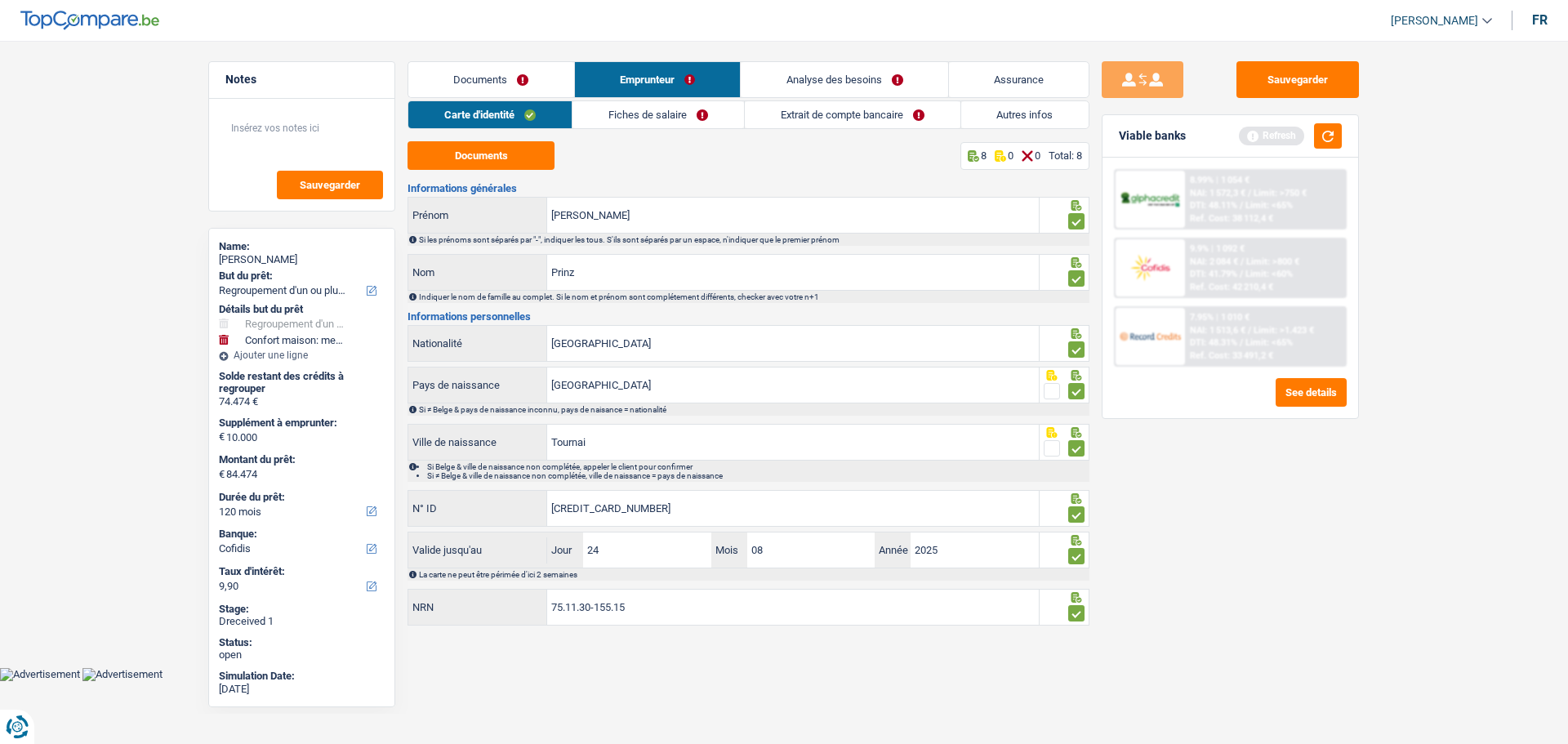 click on "Documents" at bounding box center (491, 79) 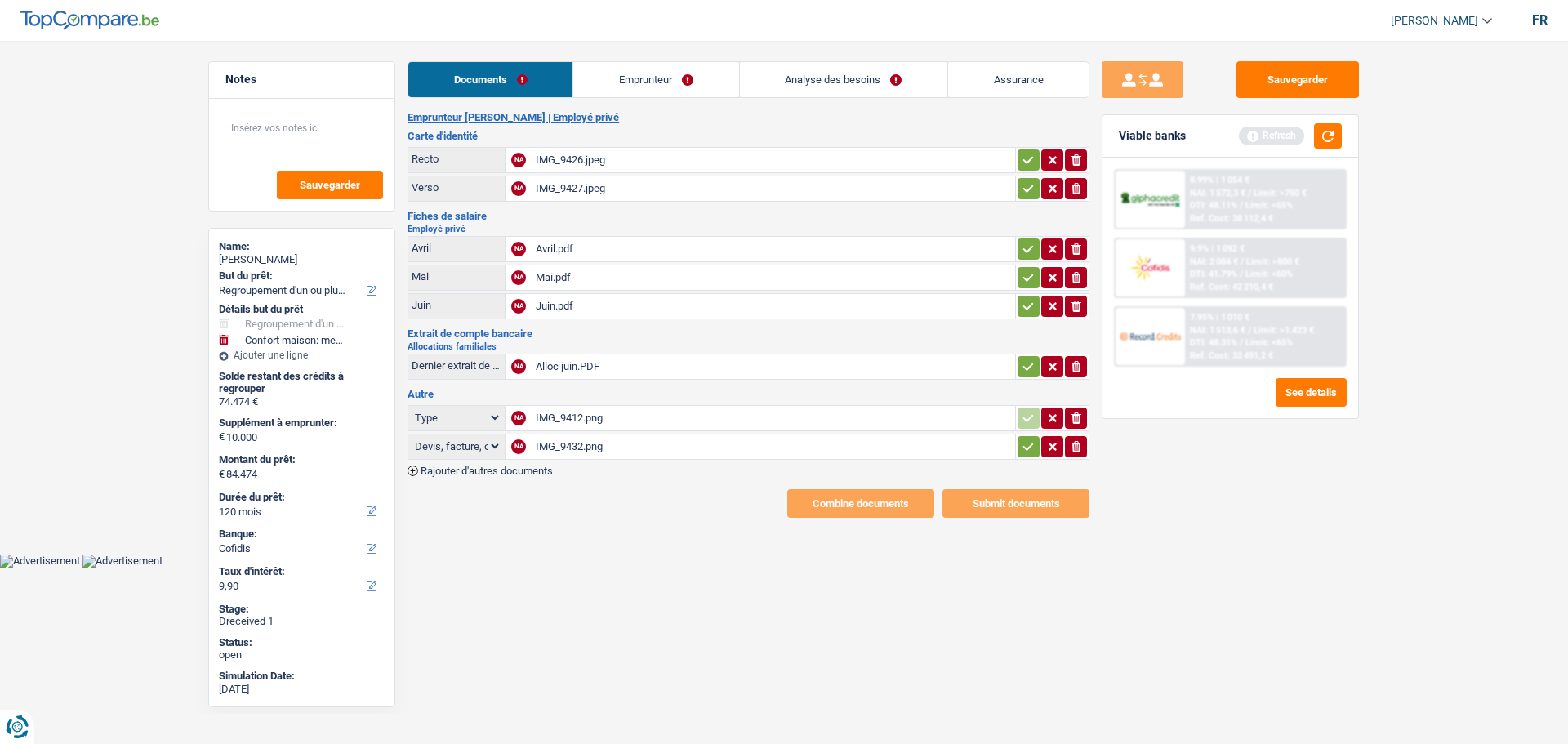 click on "IMG_9412.png" at bounding box center [773, 418] 